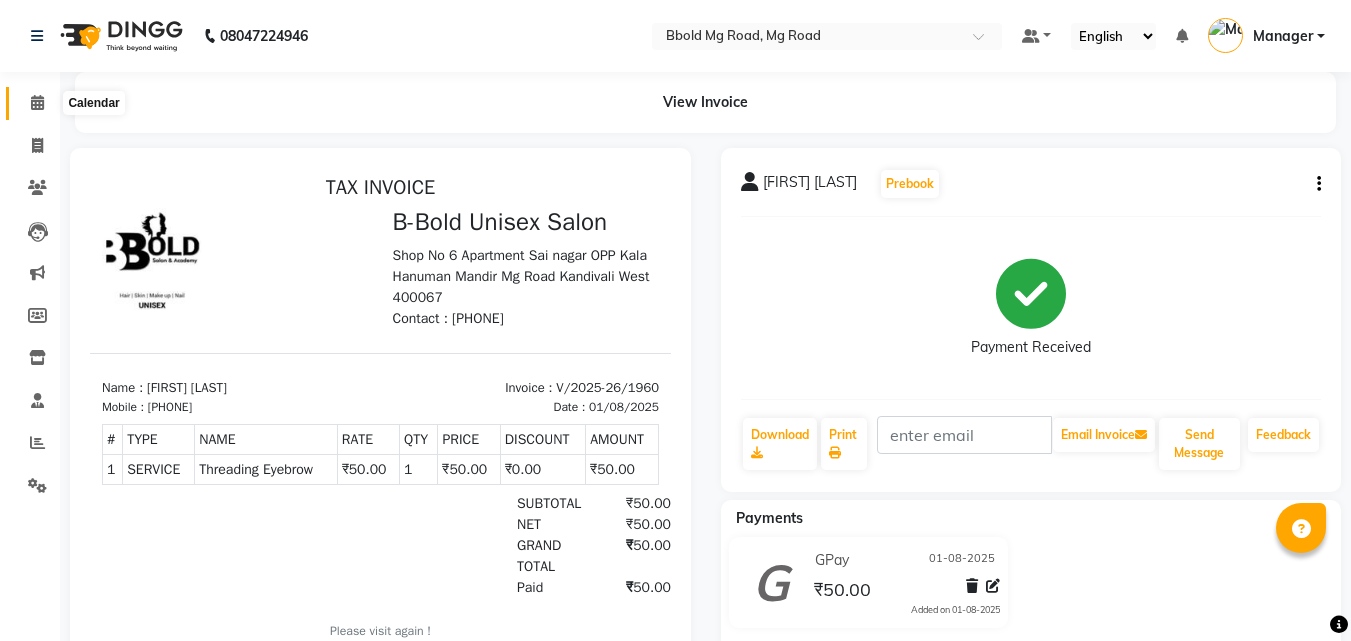 scroll, scrollTop: 0, scrollLeft: 0, axis: both 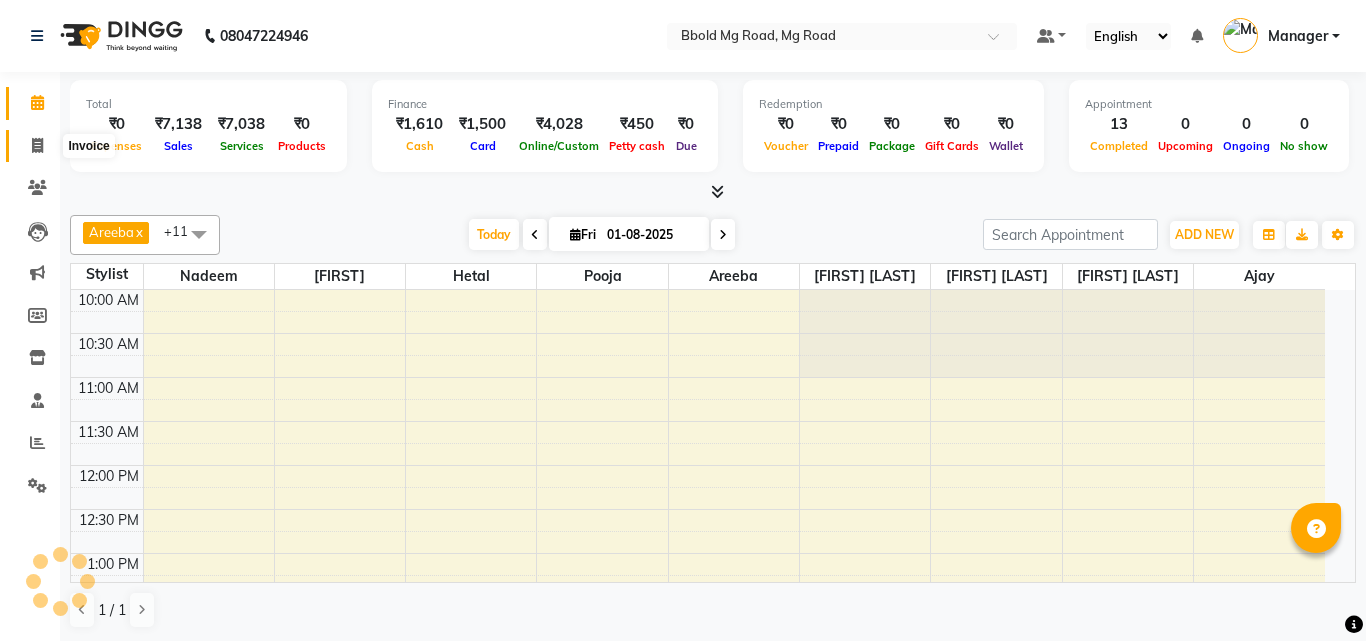 click 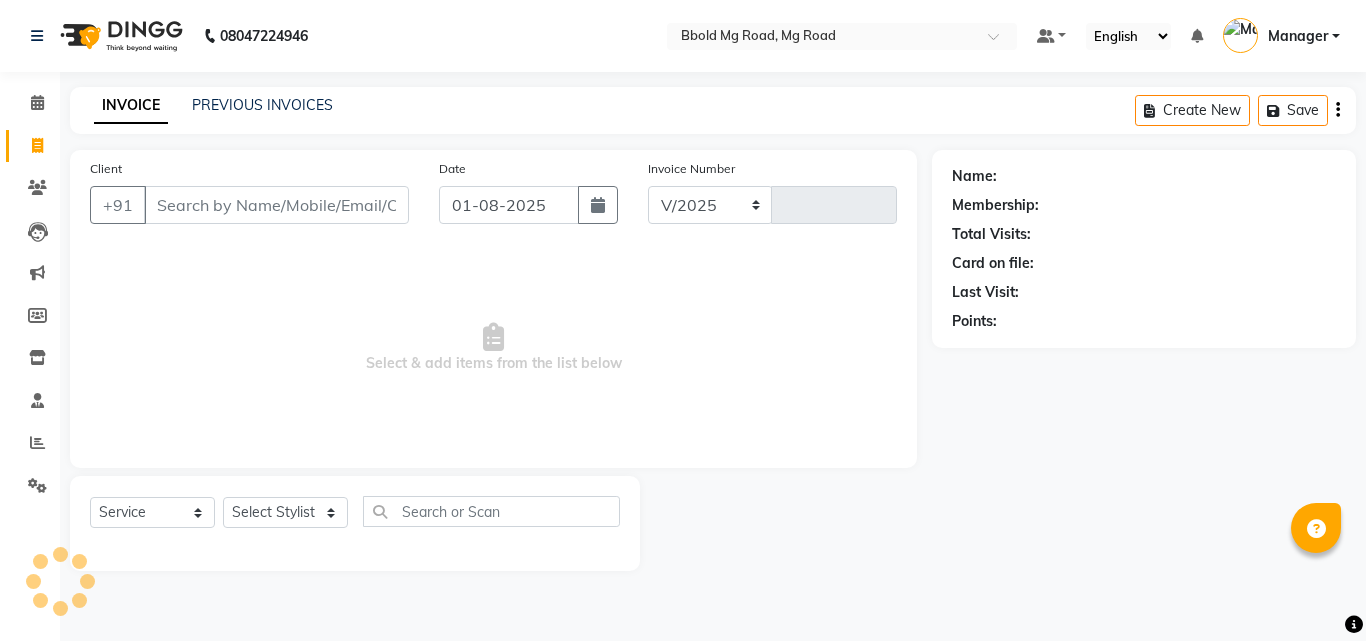 select on "7353" 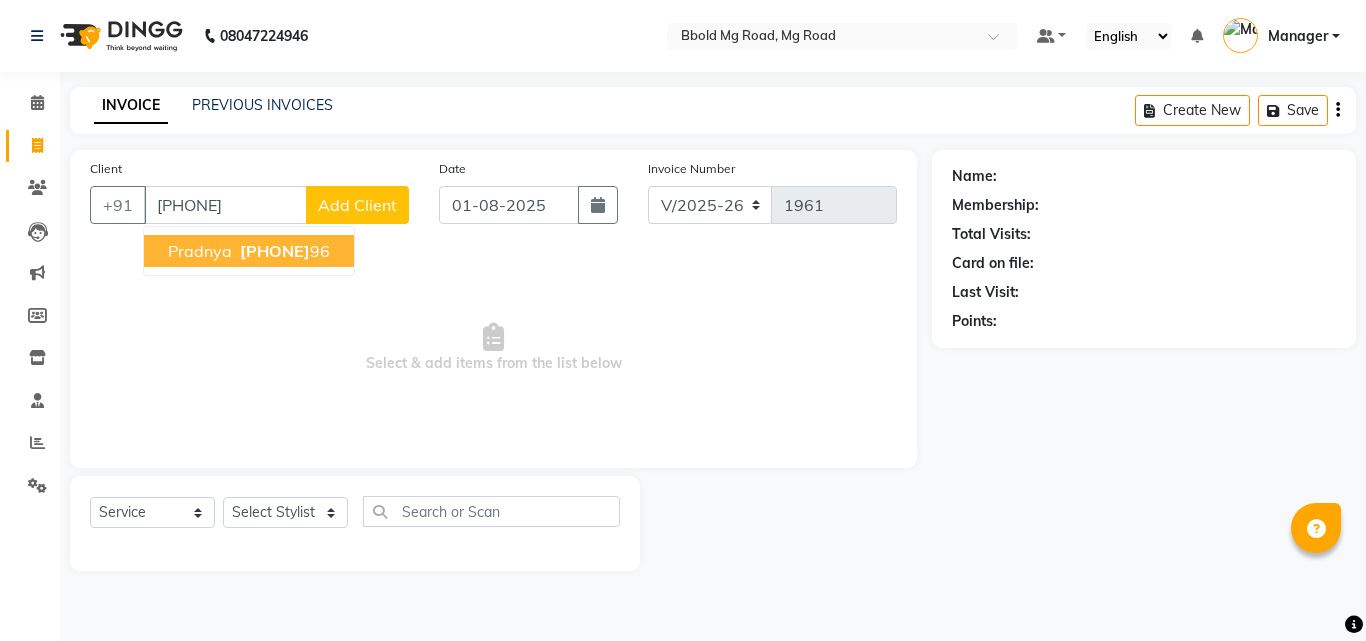 click on "[PHONE]" at bounding box center [275, 251] 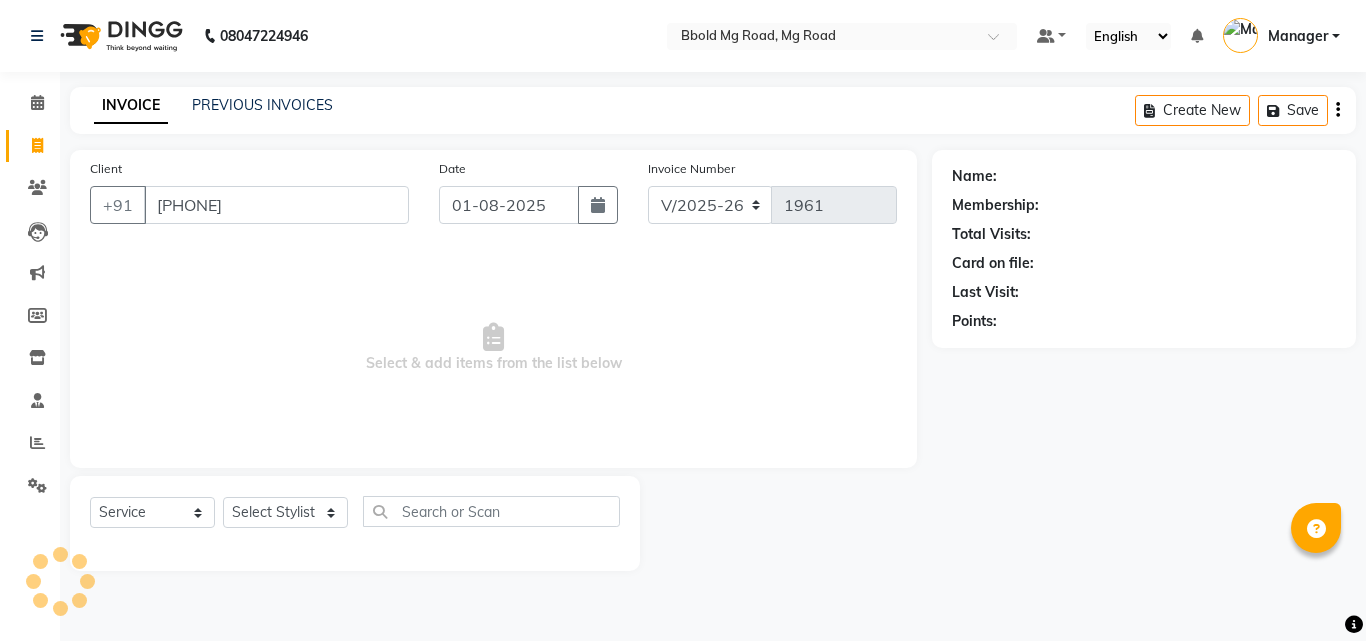 type on "[PHONE]" 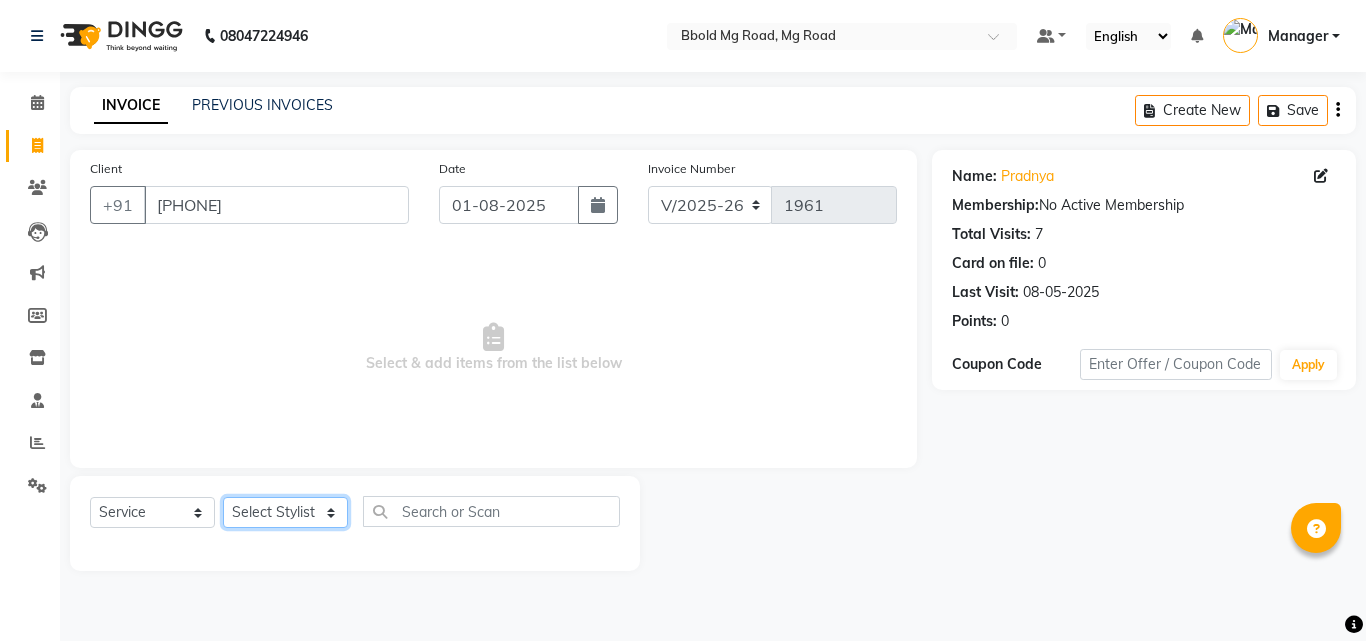 click on "Select Stylist Aarish Qureshi ajay Areeba Hetal  karan Mahima Kelkar Manager Nadeem  Pooja  priya mangr Samiya  Sonam Soni Zeenat Ansari" 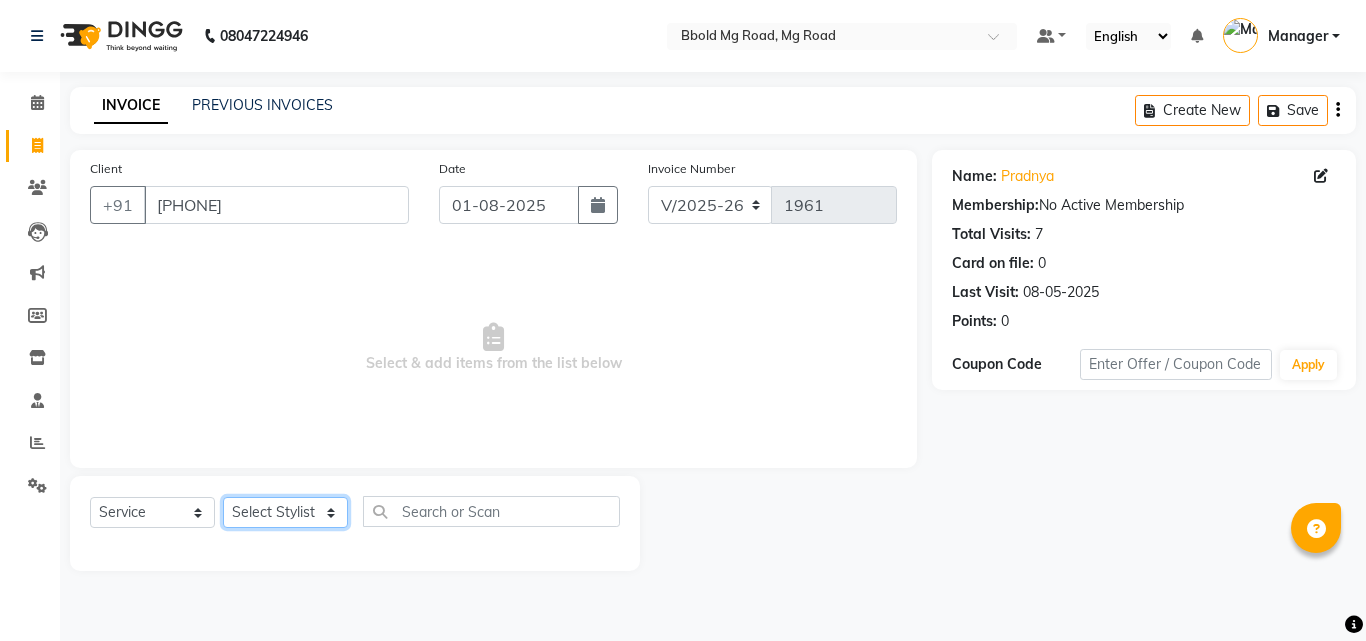 select on "86662" 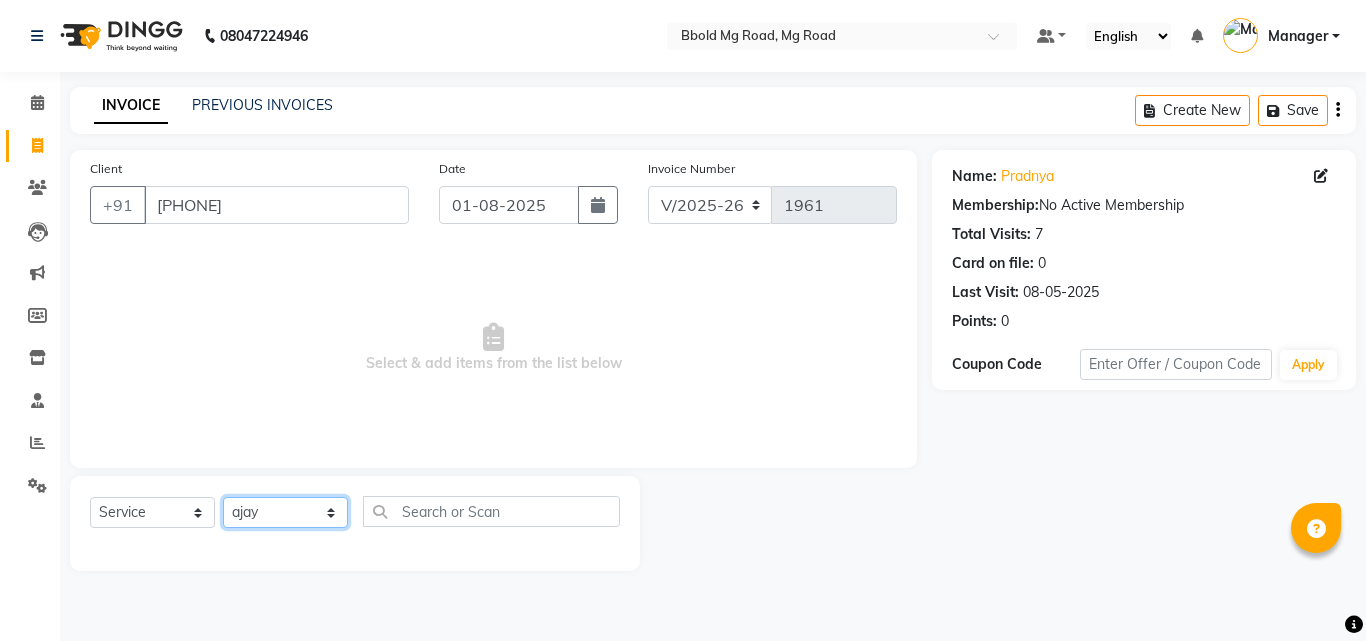 click on "Select Stylist Aarish Qureshi ajay Areeba Hetal  karan Mahima Kelkar Manager Nadeem  Pooja  priya mangr Samiya  Sonam Soni Zeenat Ansari" 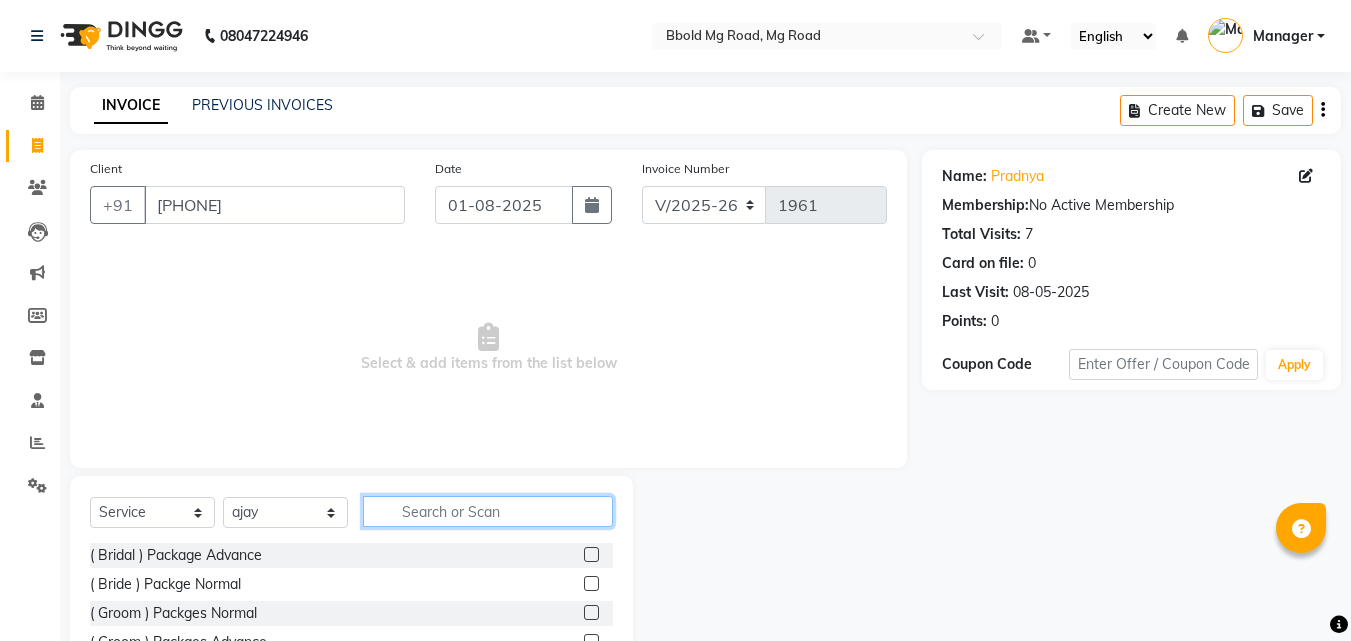 click 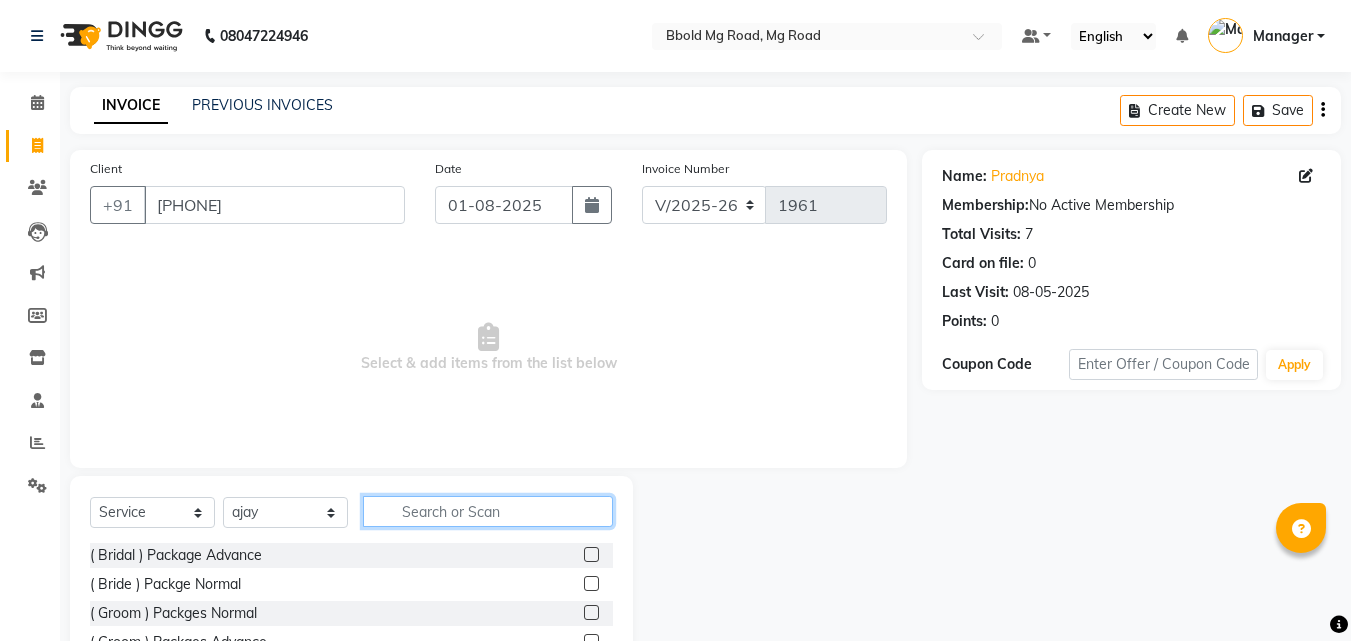 click 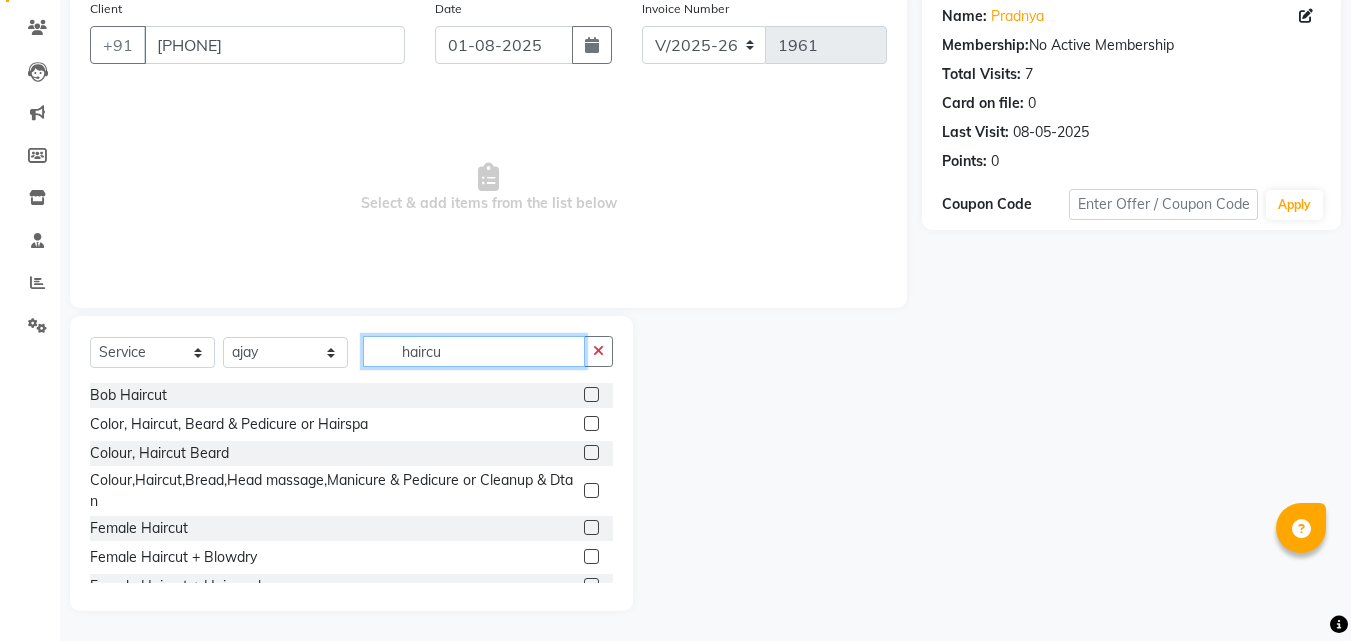 scroll, scrollTop: 157, scrollLeft: 0, axis: vertical 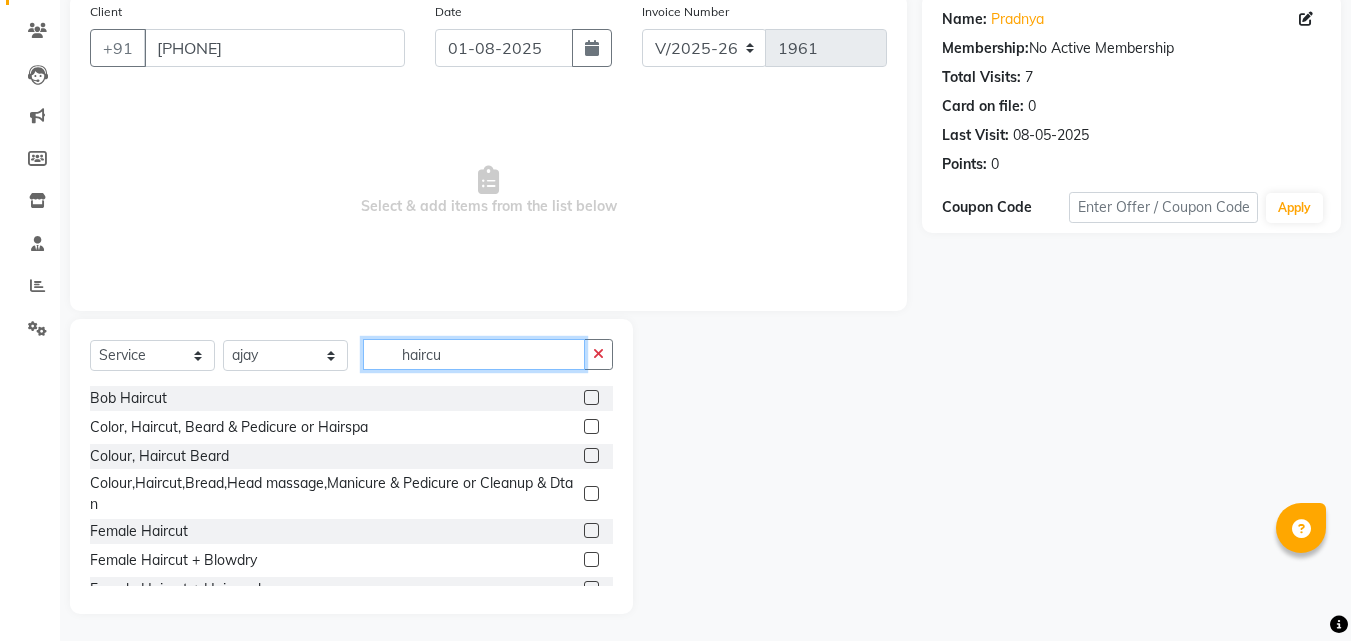 type on "haircu" 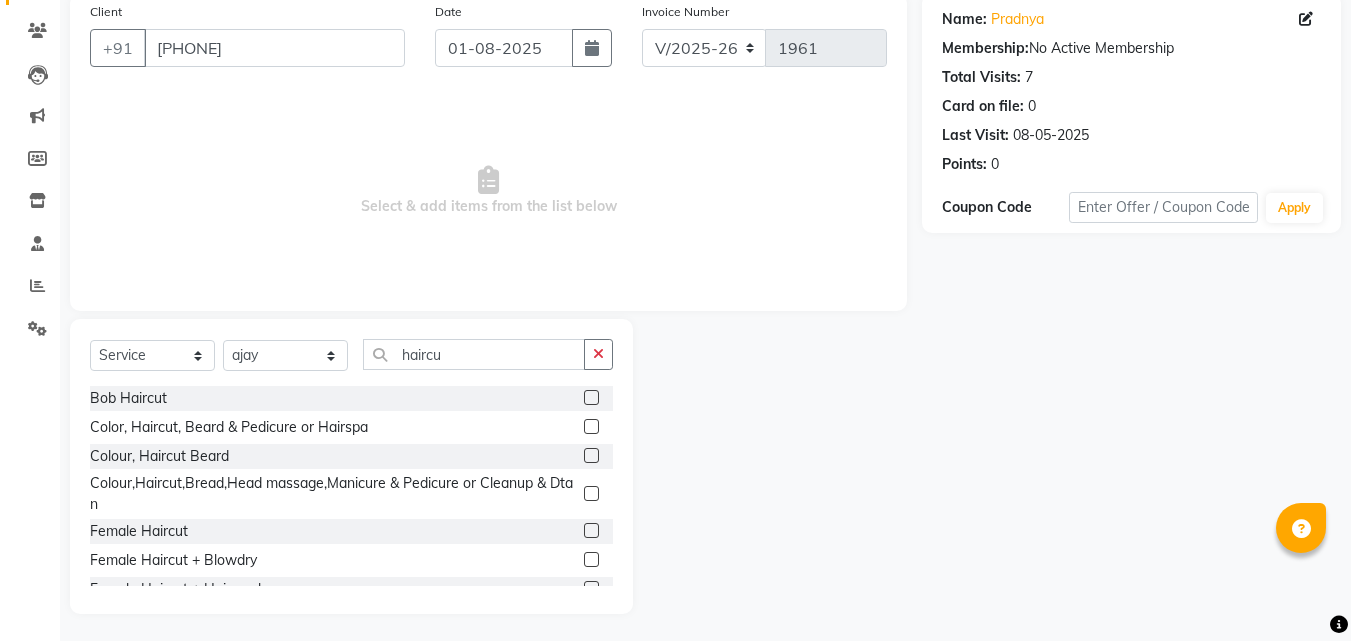 click 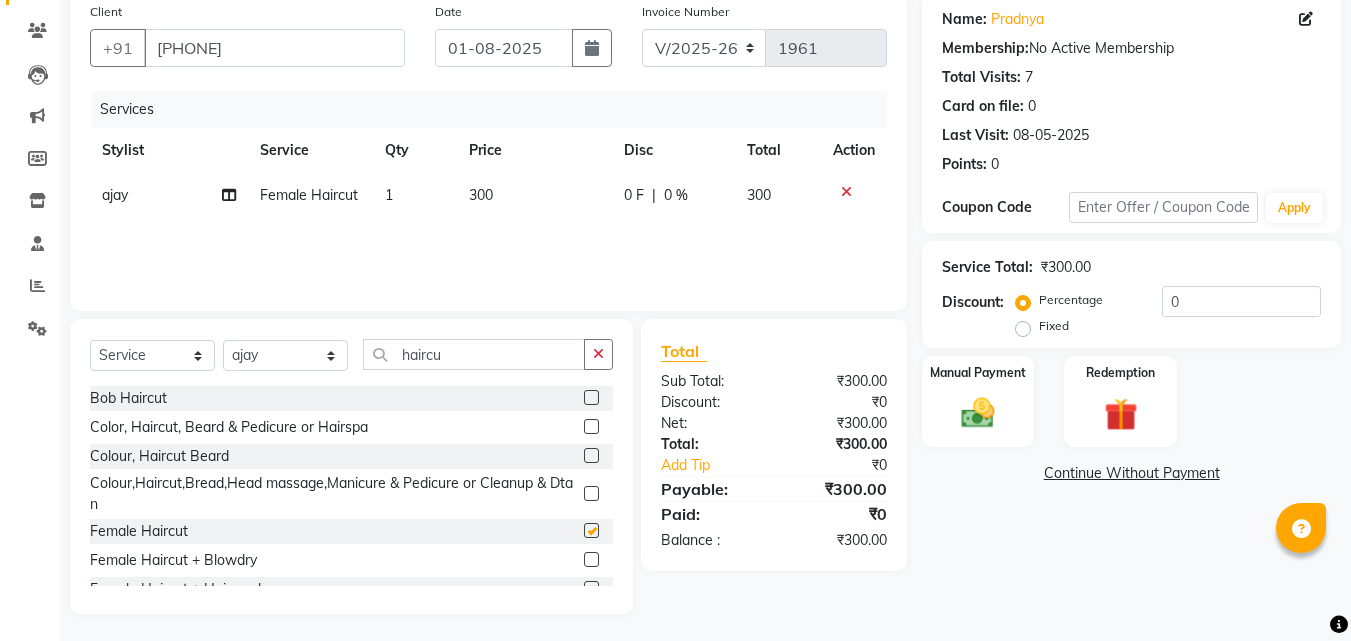checkbox on "false" 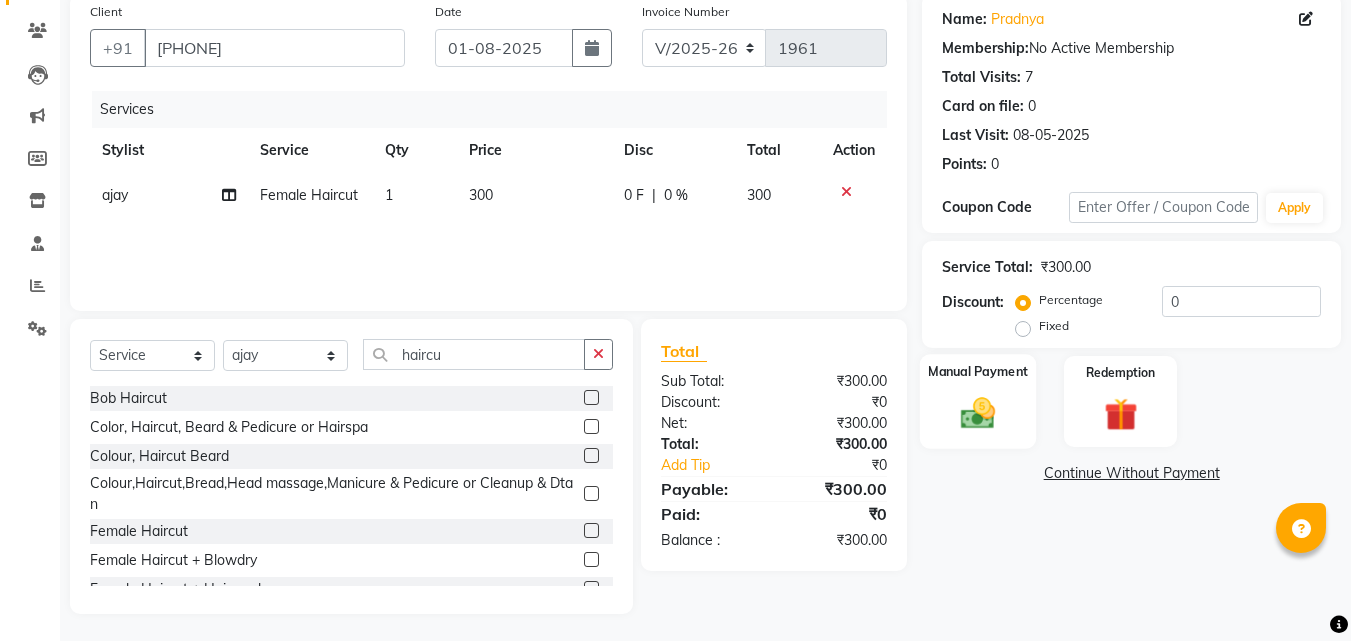 click 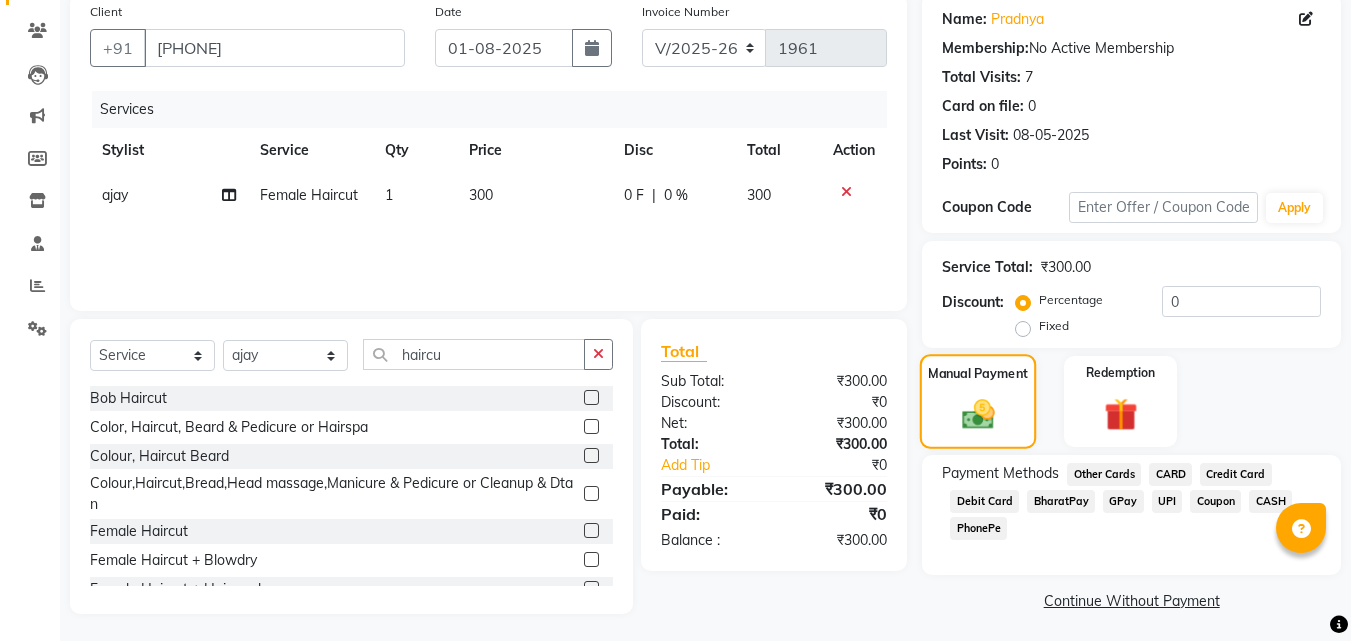 scroll, scrollTop: 162, scrollLeft: 0, axis: vertical 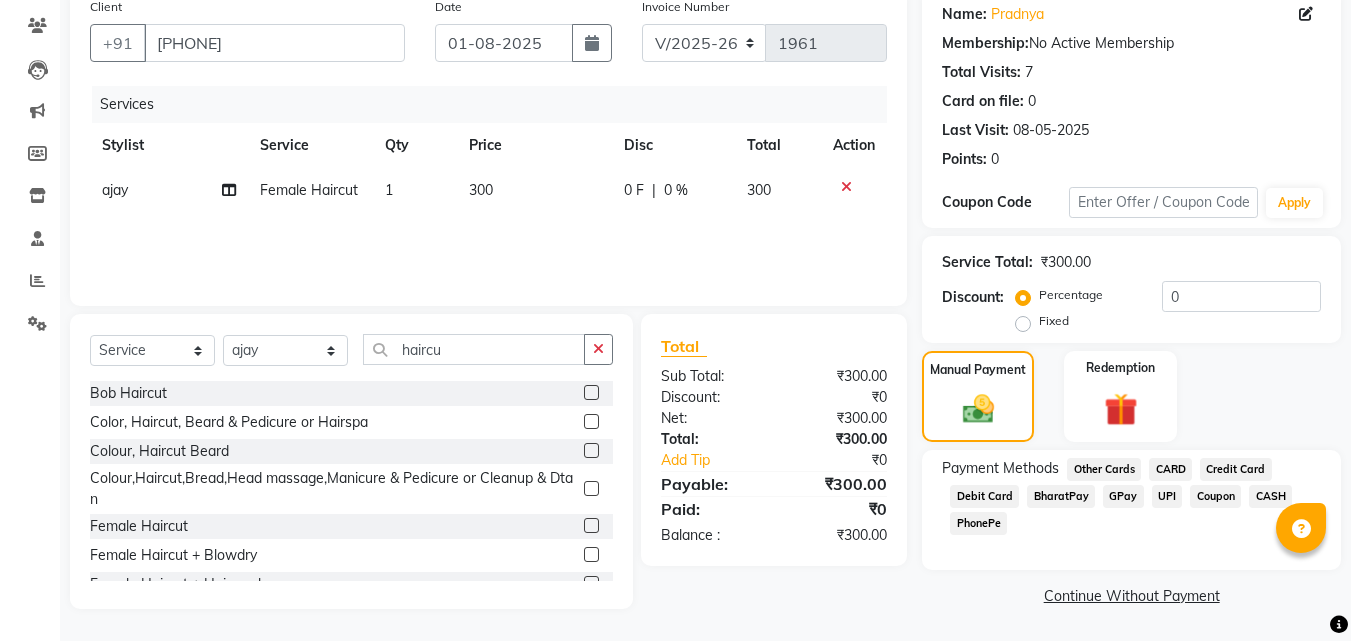 click on "GPay" 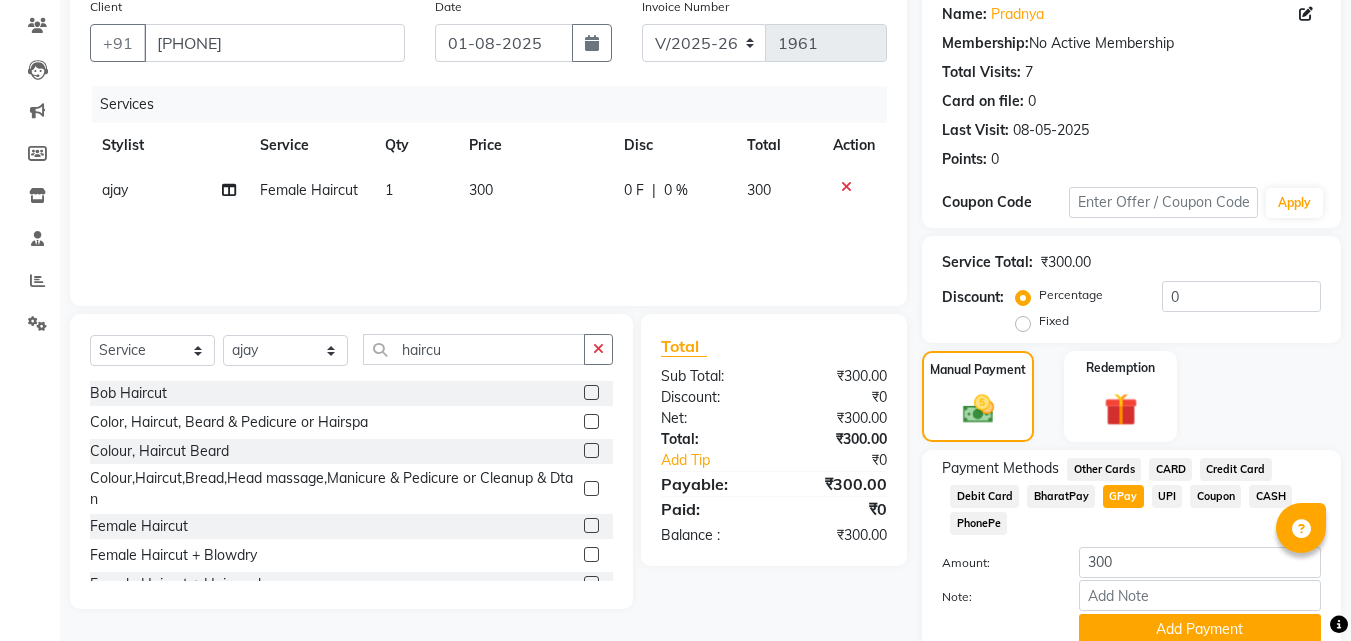 scroll, scrollTop: 245, scrollLeft: 0, axis: vertical 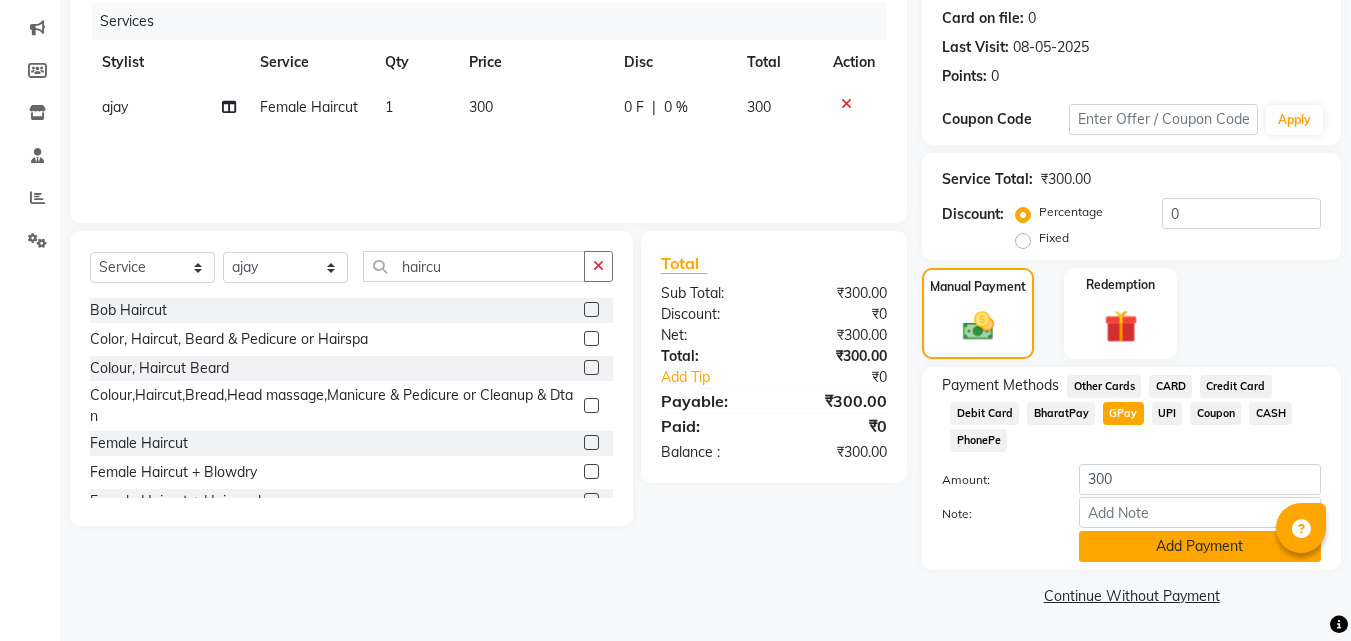 click on "Add Payment" 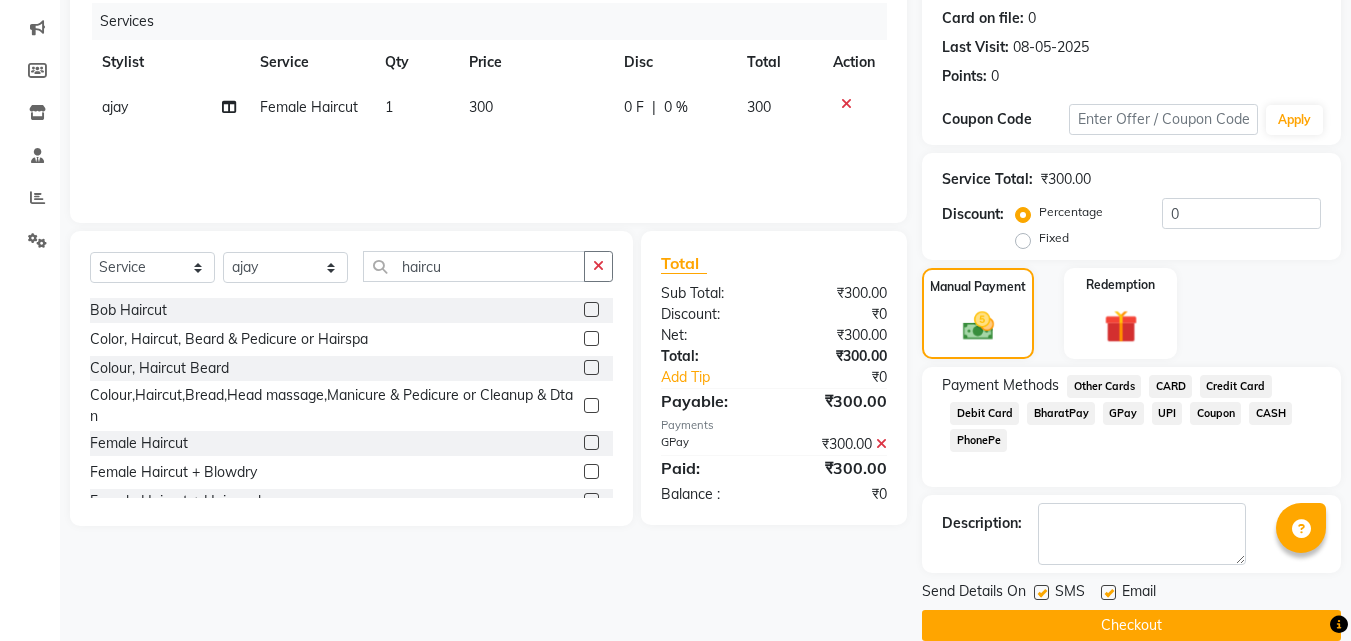scroll, scrollTop: 275, scrollLeft: 0, axis: vertical 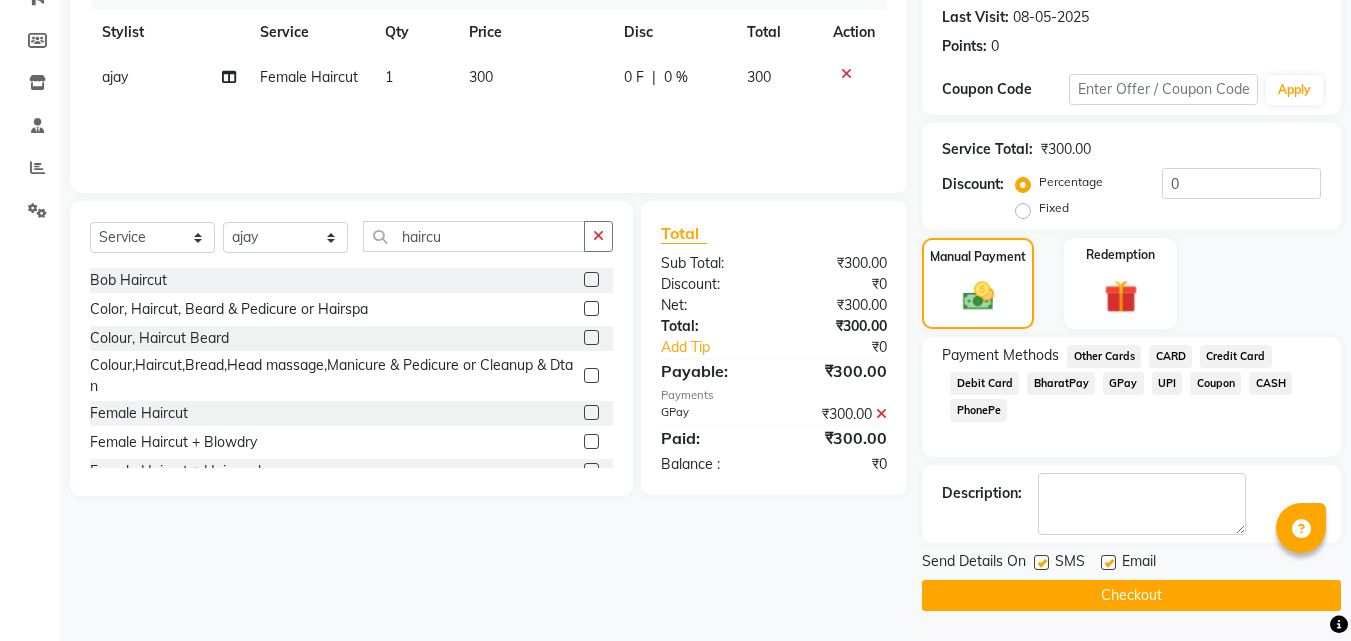 click on "Checkout" 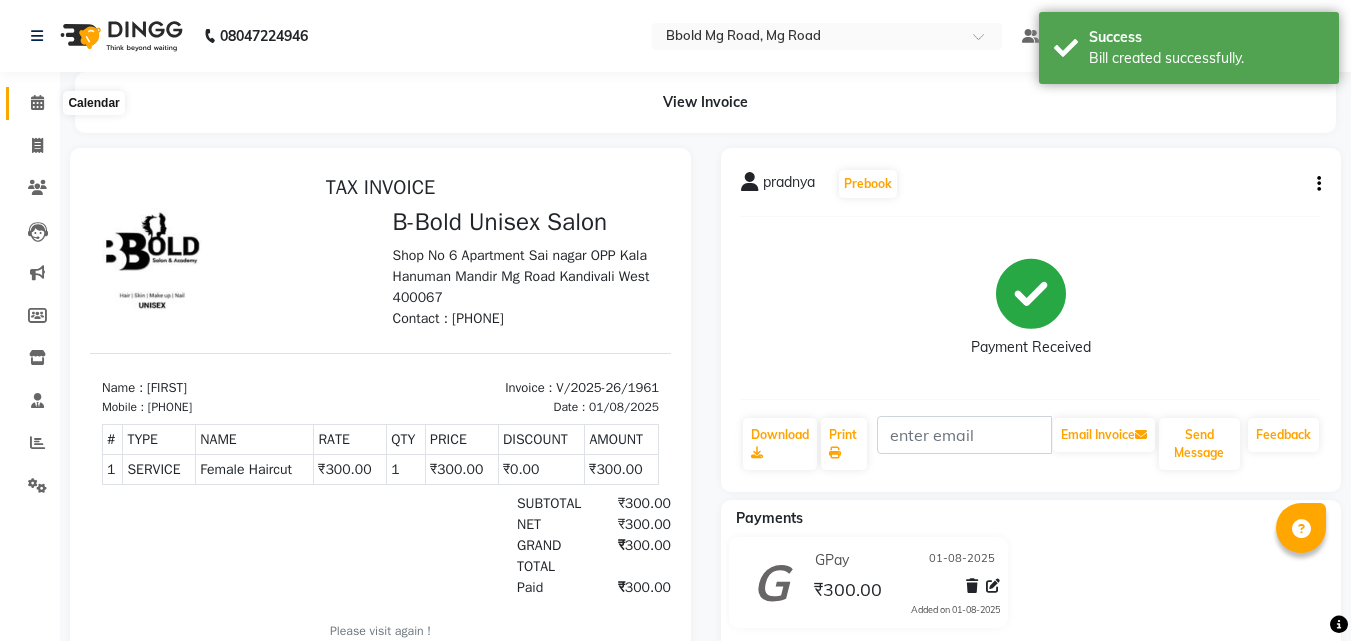 scroll, scrollTop: 0, scrollLeft: 0, axis: both 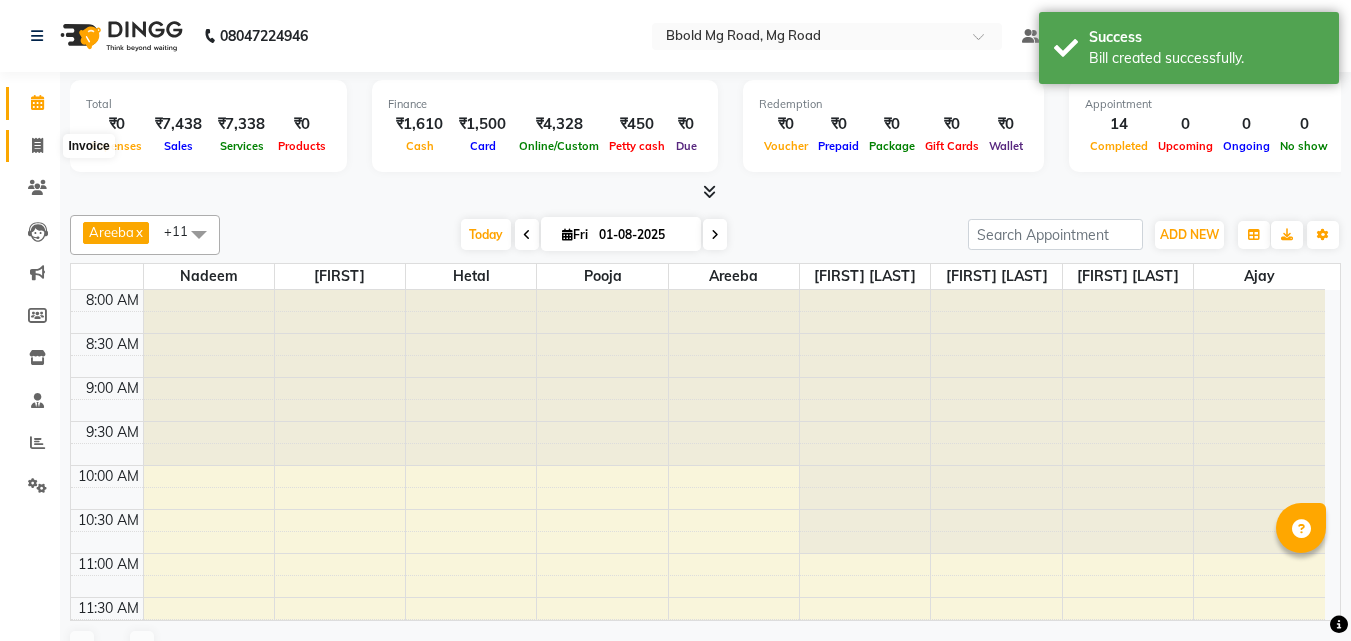 click 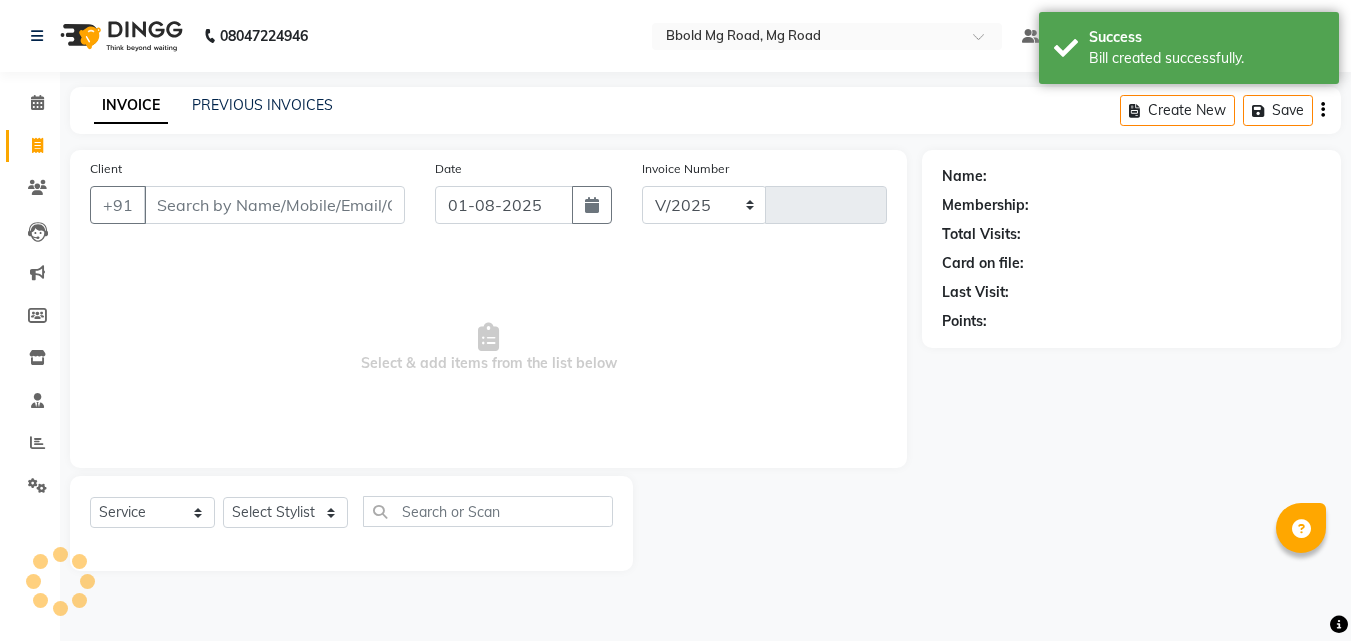 select on "7353" 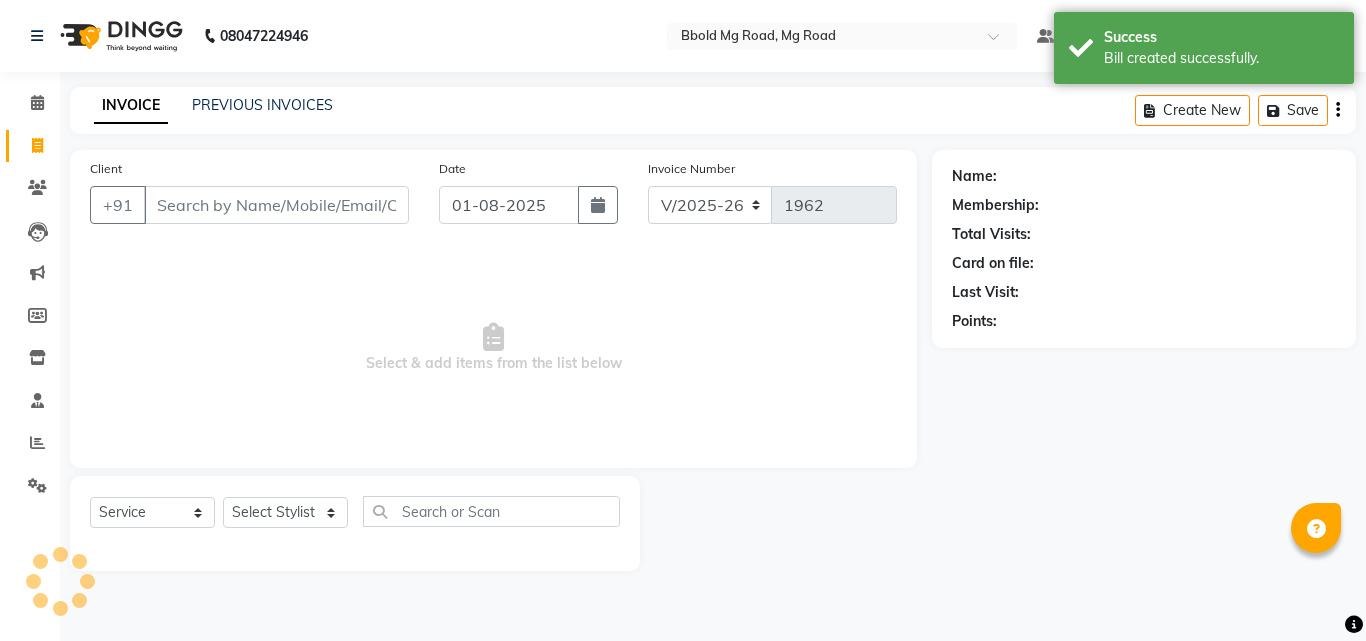 click on "Client" at bounding box center [276, 205] 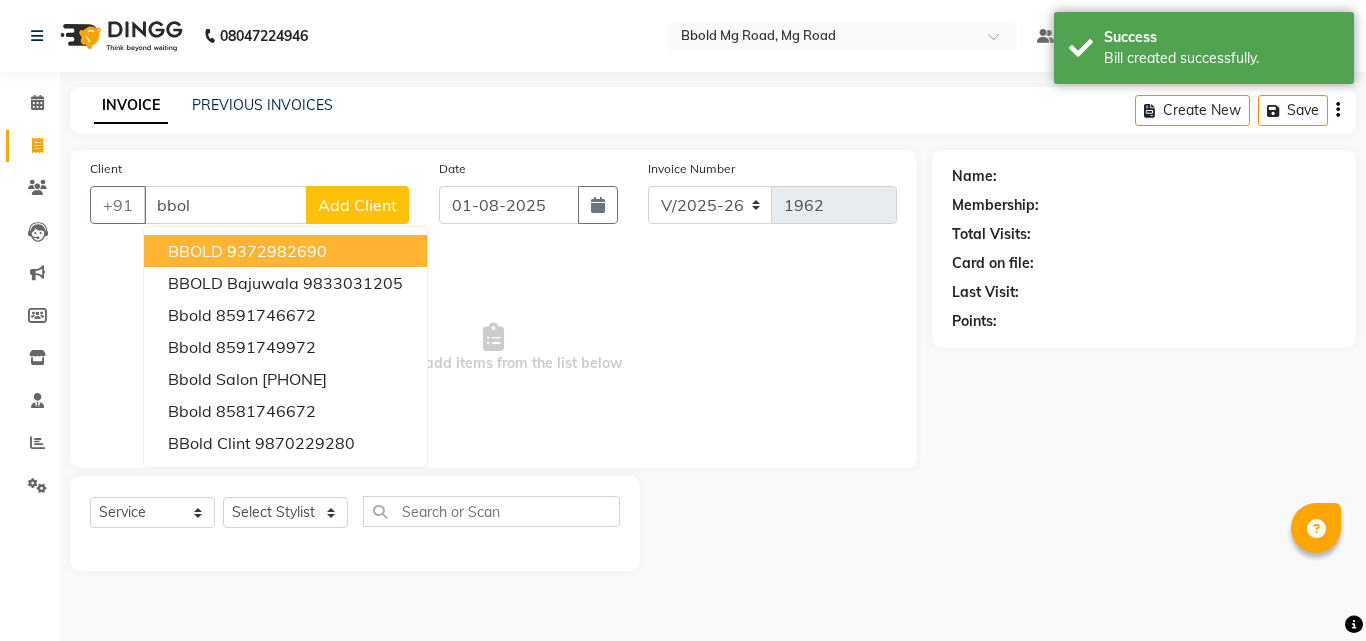 click on "BBOLD  9372982690" at bounding box center (285, 251) 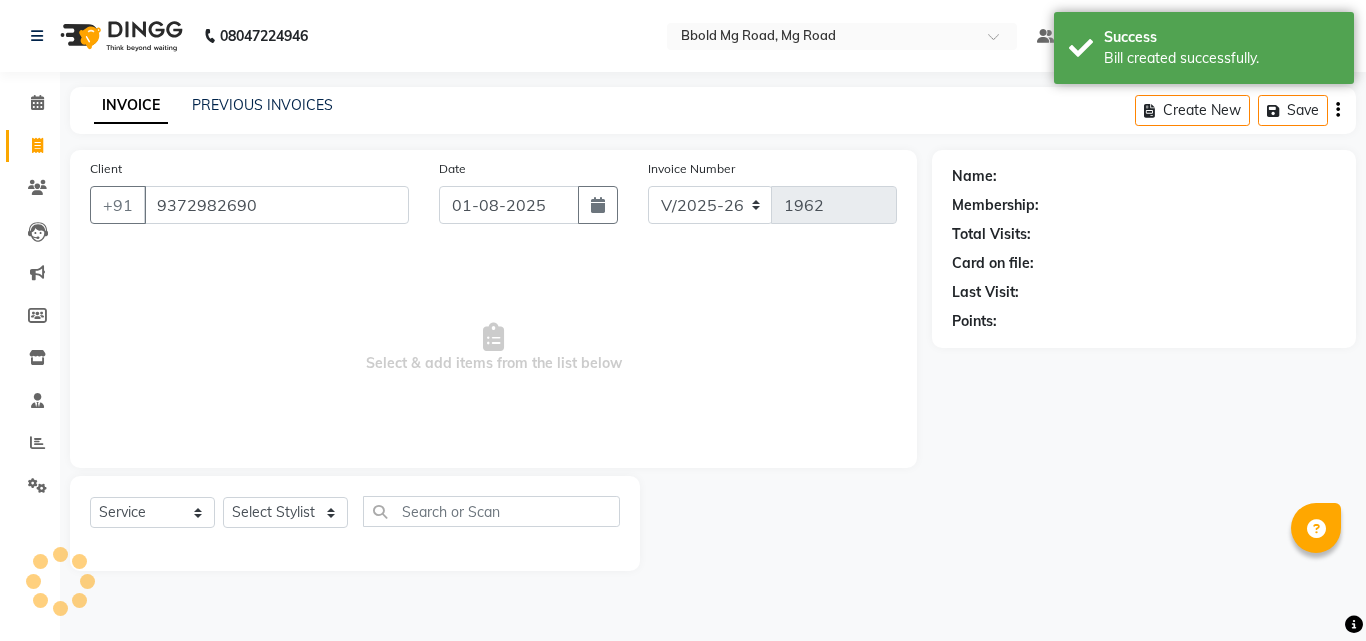 type on "9372982690" 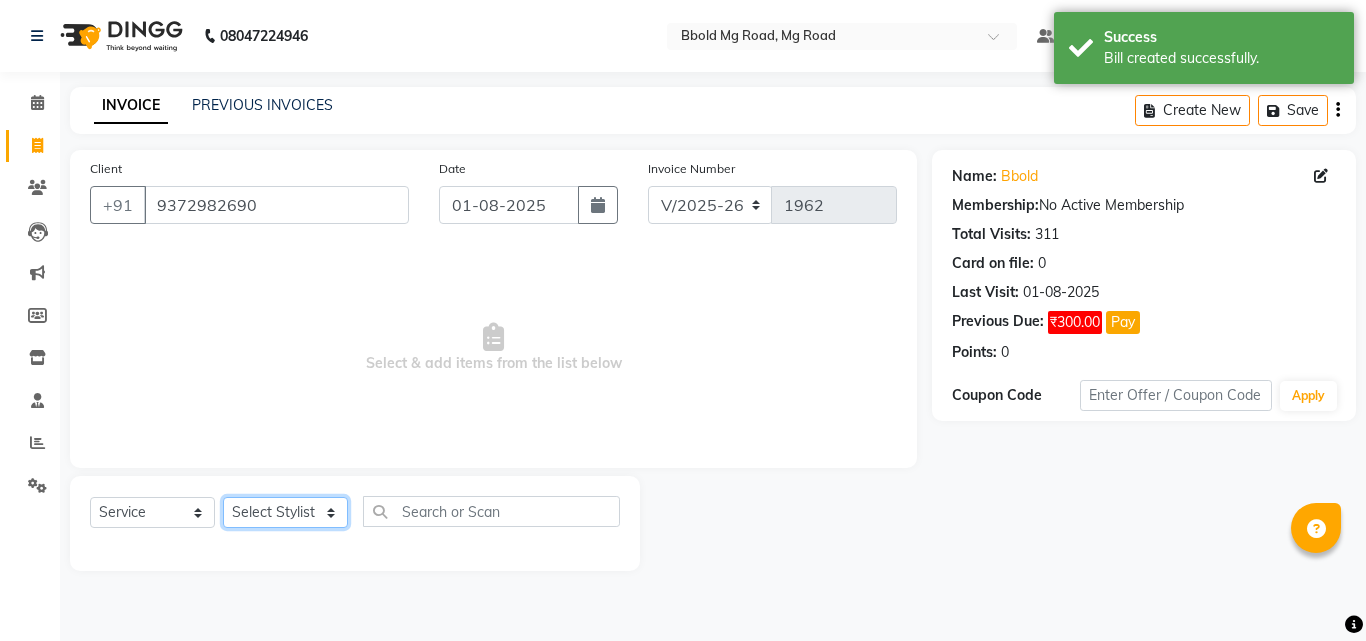 click on "Select Stylist Aarish Qureshi ajay Areeba Hetal  karan Mahima Kelkar Manager Nadeem  Pooja  priya mangr Samiya  Sonam Soni Zeenat Ansari" 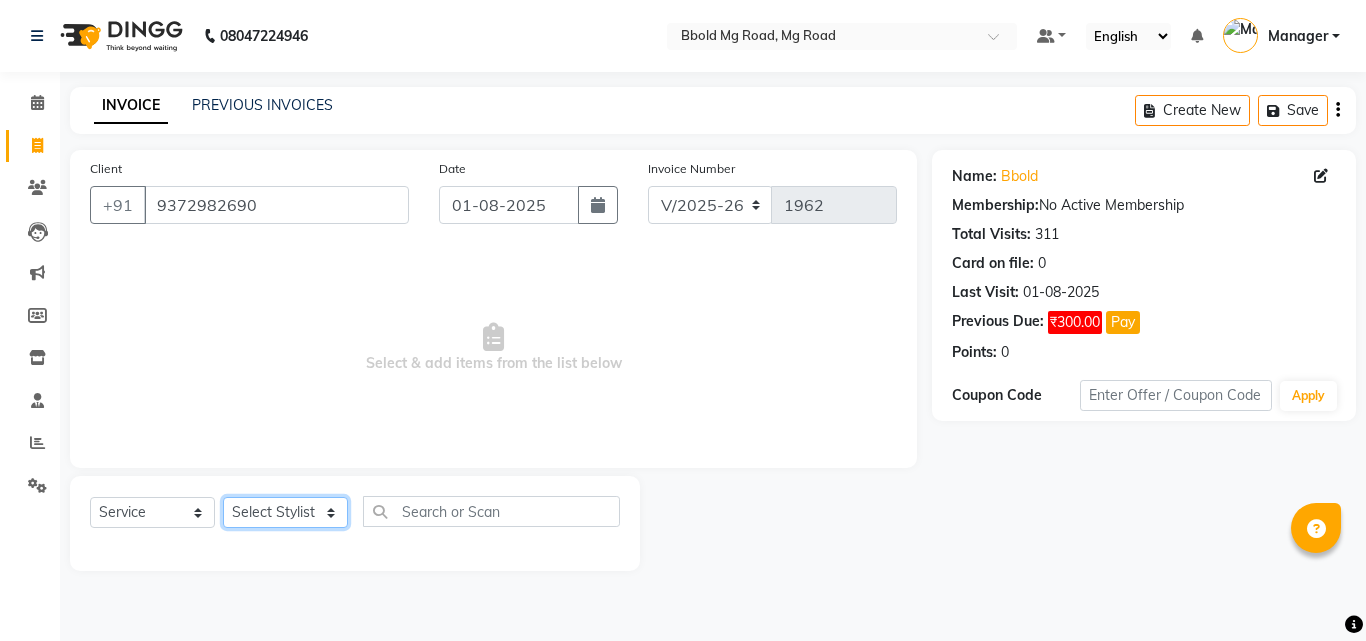 select on "63648" 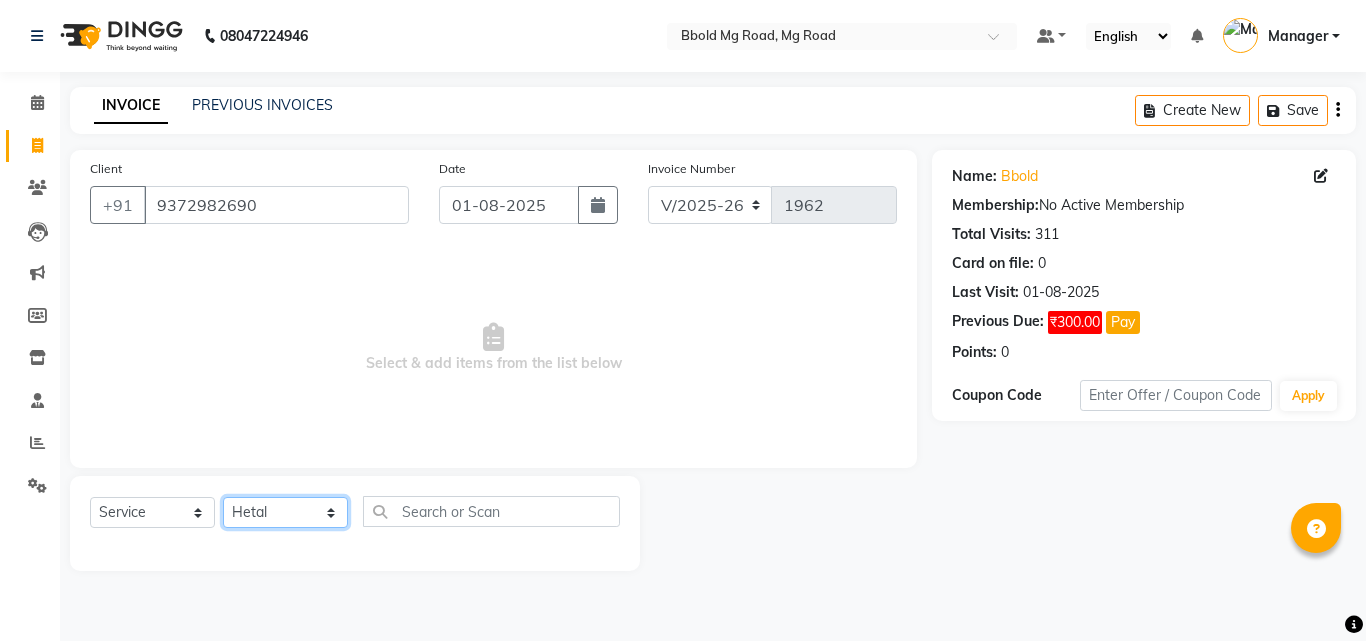 click on "Select Stylist Aarish Qureshi ajay Areeba Hetal  karan Mahima Kelkar Manager Nadeem  Pooja  priya mangr Samiya  Sonam Soni Zeenat Ansari" 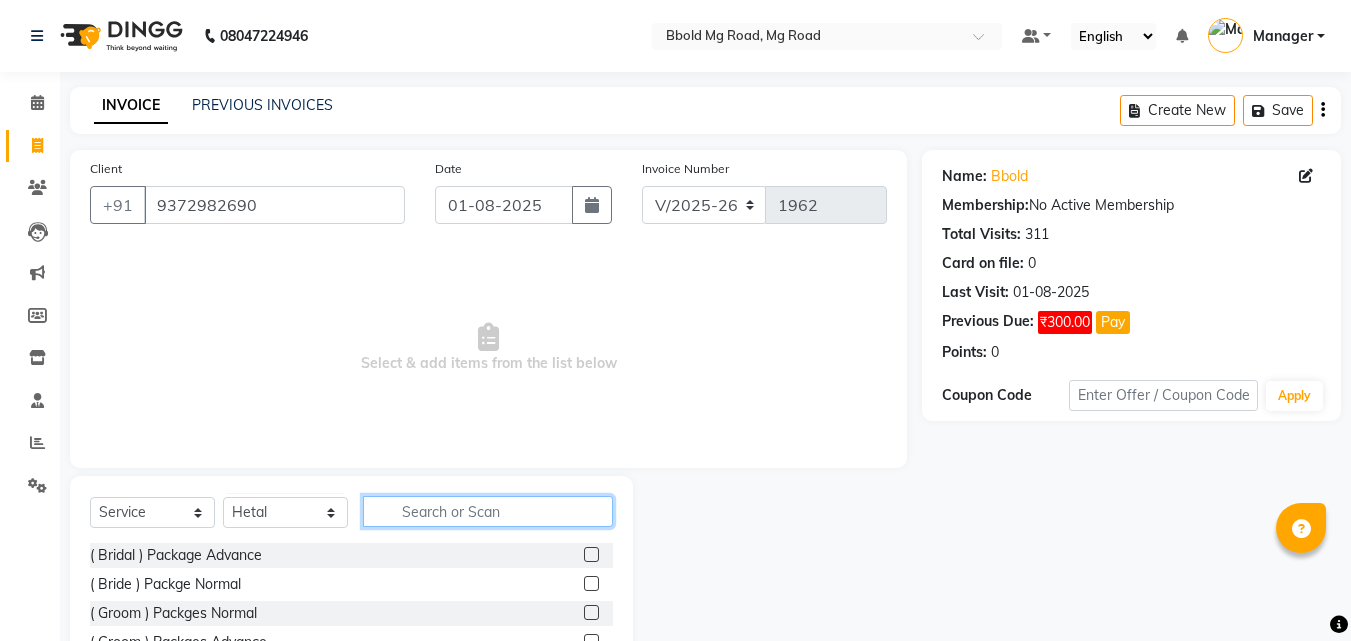 click 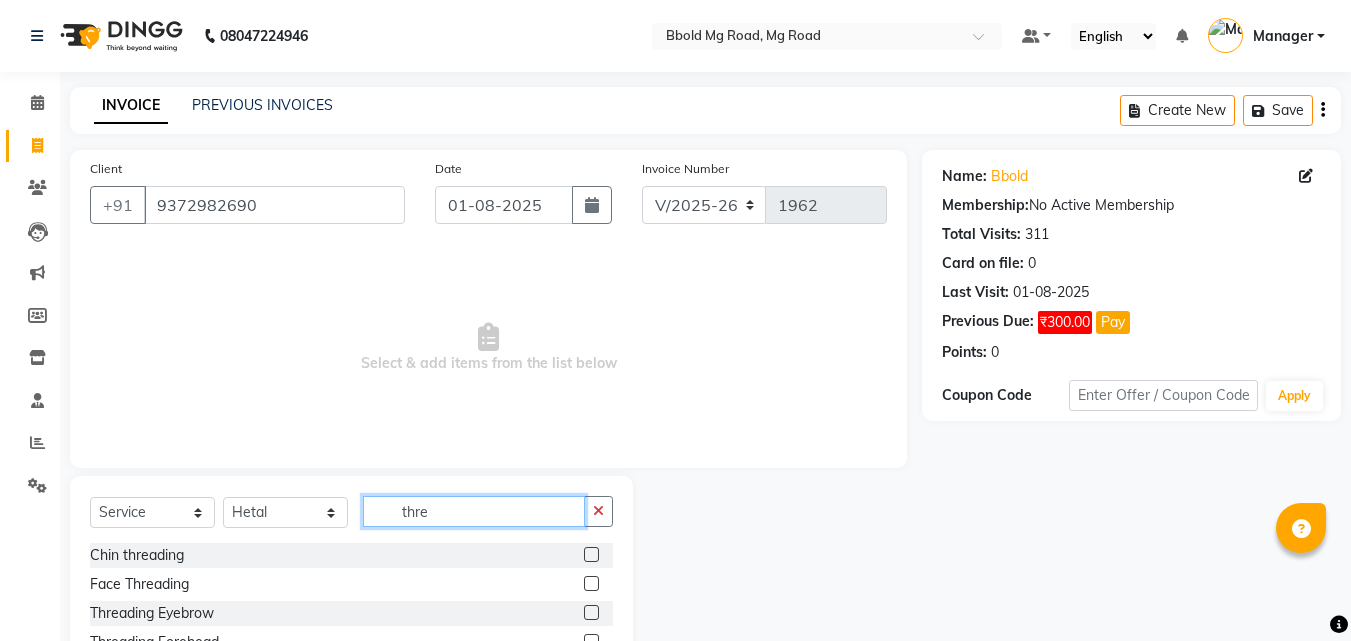 type on "thre" 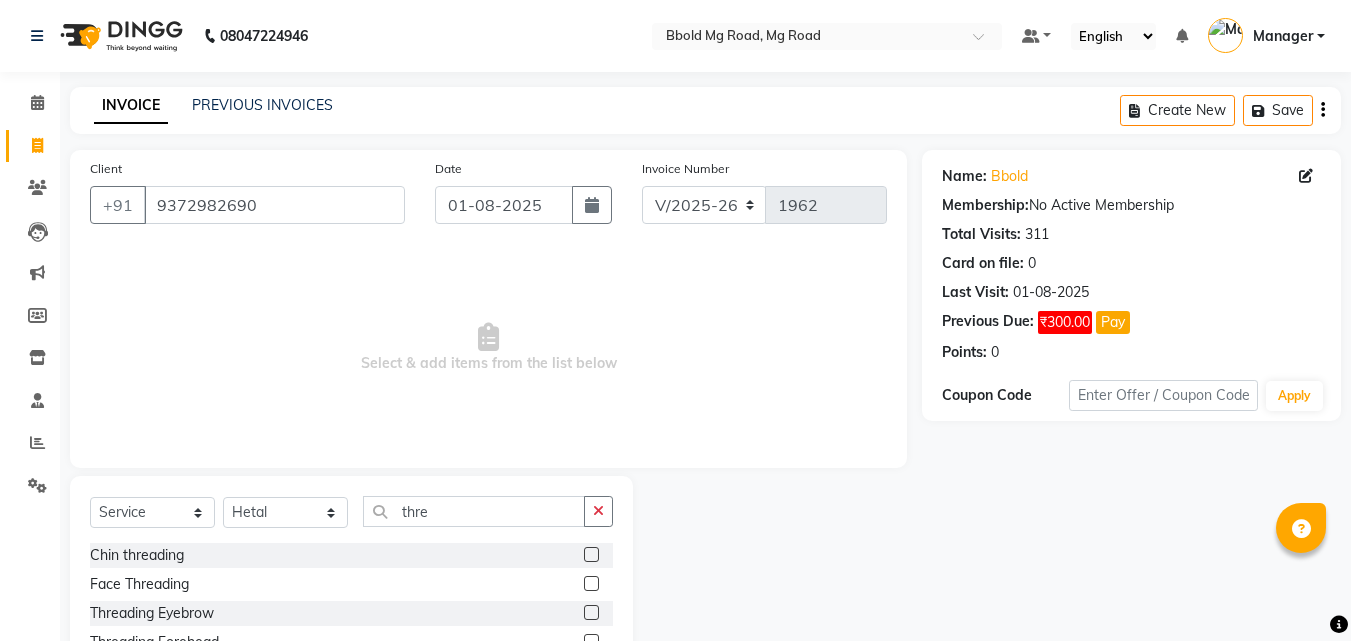 click 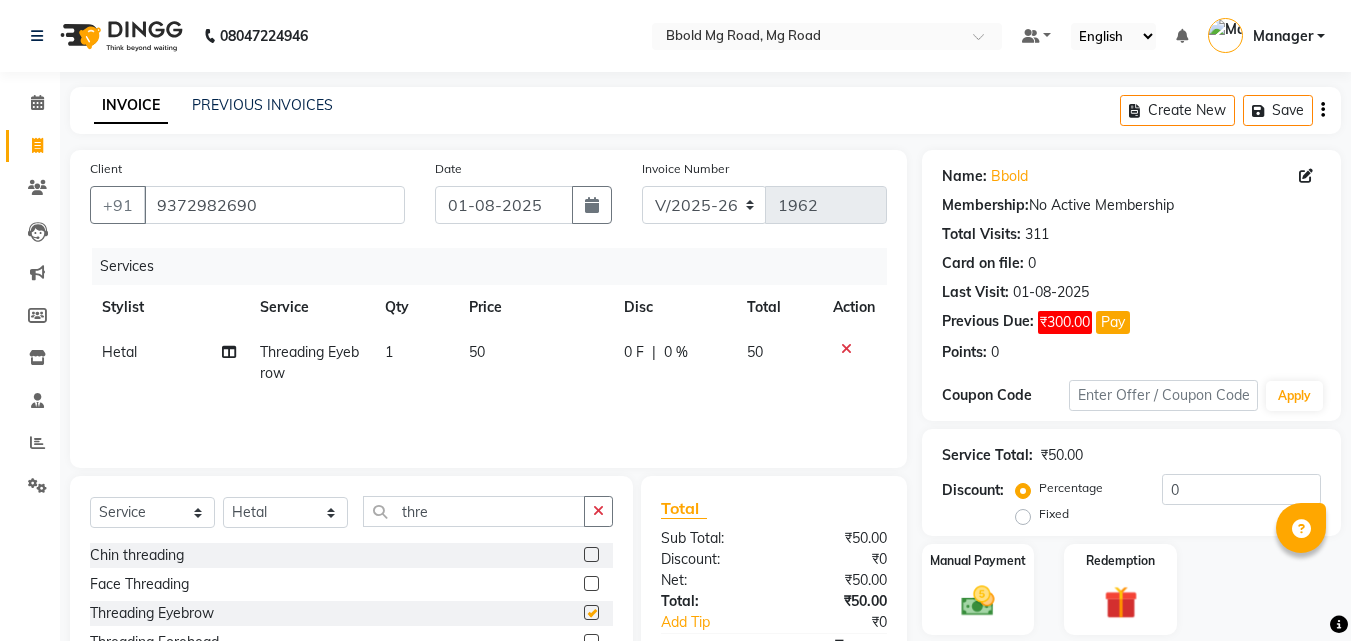checkbox on "false" 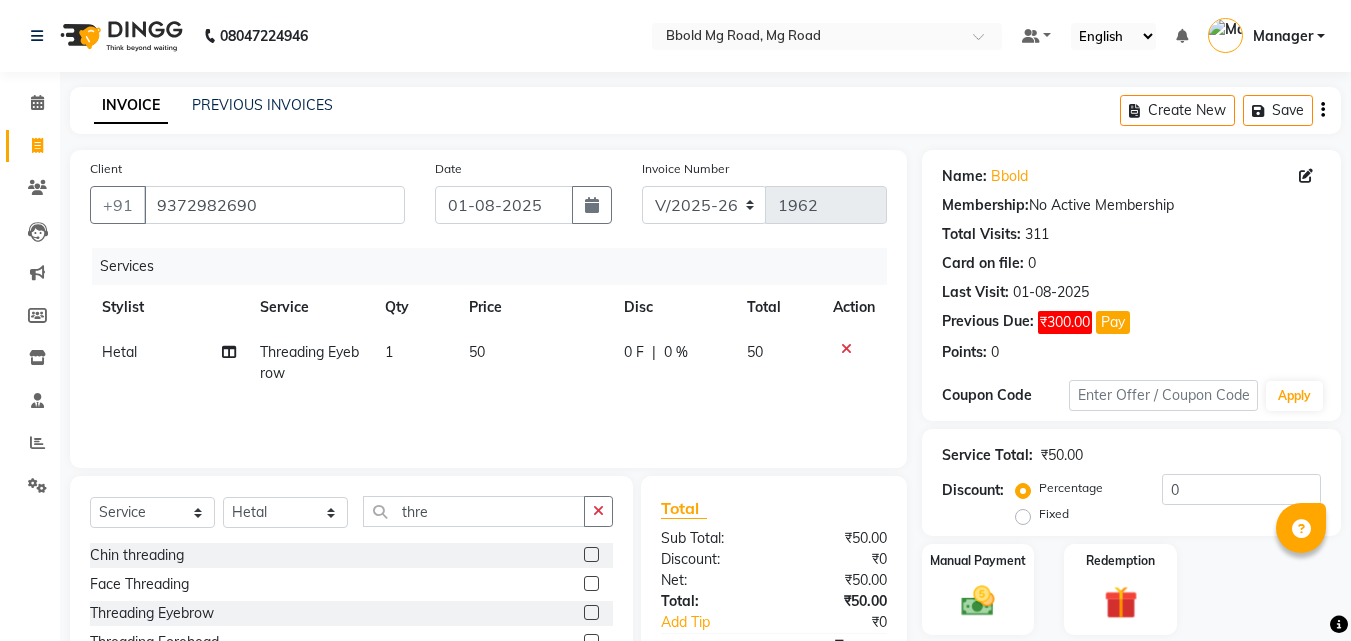 click on "50" 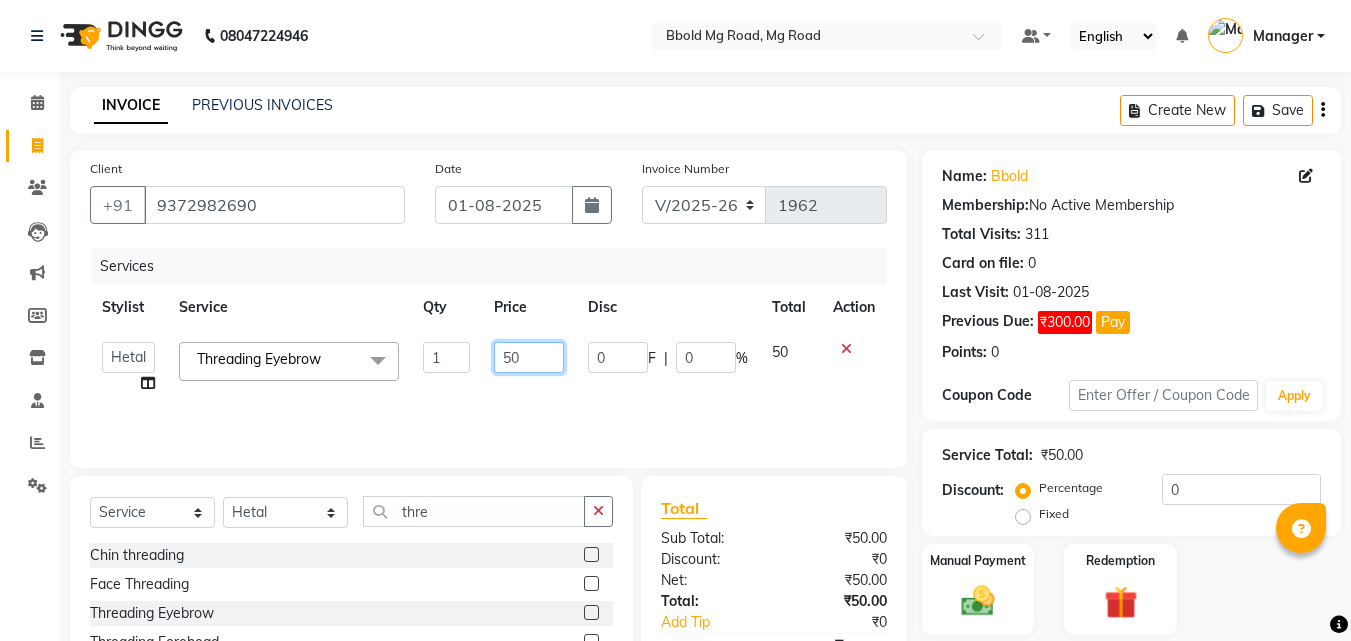 click on "50" 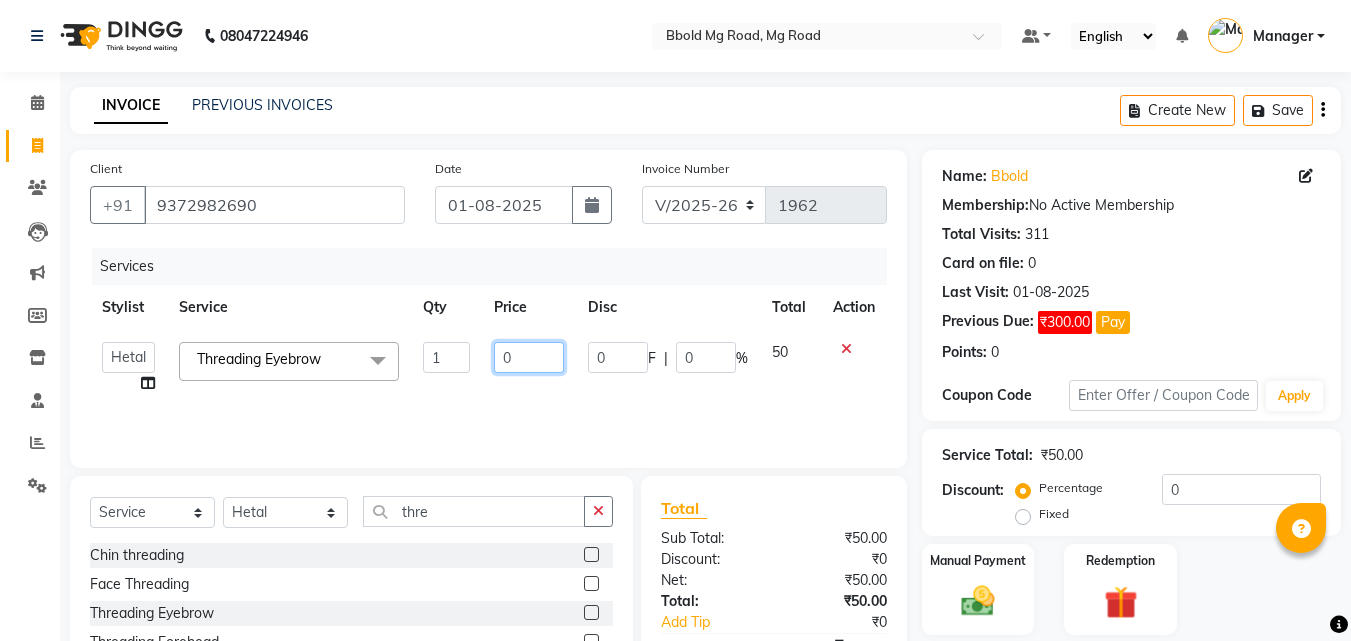 type on "80" 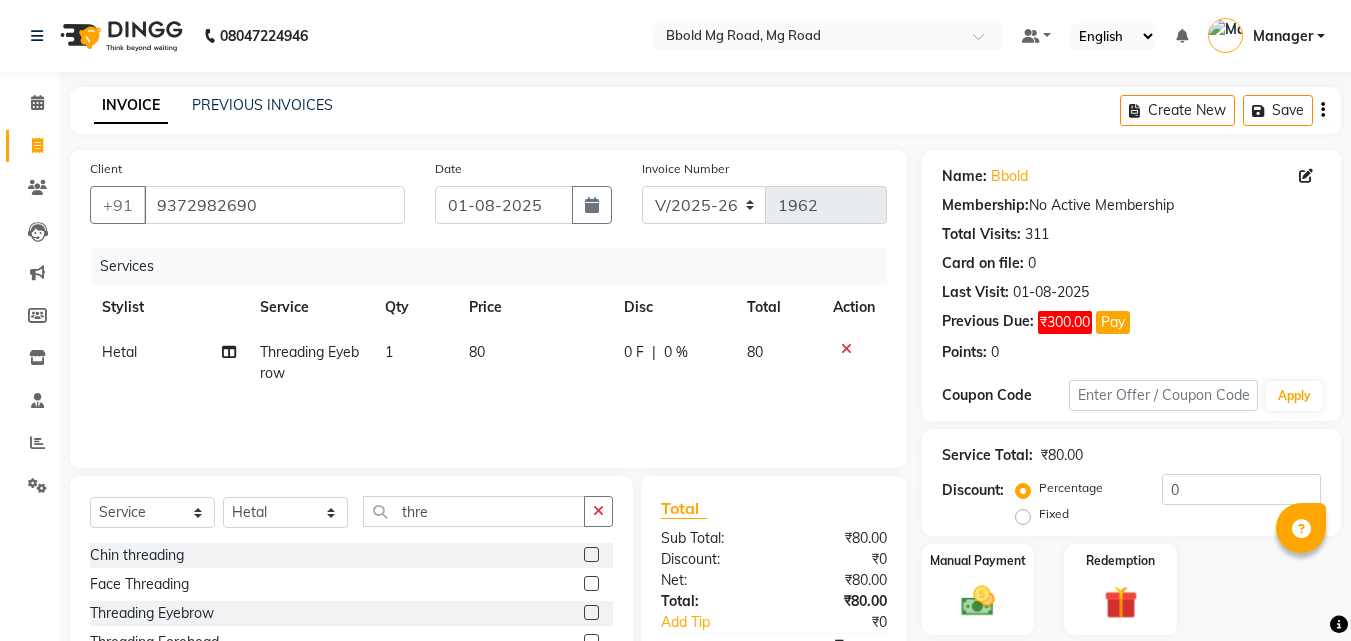 click on "Services Stylist Service Qty Price Disc Total Action Hetal  Threading Eyebrow 1 80 0 F | 0 % 80" 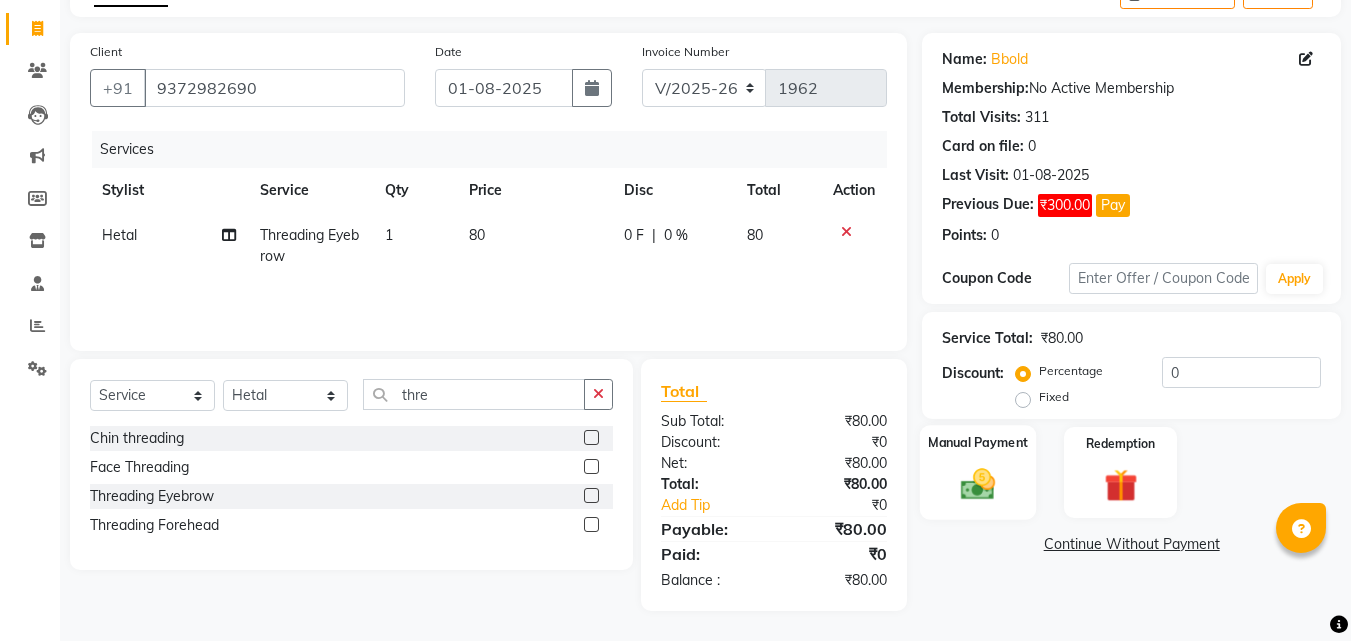 click 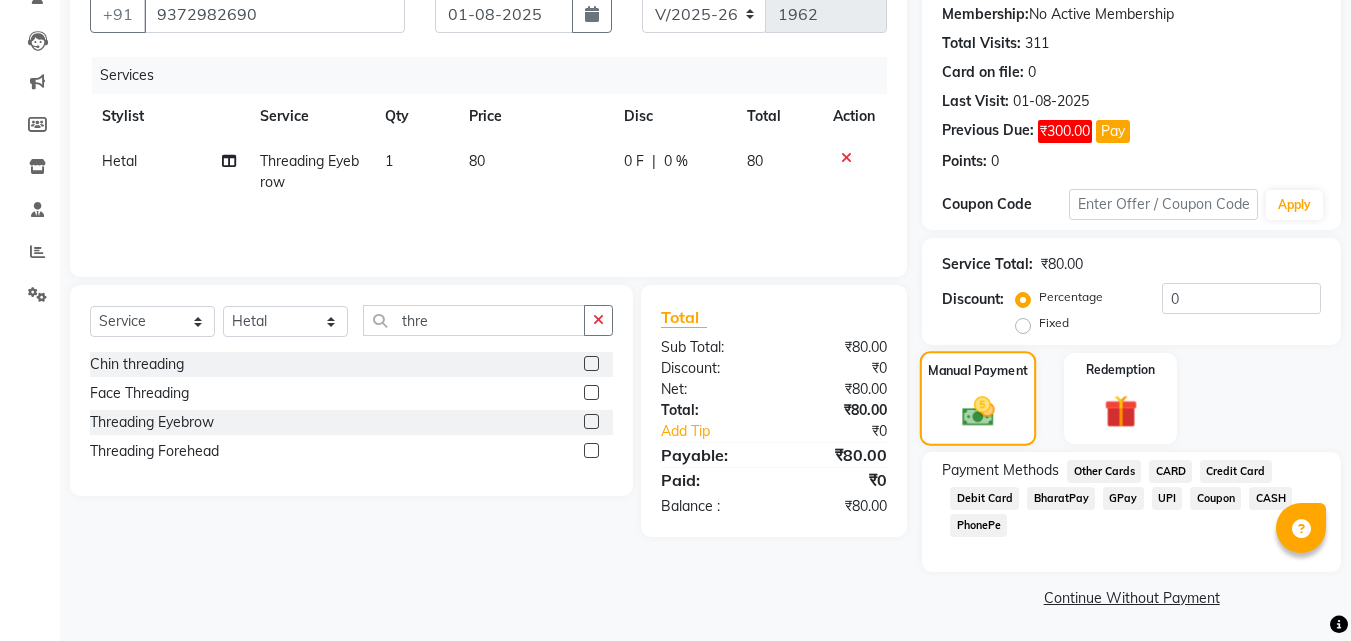 scroll, scrollTop: 193, scrollLeft: 0, axis: vertical 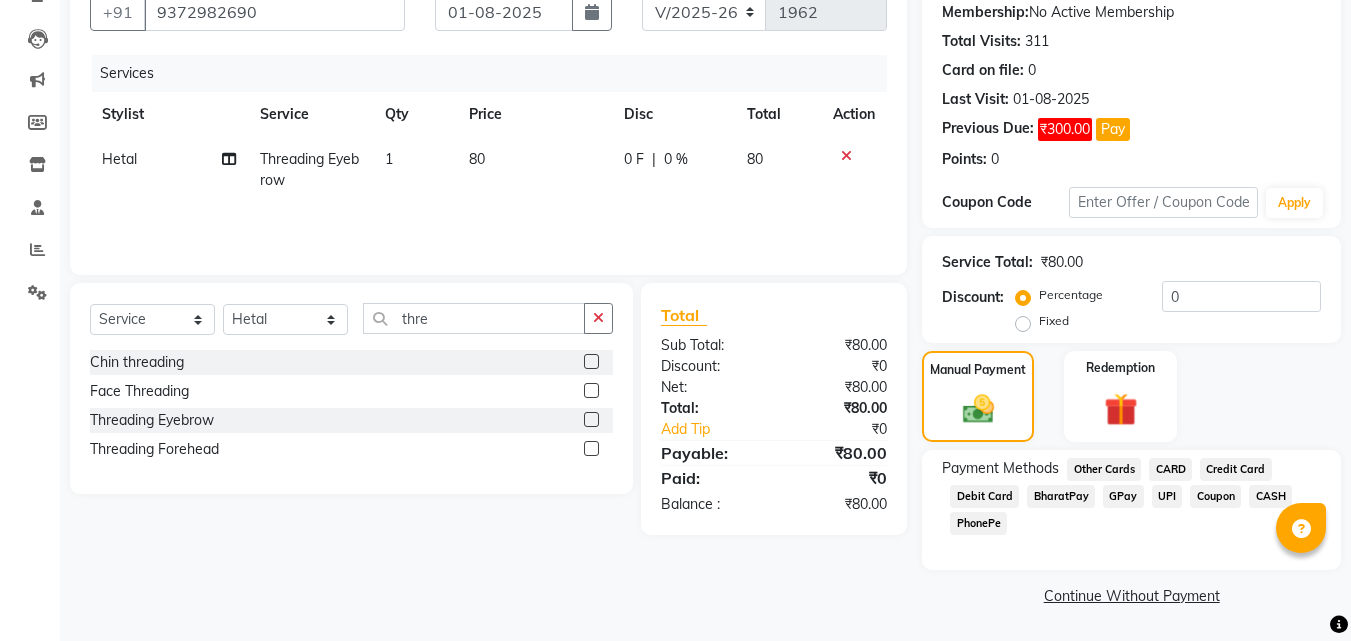 click on "CASH" 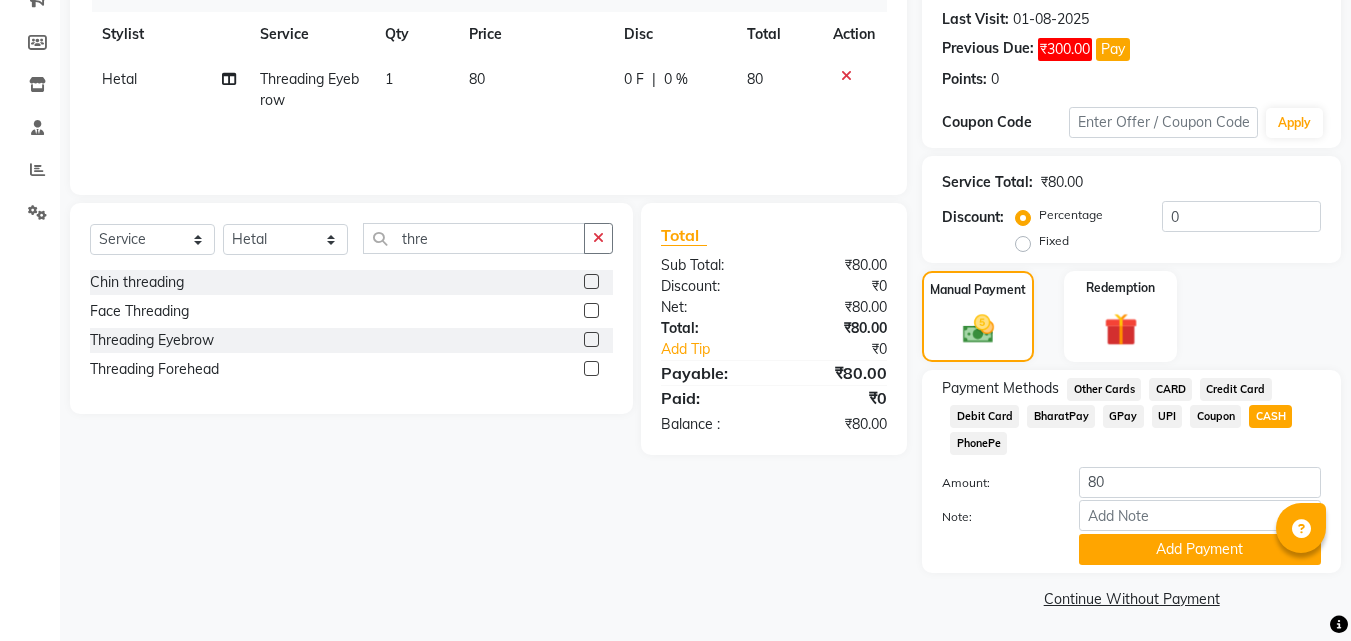 scroll, scrollTop: 276, scrollLeft: 0, axis: vertical 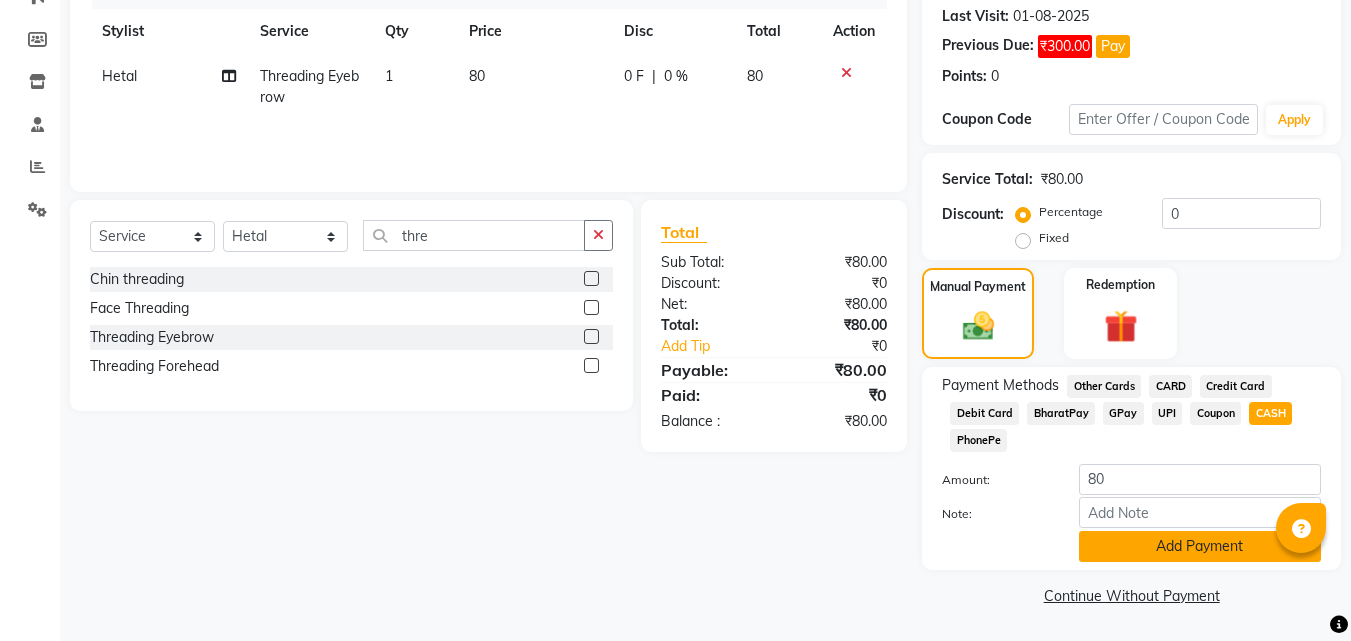 click on "Add Payment" 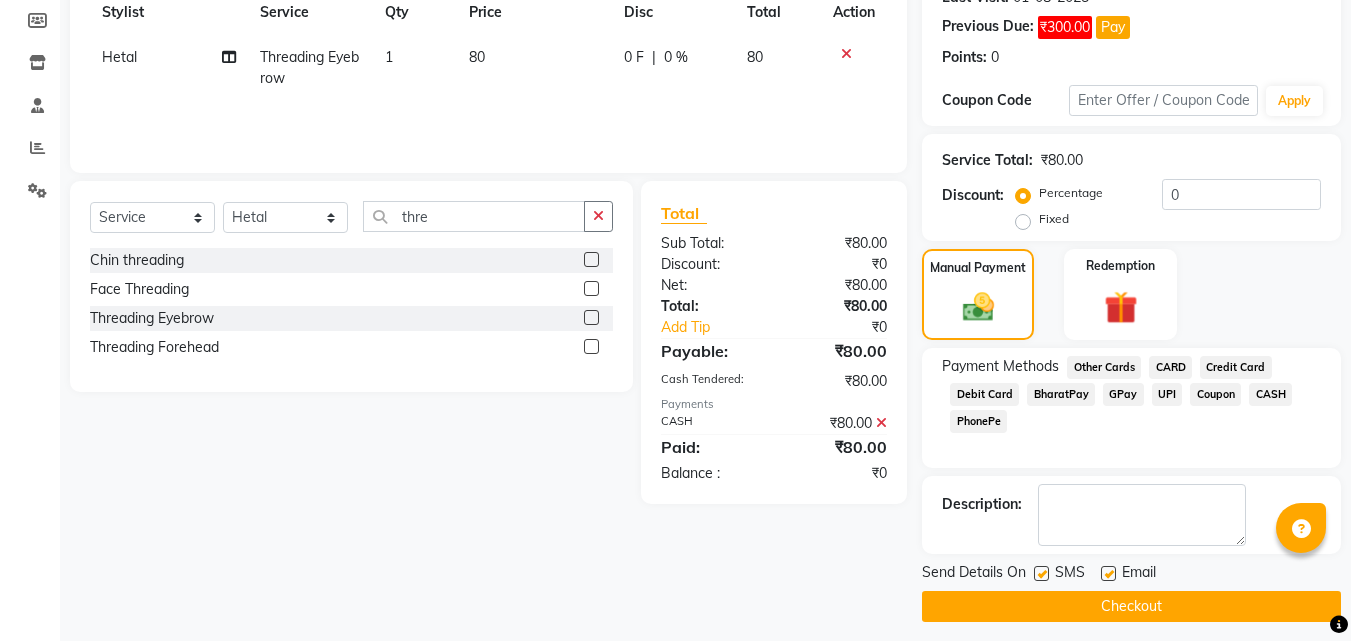scroll, scrollTop: 306, scrollLeft: 0, axis: vertical 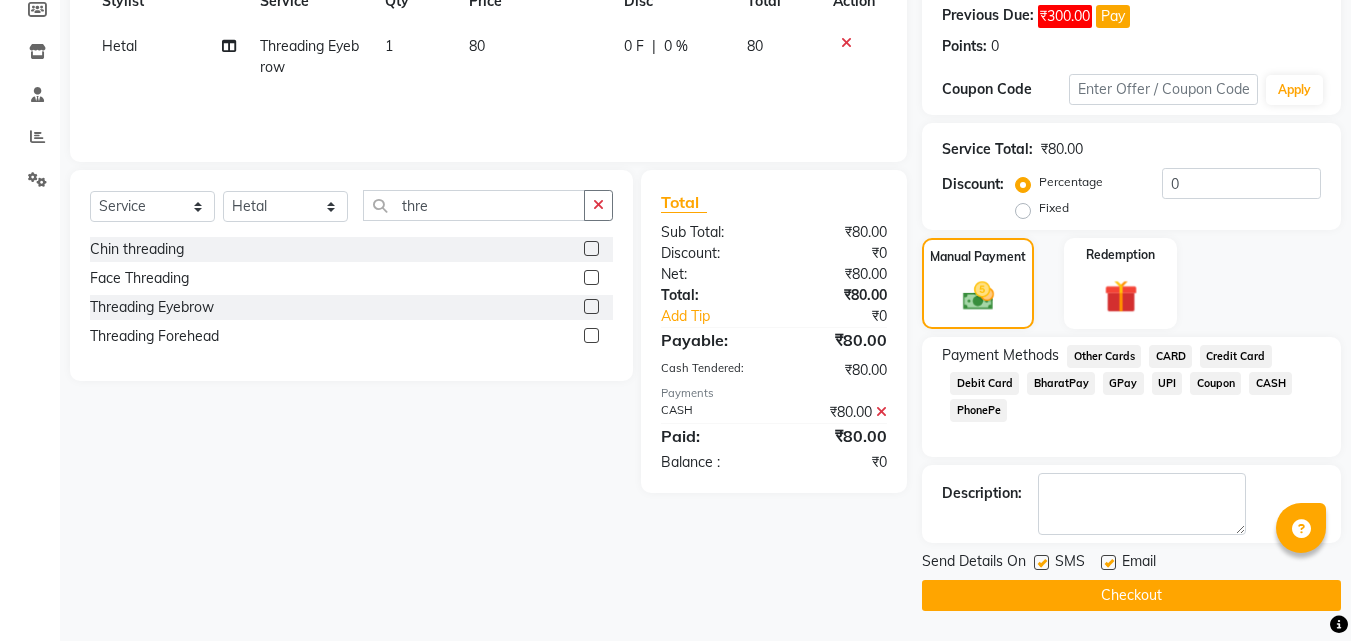 click on "Checkout" 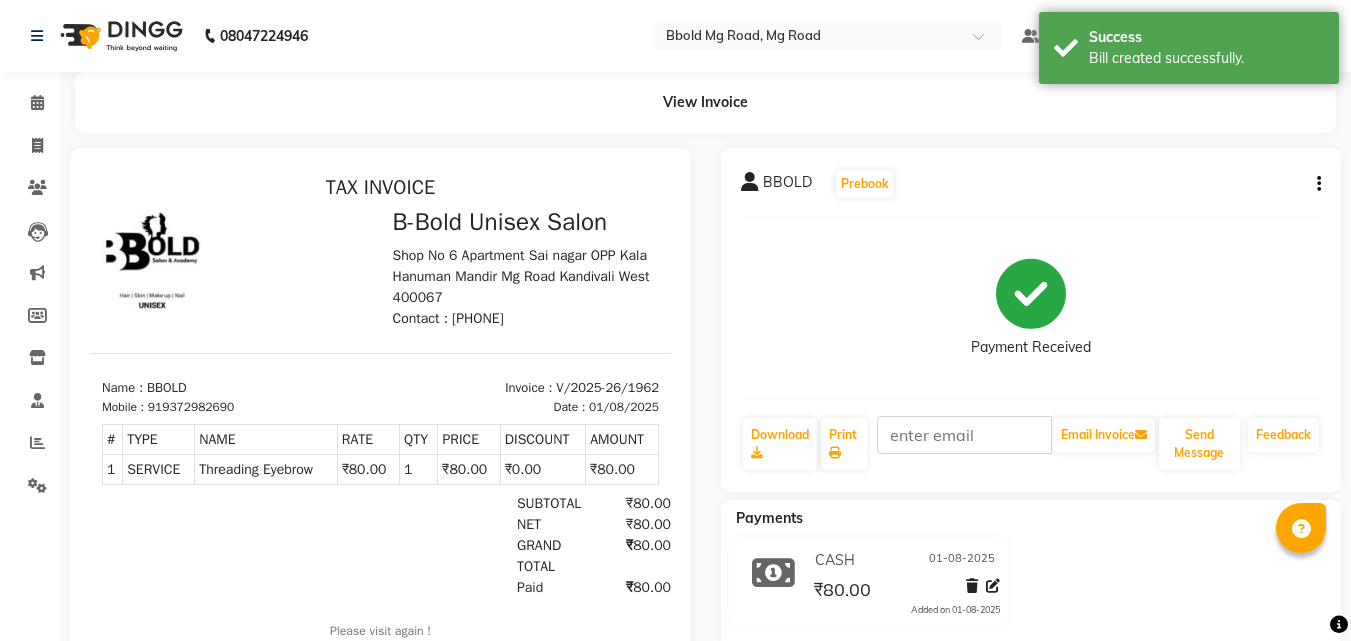 scroll, scrollTop: 0, scrollLeft: 0, axis: both 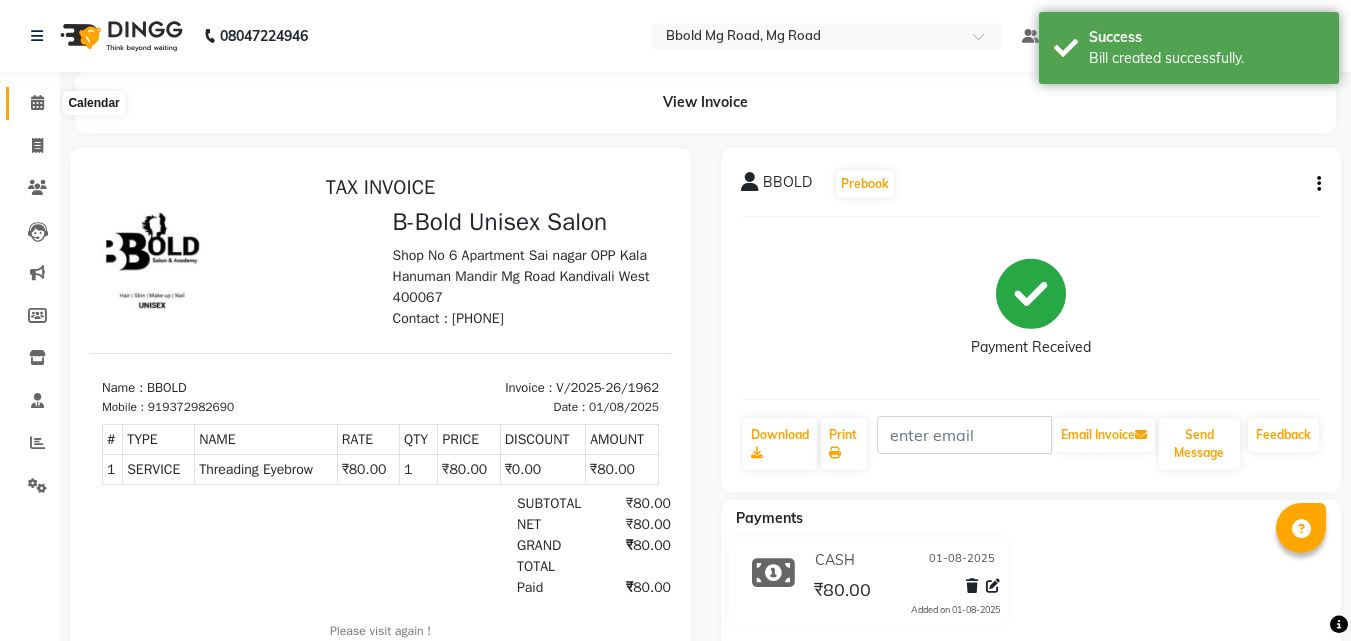 click 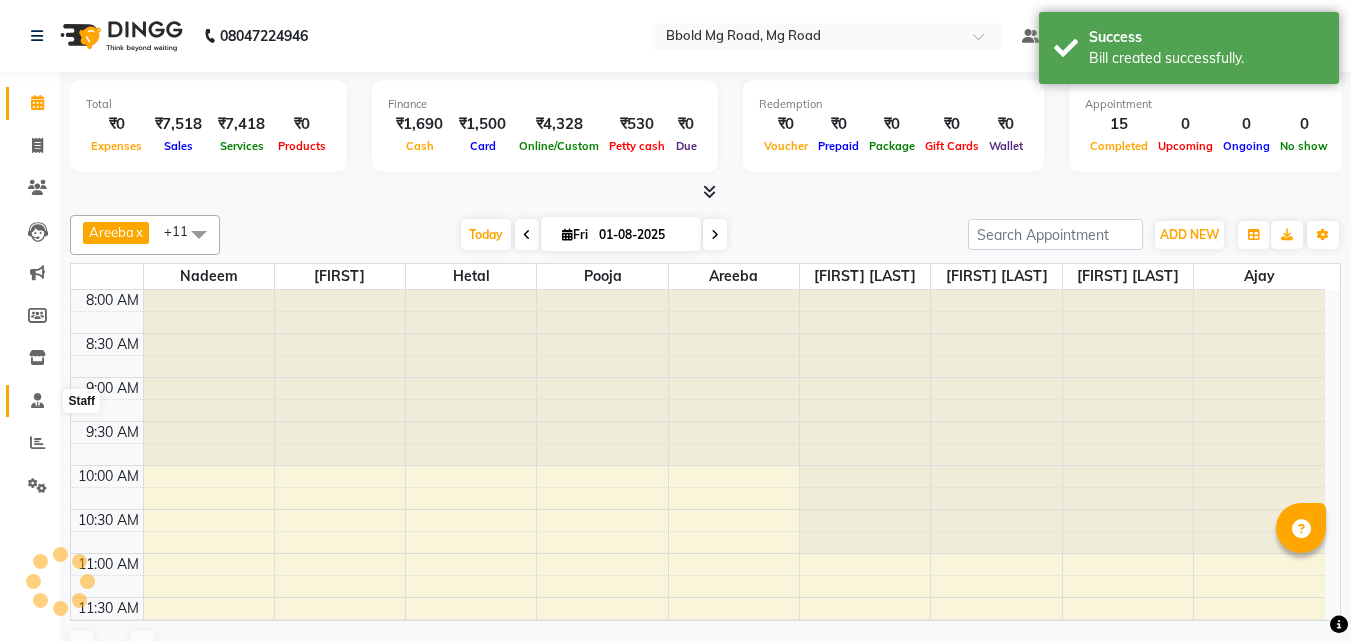 click 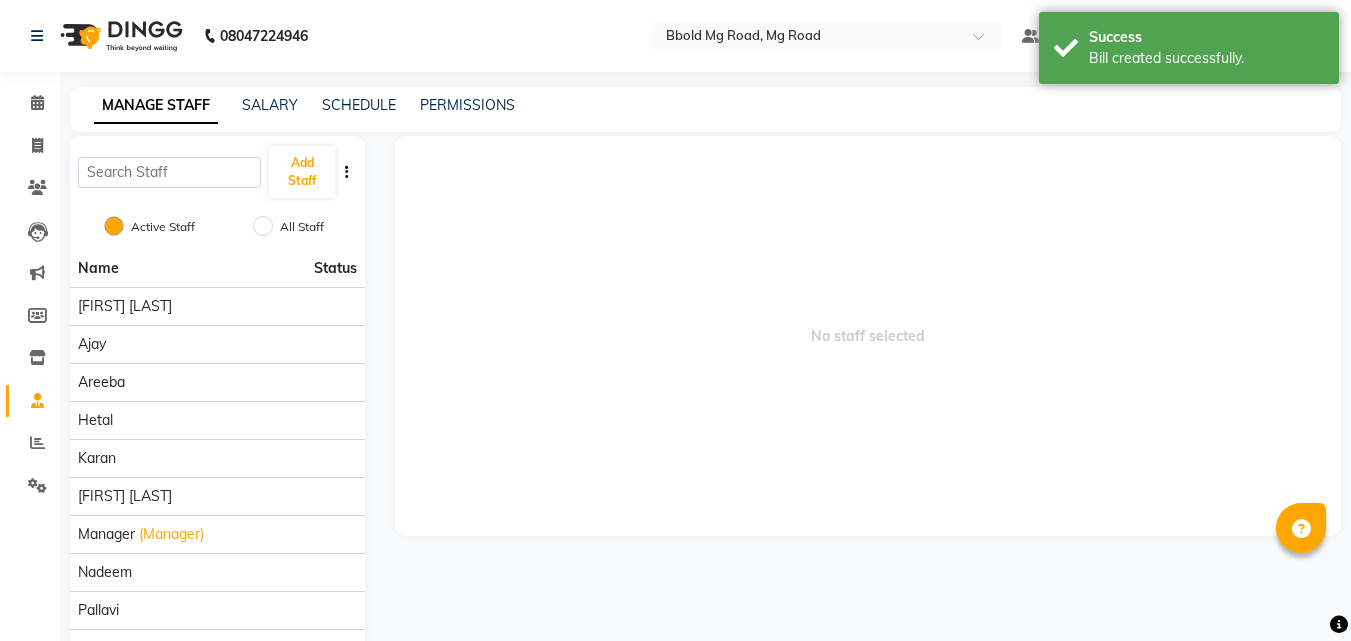 click 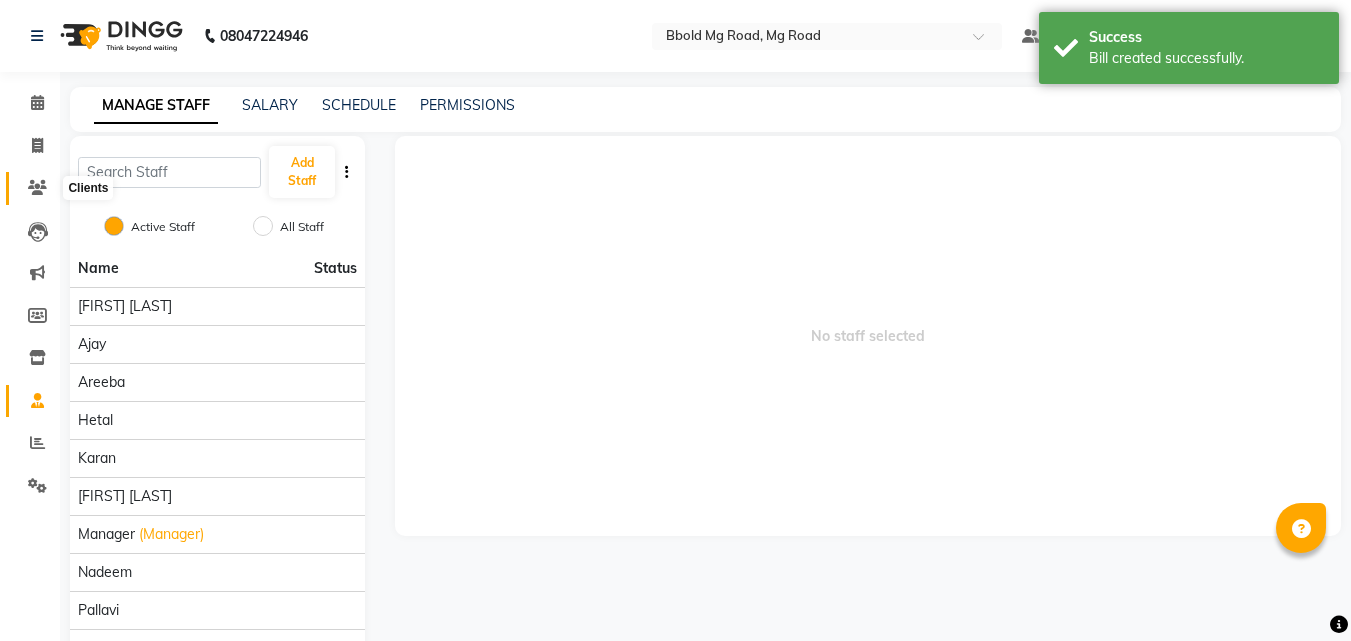 click 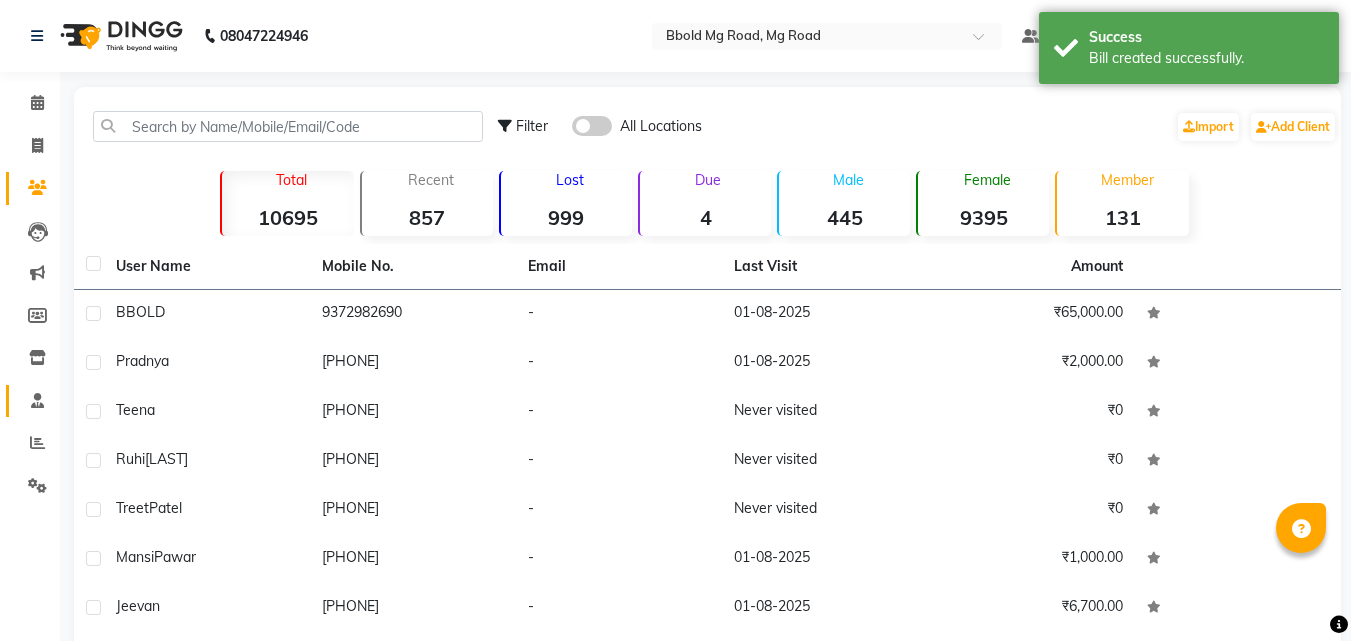 click on "Staff" 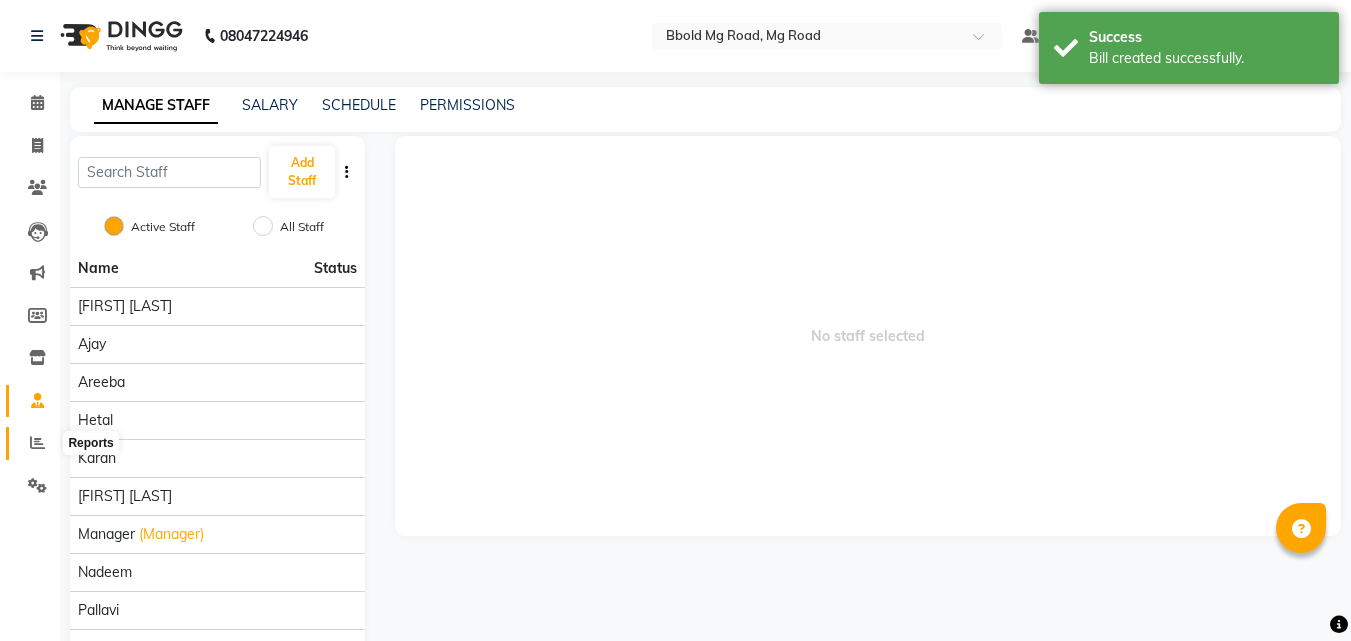 click 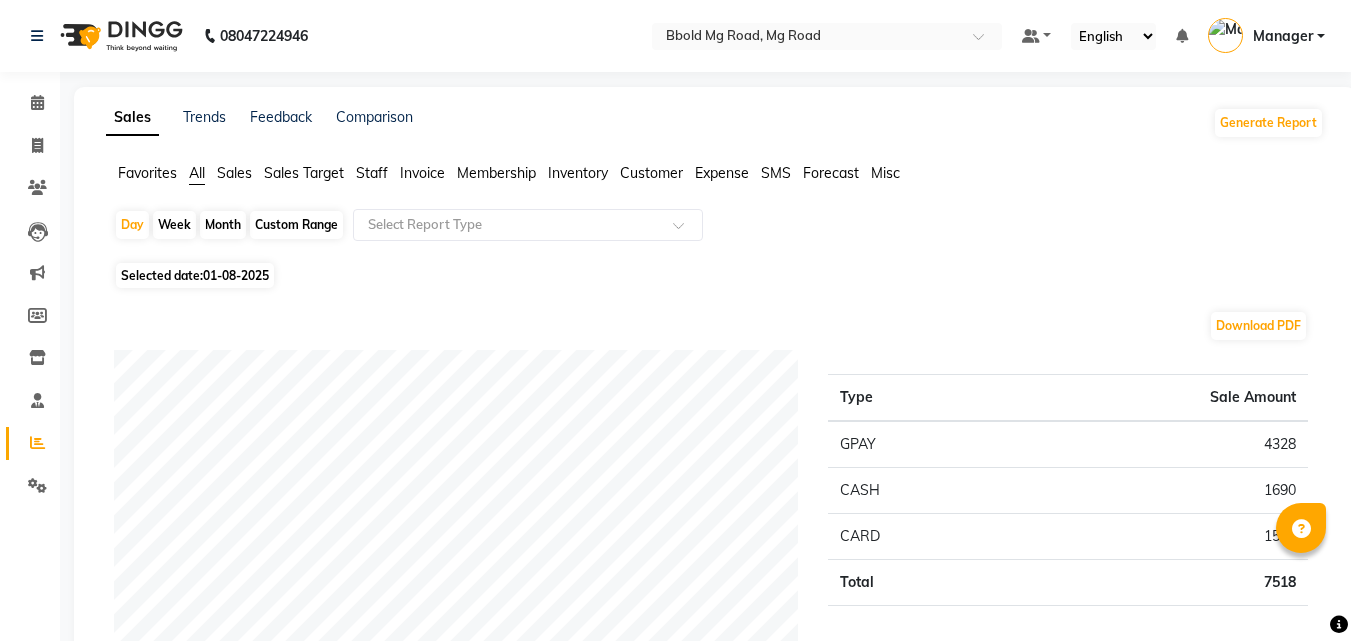 click on "Staff" 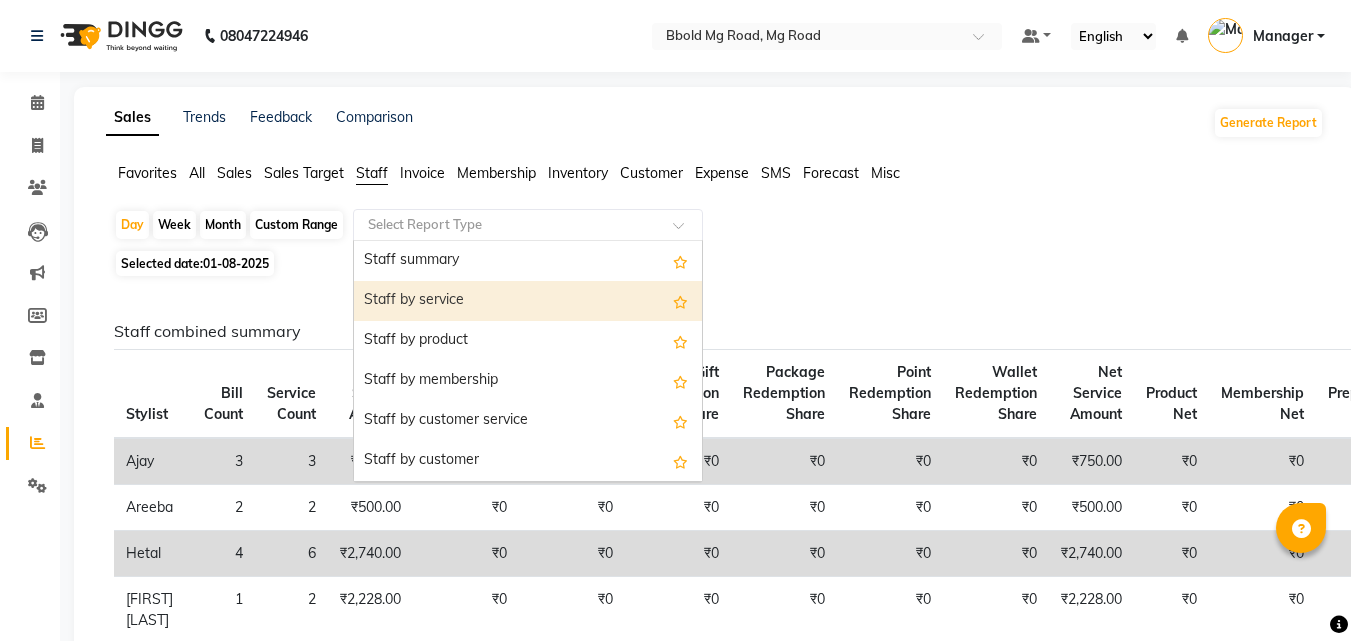 drag, startPoint x: 575, startPoint y: 215, endPoint x: 502, endPoint y: 294, distance: 107.563934 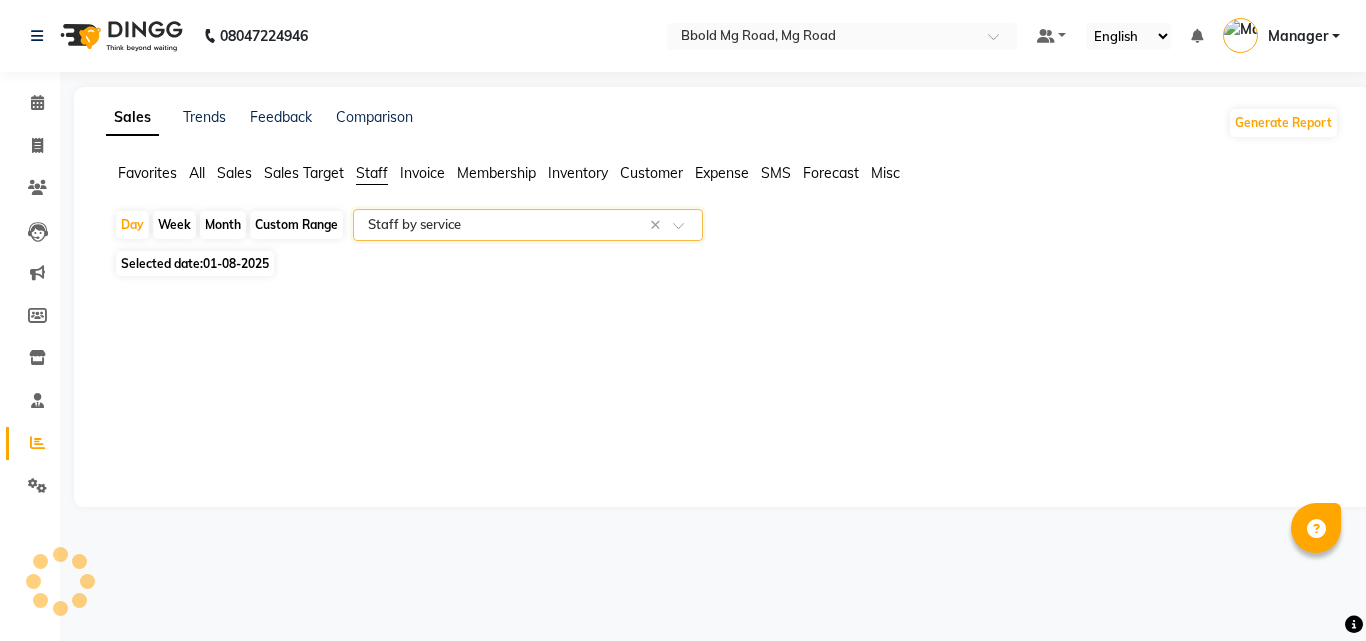 select on "full_report" 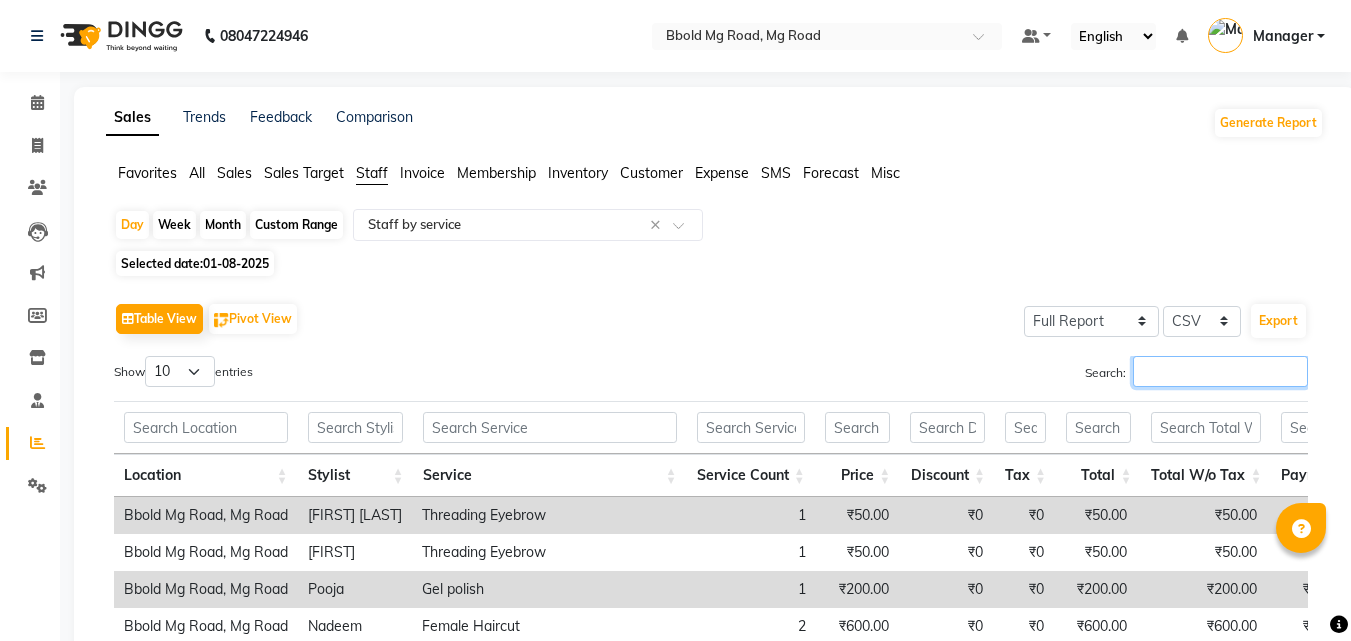 click on "Search:" at bounding box center [1220, 371] 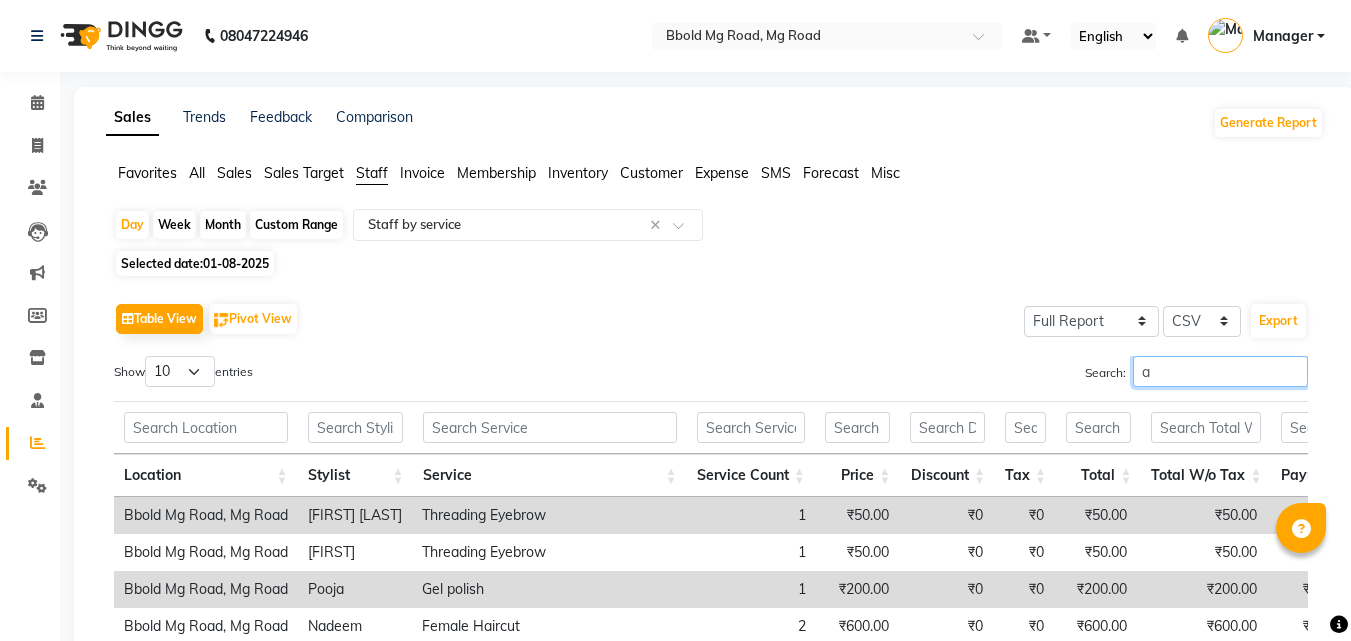 type on "aj" 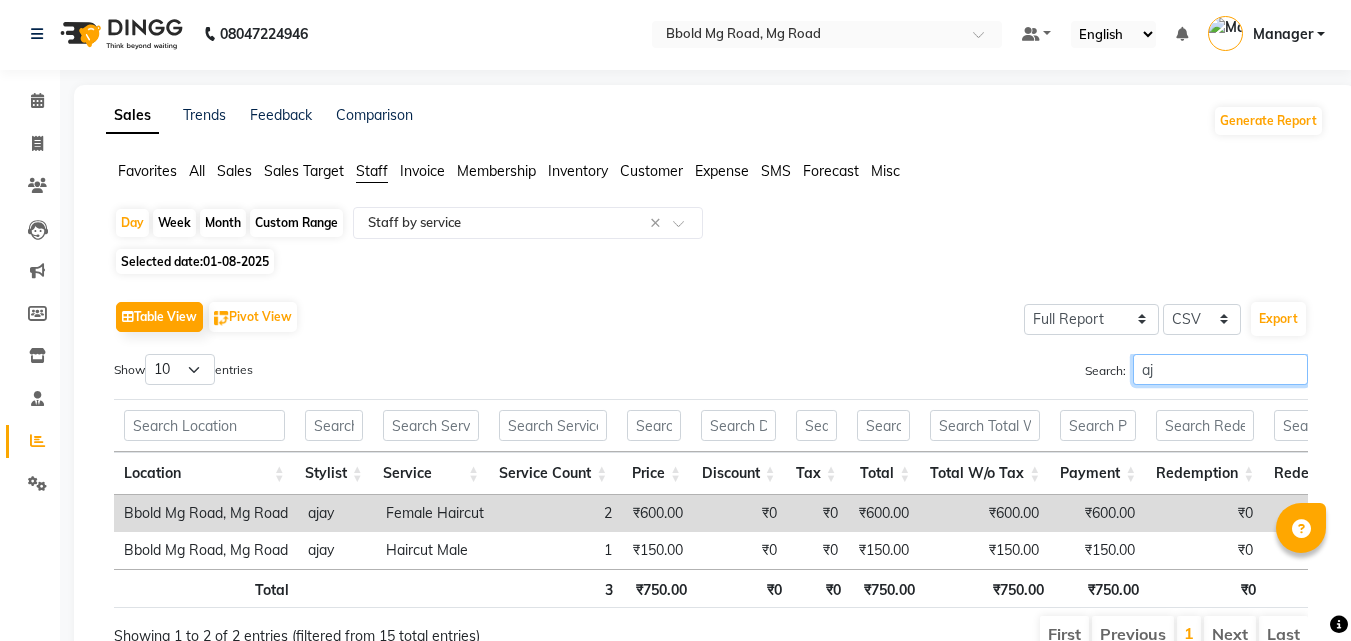 scroll, scrollTop: 0, scrollLeft: 0, axis: both 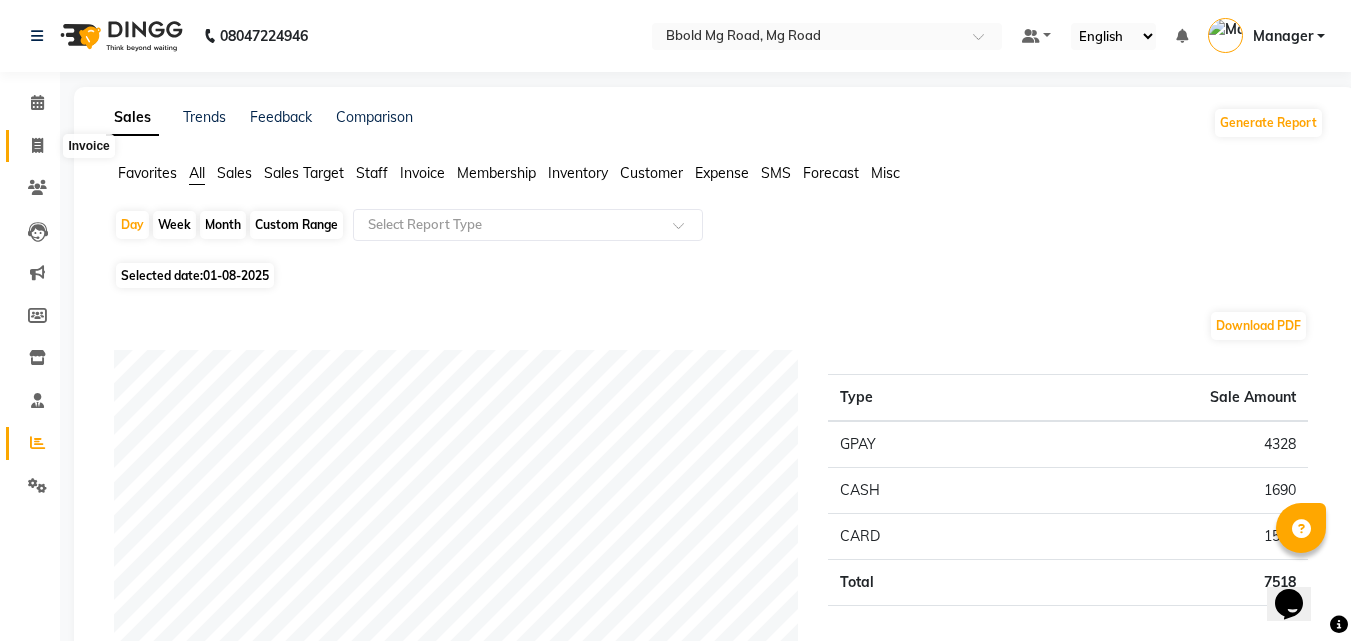 drag, startPoint x: 57, startPoint y: 151, endPoint x: 45, endPoint y: 149, distance: 12.165525 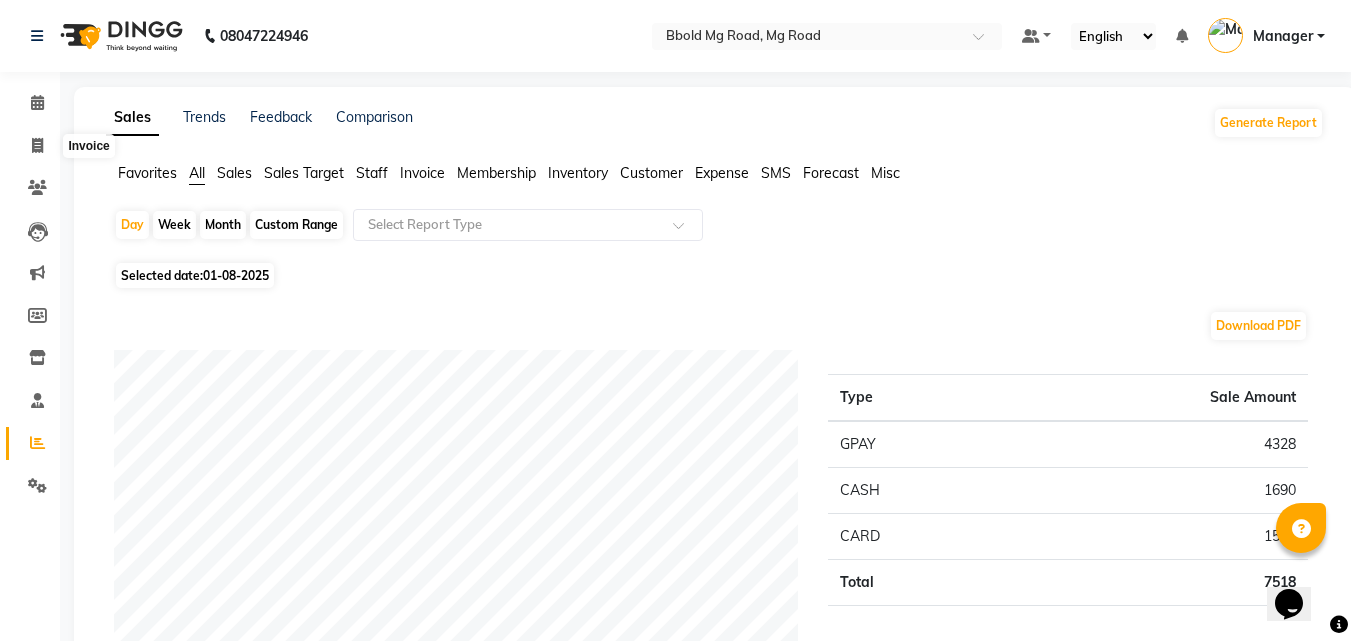 select on "service" 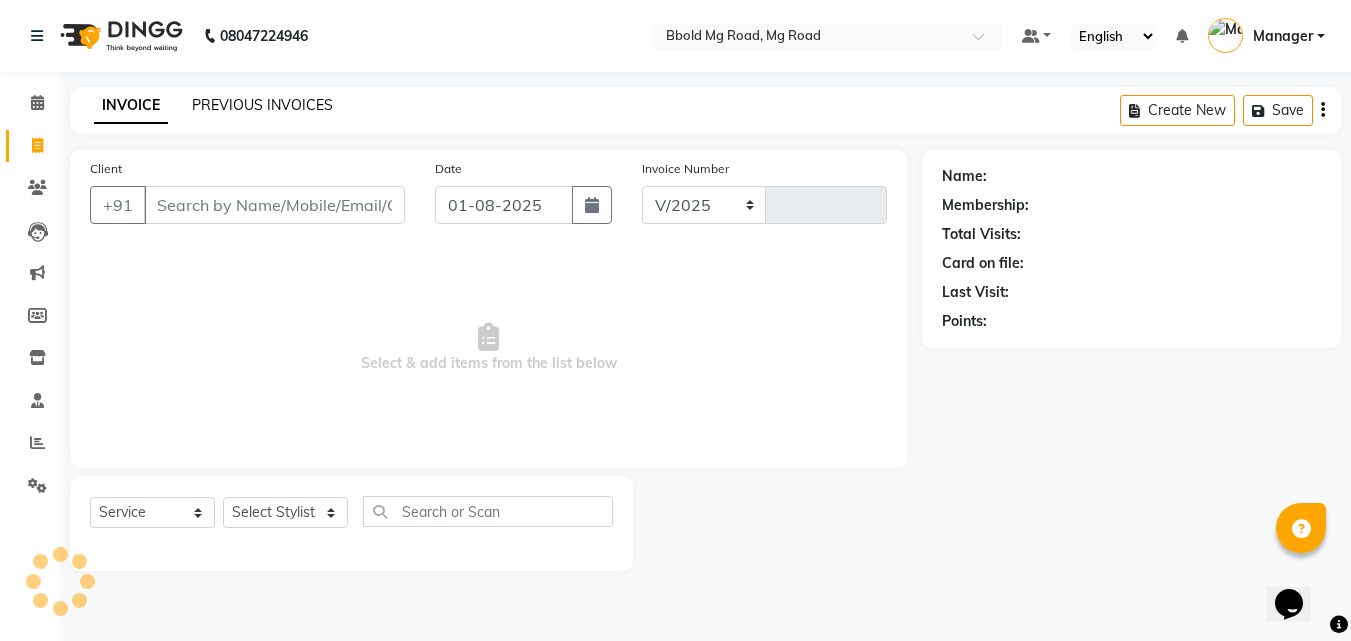 select on "7353" 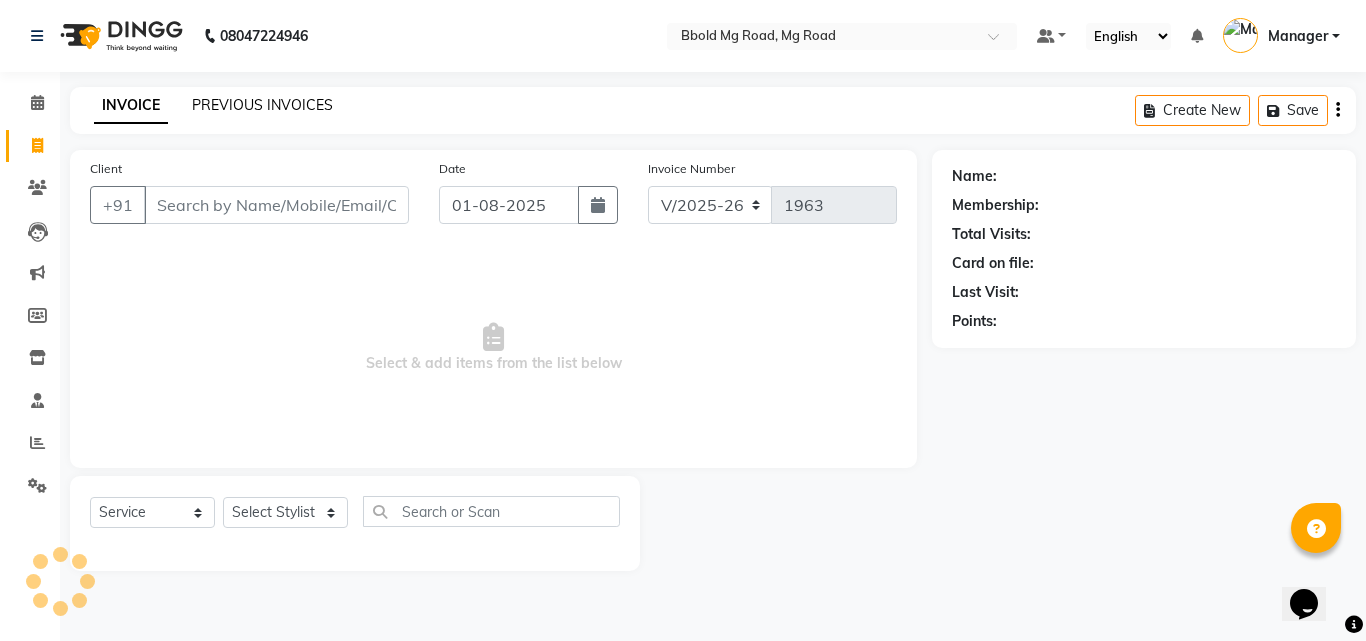 click on "PREVIOUS INVOICES" 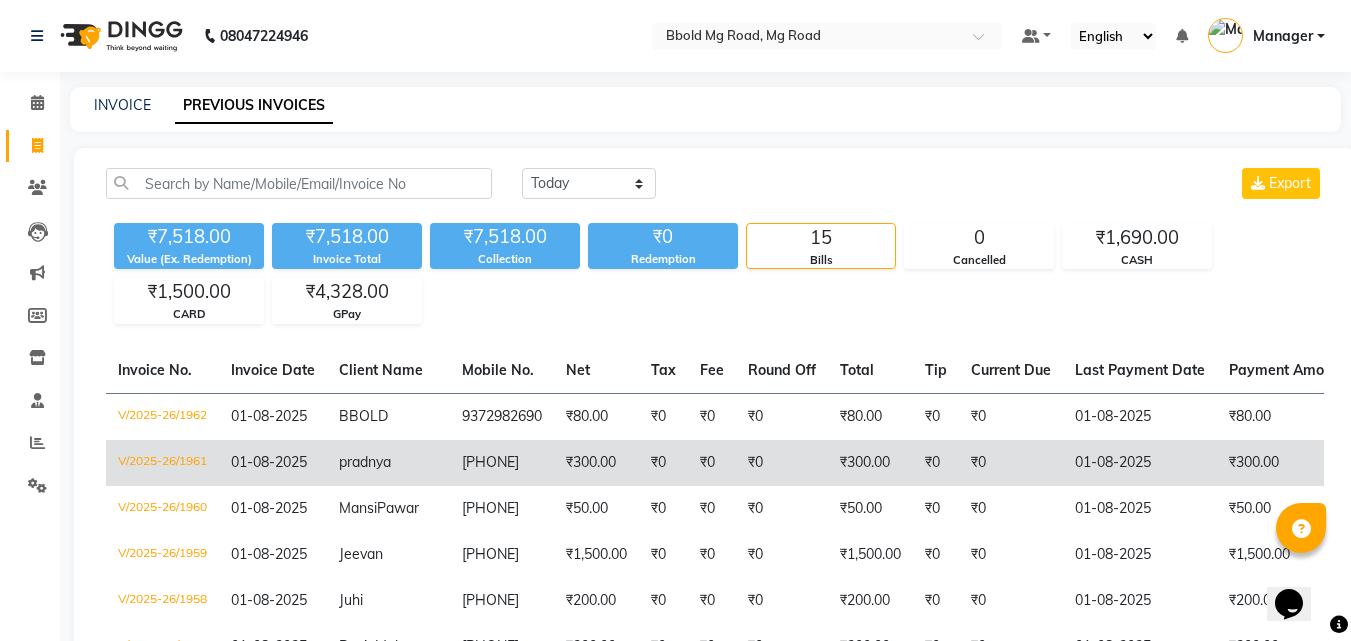 click on "₹300.00" 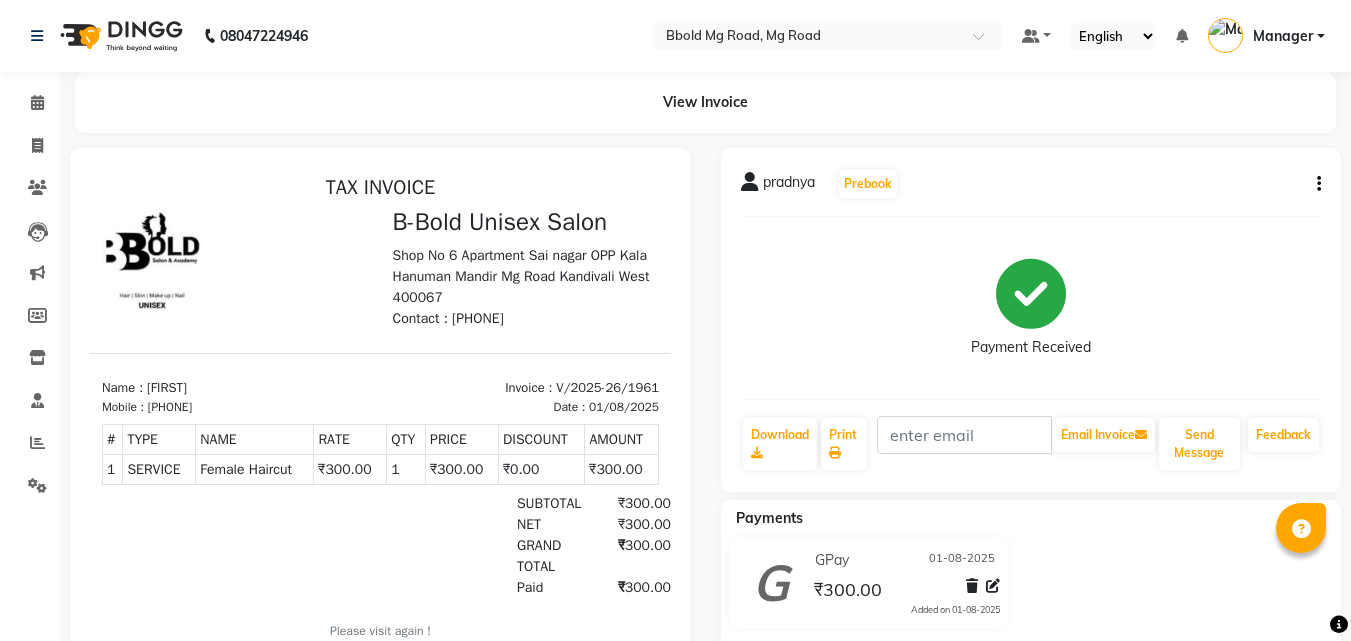 scroll, scrollTop: 0, scrollLeft: 0, axis: both 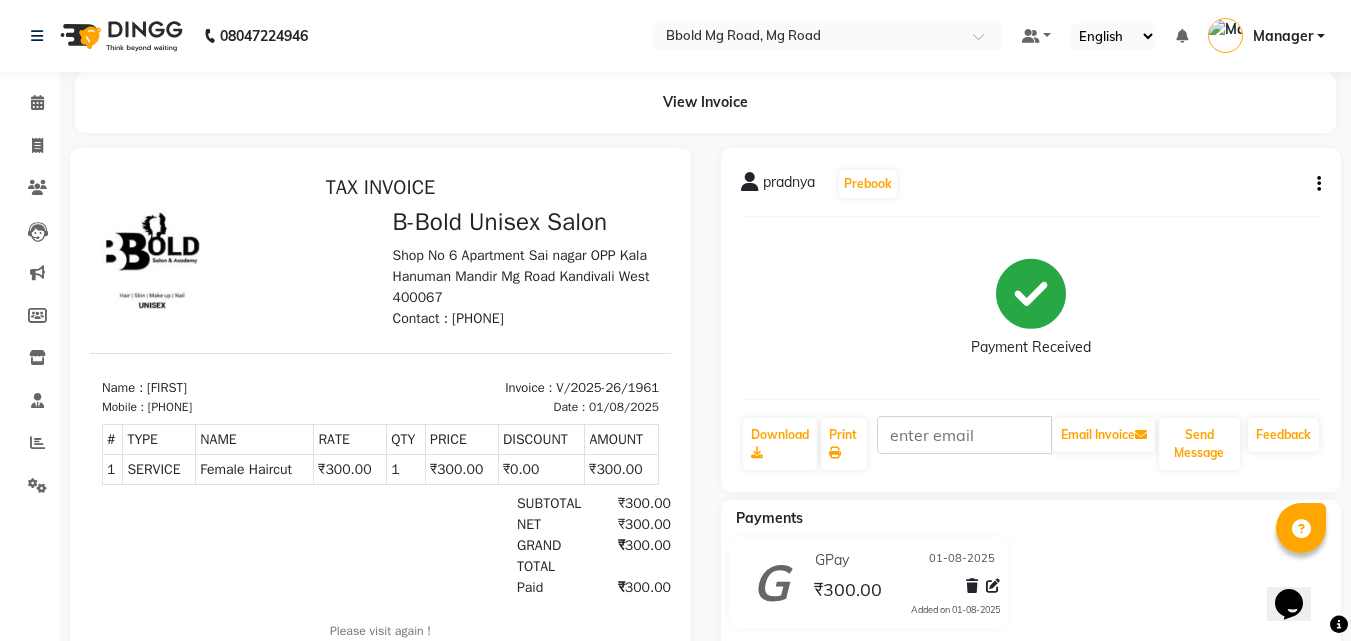 click 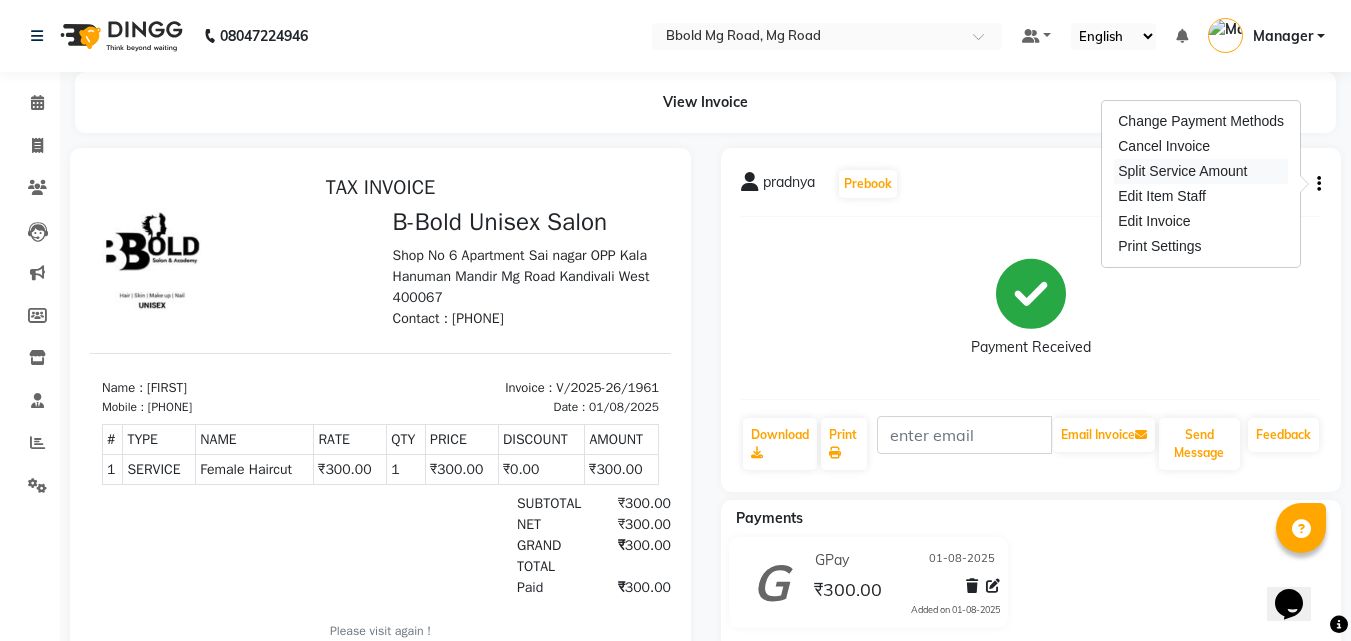 click on "Split Service Amount" at bounding box center (1201, 171) 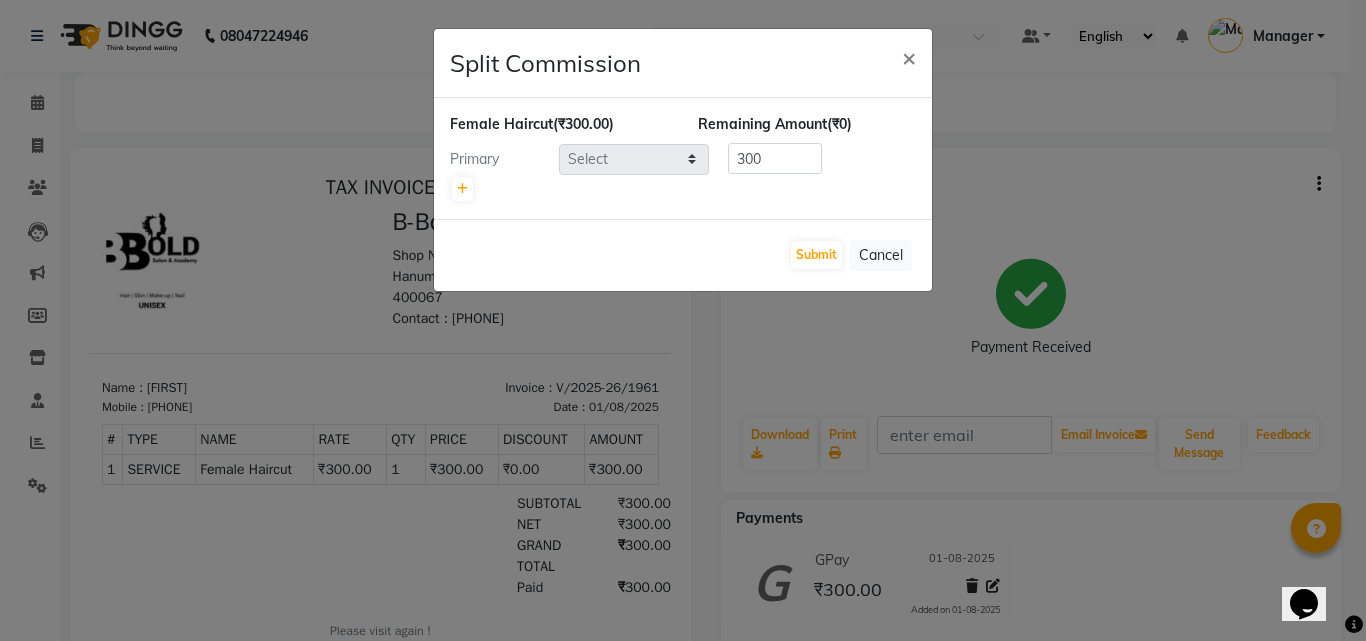 select on "86662" 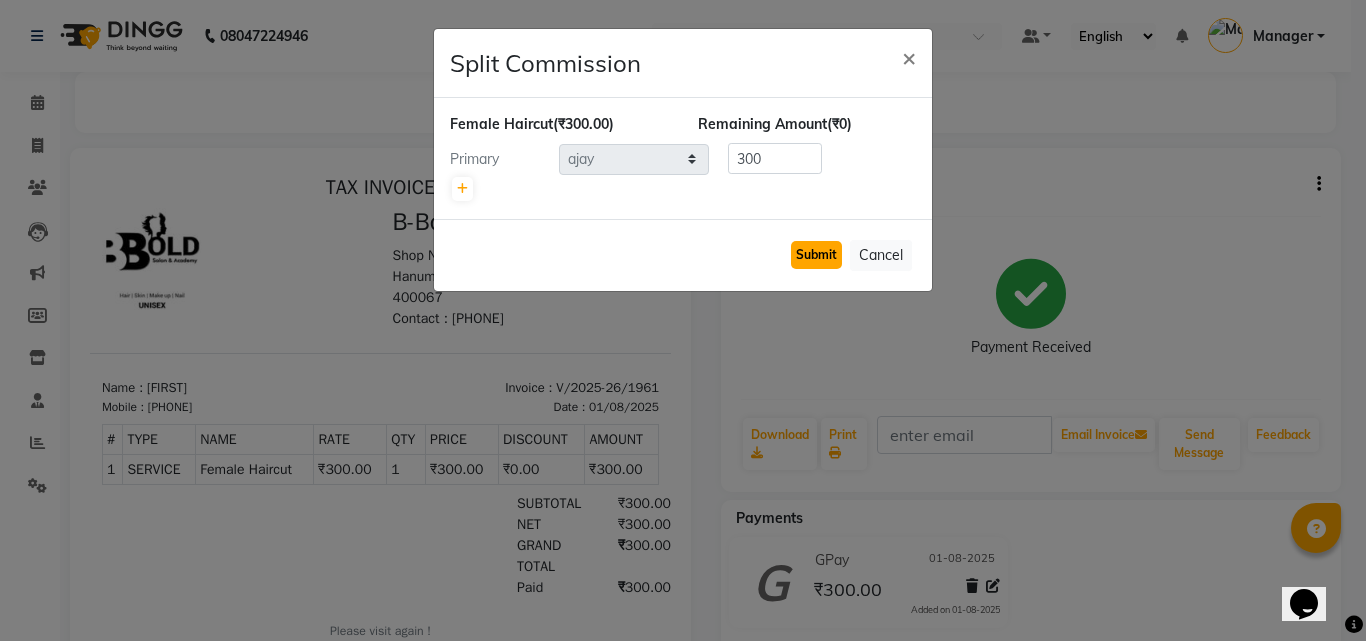 click on "Submit" 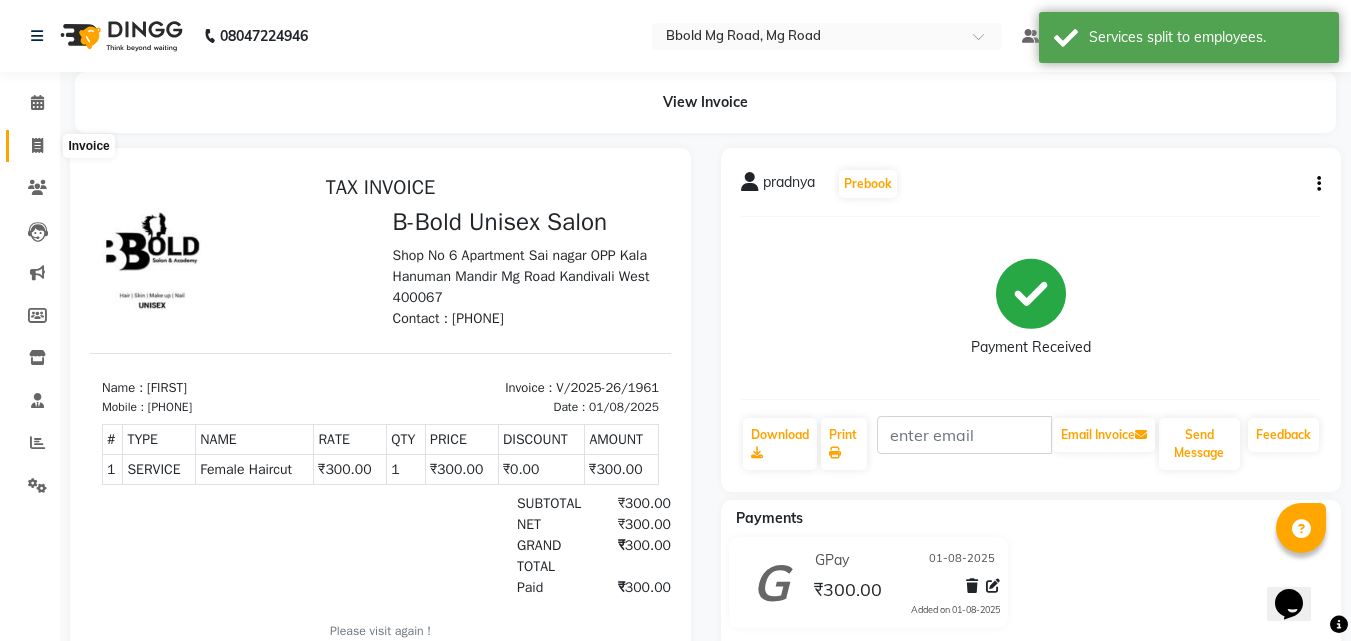 click 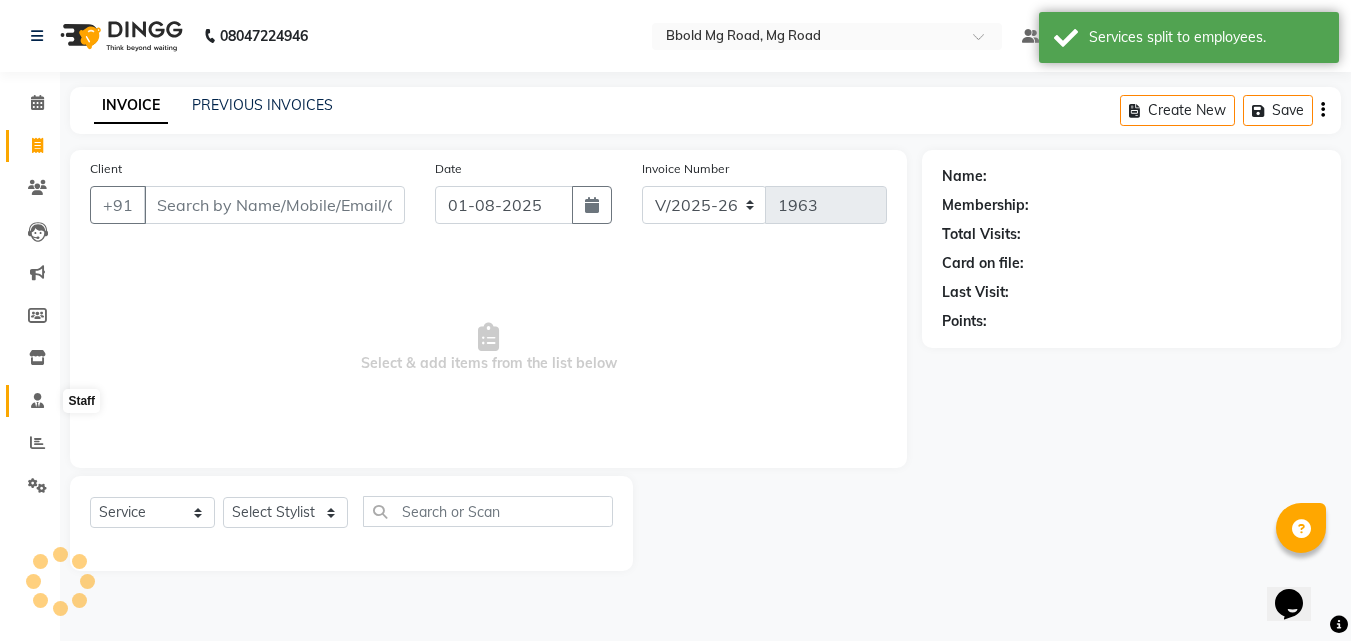 click 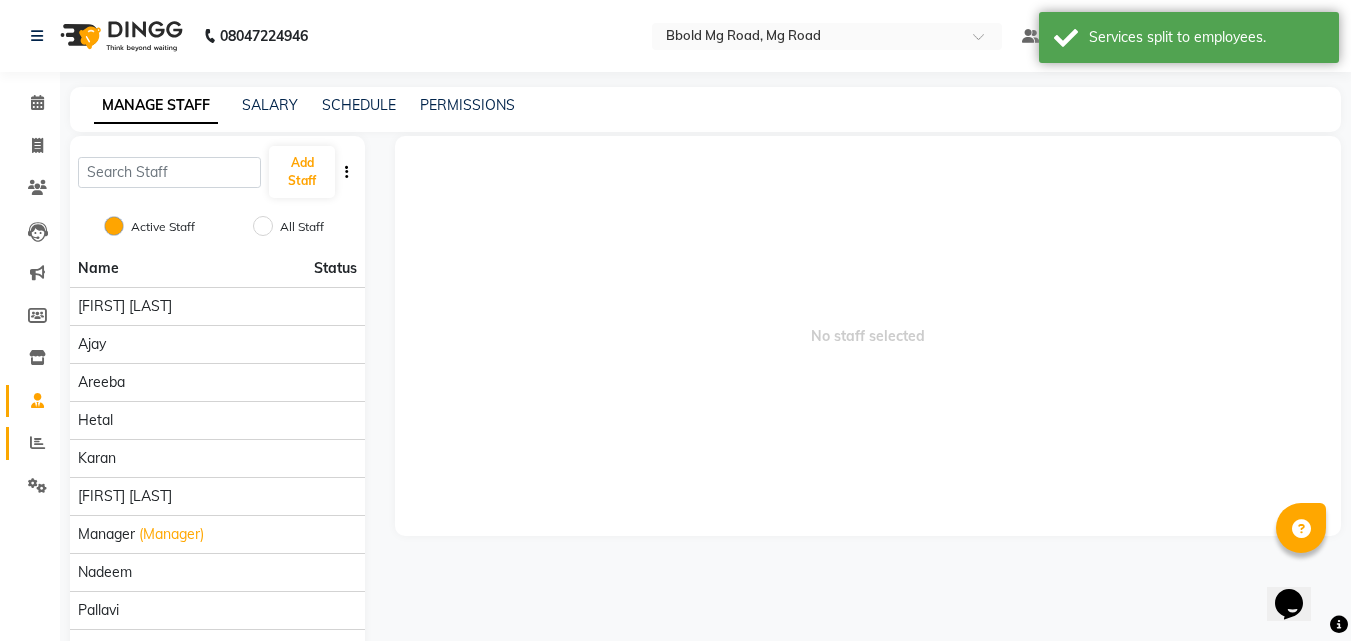 click 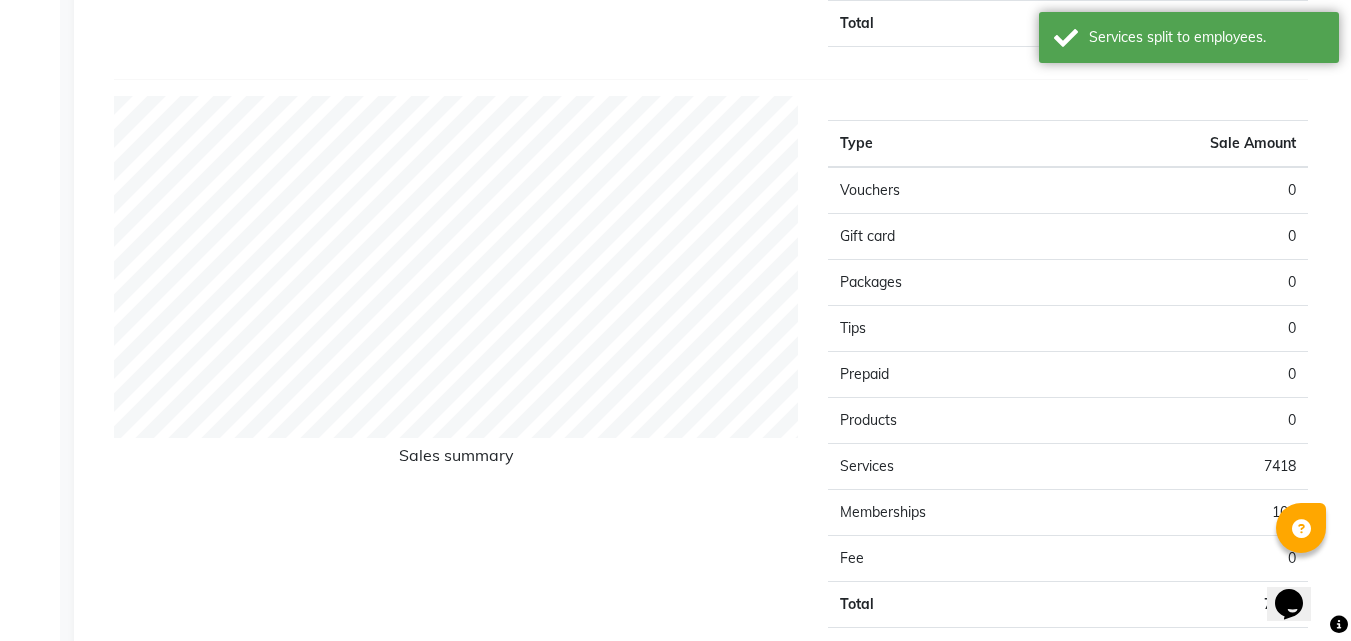 scroll, scrollTop: 0, scrollLeft: 0, axis: both 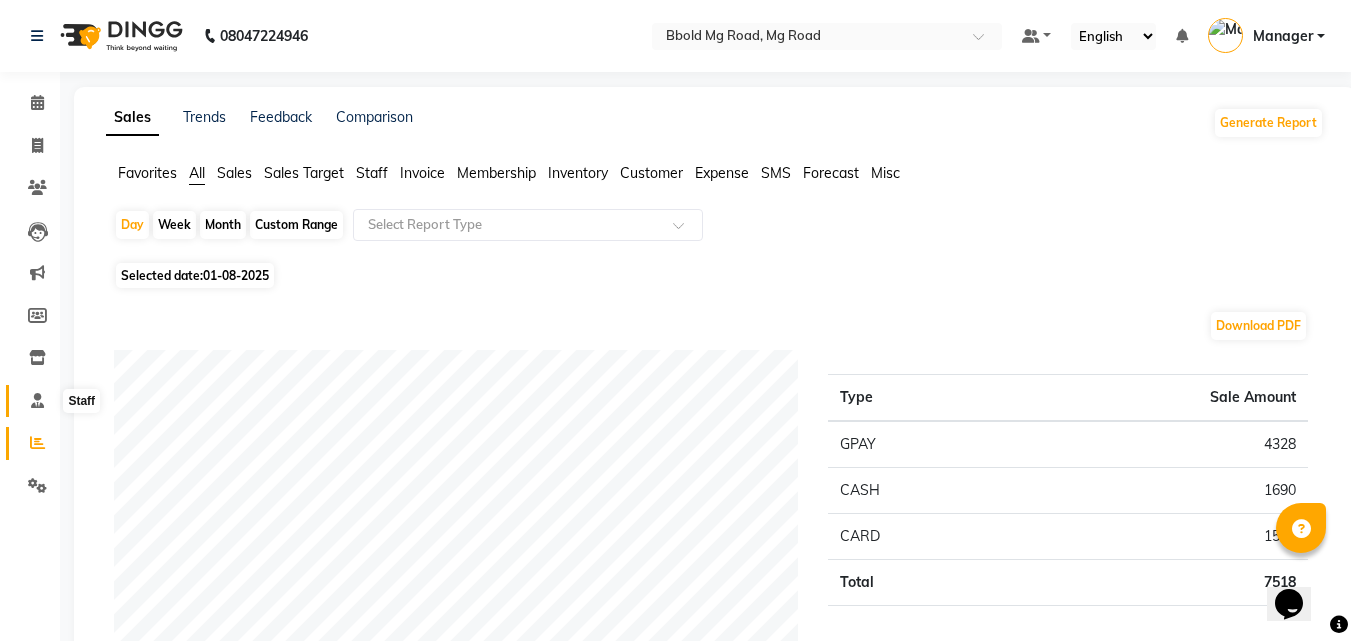 click 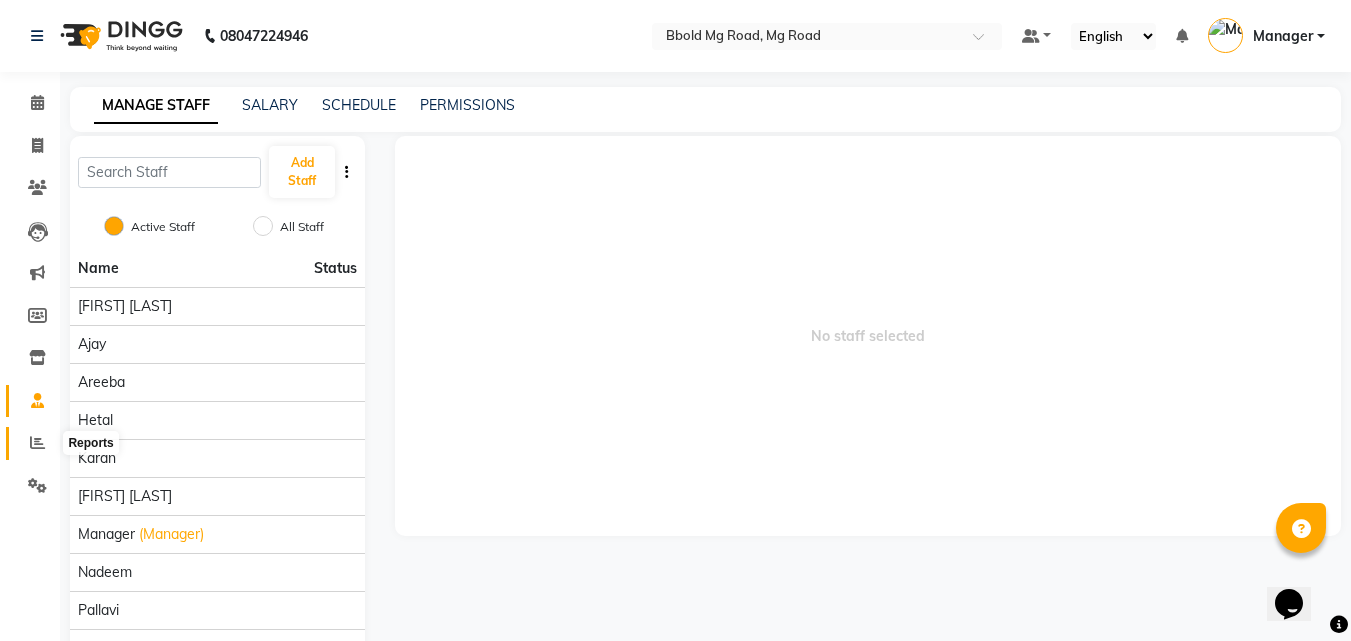 click 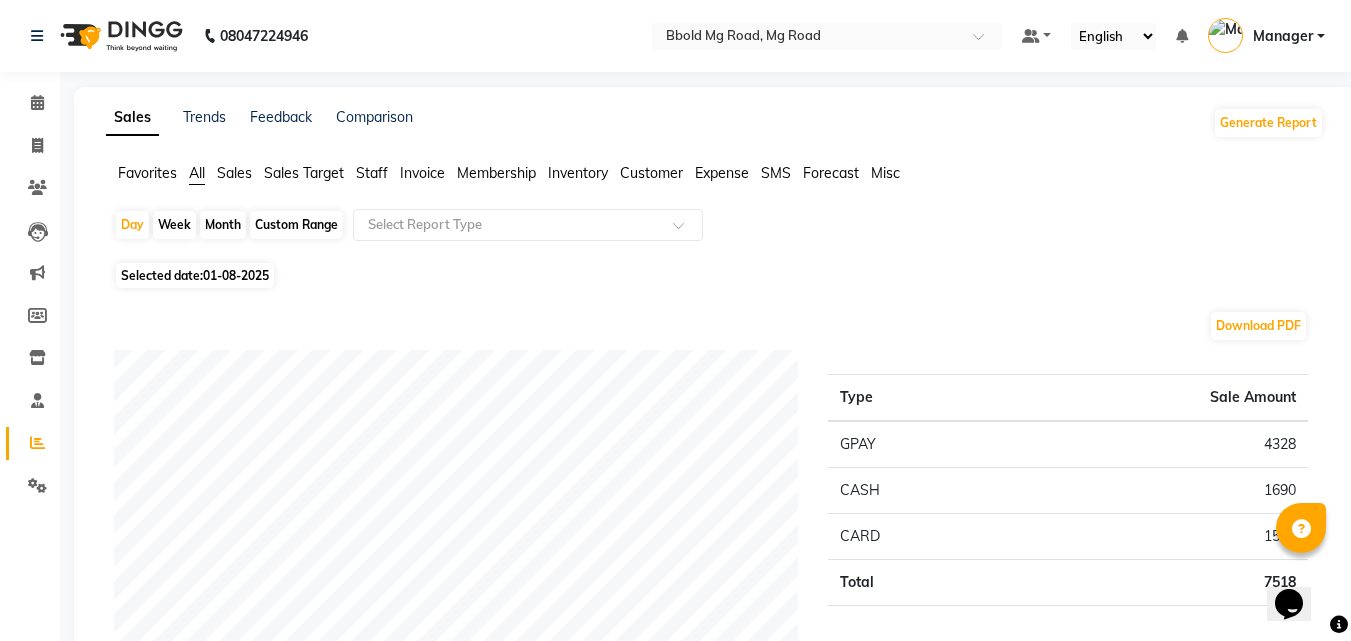 click on "Staff" 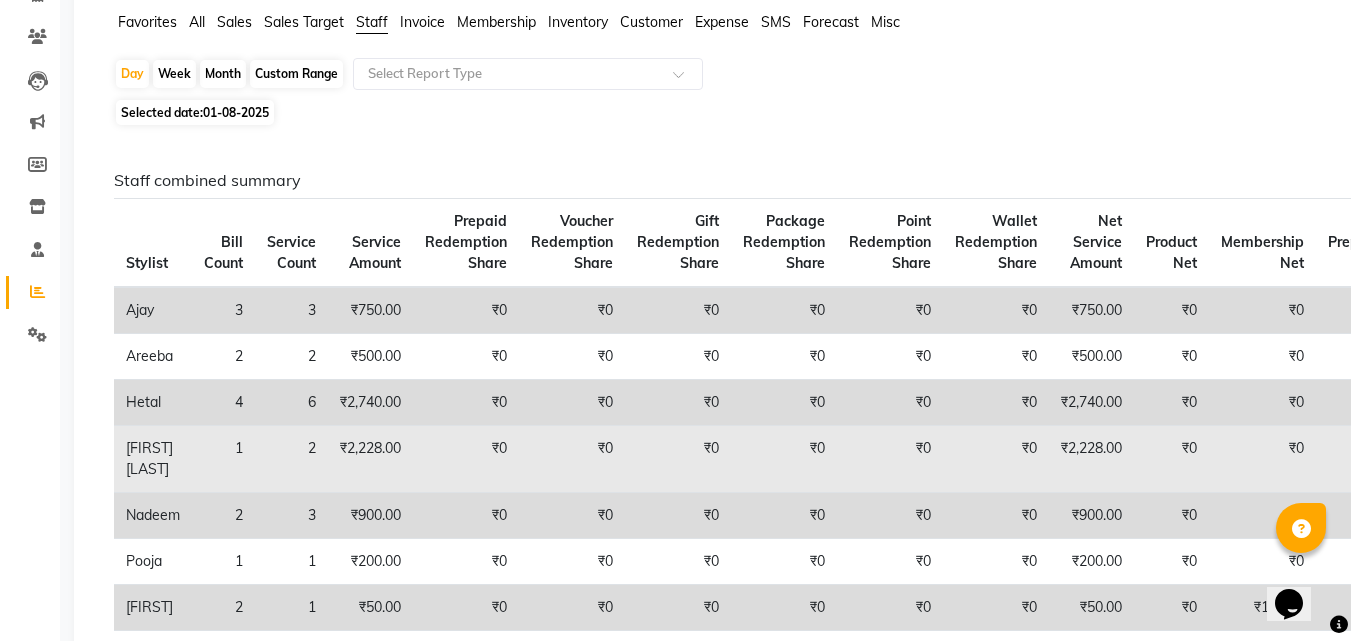 scroll, scrollTop: 0, scrollLeft: 0, axis: both 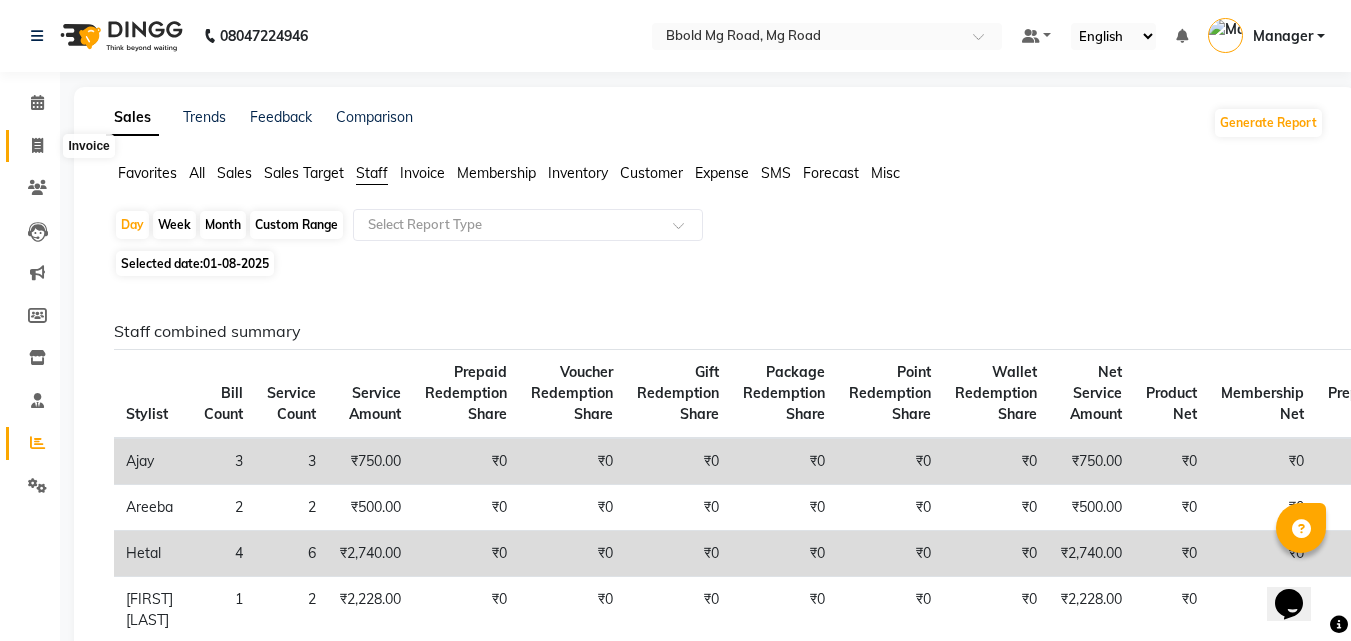 click 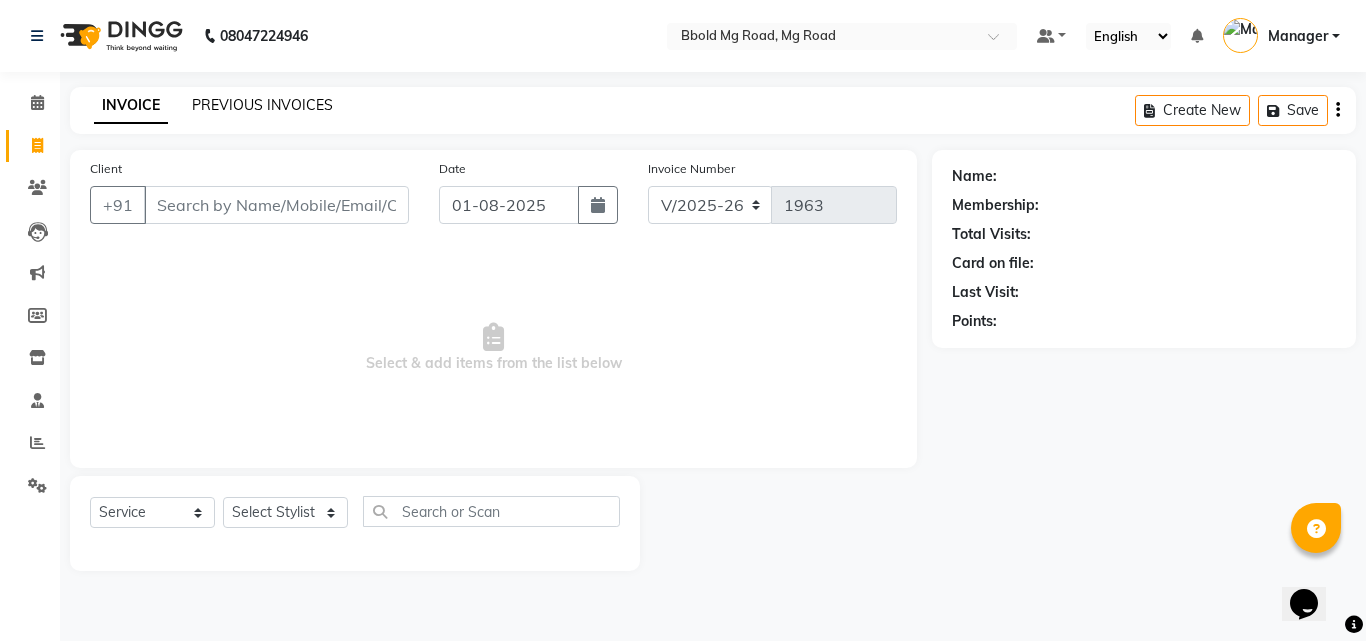 click on "PREVIOUS INVOICES" 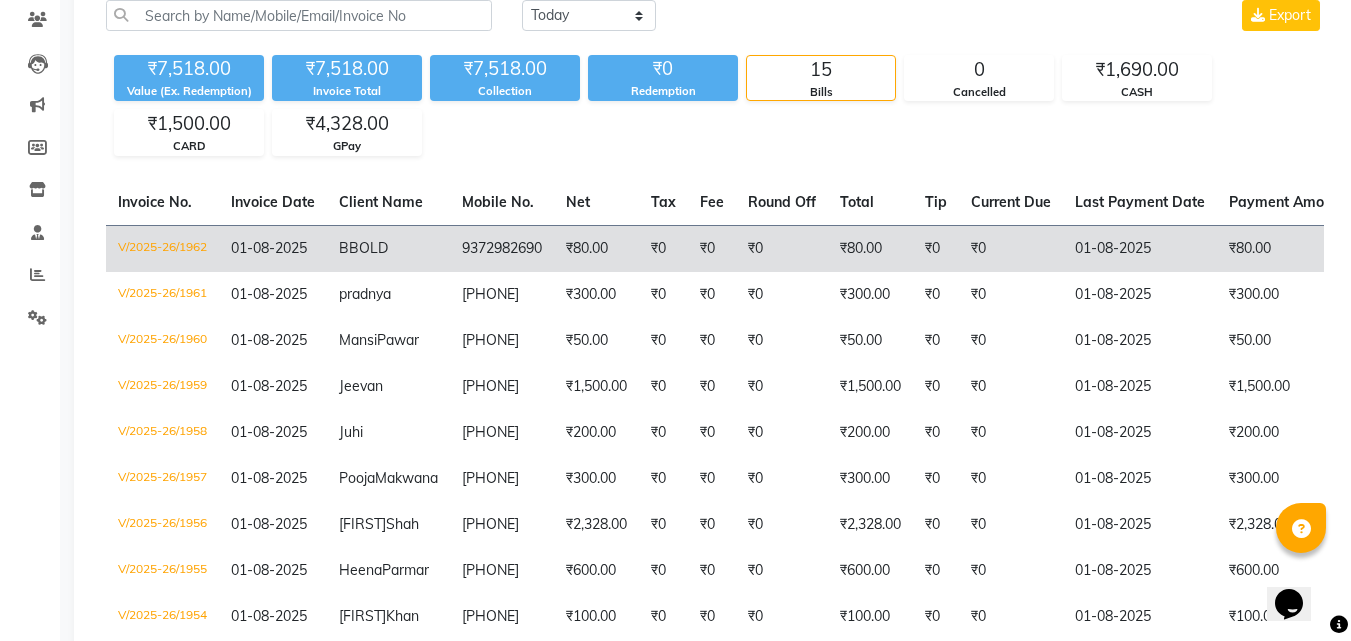 scroll, scrollTop: 0, scrollLeft: 0, axis: both 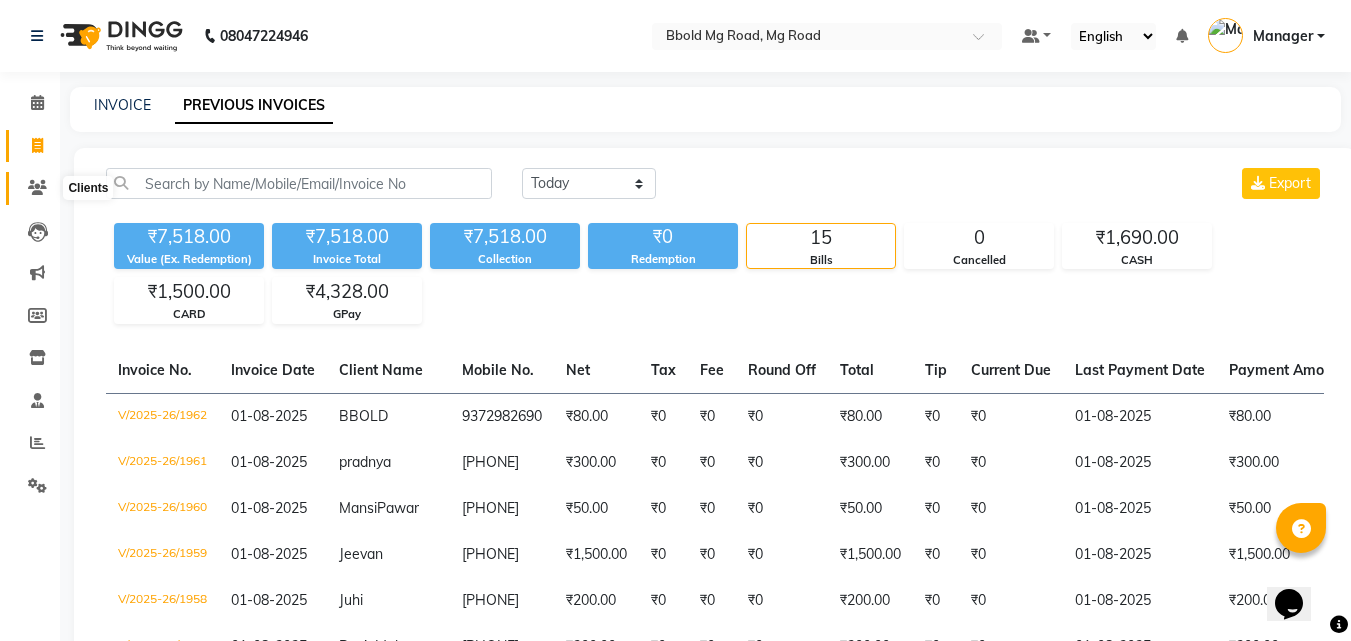 click 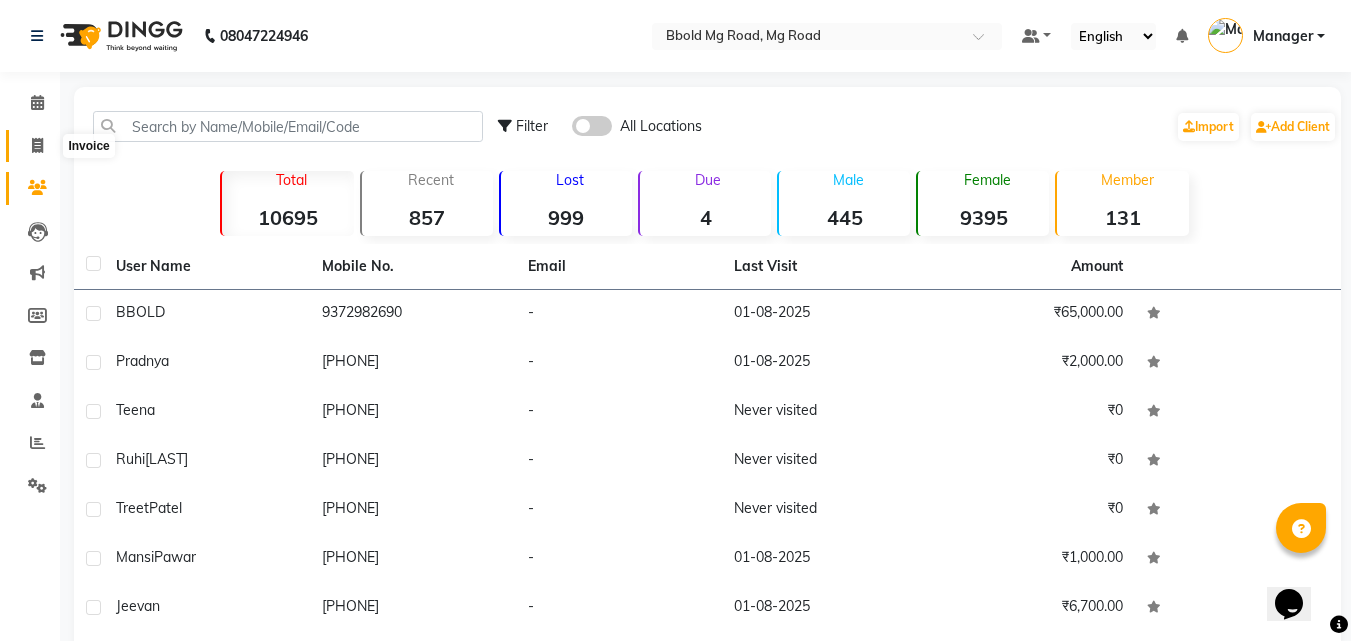 click 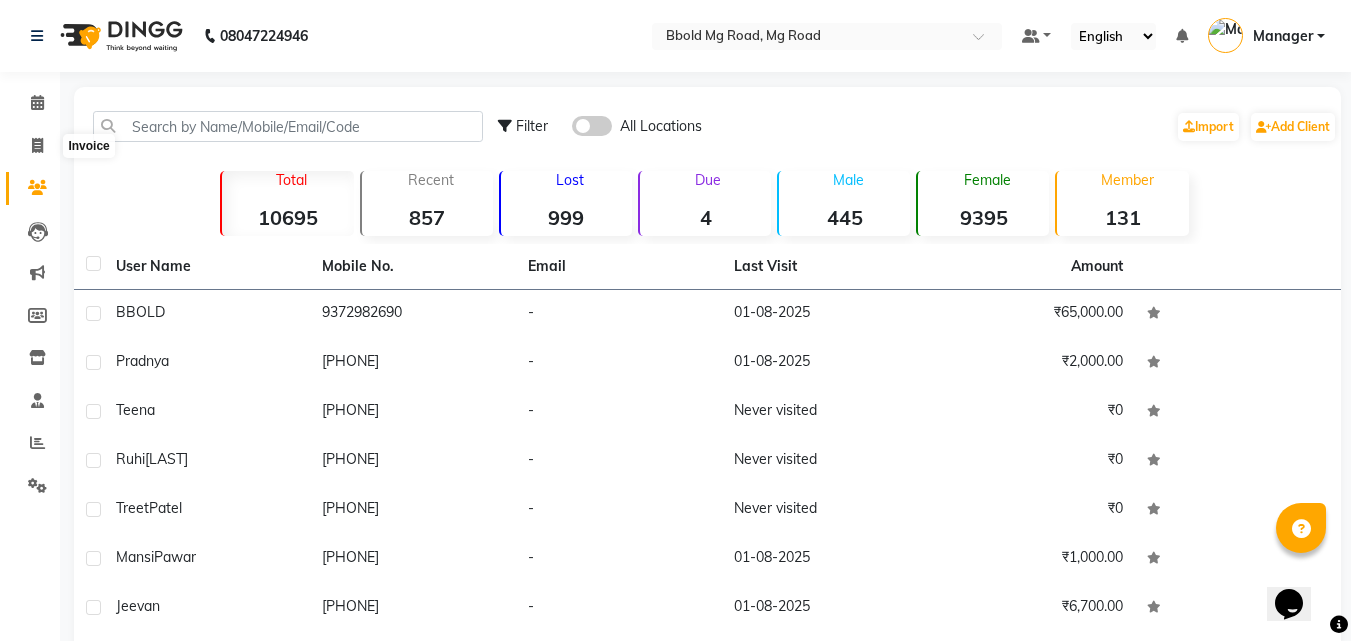 select on "service" 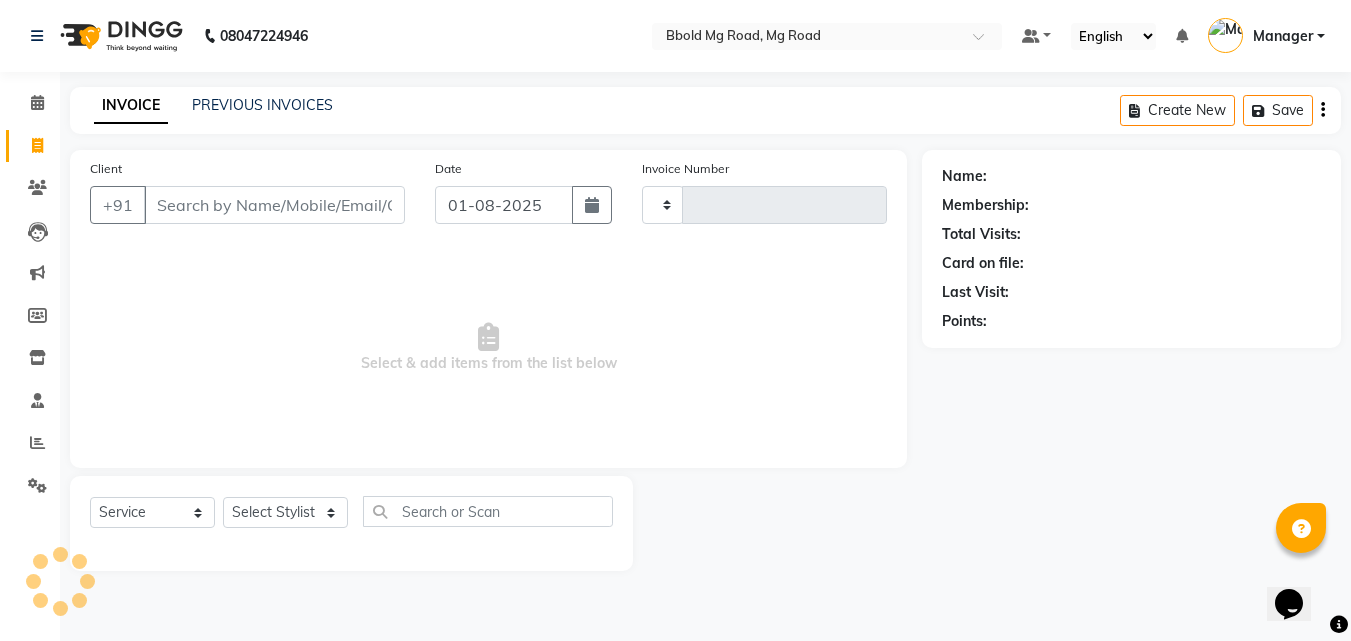 type on "1963" 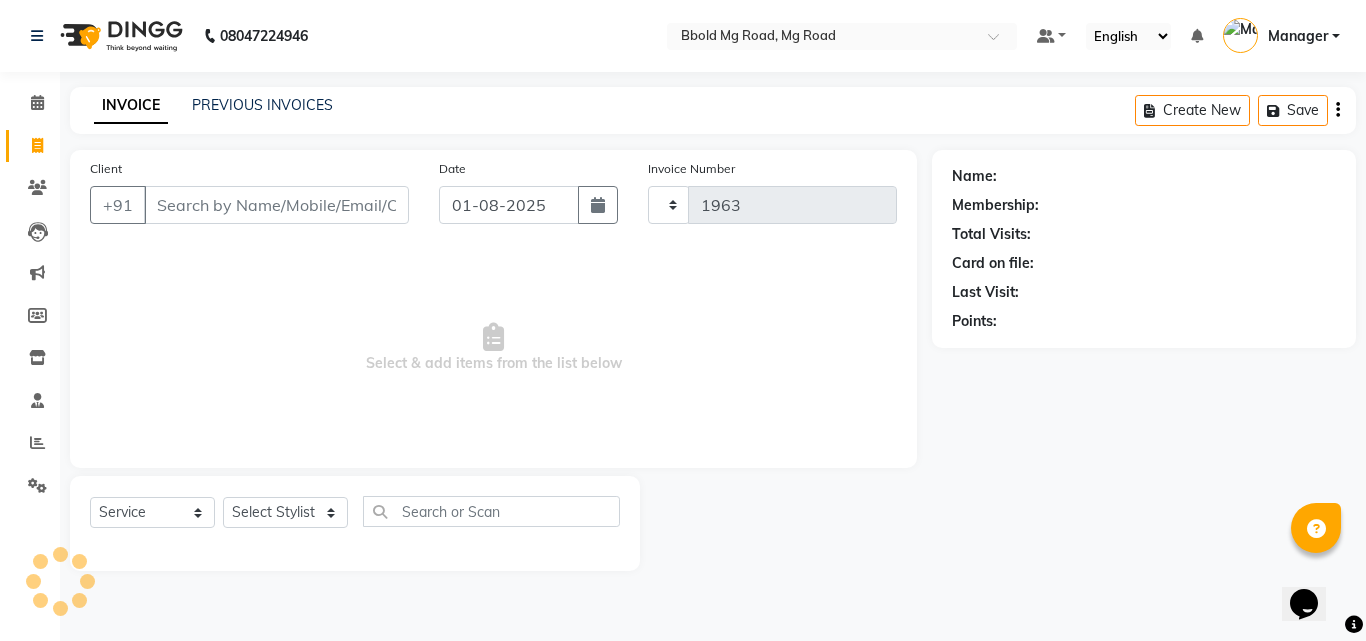 select on "7353" 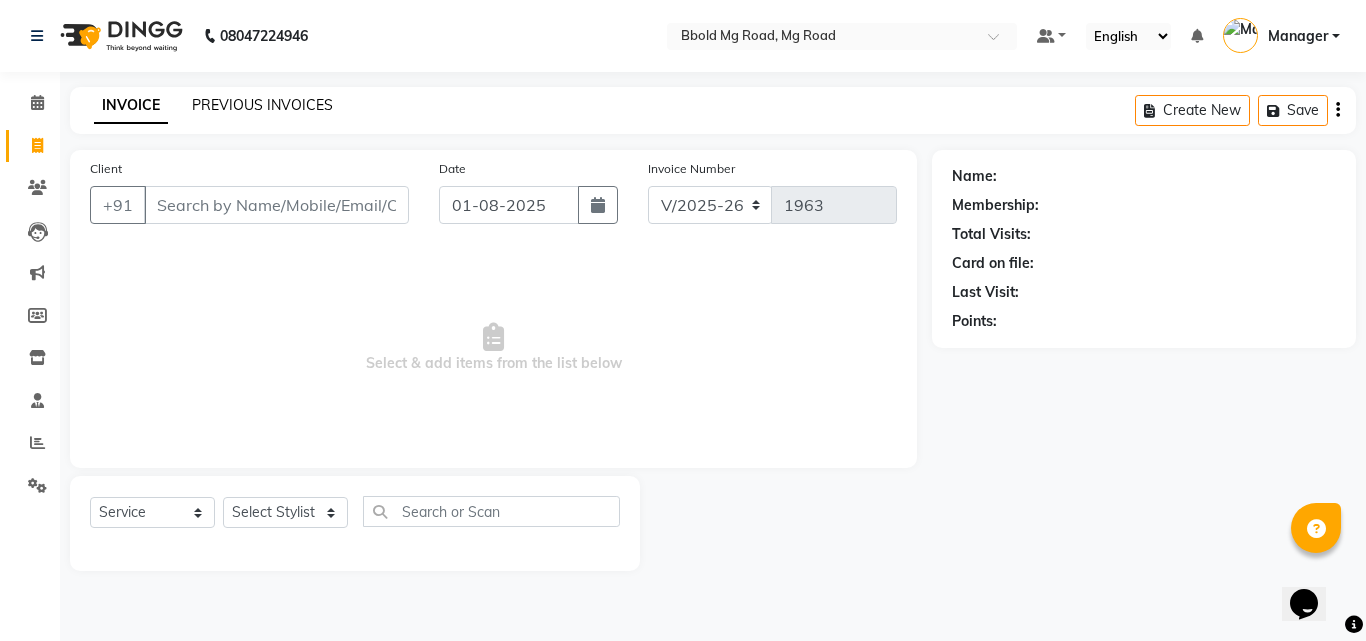 click on "PREVIOUS INVOICES" 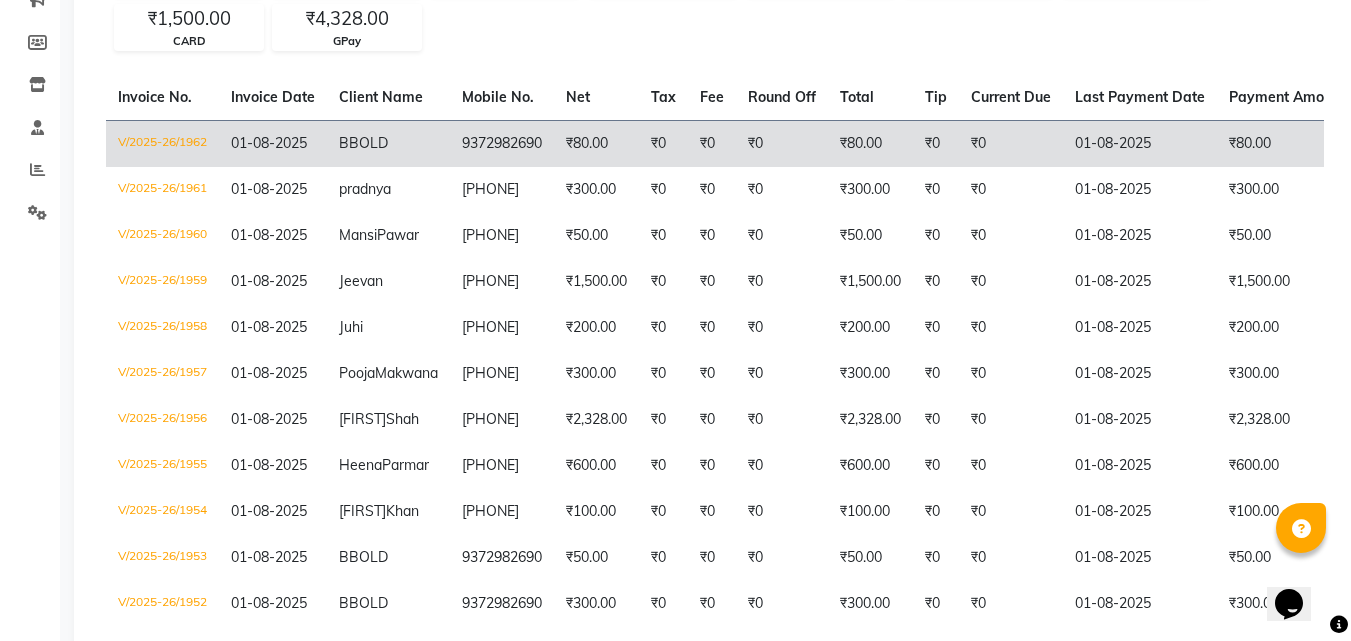 scroll, scrollTop: 268, scrollLeft: 0, axis: vertical 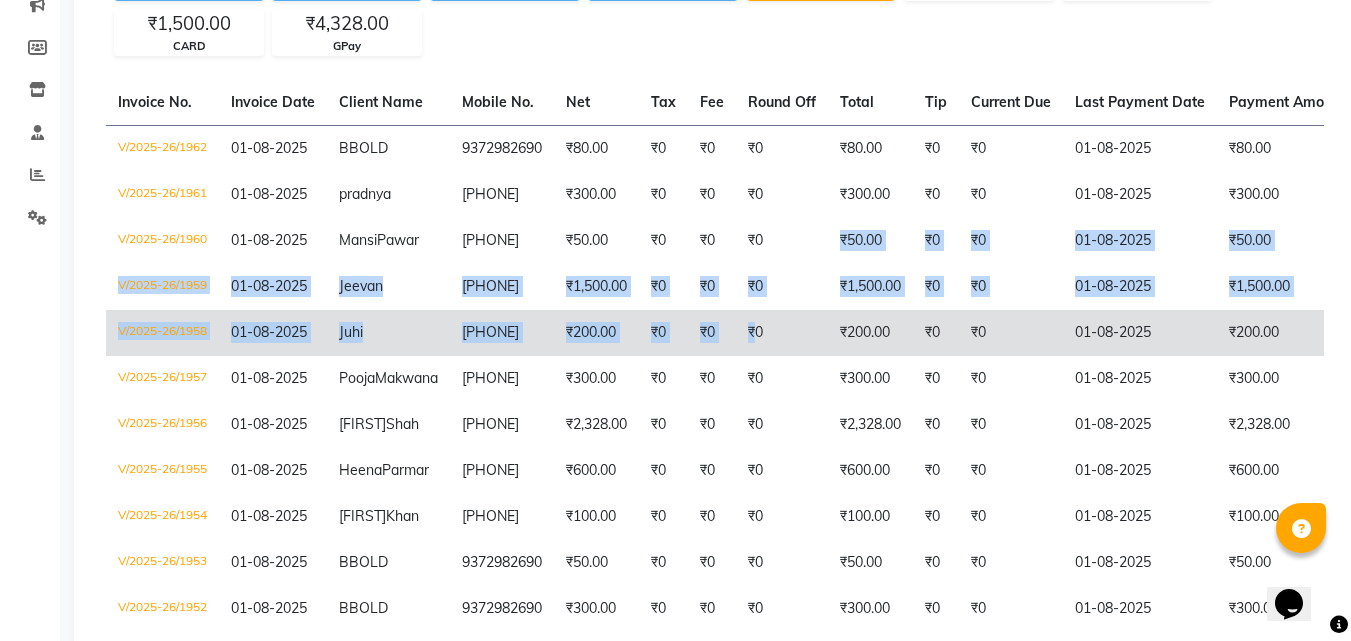 drag, startPoint x: 763, startPoint y: 256, endPoint x: 746, endPoint y: 340, distance: 85.70297 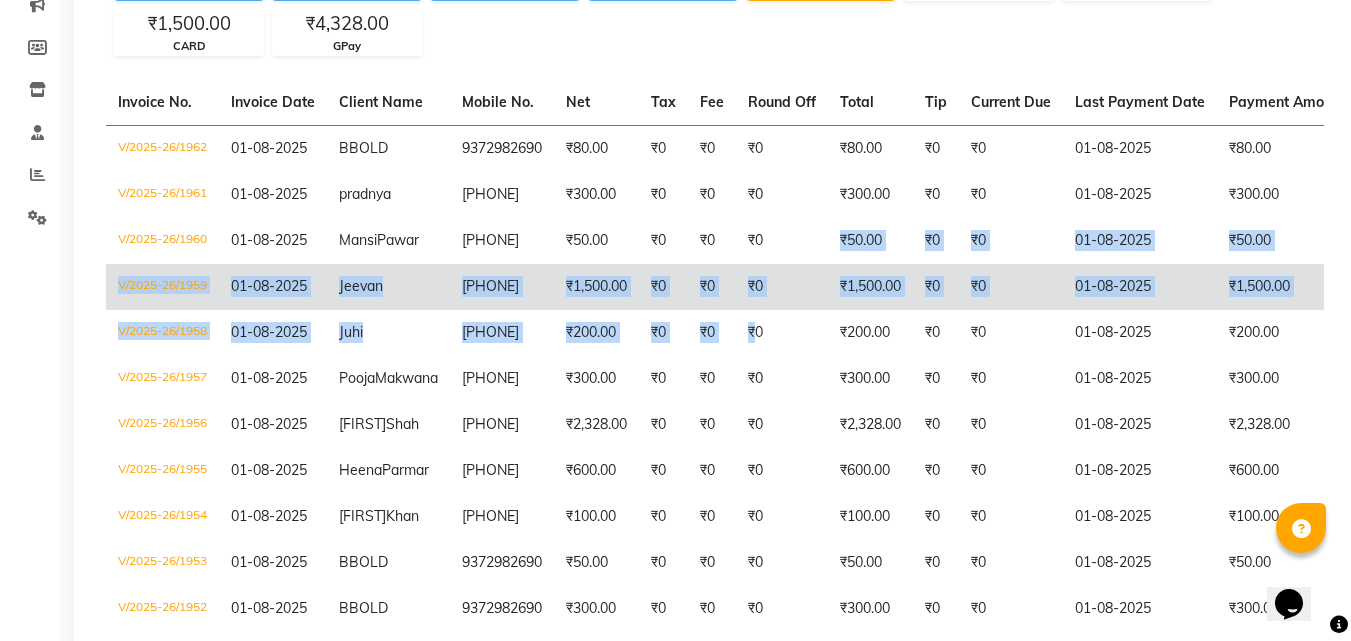 click on "₹0" 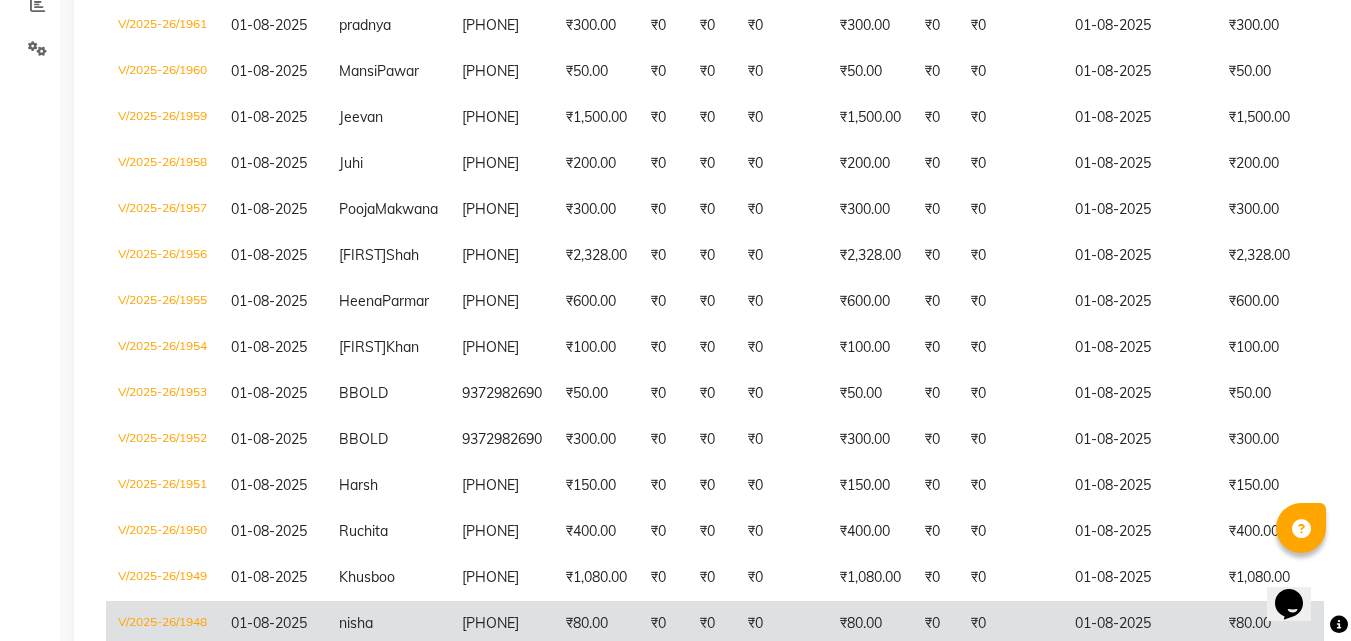 scroll, scrollTop: 0, scrollLeft: 0, axis: both 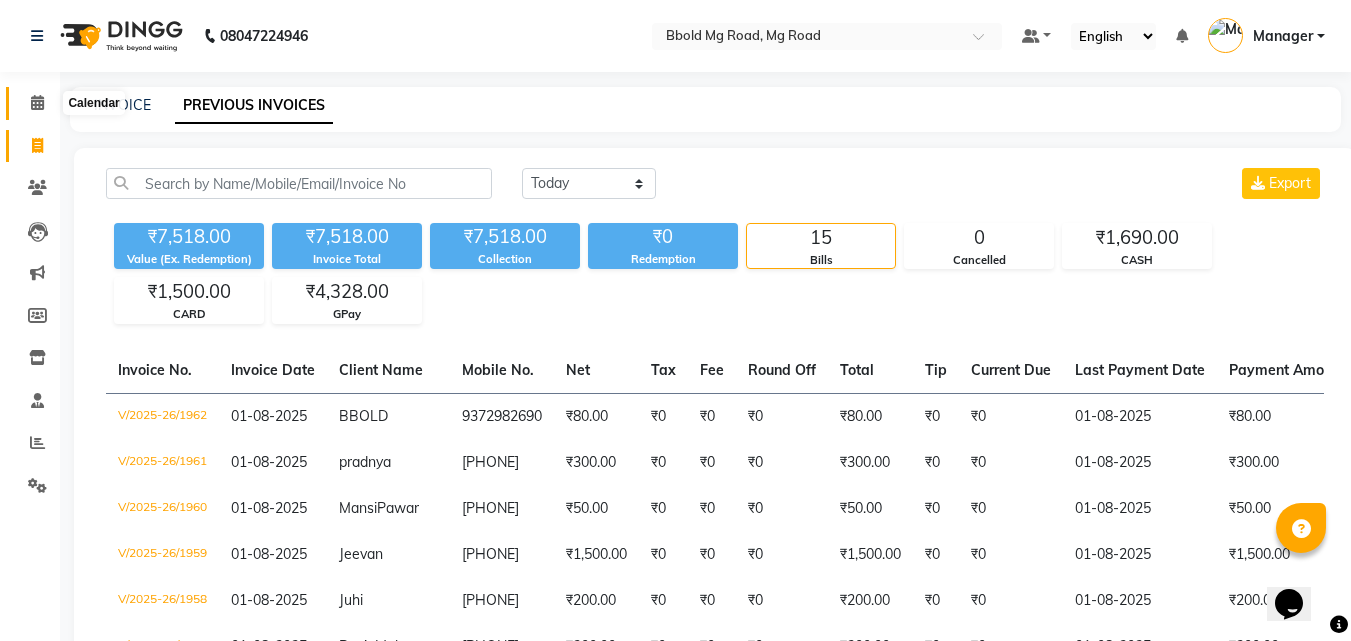 click 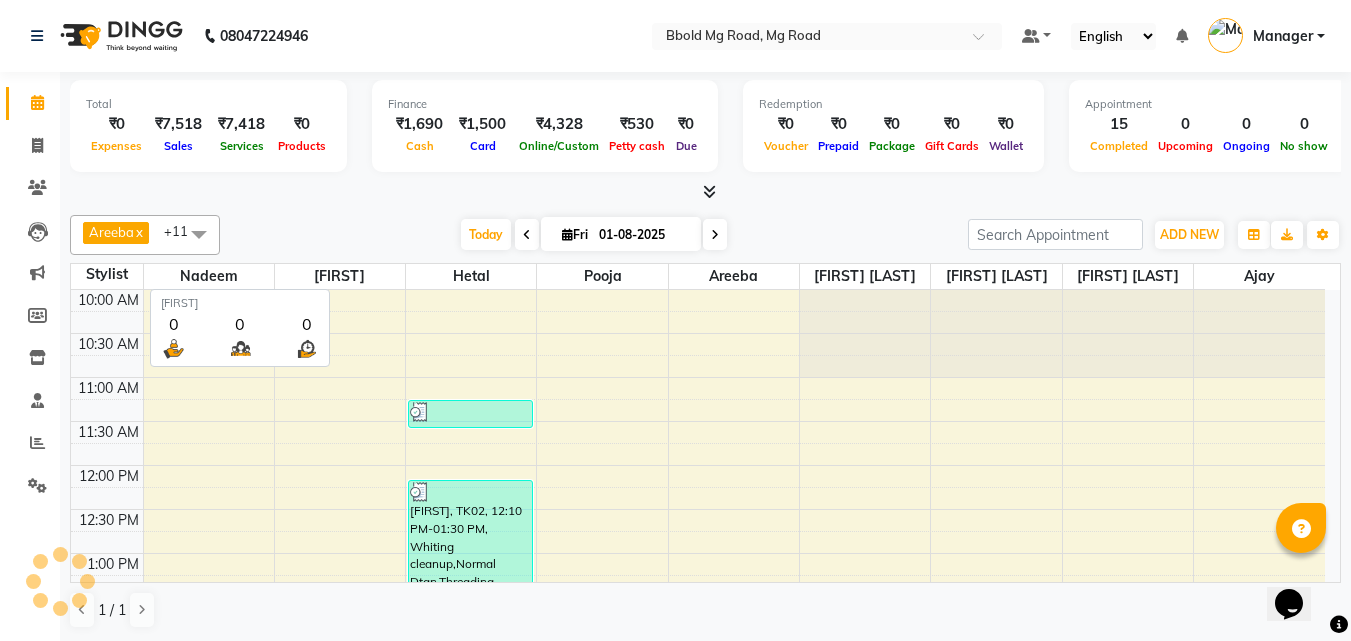 scroll, scrollTop: 0, scrollLeft: 0, axis: both 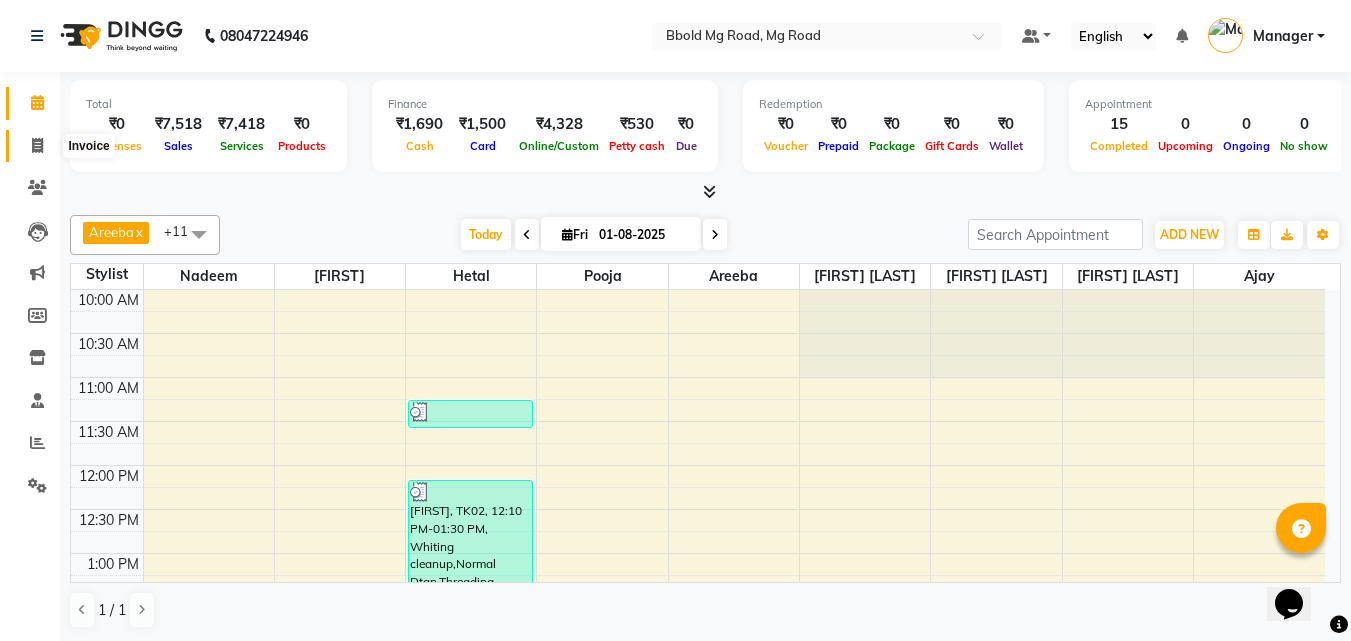 click 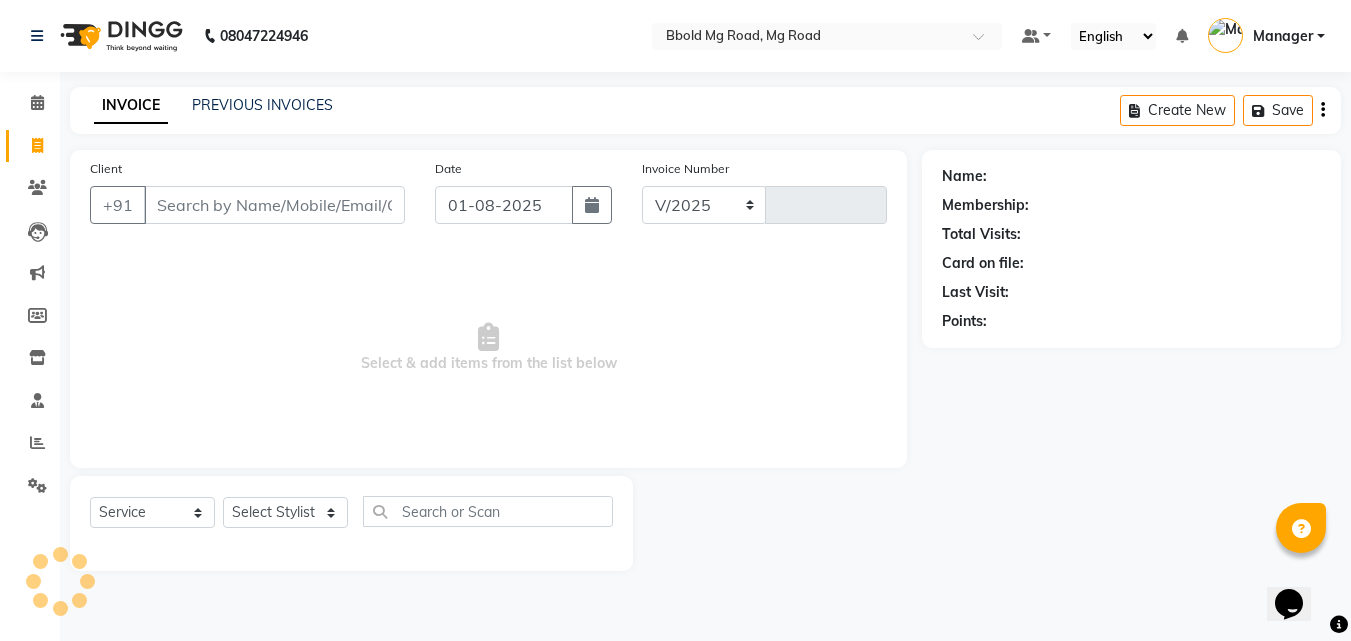 select on "7353" 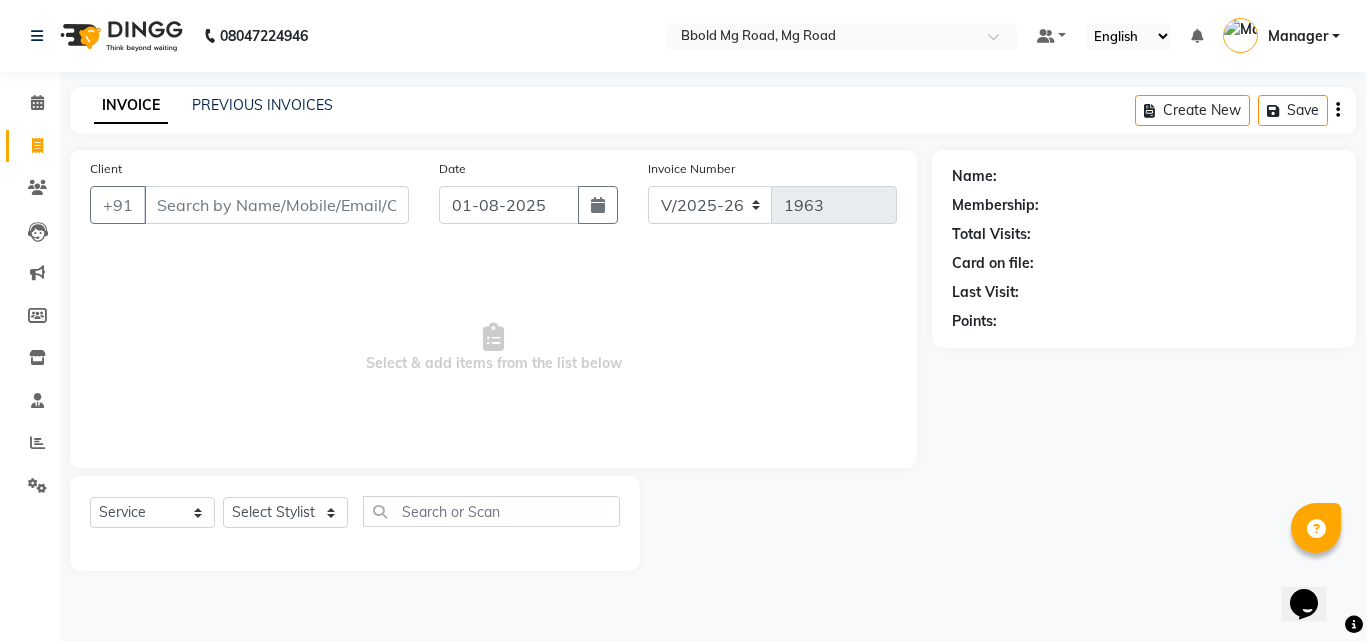 click on "Client" at bounding box center [276, 205] 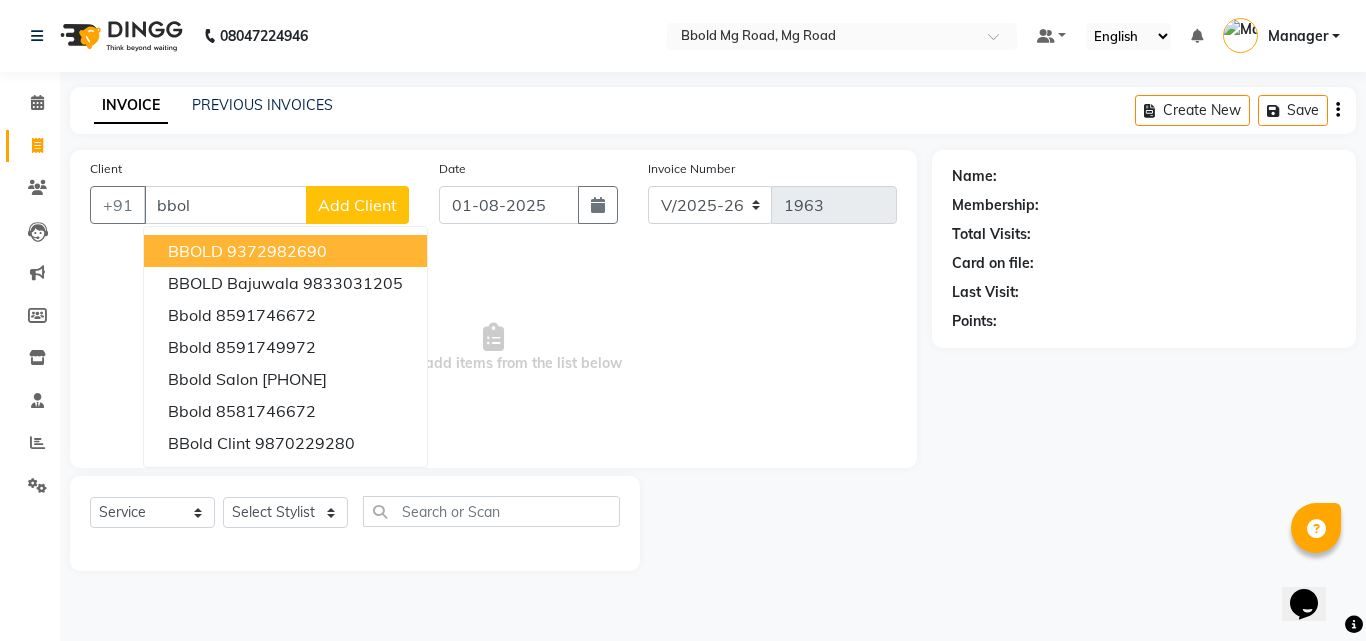 click on "9372982690" at bounding box center (277, 251) 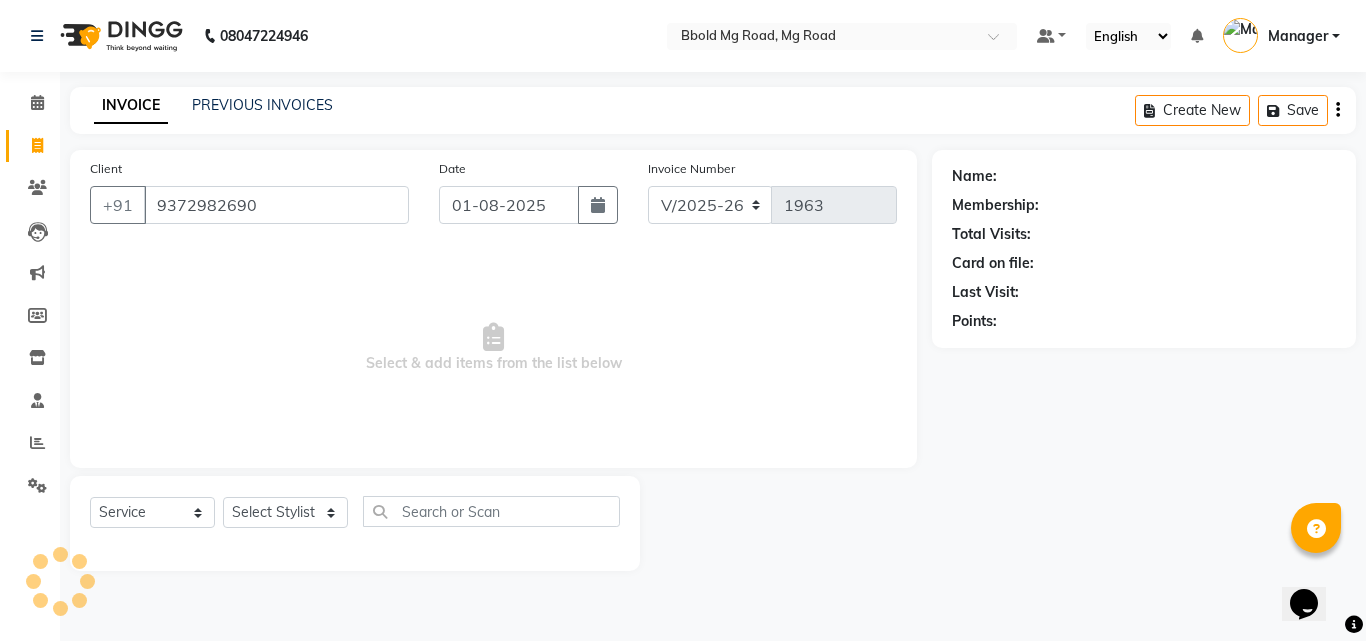 type on "9372982690" 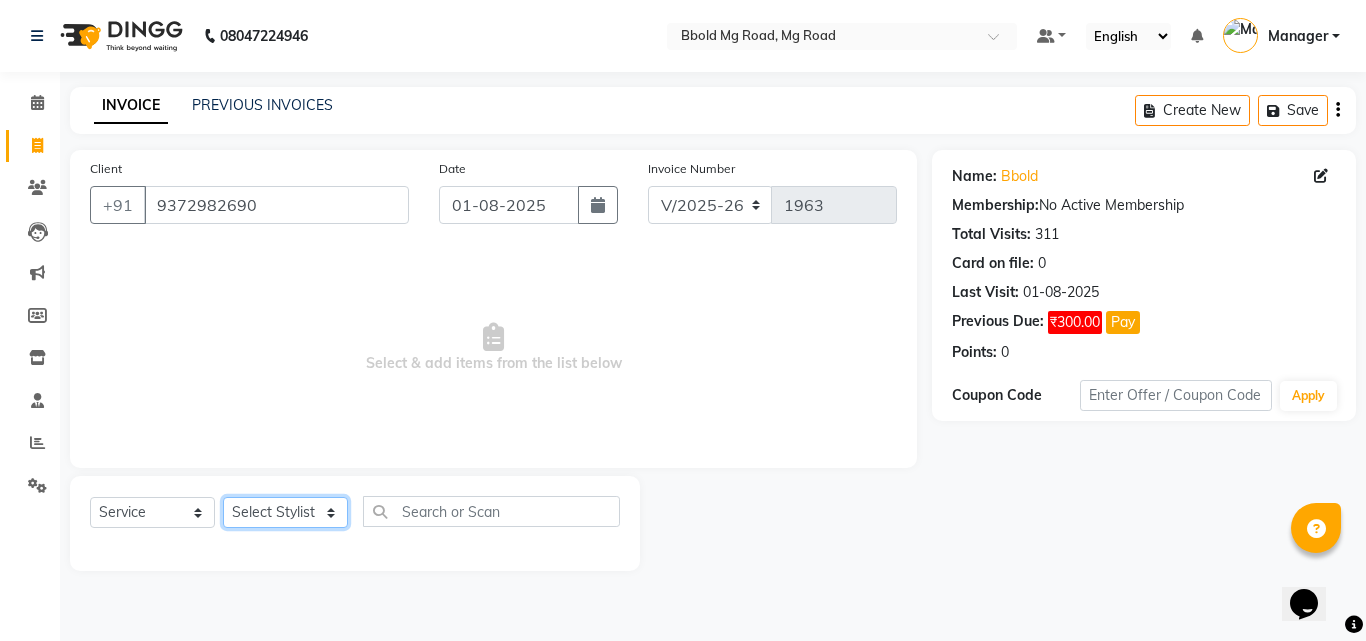 click on "Select Stylist Aarish Qureshi ajay Areeba Hetal  karan Mahima Kelkar Manager Nadeem  Pooja  priya mangr Samiya  Sonam Soni Zeenat Ansari" 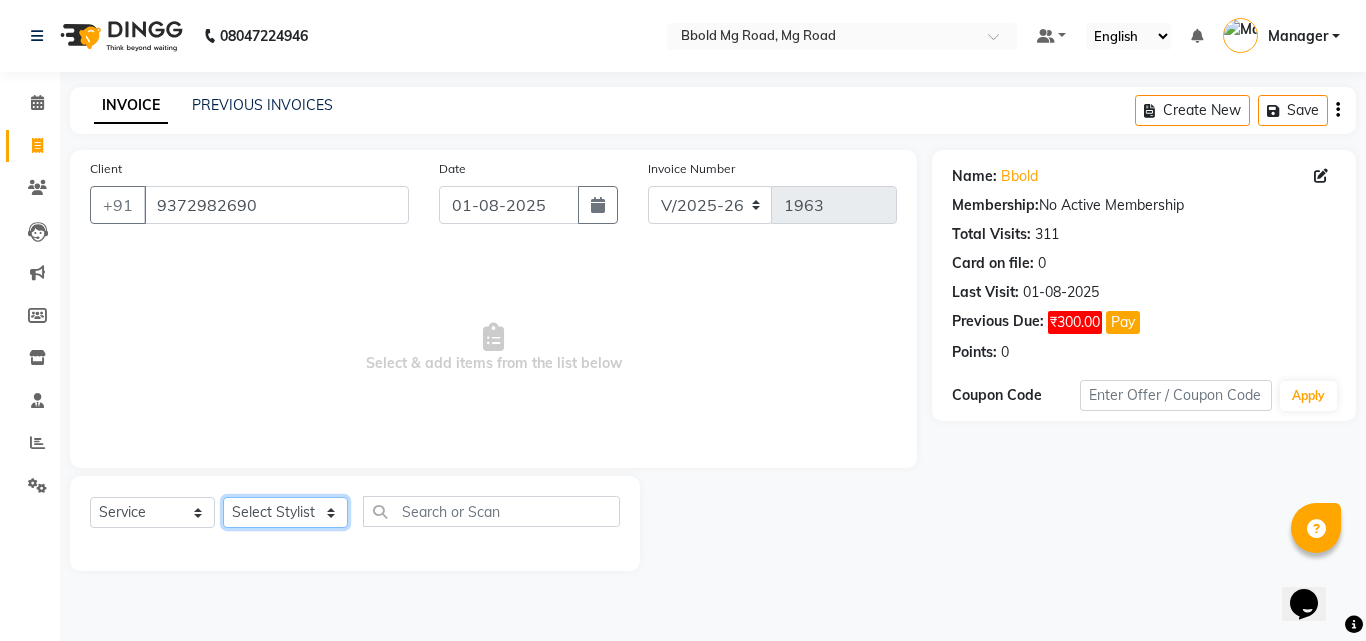 select on "68275" 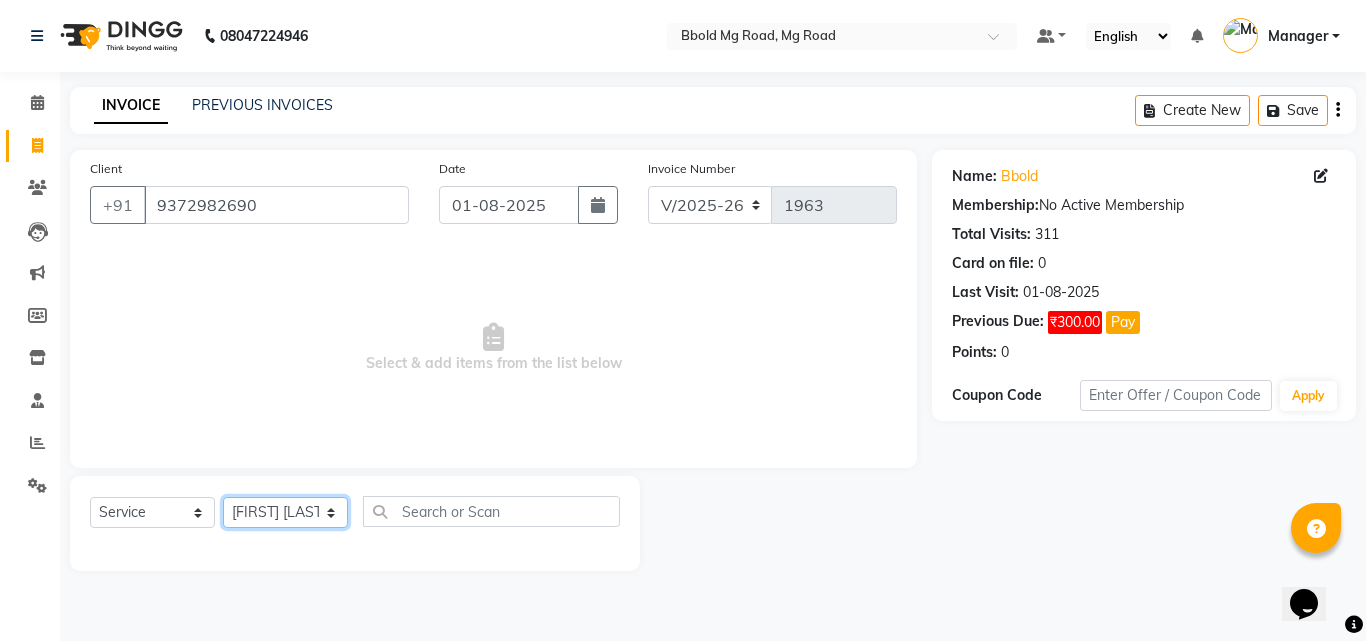 click on "Select Stylist Aarish Qureshi ajay Areeba Hetal  karan Mahima Kelkar Manager Nadeem  Pooja  priya mangr Samiya  Sonam Soni Zeenat Ansari" 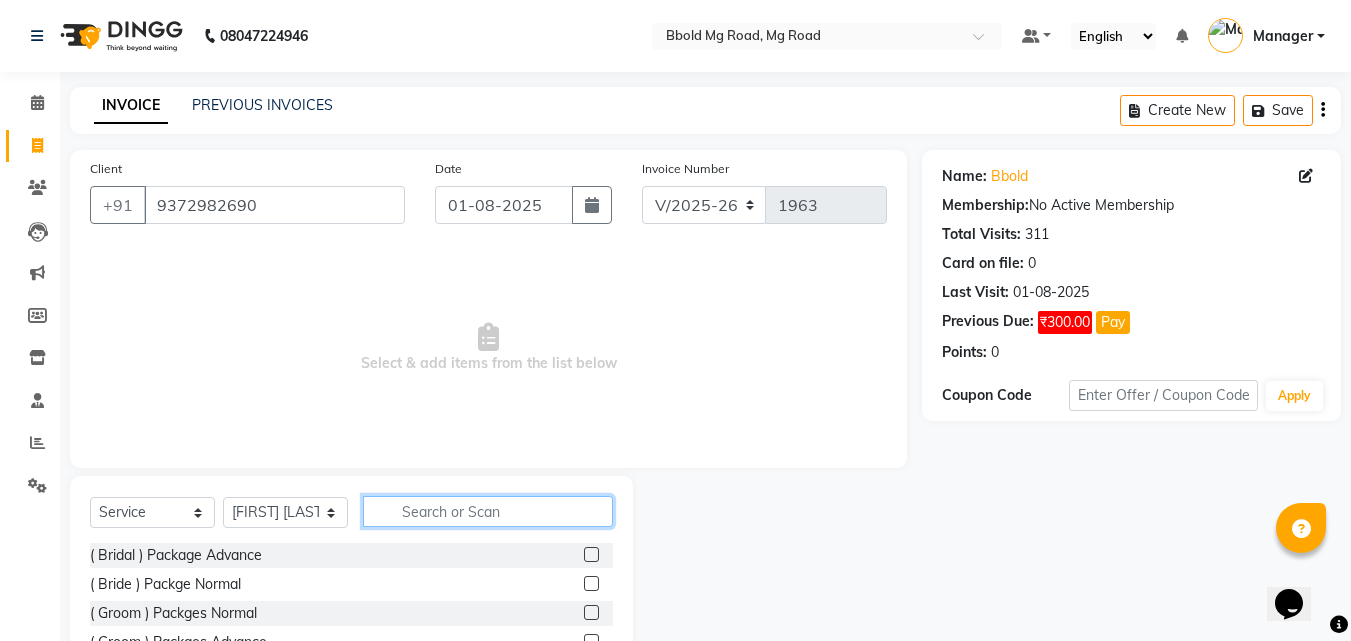 click 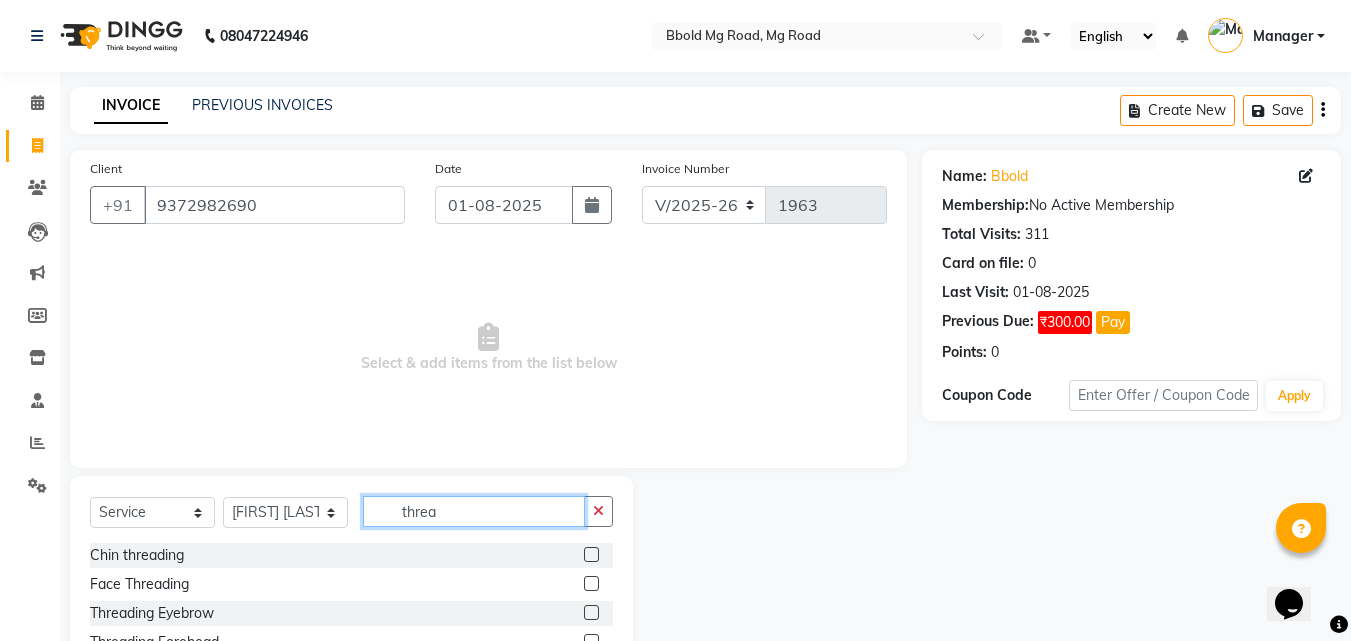 type on "threa" 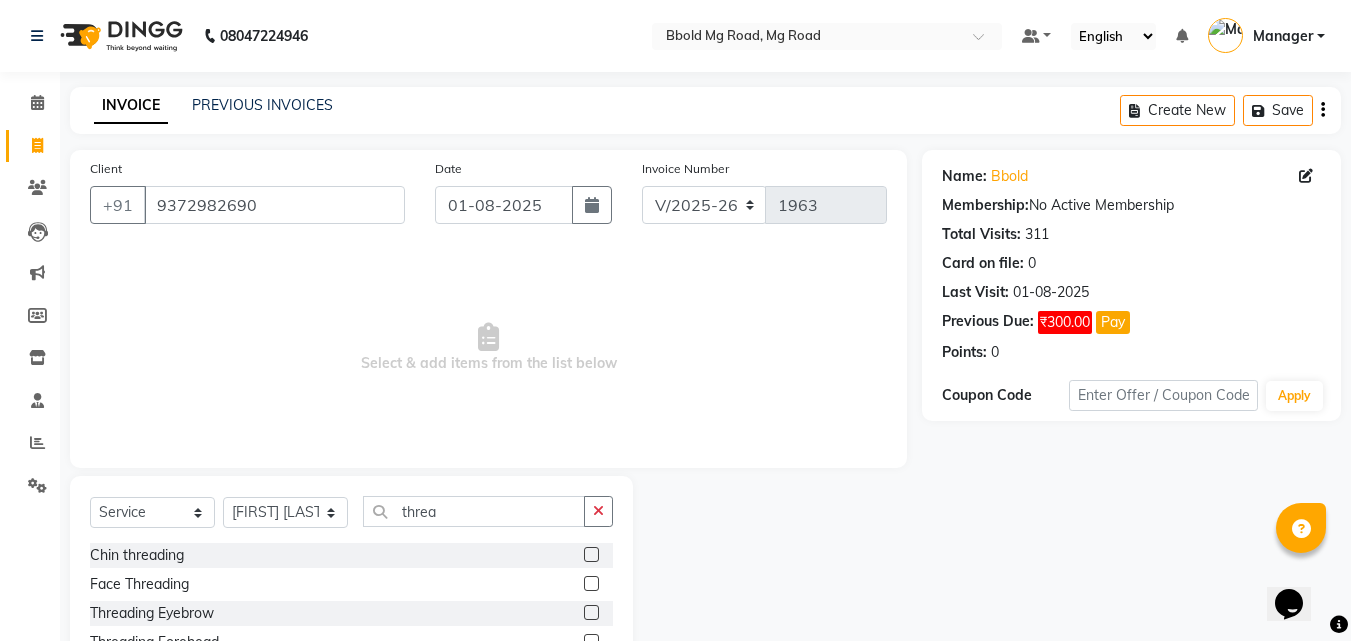 click 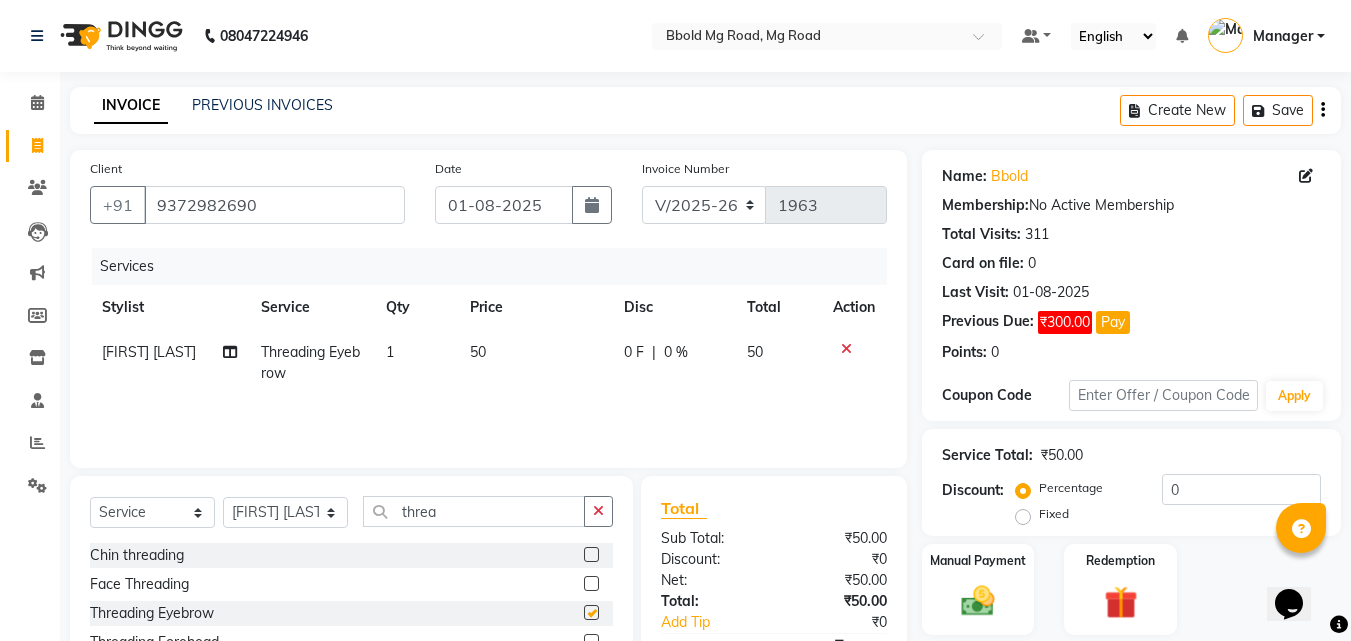 checkbox on "false" 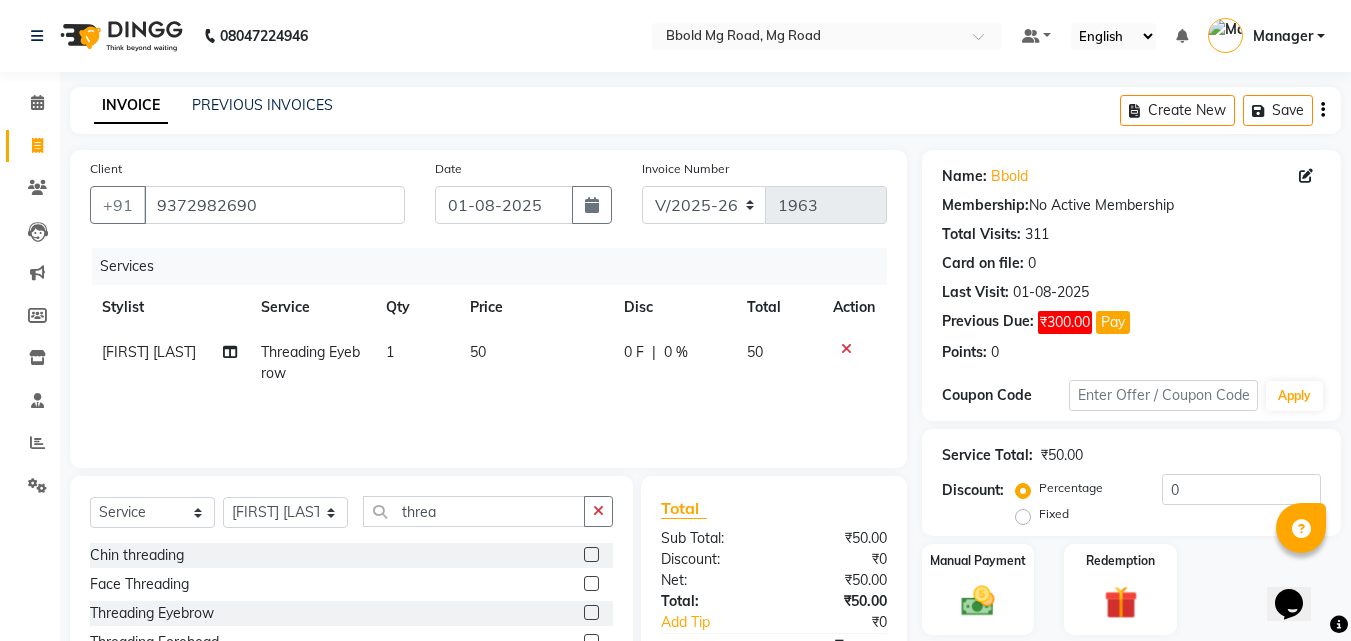 click on "50" 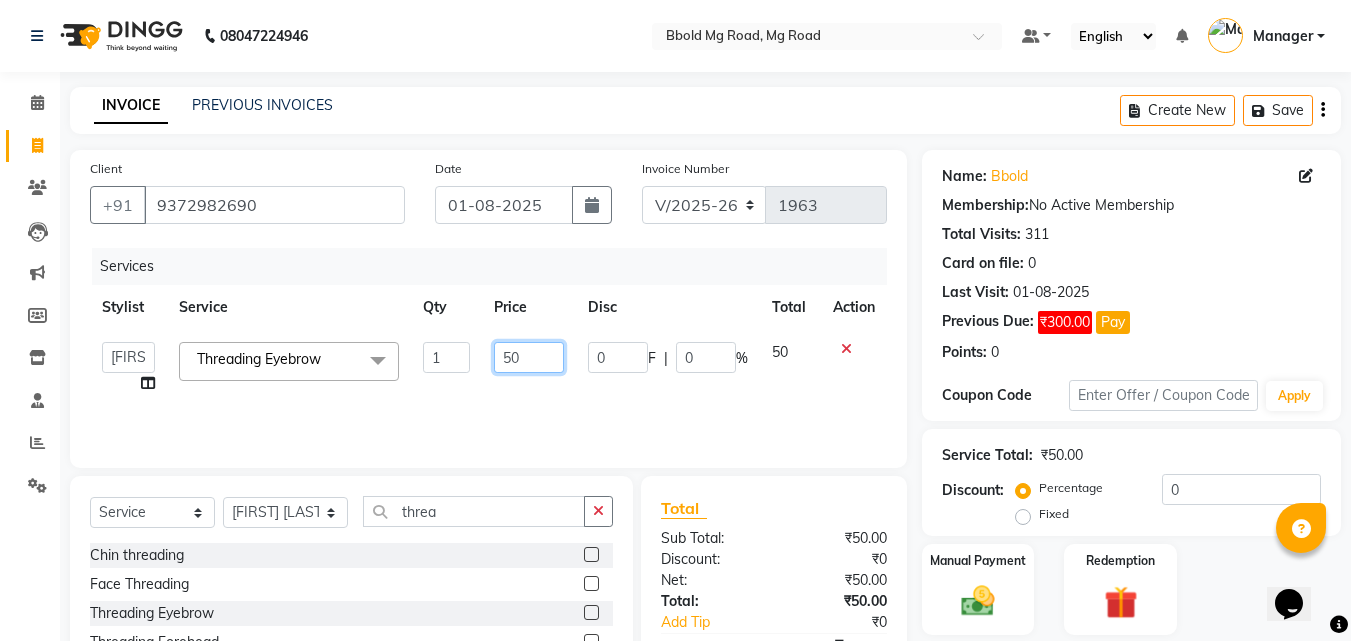 click on "50" 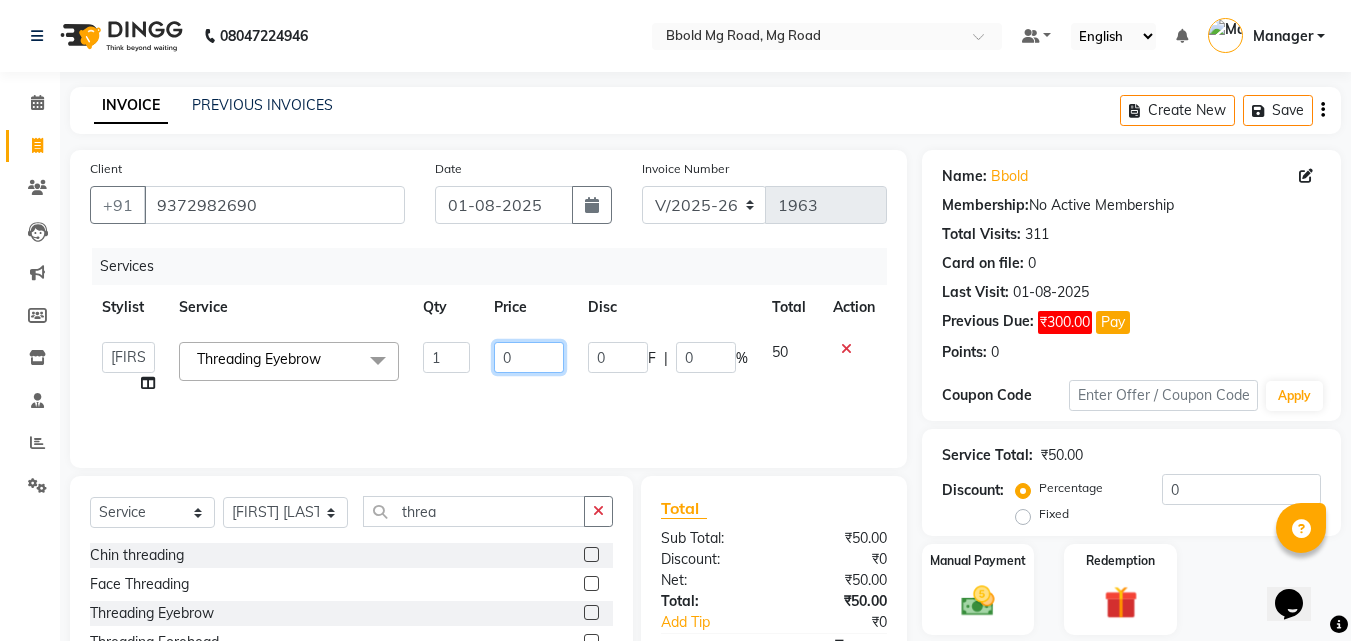 type on "80" 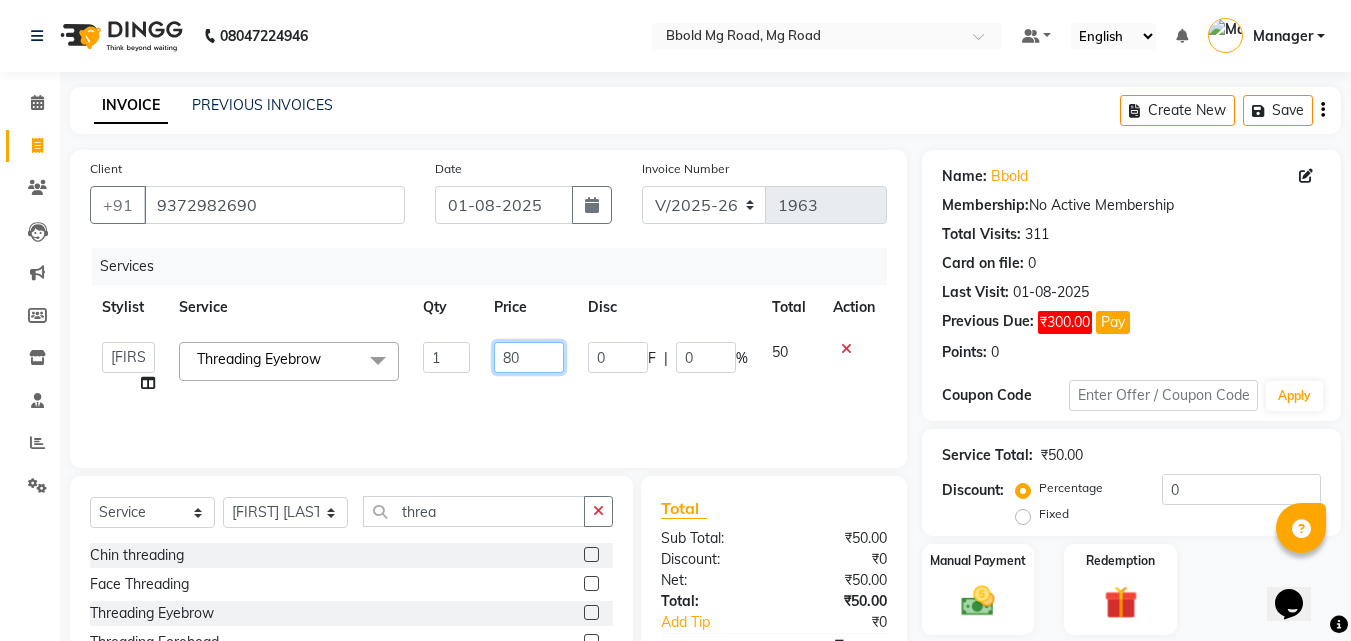 scroll, scrollTop: 115, scrollLeft: 0, axis: vertical 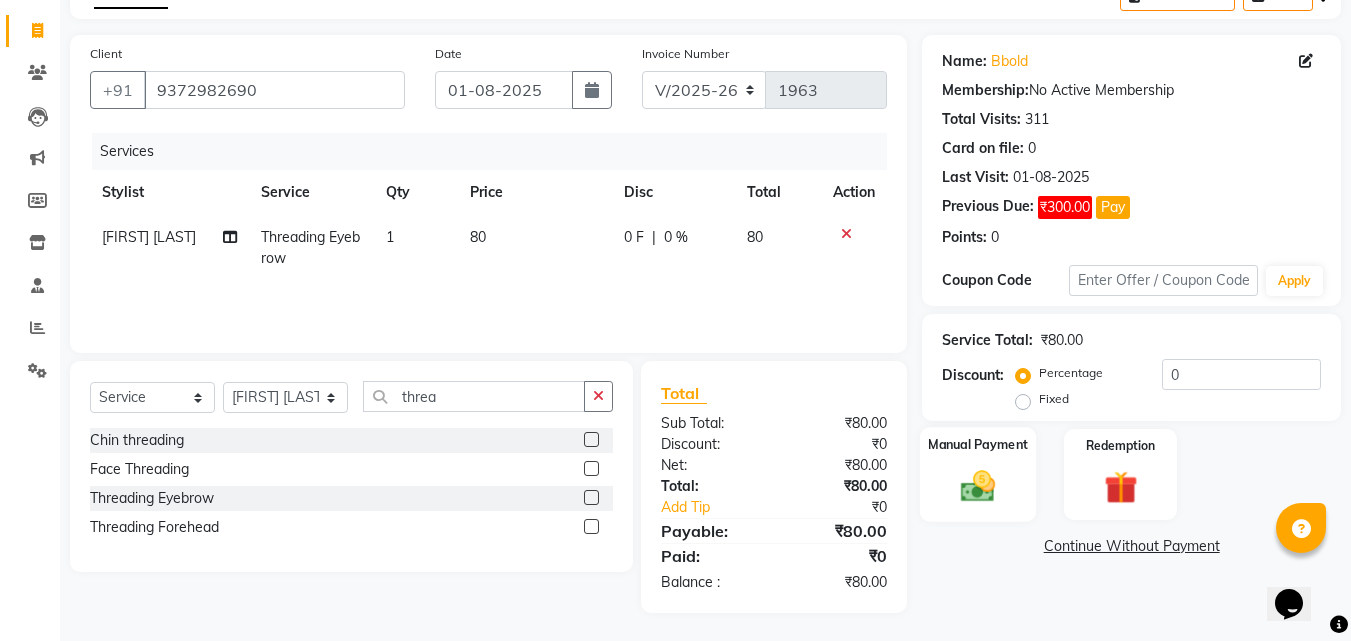 click 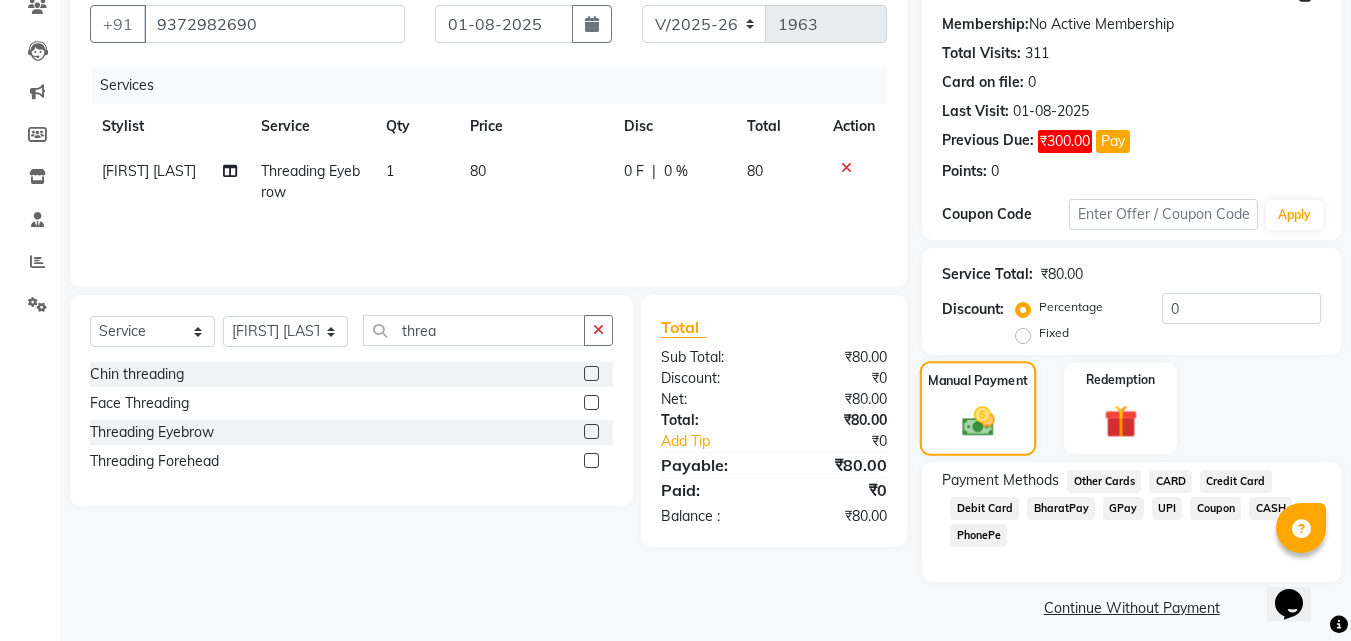 scroll, scrollTop: 146, scrollLeft: 0, axis: vertical 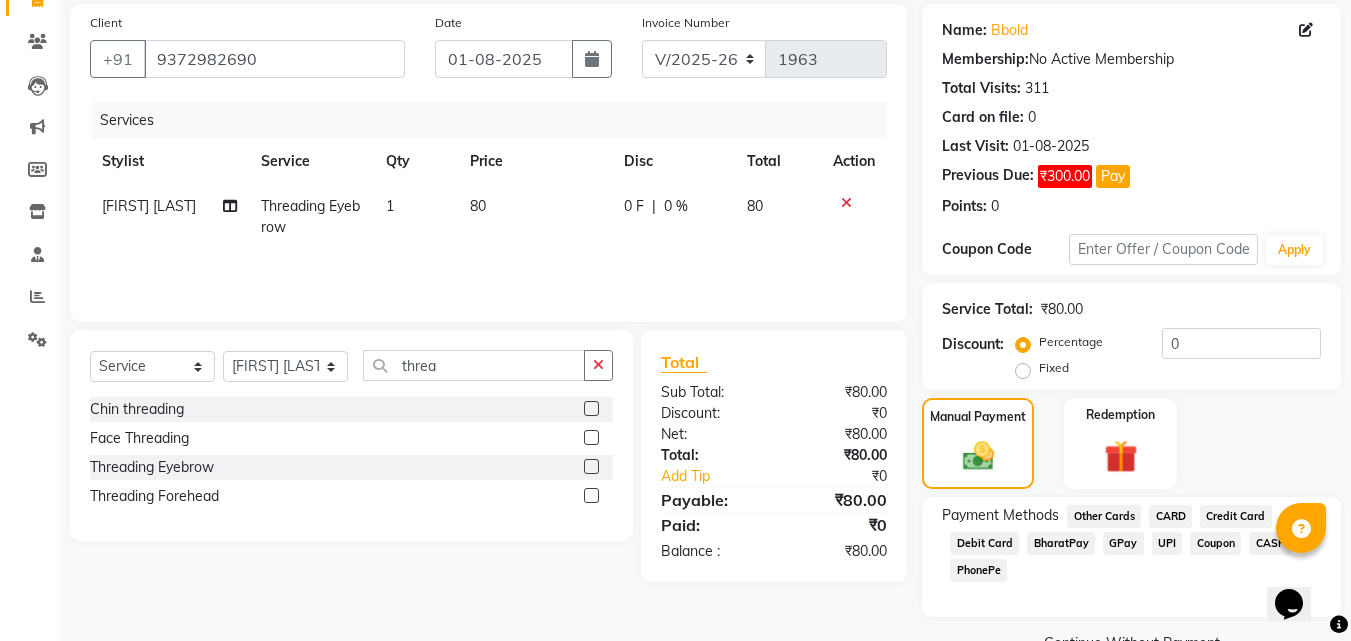 click on "CASH" 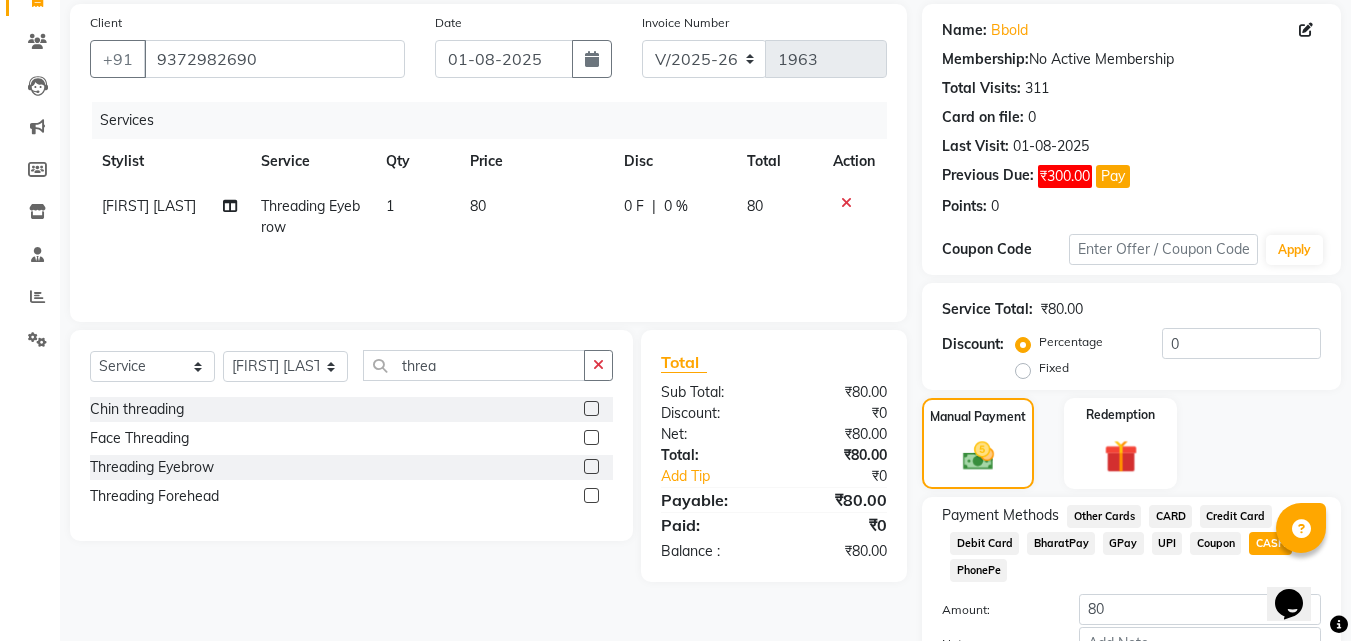 scroll, scrollTop: 276, scrollLeft: 0, axis: vertical 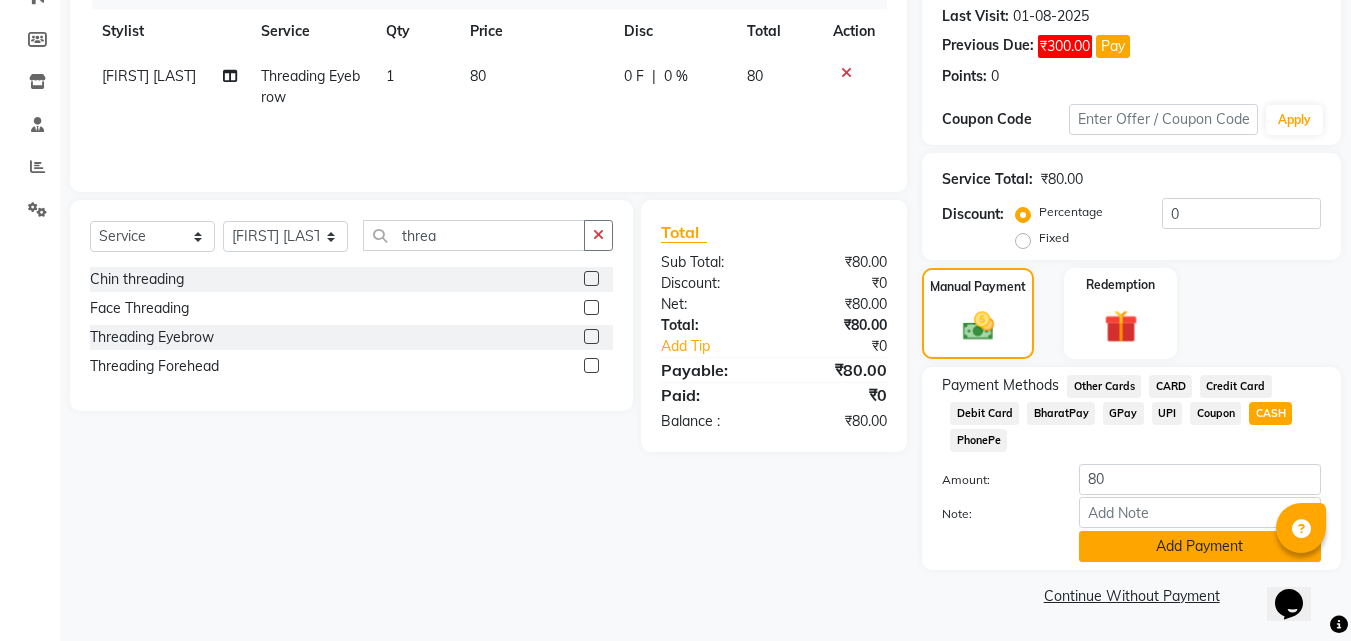 click on "Add Payment" 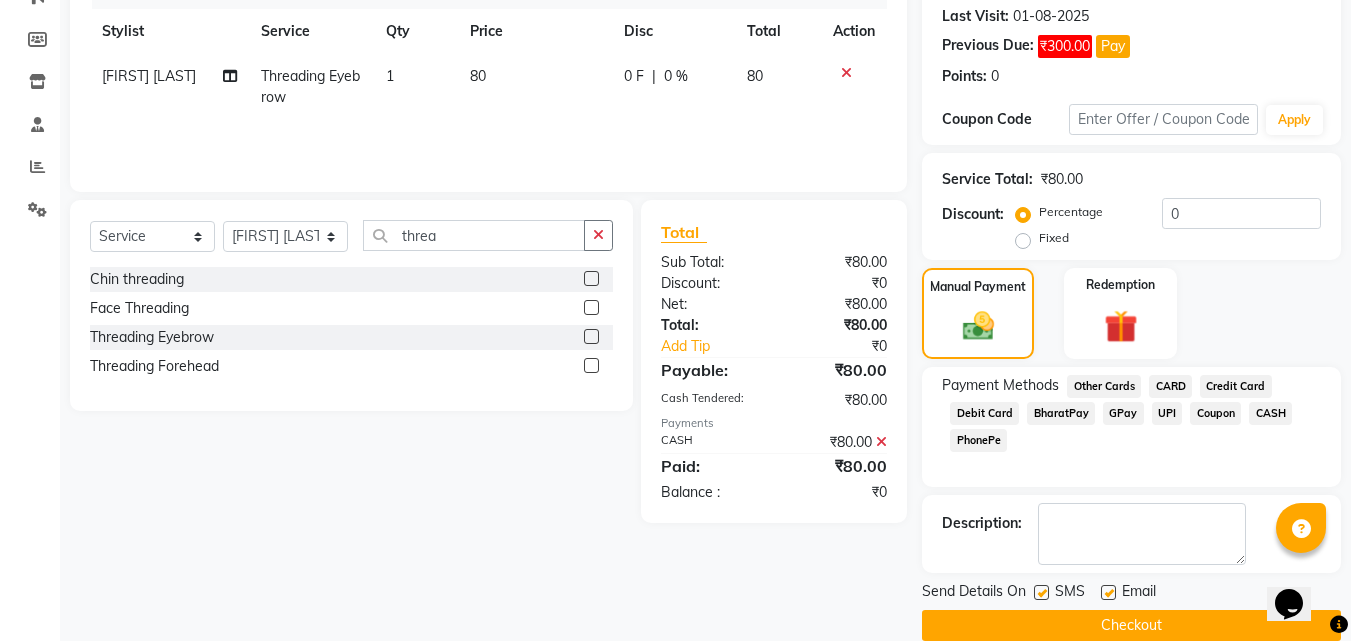 click on "Checkout" 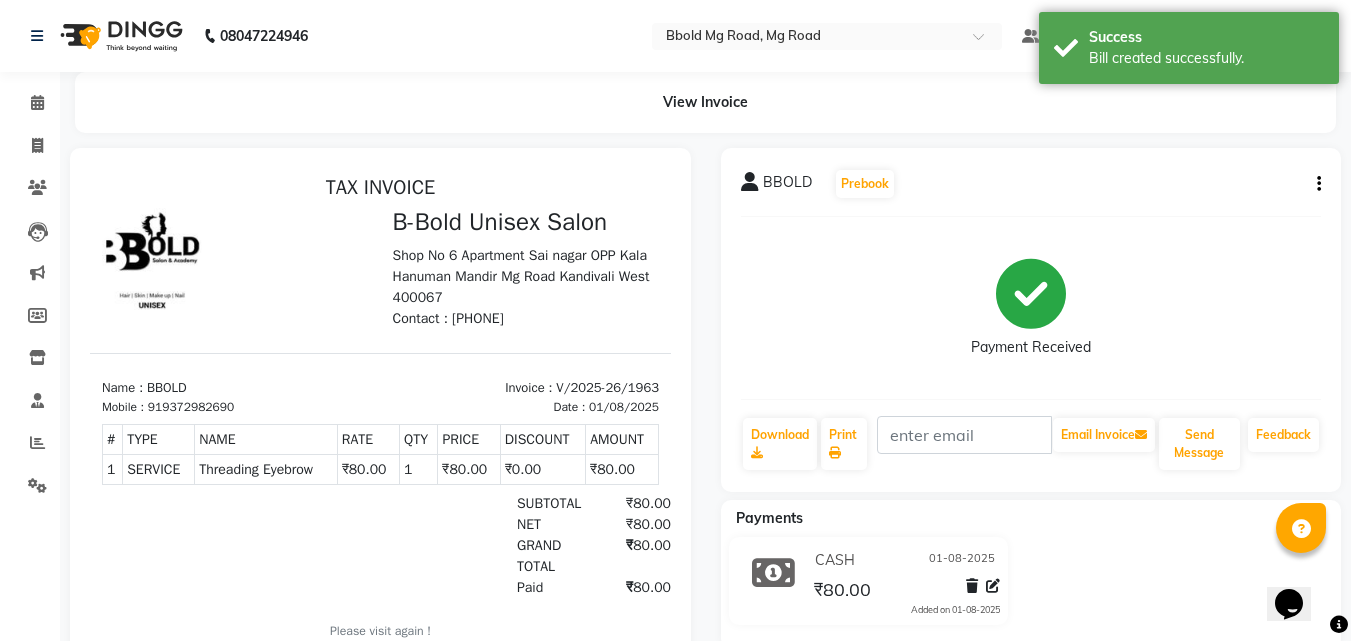scroll, scrollTop: 0, scrollLeft: 0, axis: both 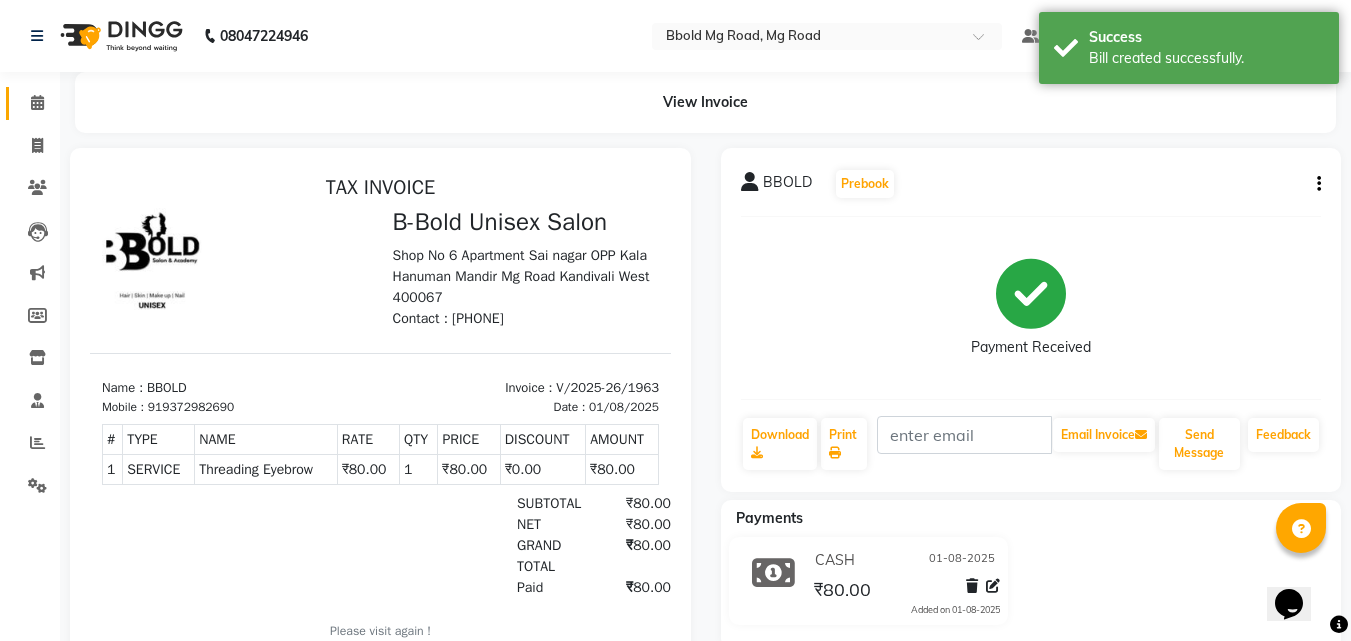 click on "Calendar" 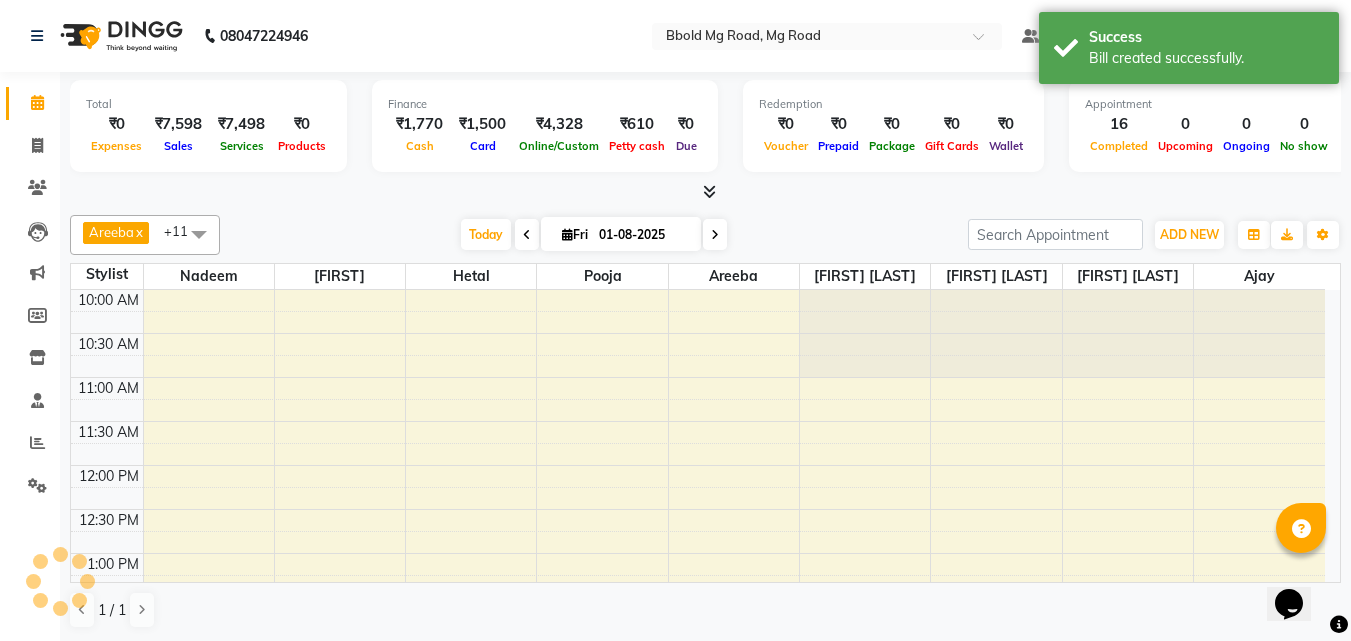 scroll, scrollTop: 0, scrollLeft: 0, axis: both 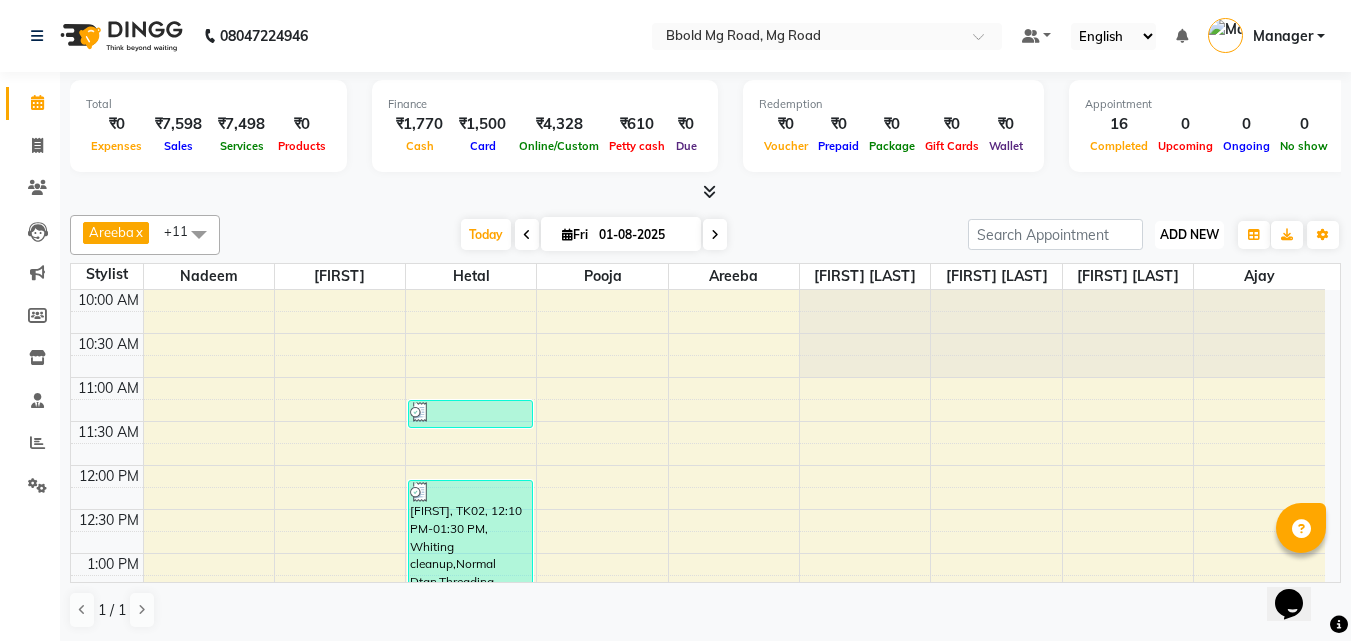 click on "ADD NEW Toggle Dropdown" at bounding box center (1189, 235) 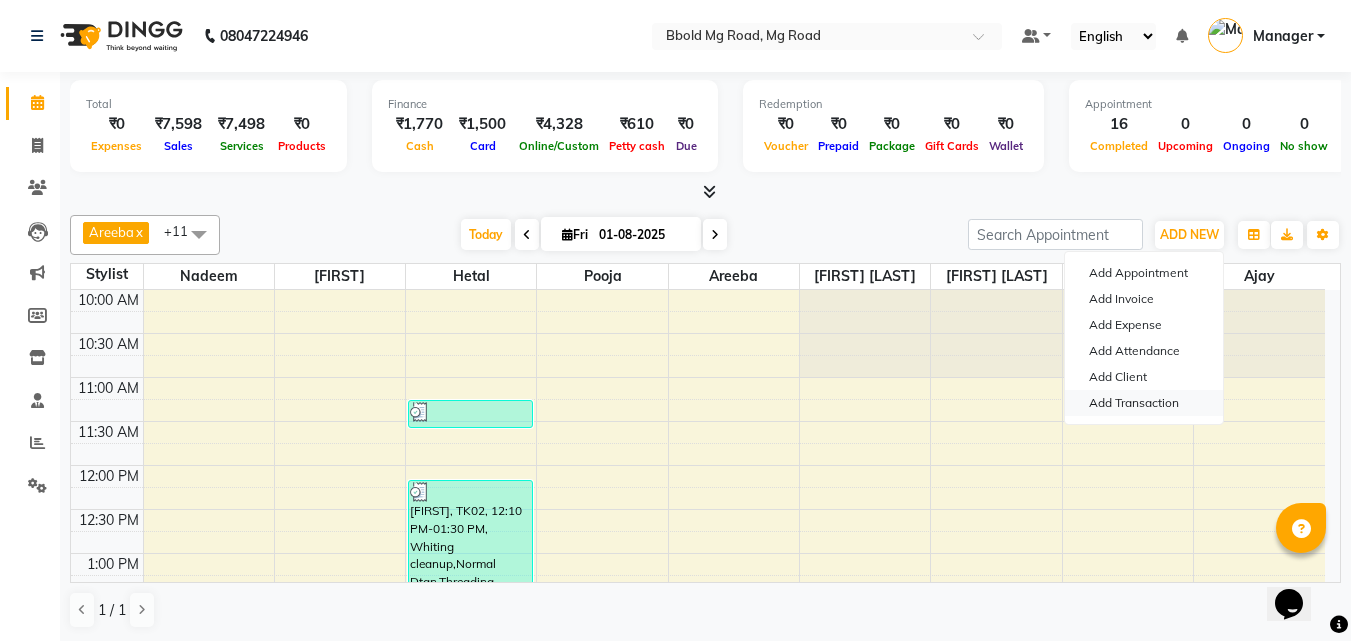 click on "Add Transaction" at bounding box center [1144, 403] 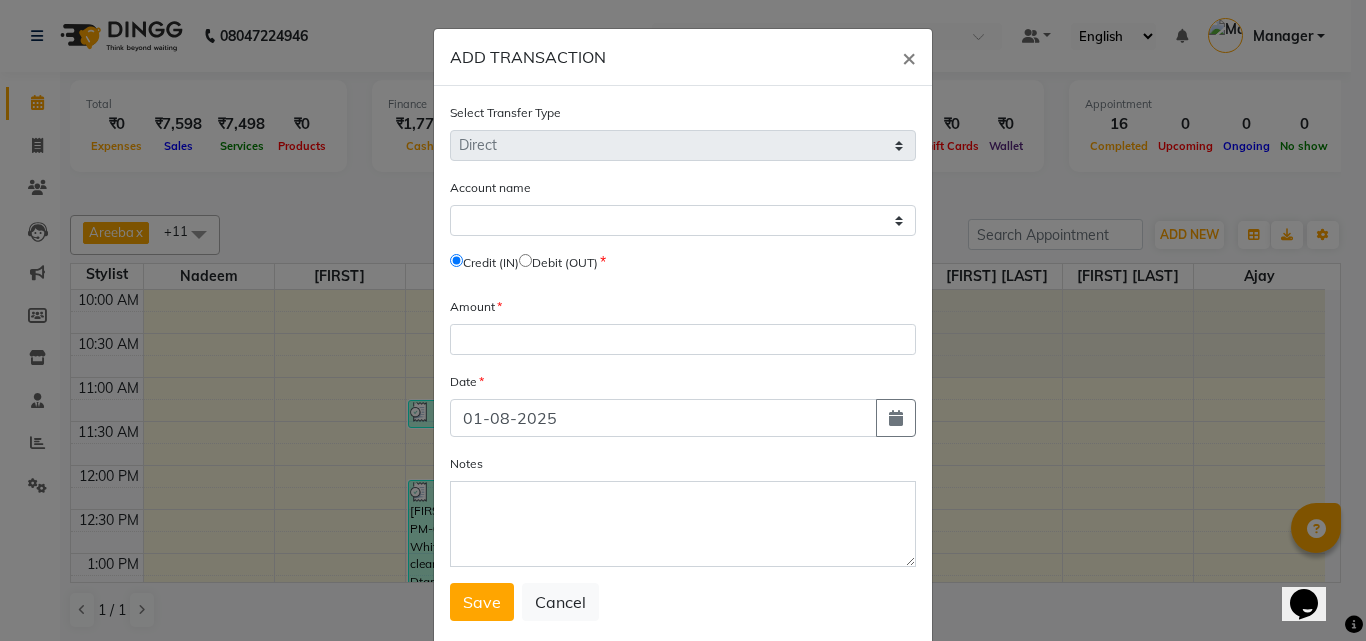 click 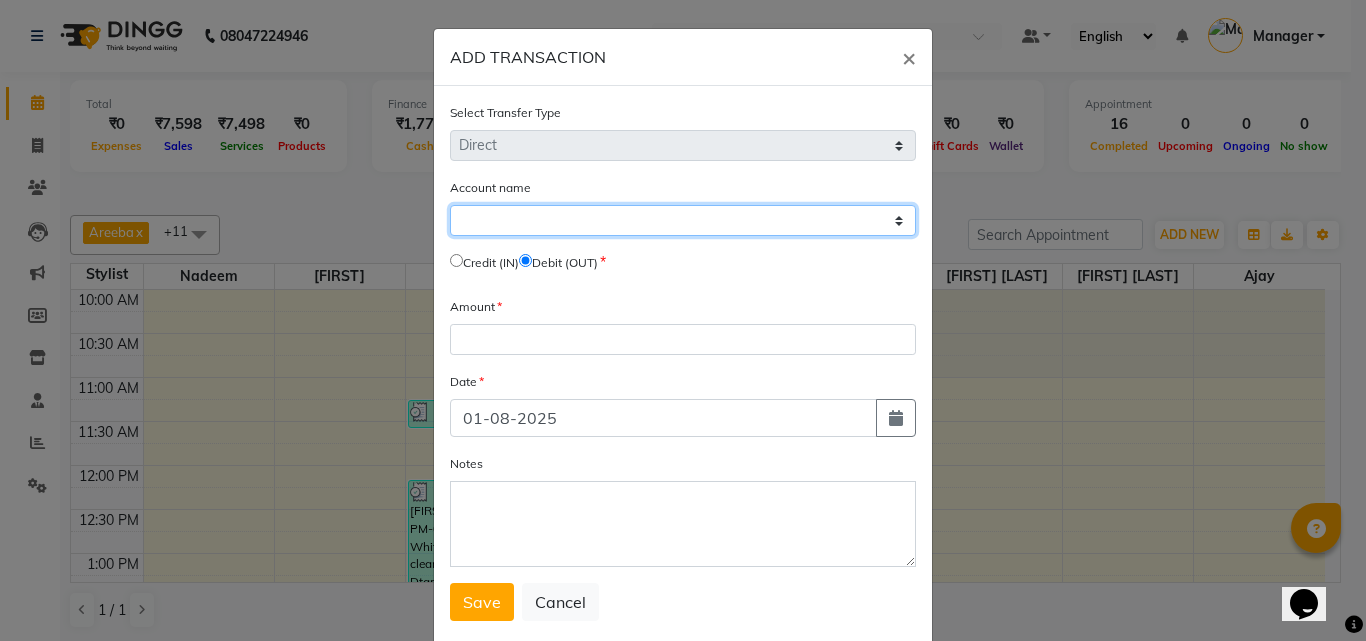 drag, startPoint x: 537, startPoint y: 229, endPoint x: 511, endPoint y: 284, distance: 60.835846 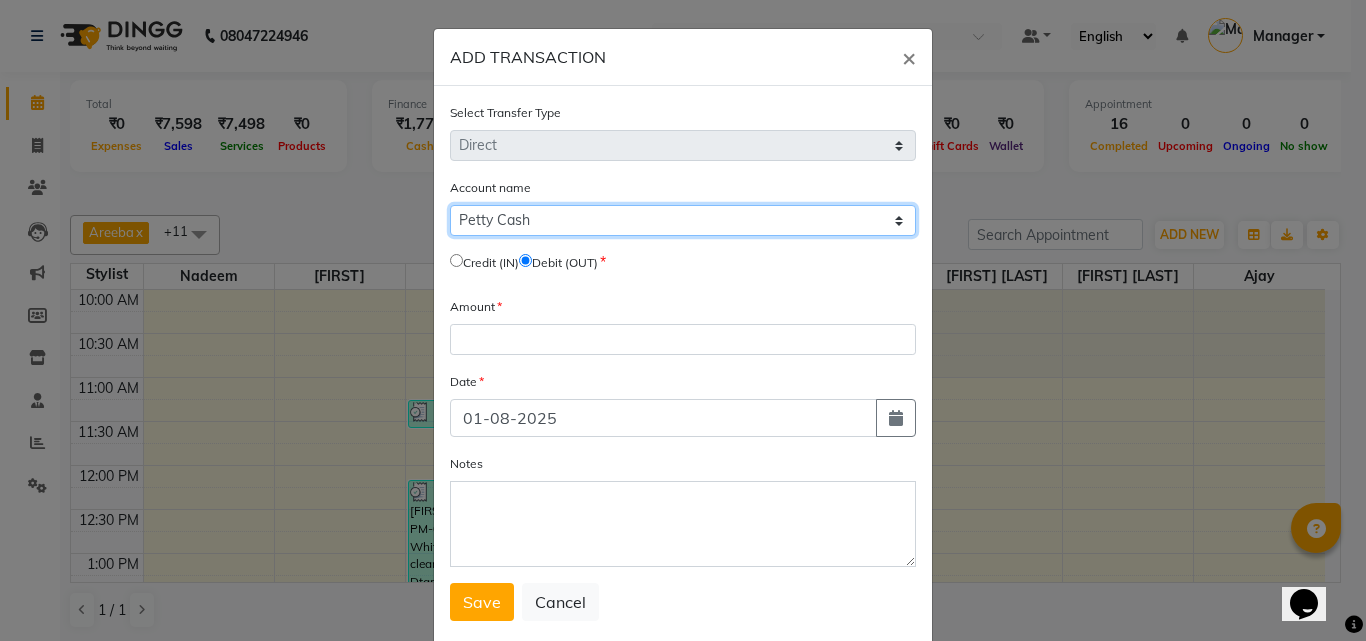 click on "Select Petty Cash Default Account" 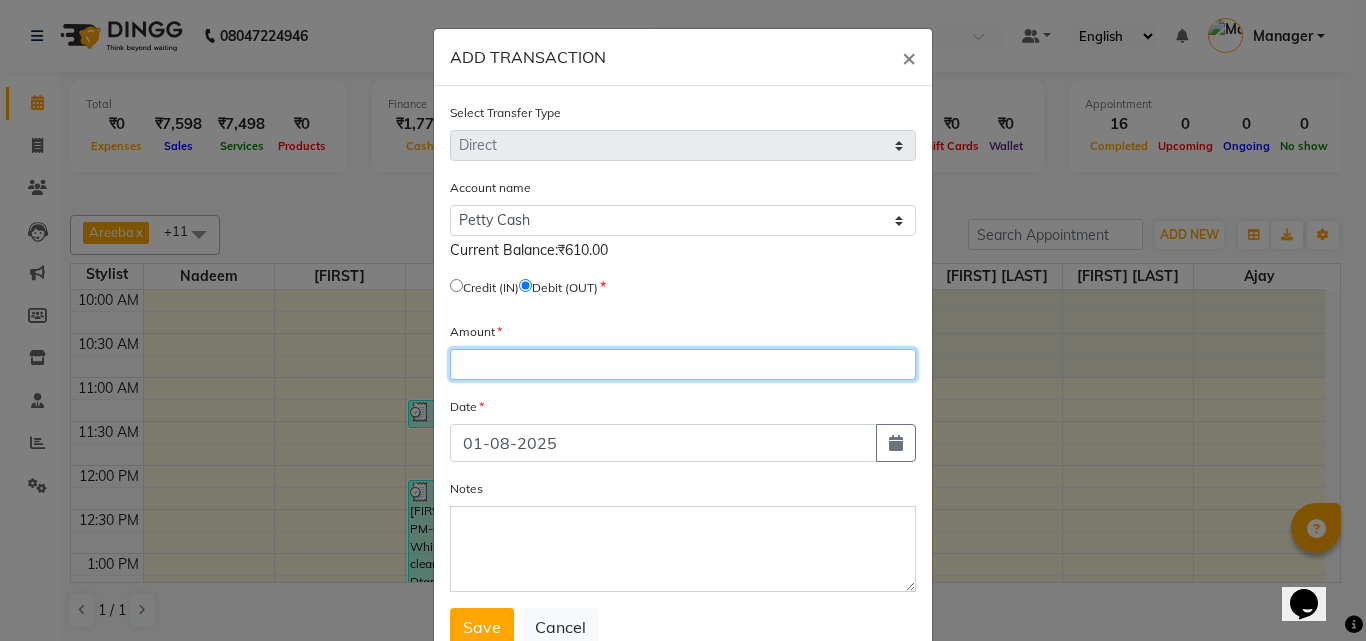 click 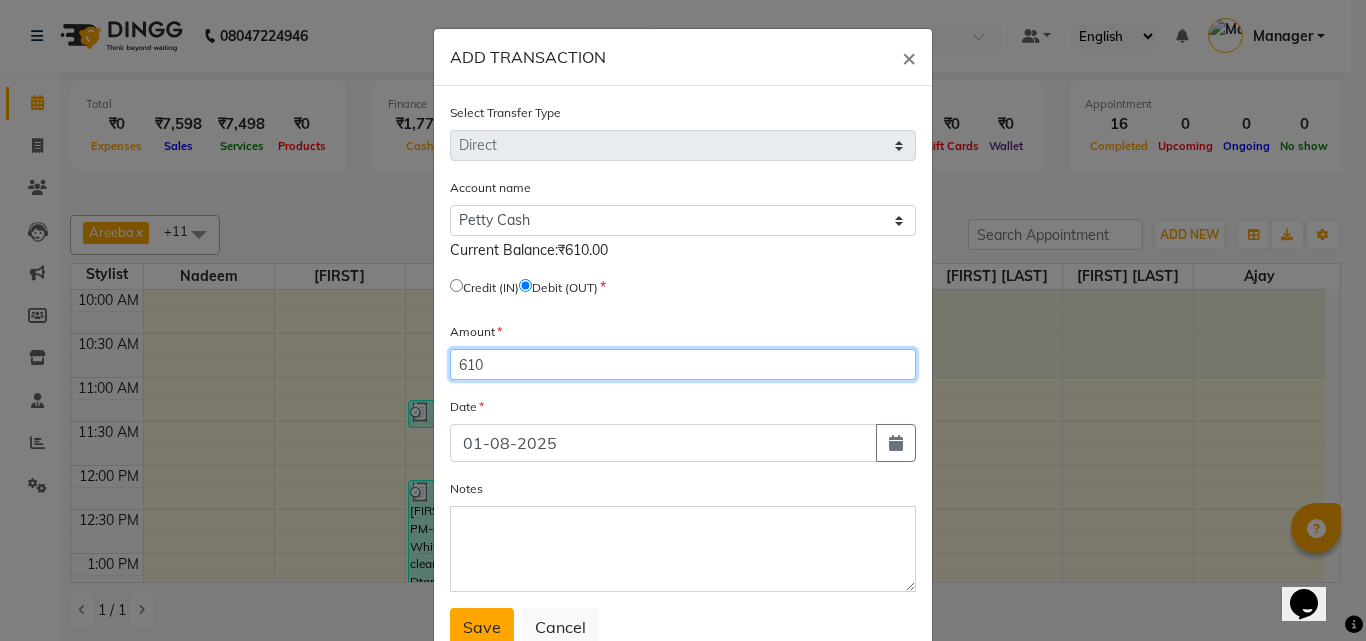 type on "610" 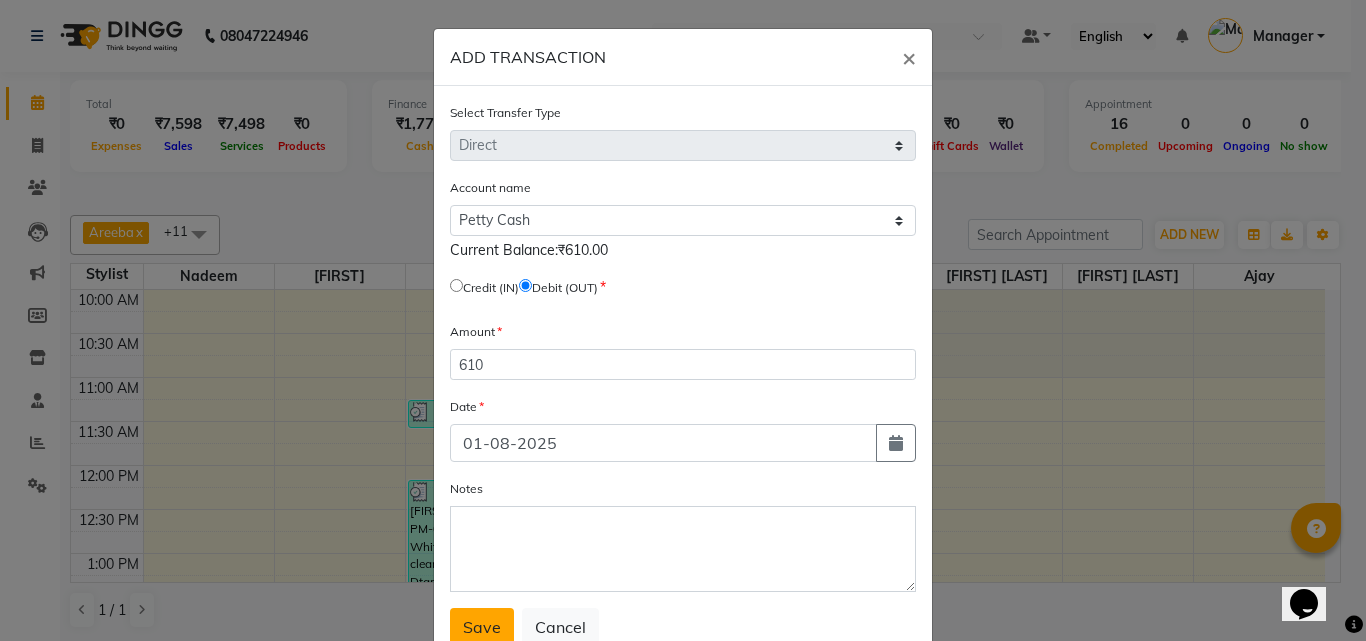 click on "Save" at bounding box center (482, 627) 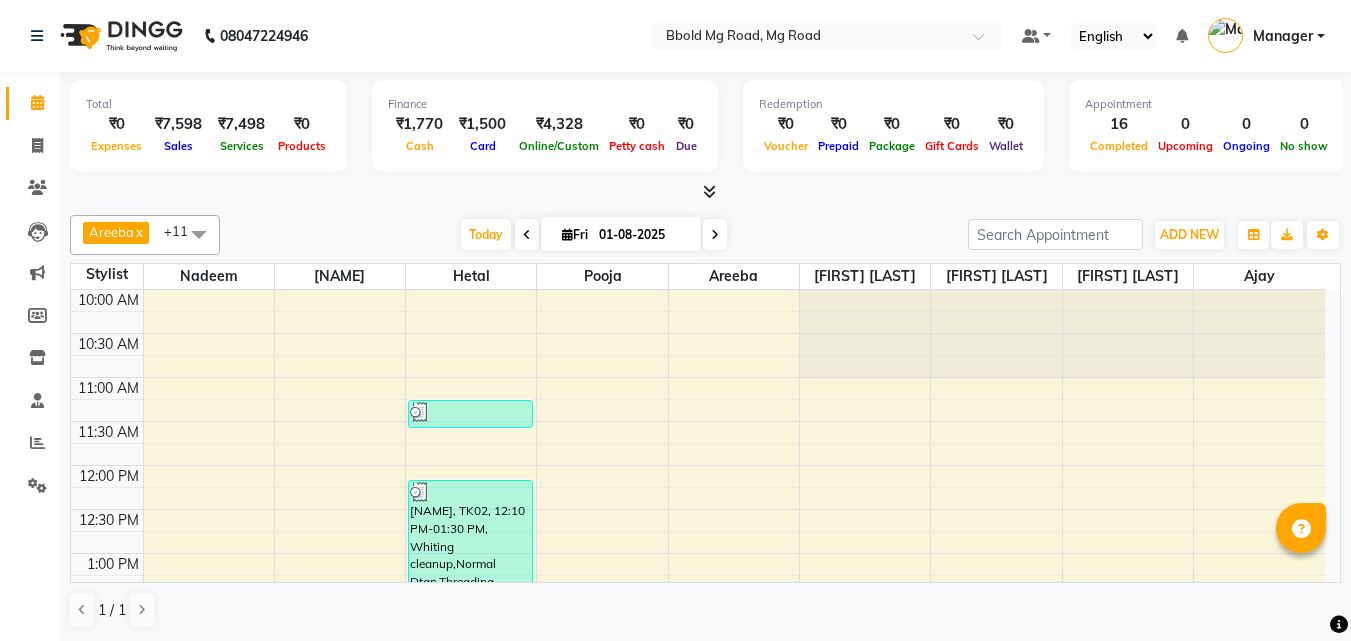 scroll, scrollTop: 0, scrollLeft: 0, axis: both 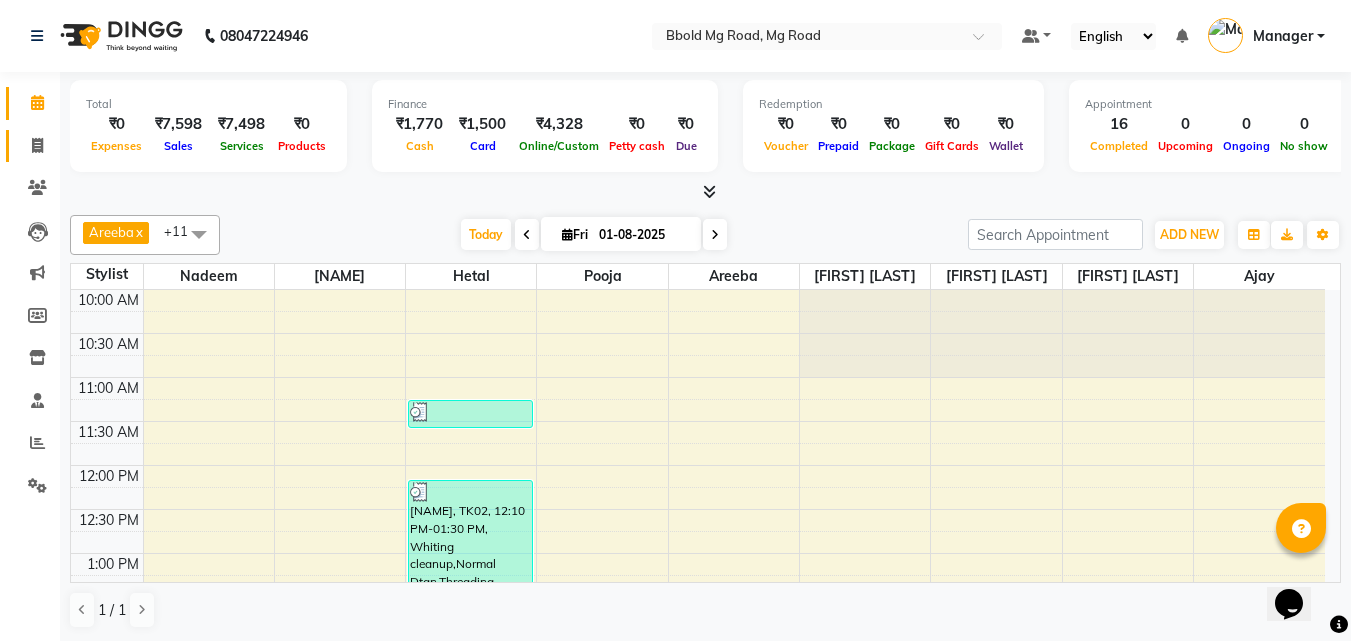 click on "Invoice" 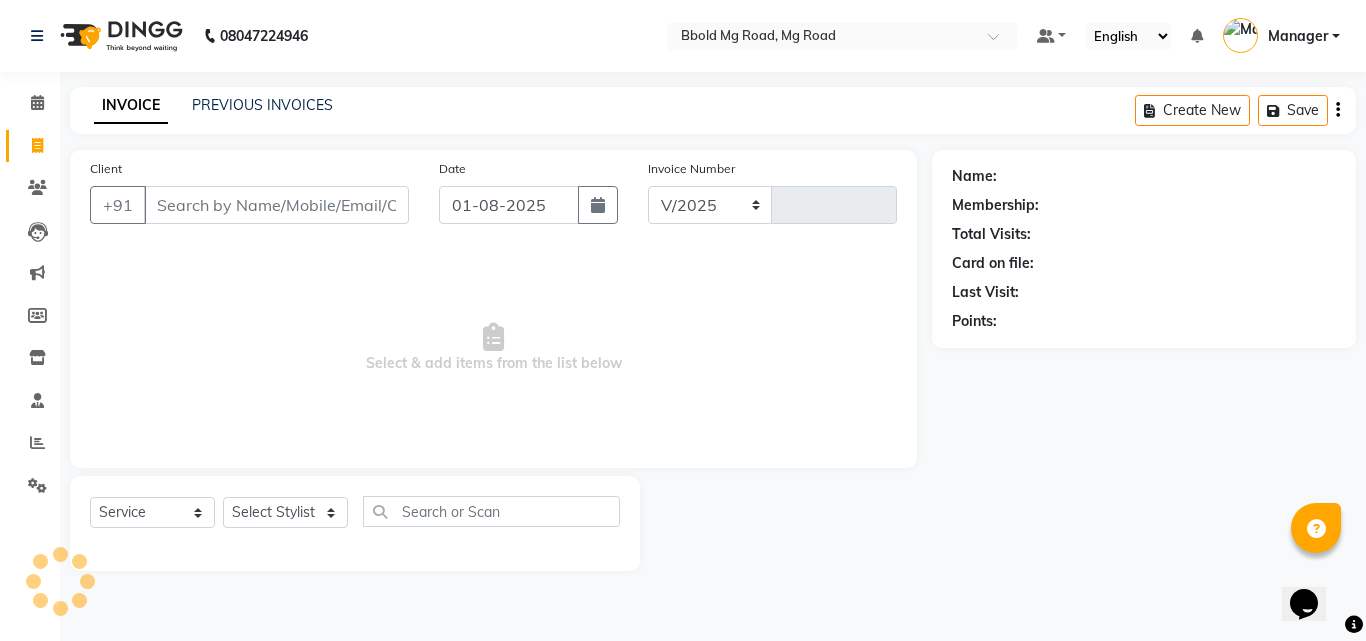 select on "7353" 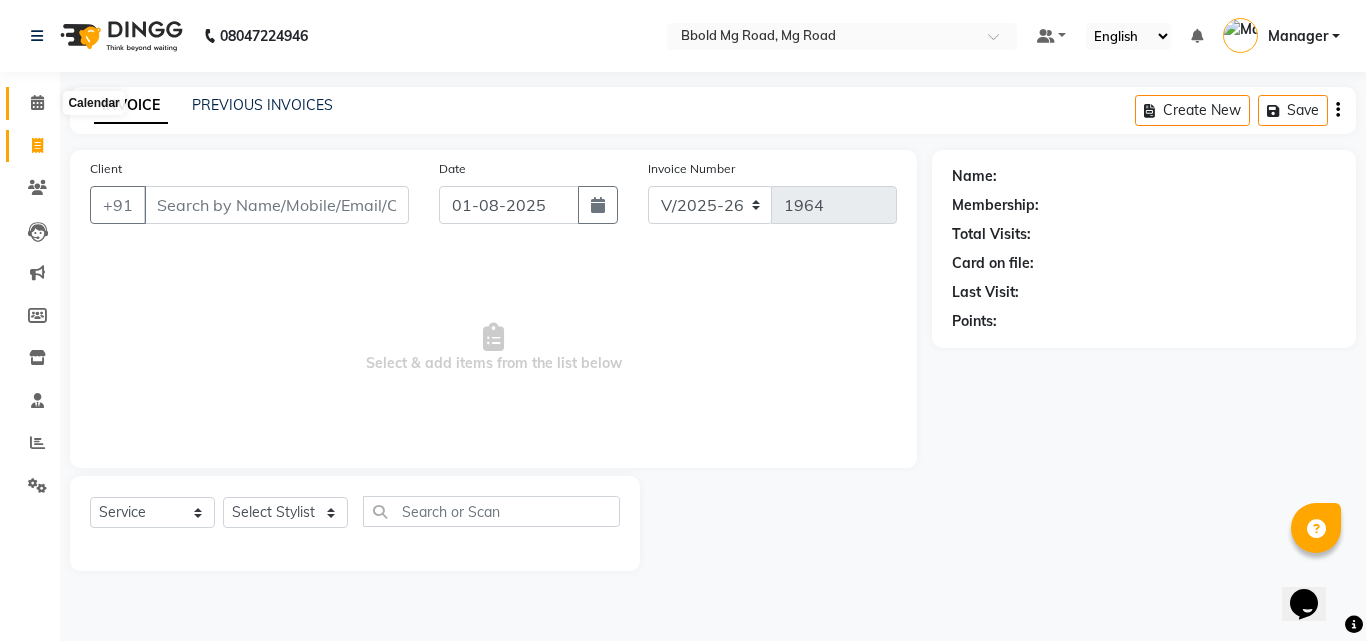 click 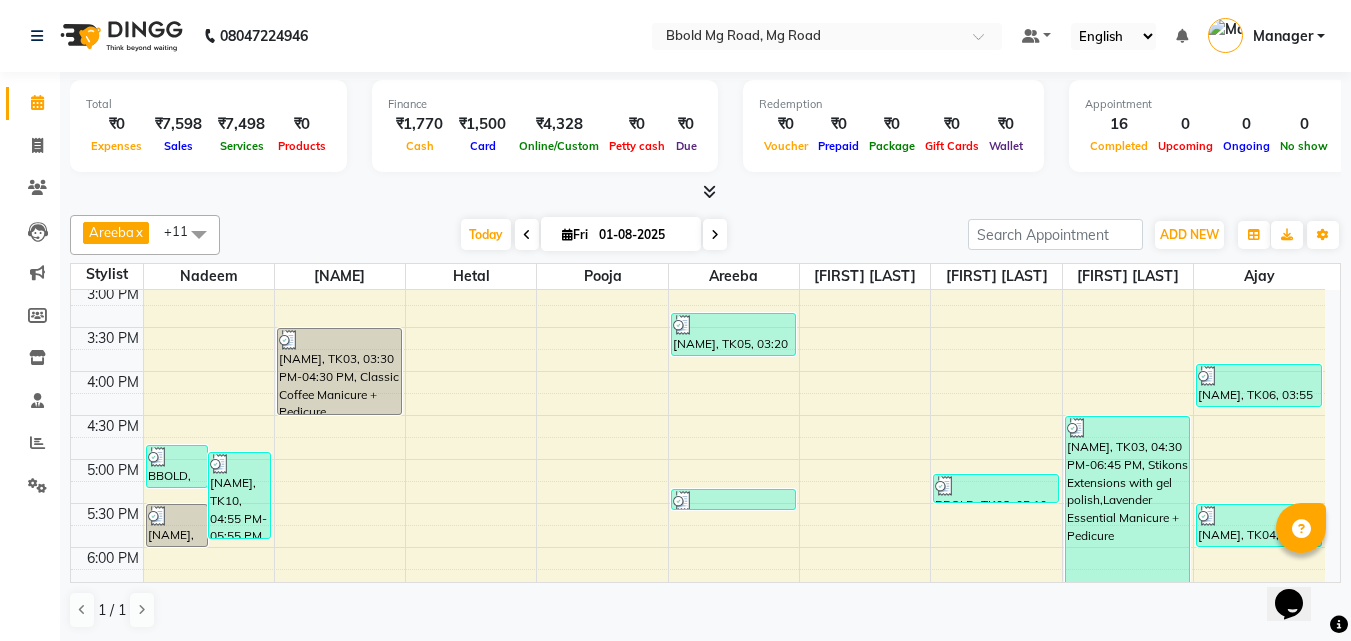 scroll, scrollTop: 422, scrollLeft: 0, axis: vertical 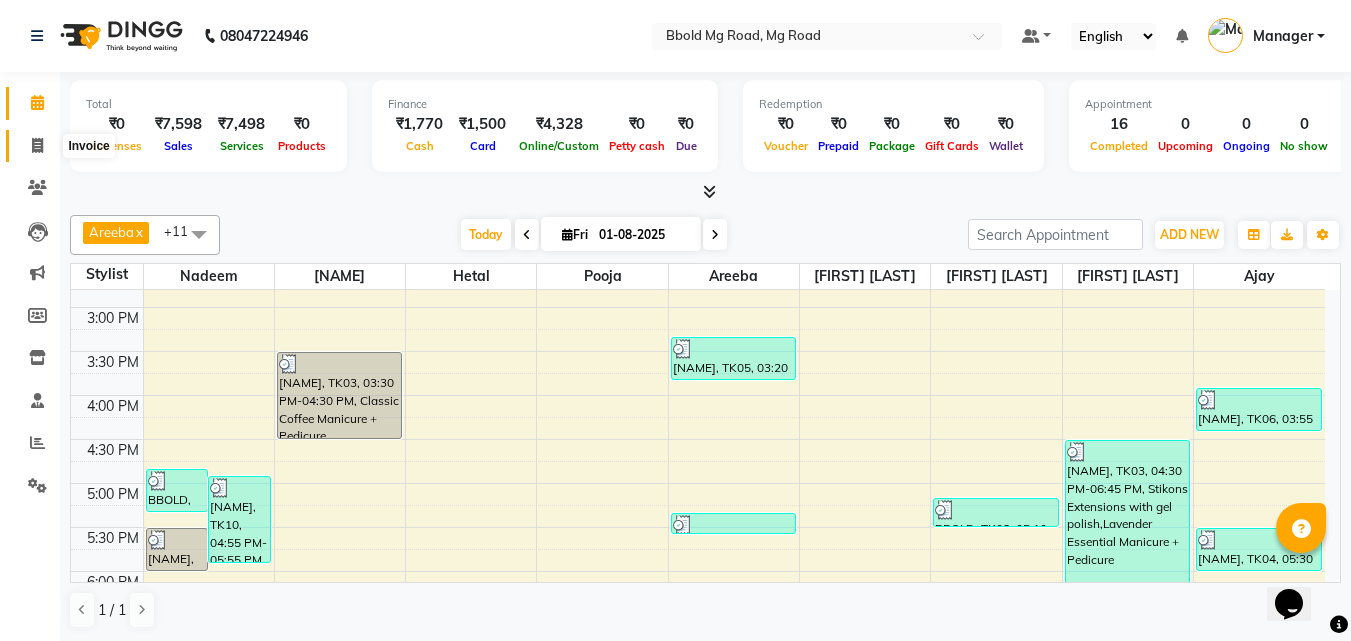 click 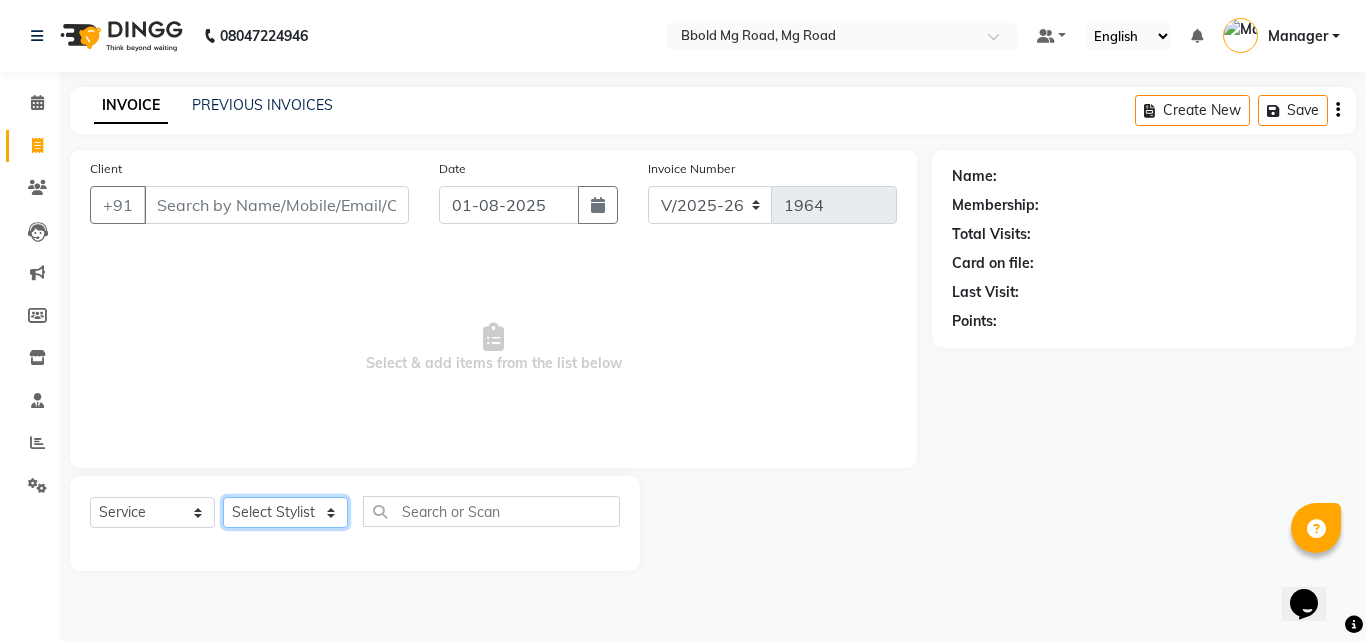 click on "Select Stylist Aarish Qureshi ajay Areeba Hetal  karan Mahima Kelkar Manager Nadeem  Pooja  priya mangr Samiya  Sonam Soni Zeenat Ansari" 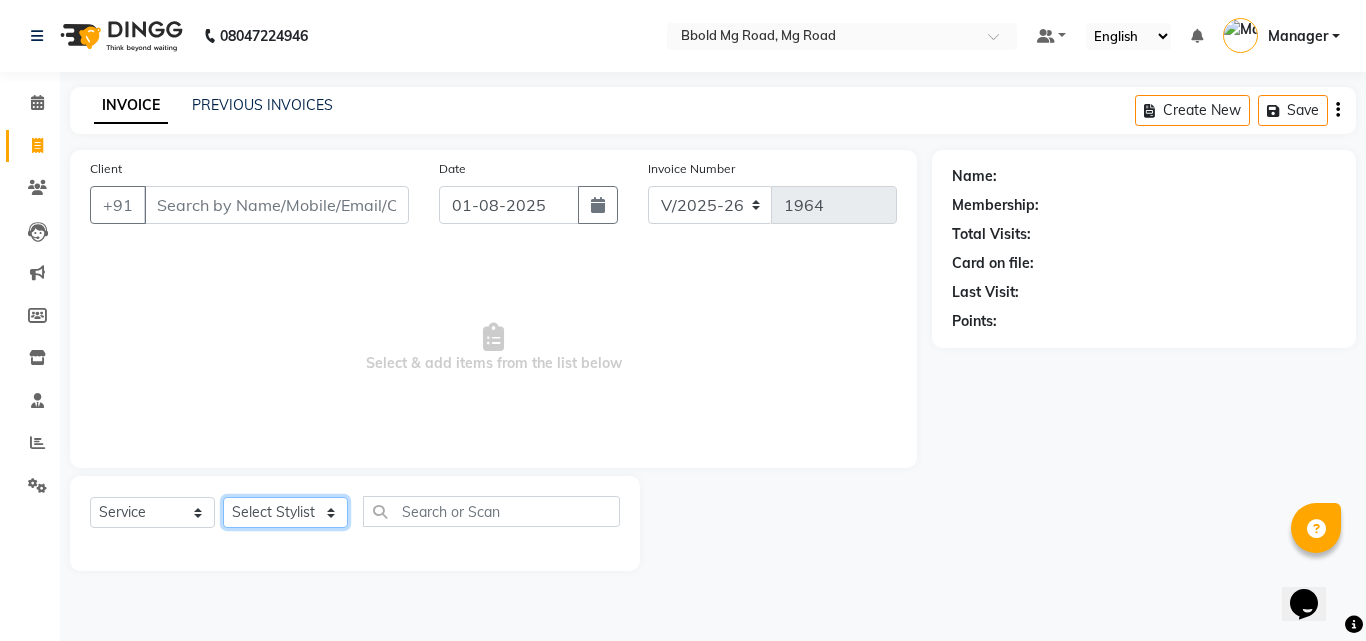 select on "63648" 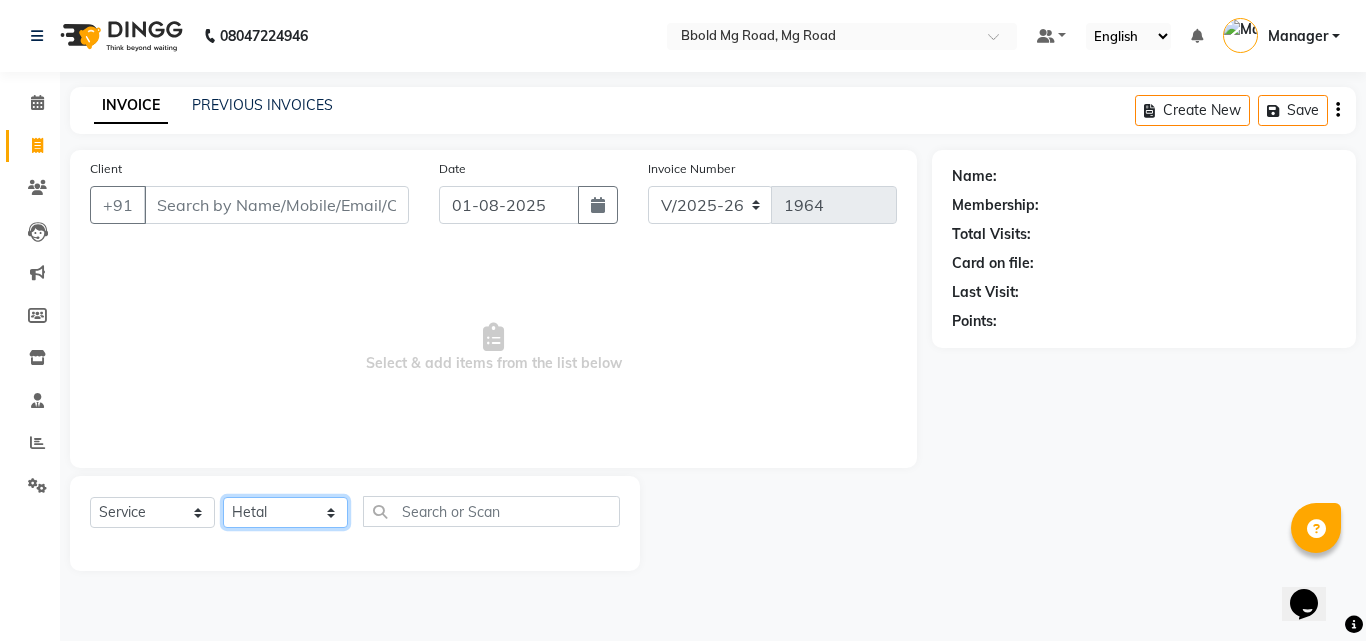 click on "Select Stylist Aarish Qureshi ajay Areeba Hetal  karan Mahima Kelkar Manager Nadeem  Pooja  priya mangr Samiya  Sonam Soni Zeenat Ansari" 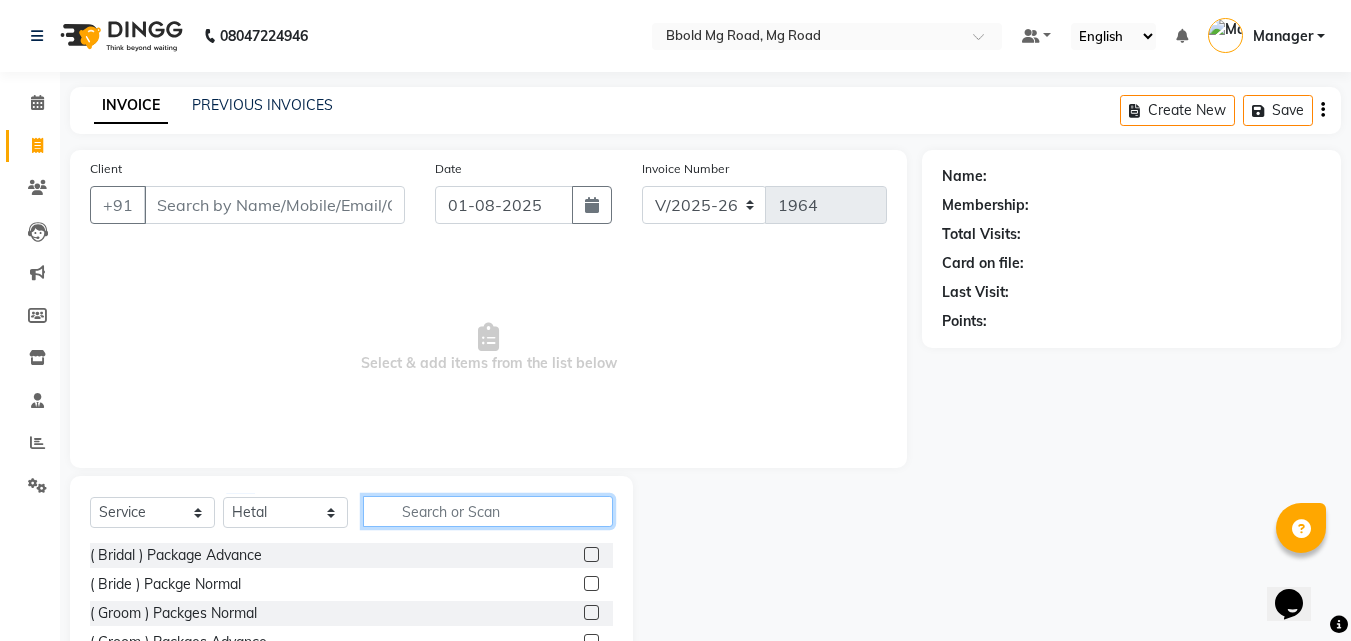 click 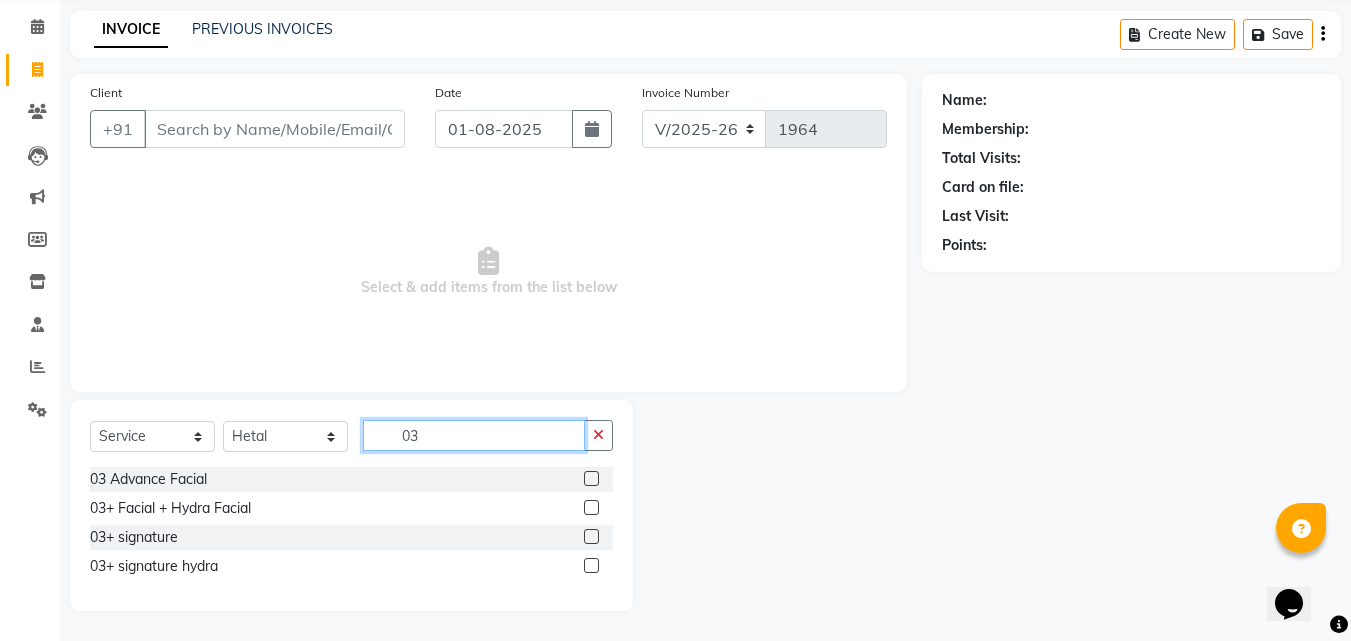 scroll, scrollTop: 70, scrollLeft: 0, axis: vertical 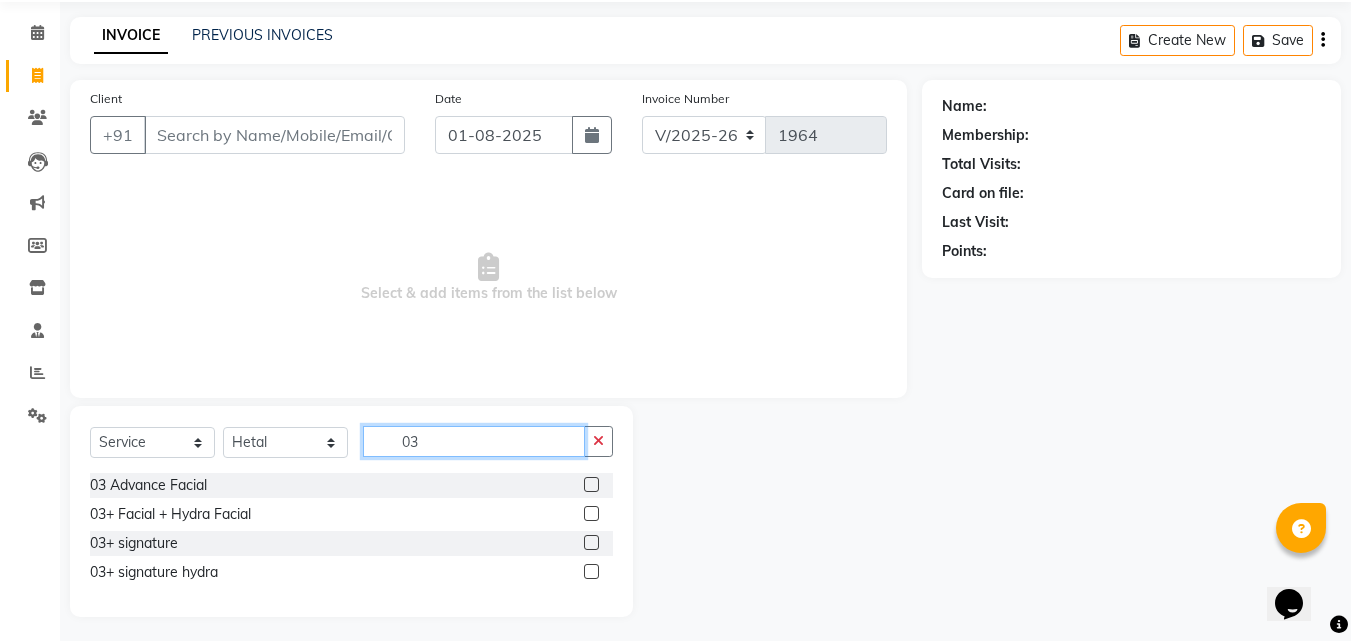 type on "03" 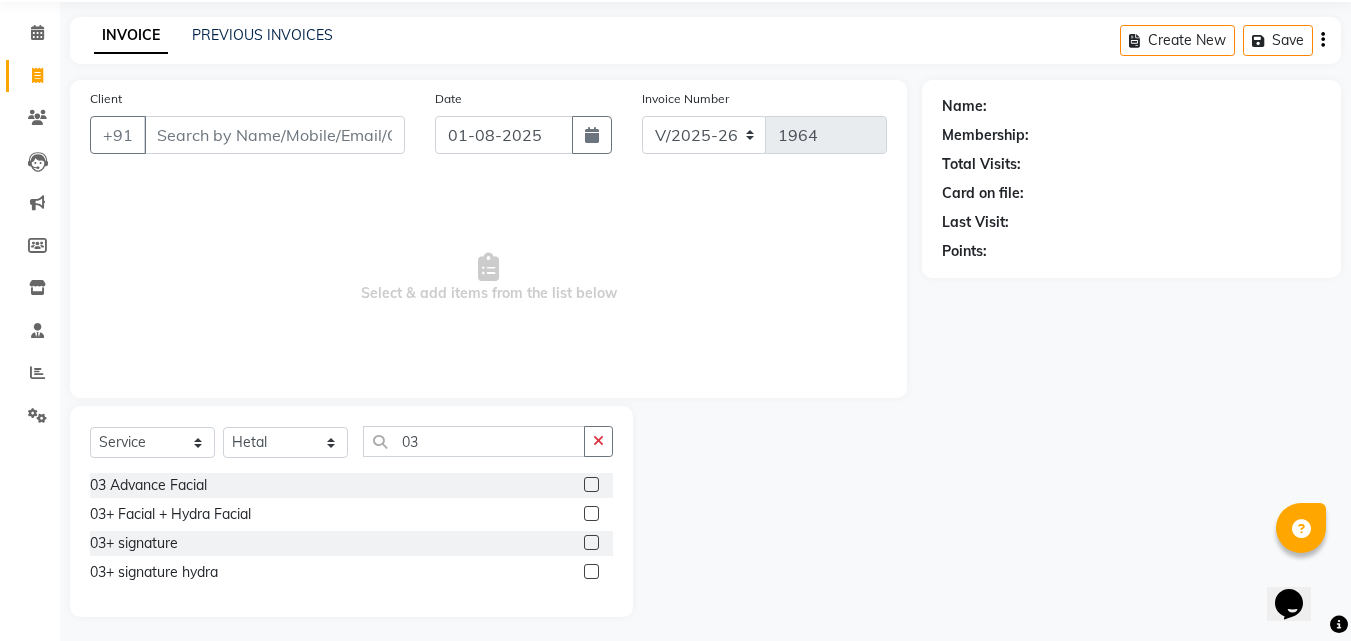 click 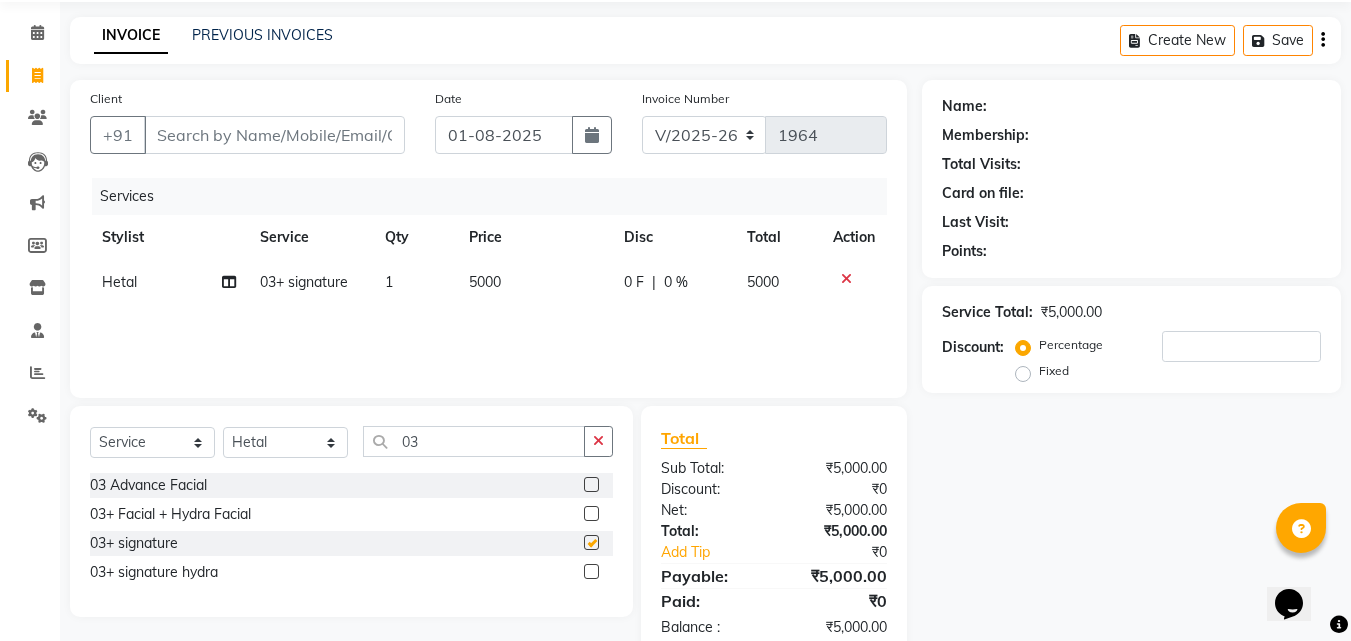 checkbox on "false" 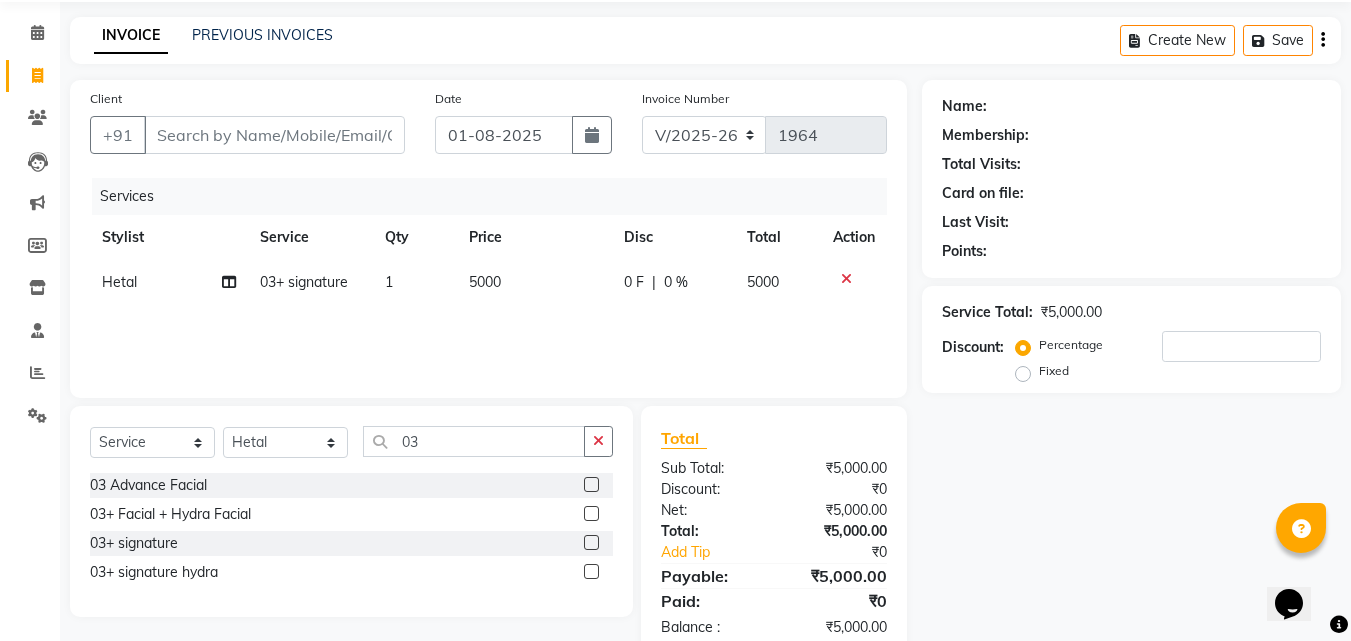 click on "5000" 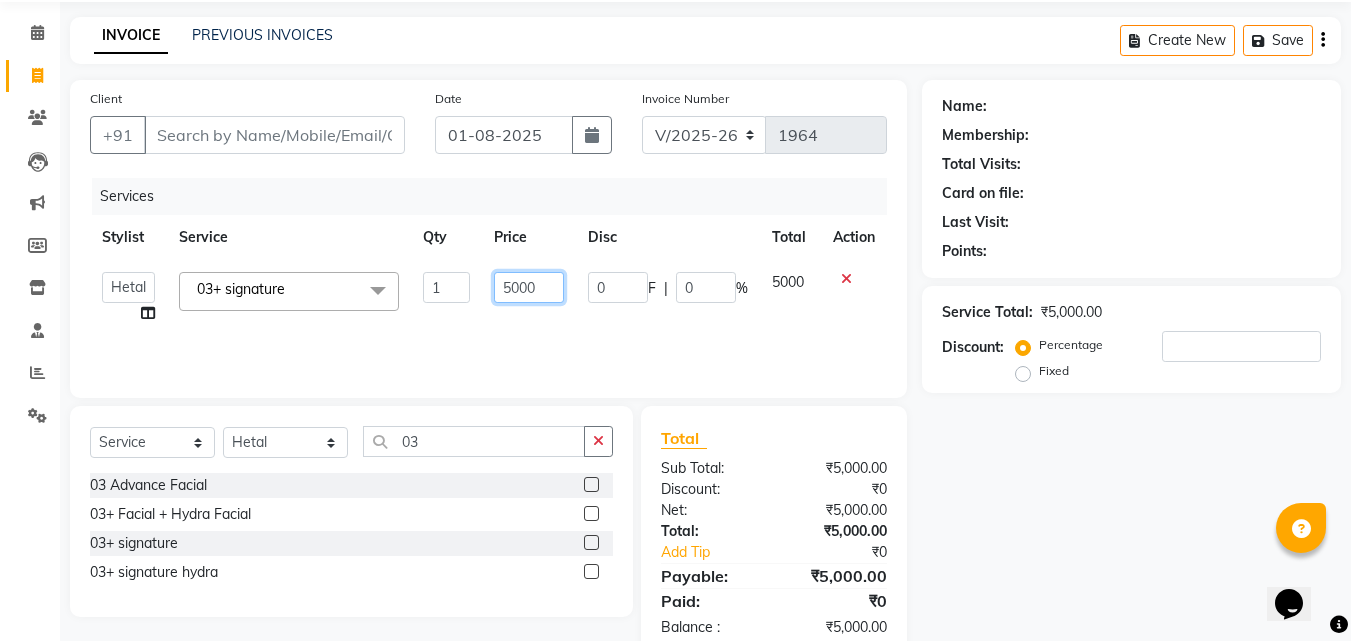 click on "5000" 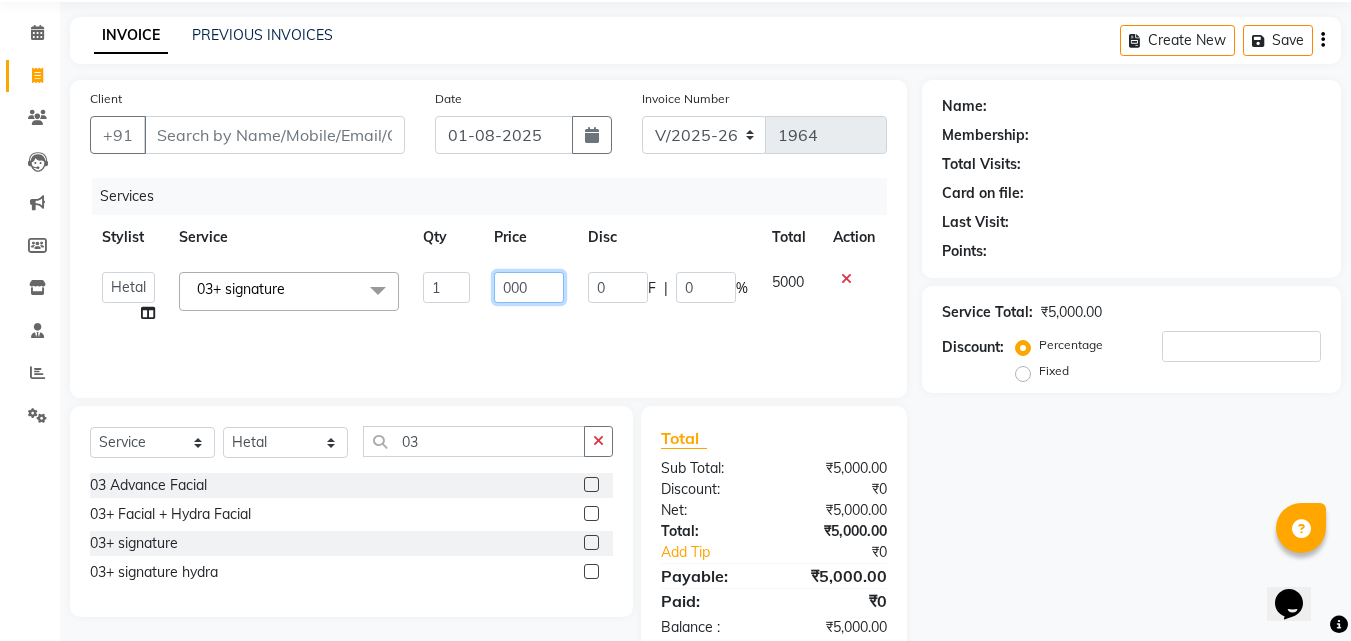 type on "4000" 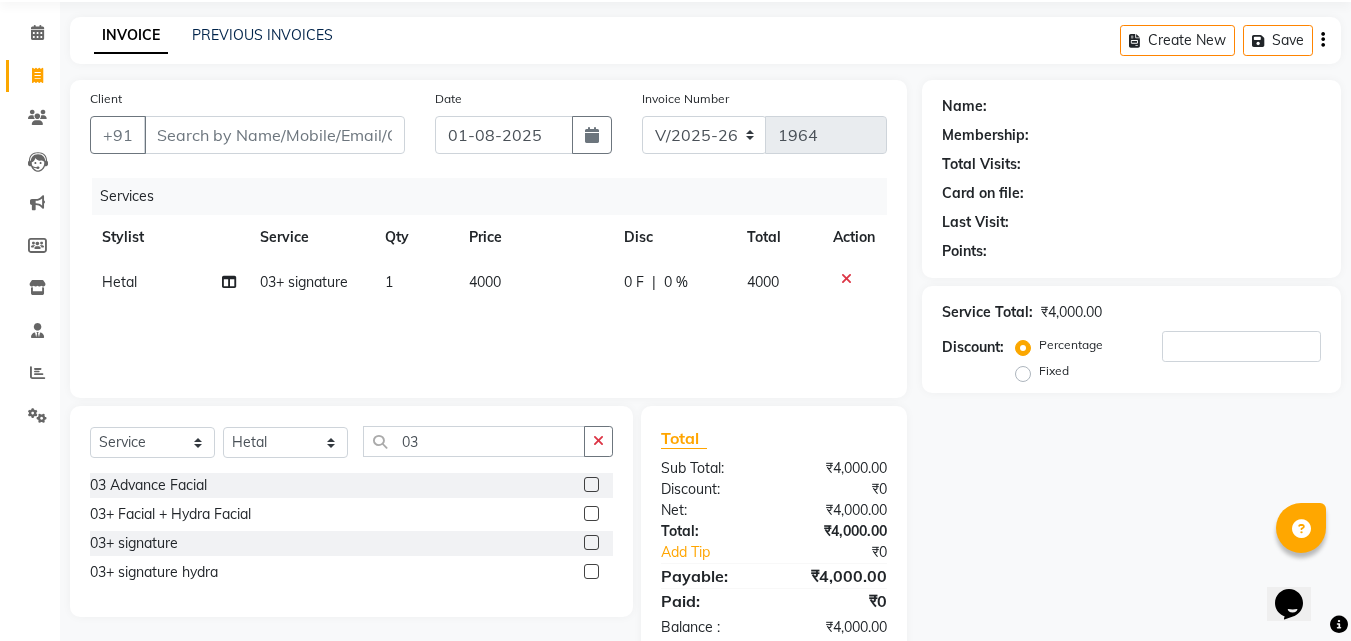 click on "Services Stylist Service Qty Price Disc Total Action Hetal  03+ signature 1 4000 0 F | 0 % 4000" 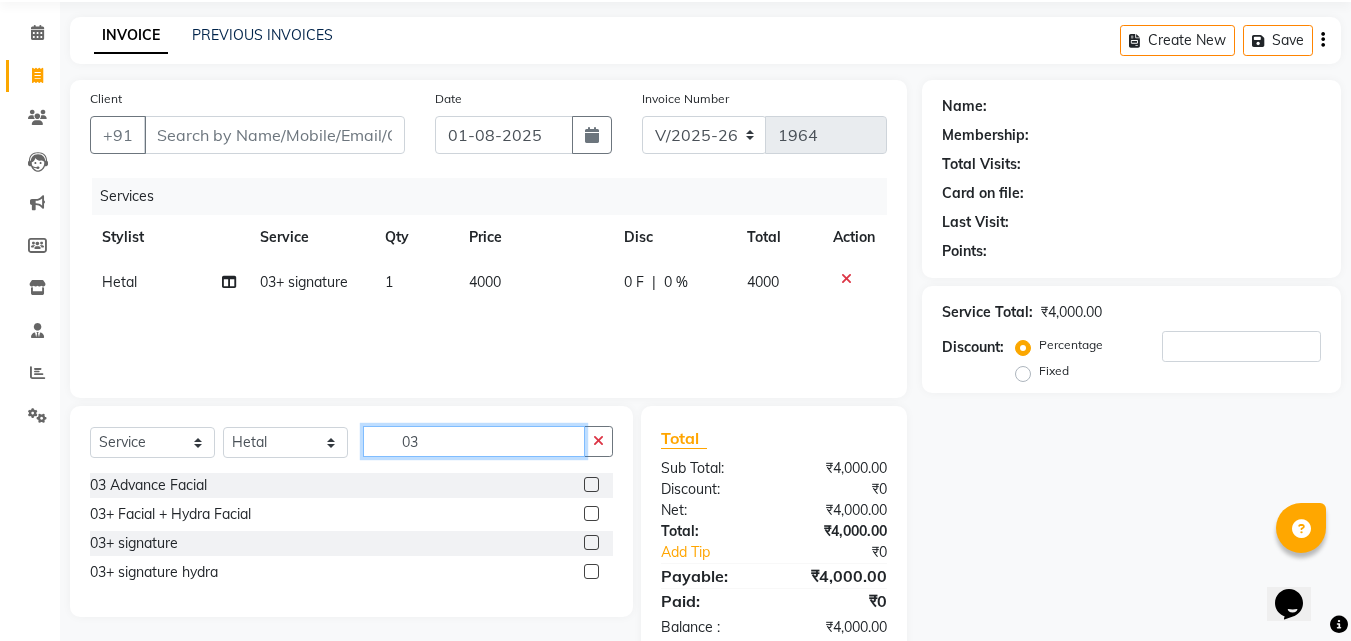 click on "03" 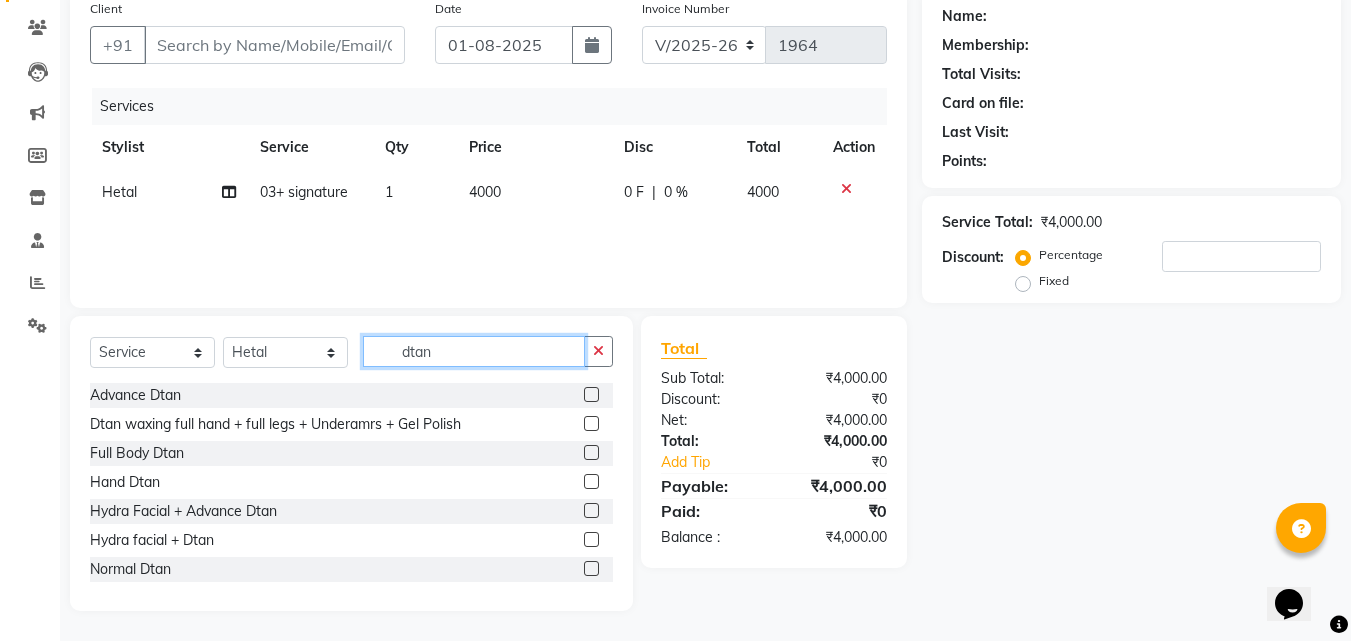 scroll, scrollTop: 158, scrollLeft: 0, axis: vertical 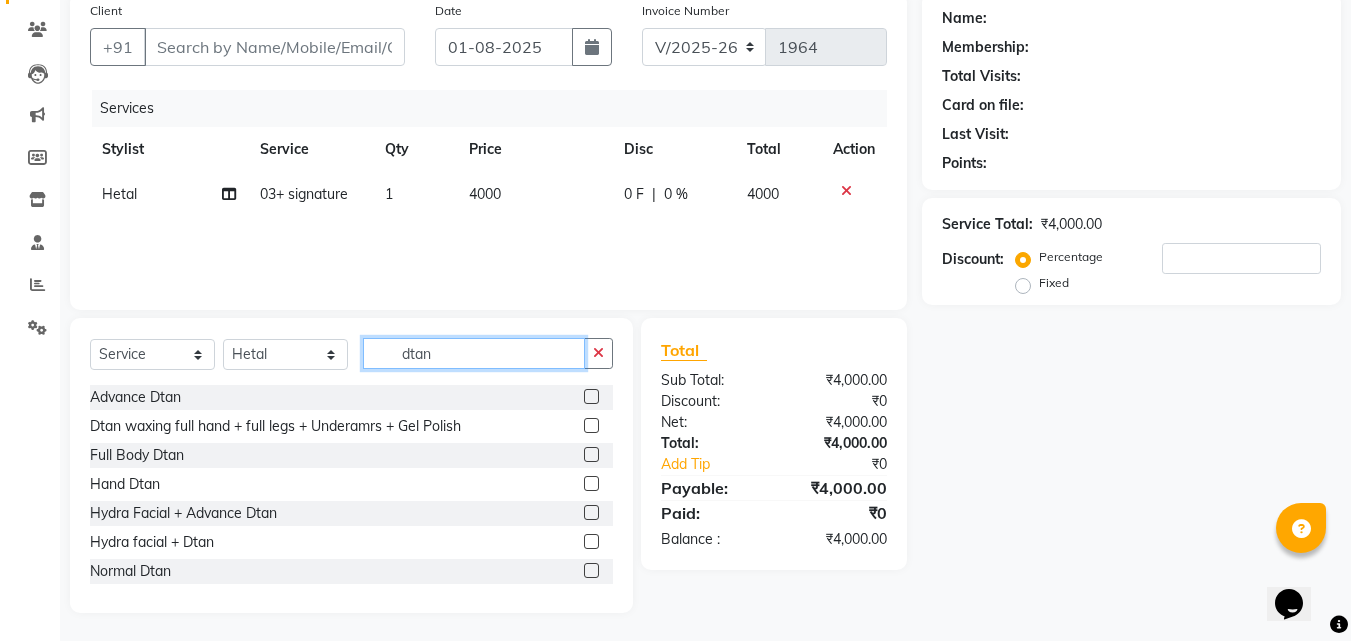 type on "dtan" 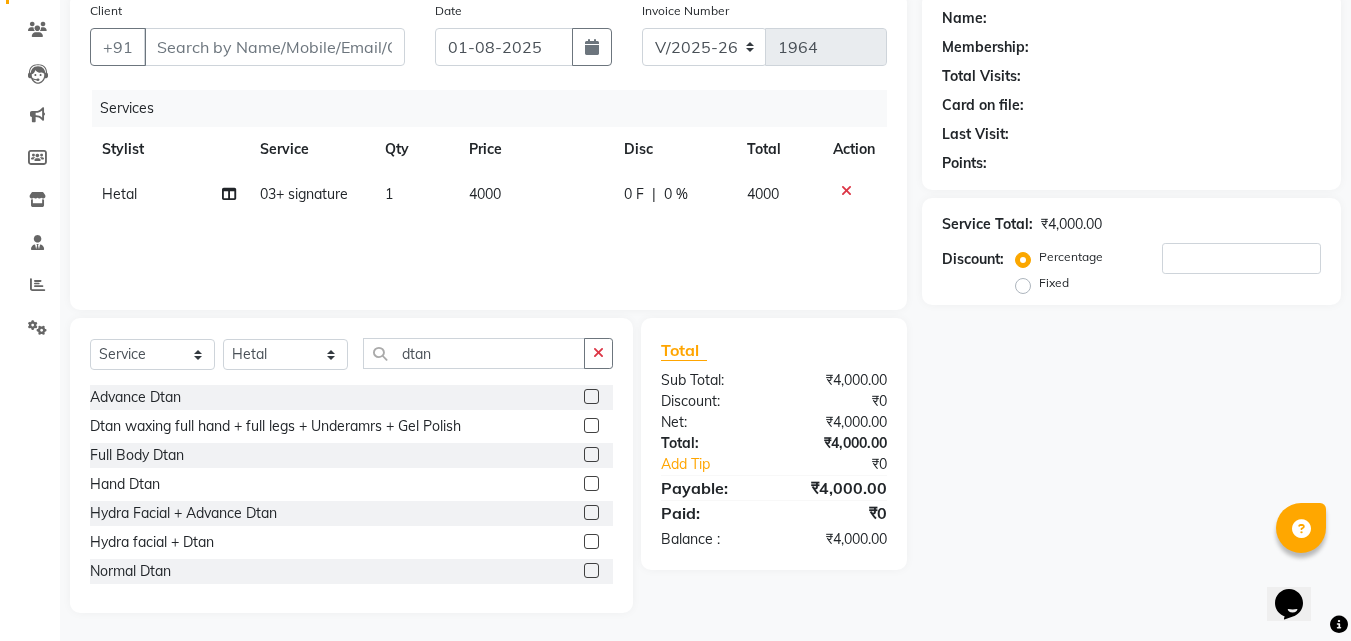 click 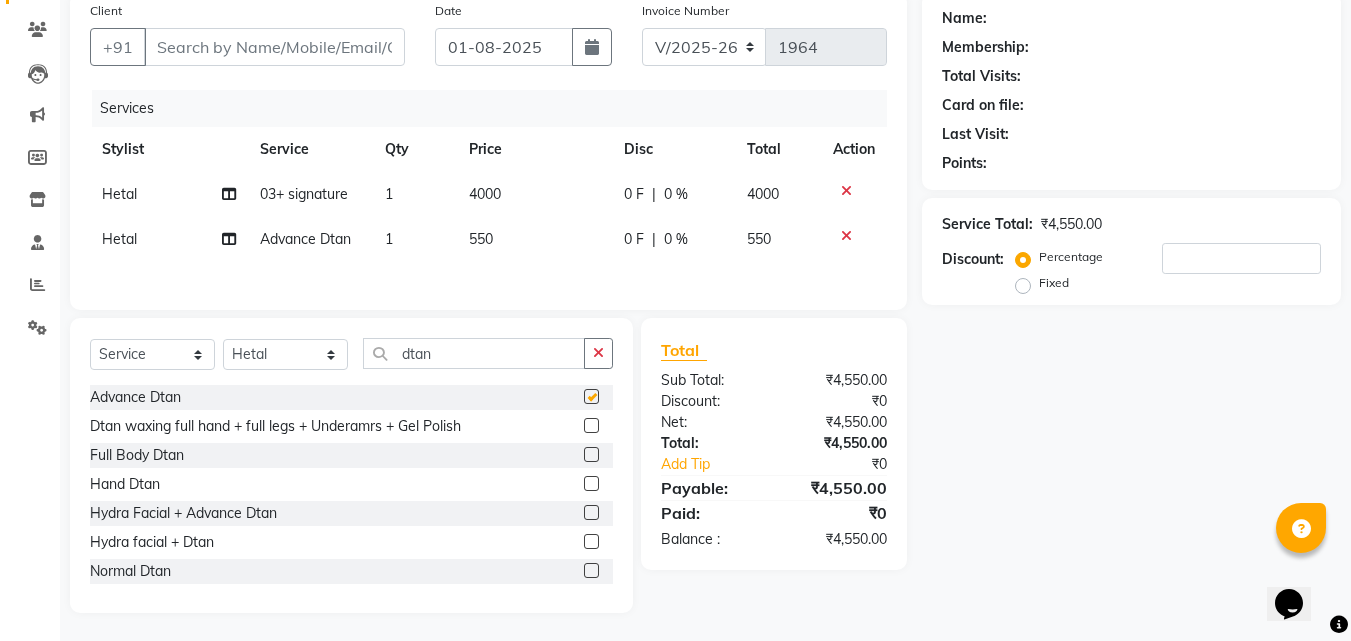 checkbox on "false" 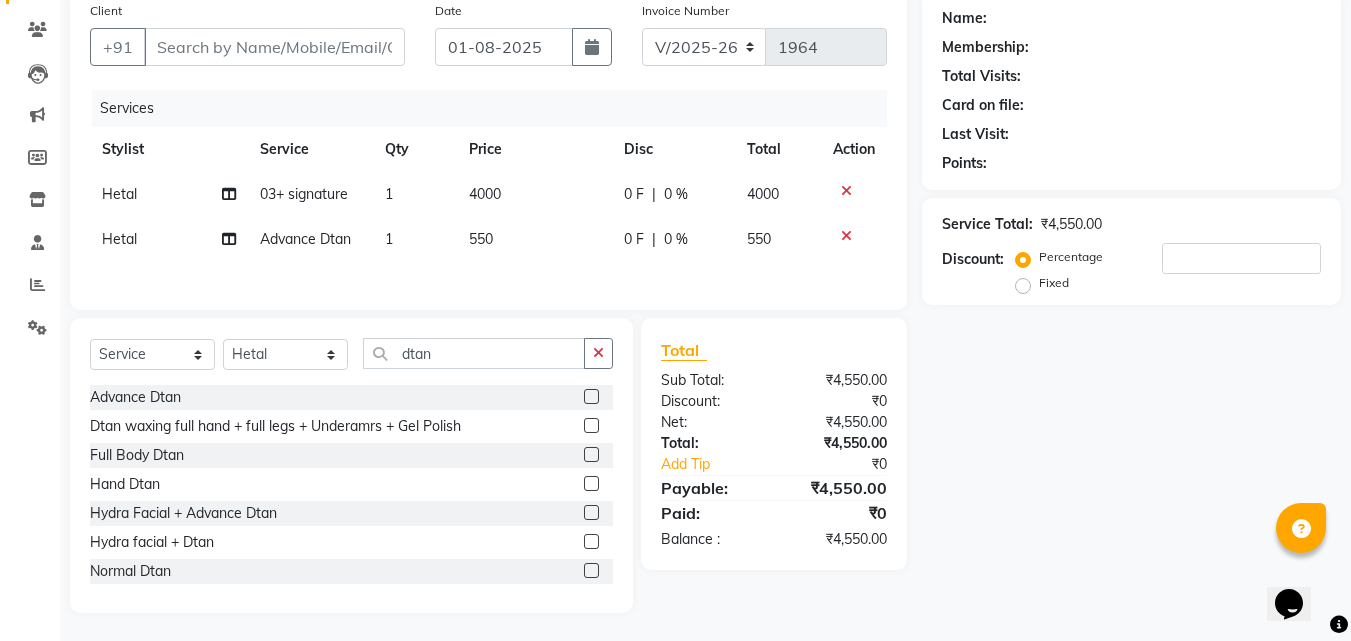 click on "550" 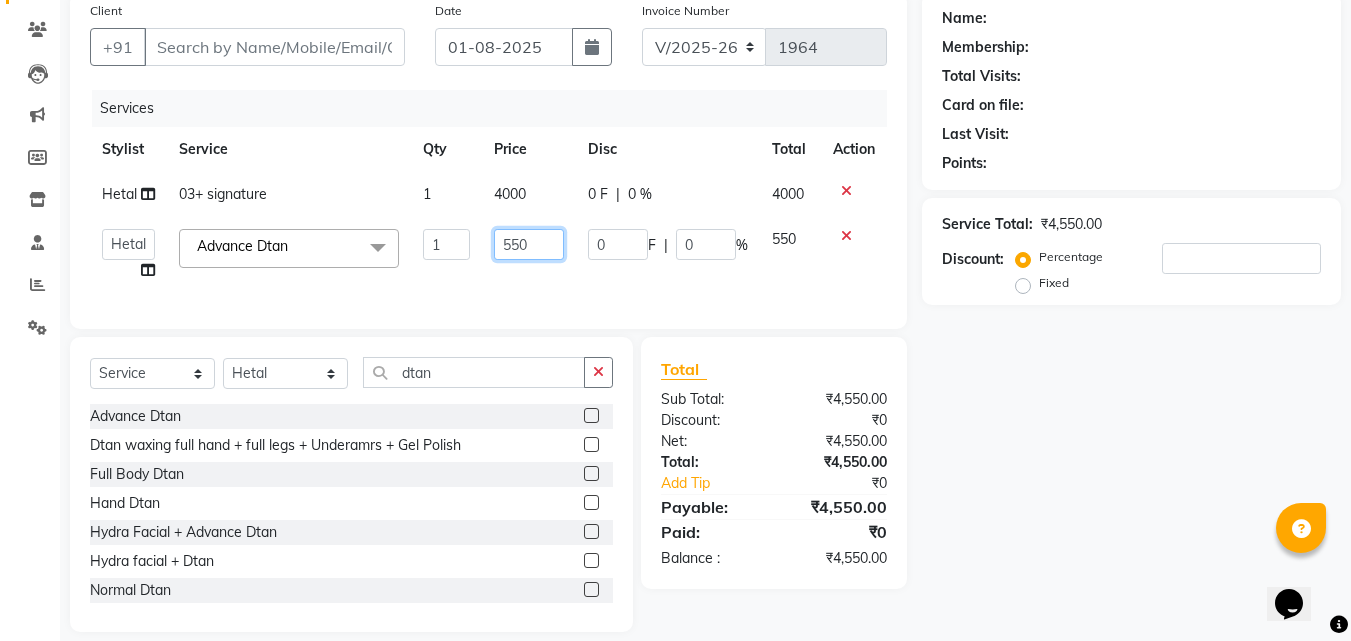 click on "550" 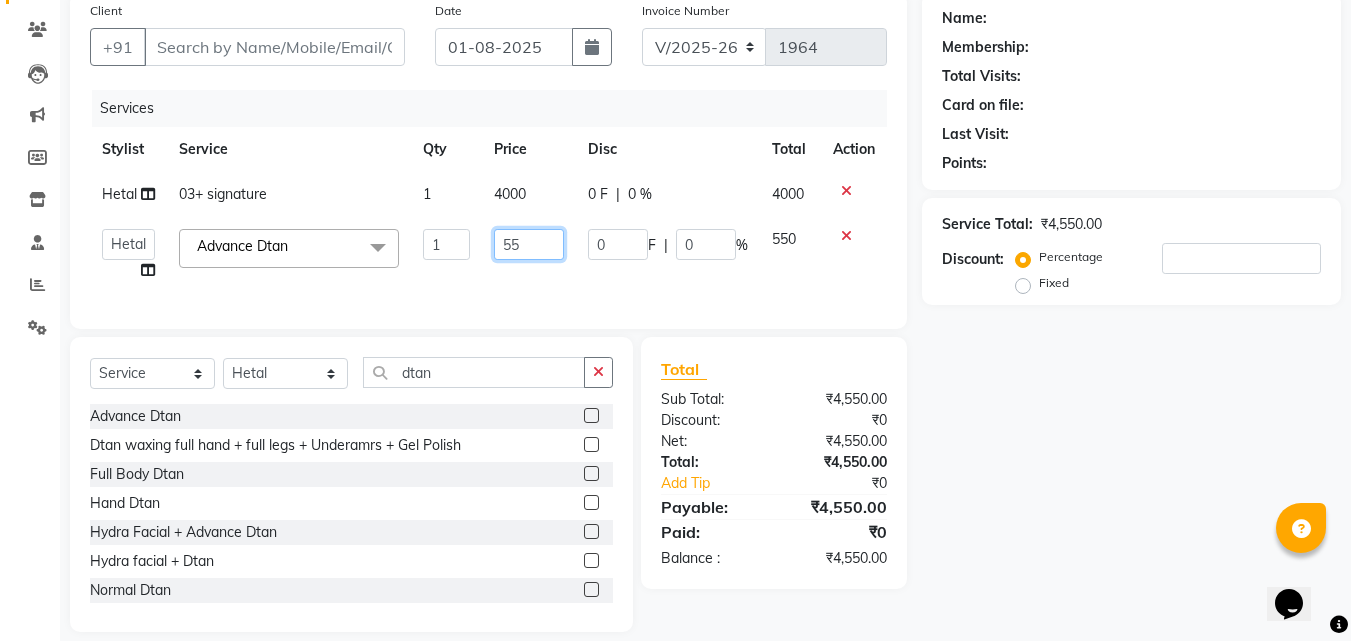 type on "5" 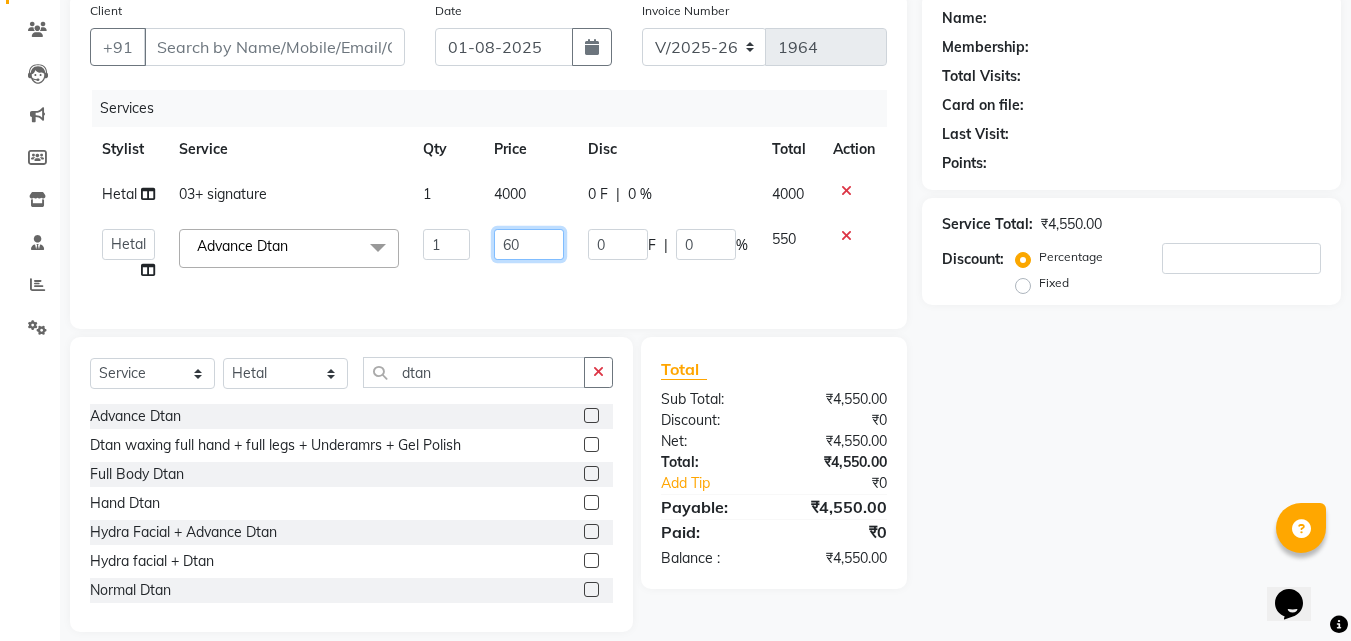type on "600" 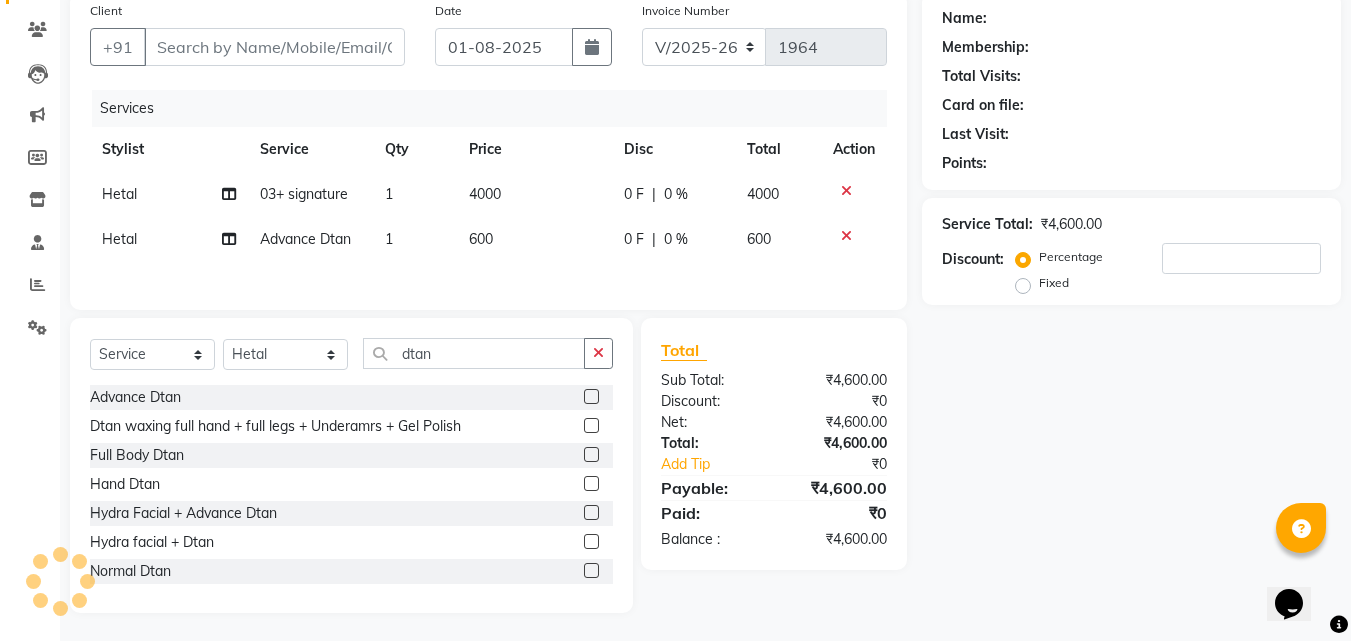 click on "Services Stylist Service Qty Price Disc Total Action Hetal  03+ signature 1 4000 0 F | 0 % 4000 Hetal  Advance Dtan 1 600 0 F | 0 % 600" 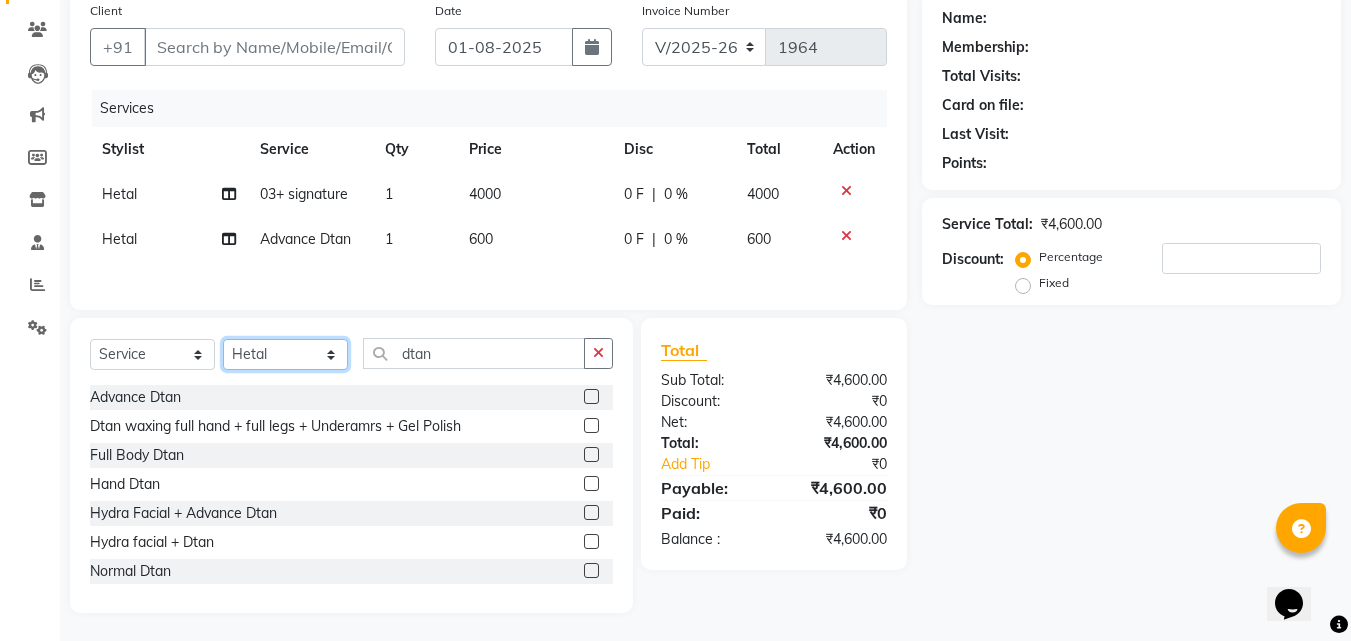 click on "Select Stylist Aarish Qureshi ajay Areeba Hetal  karan Mahima Kelkar Manager Nadeem  Pooja  priya mangr Samiya  Sonam Soni Zeenat Ansari" 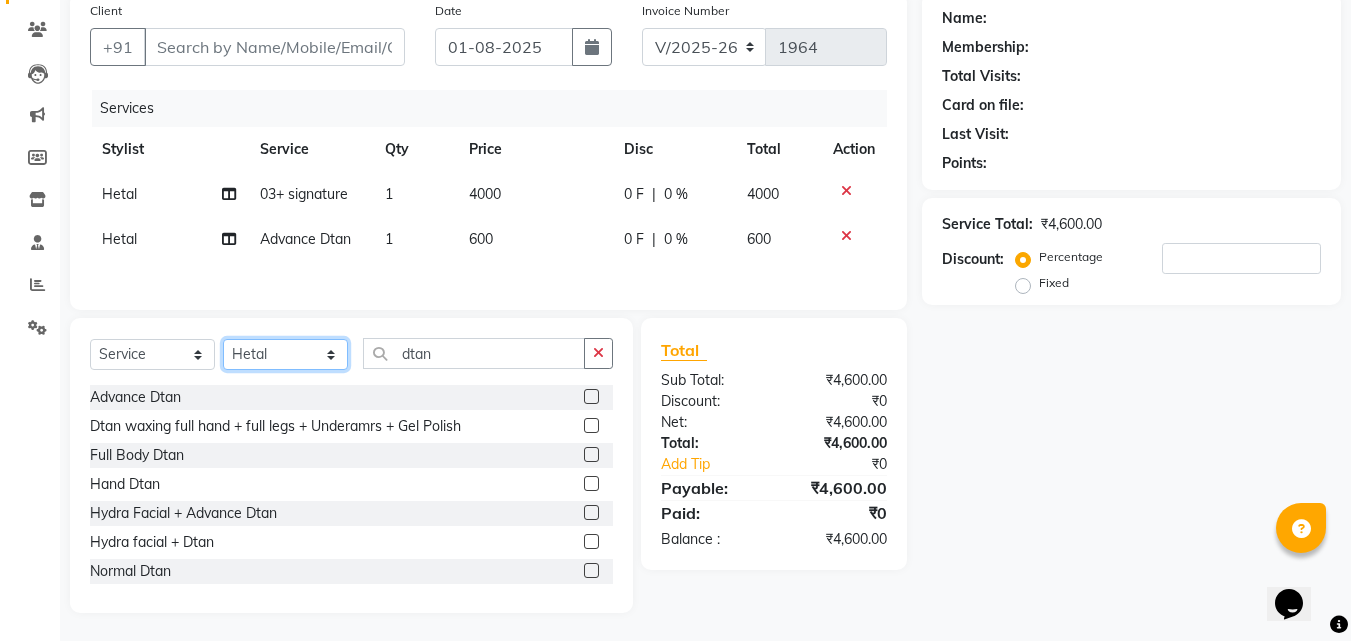 select on "63650" 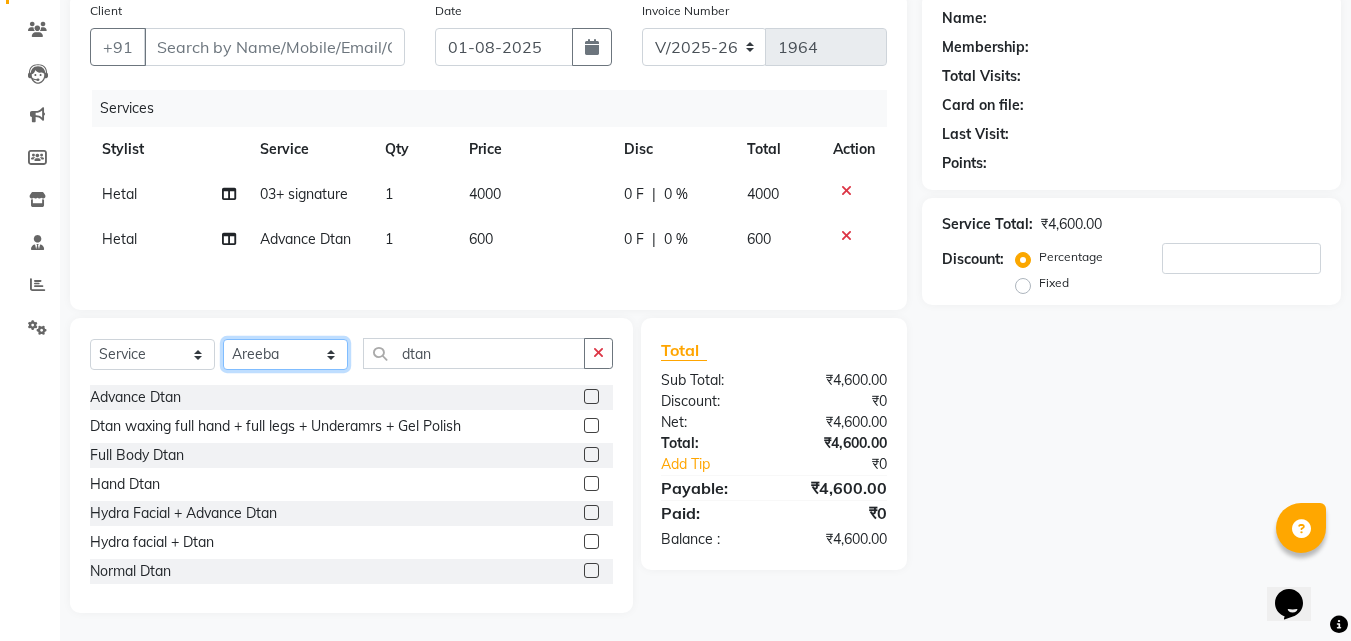click on "Select Stylist Aarish Qureshi ajay Areeba Hetal  karan Mahima Kelkar Manager Nadeem  Pooja  priya mangr Samiya  Sonam Soni Zeenat Ansari" 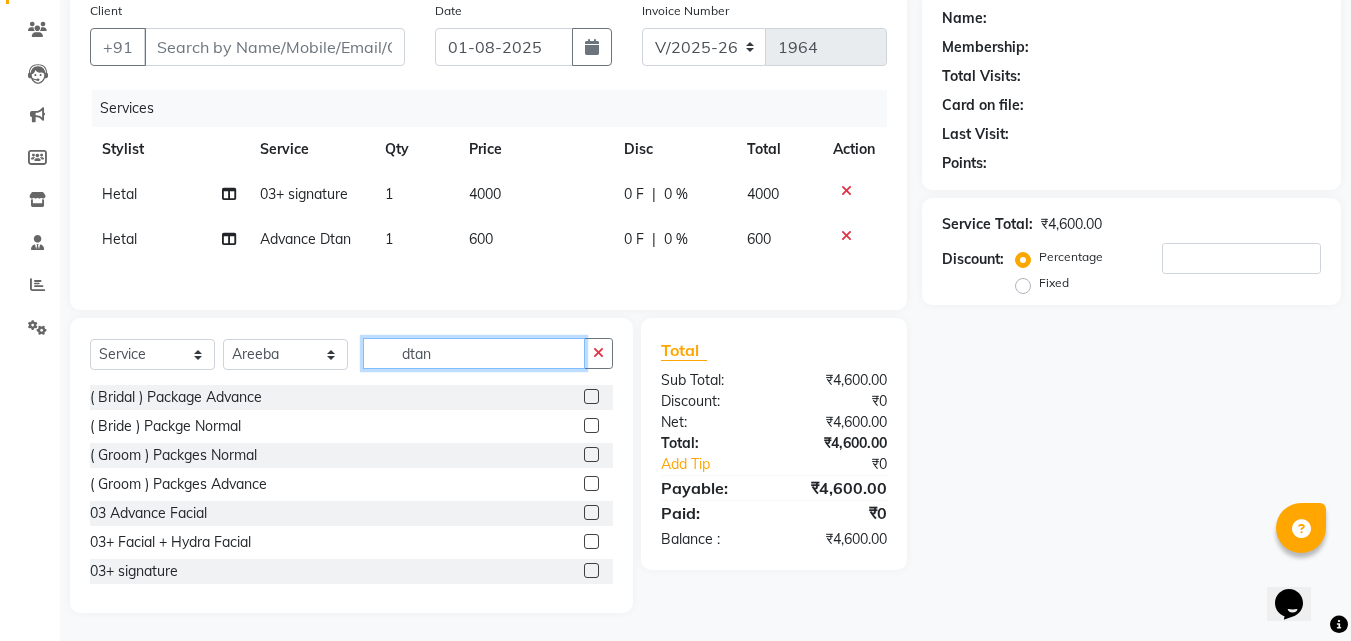 click on "dtan" 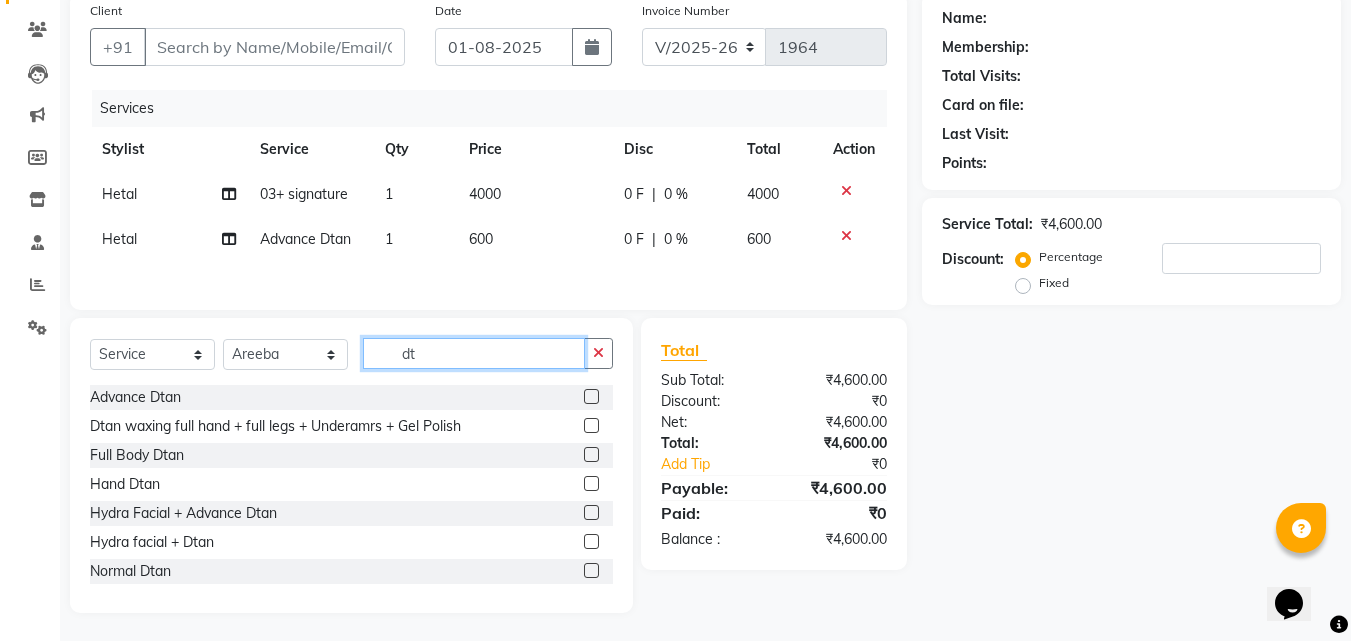 type on "d" 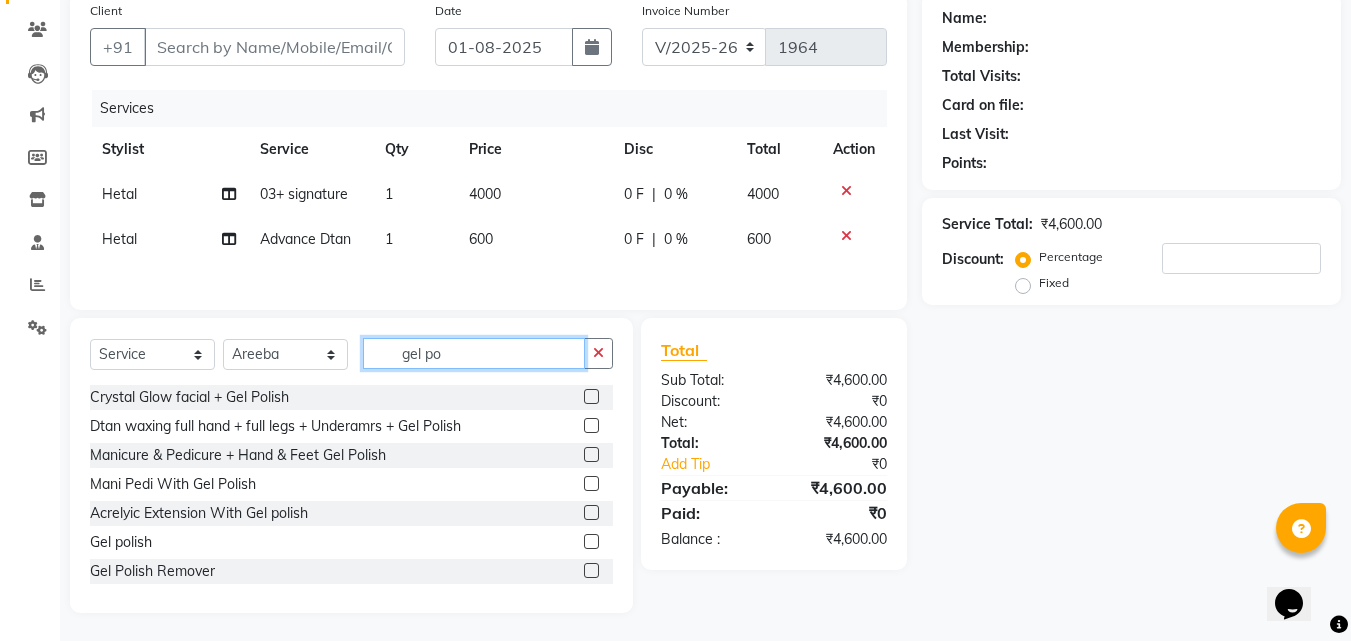 type on "gel po" 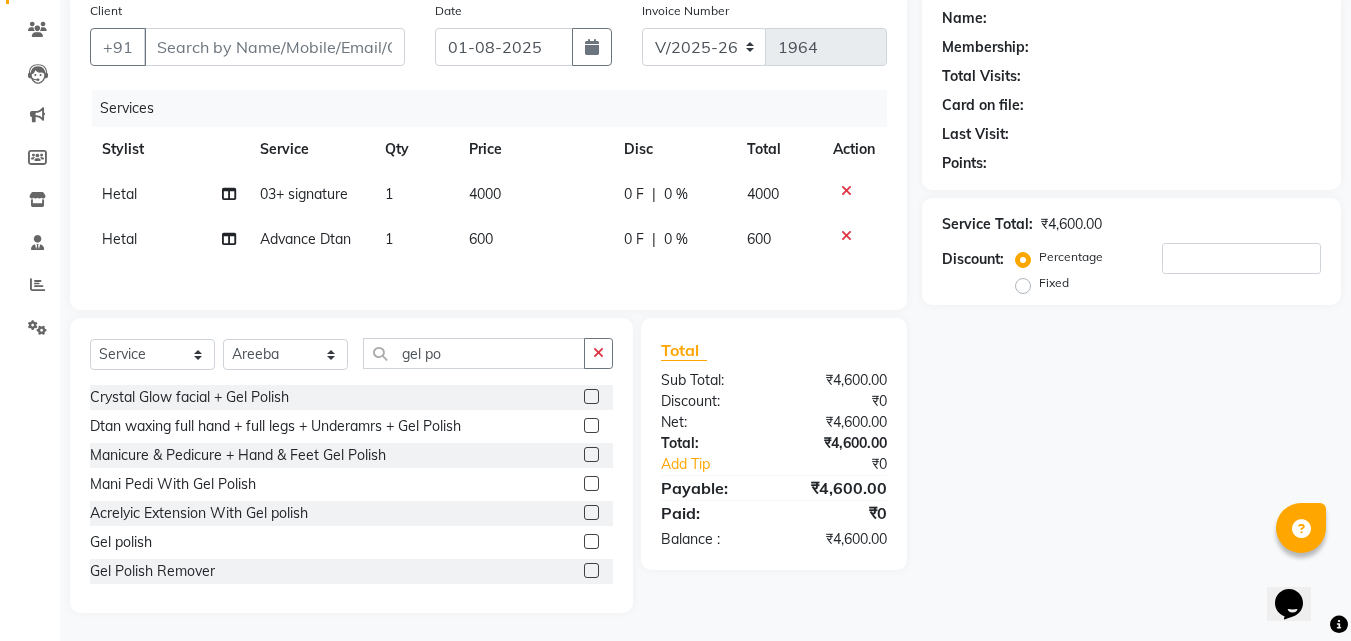 click 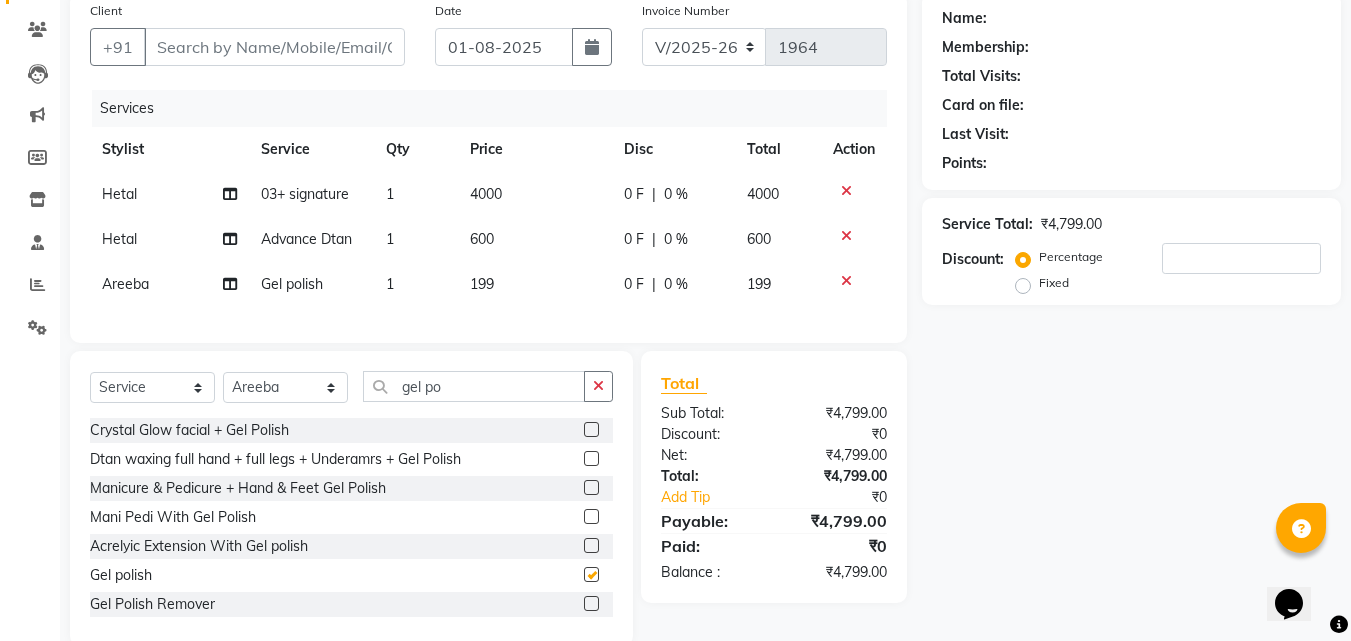 checkbox on "false" 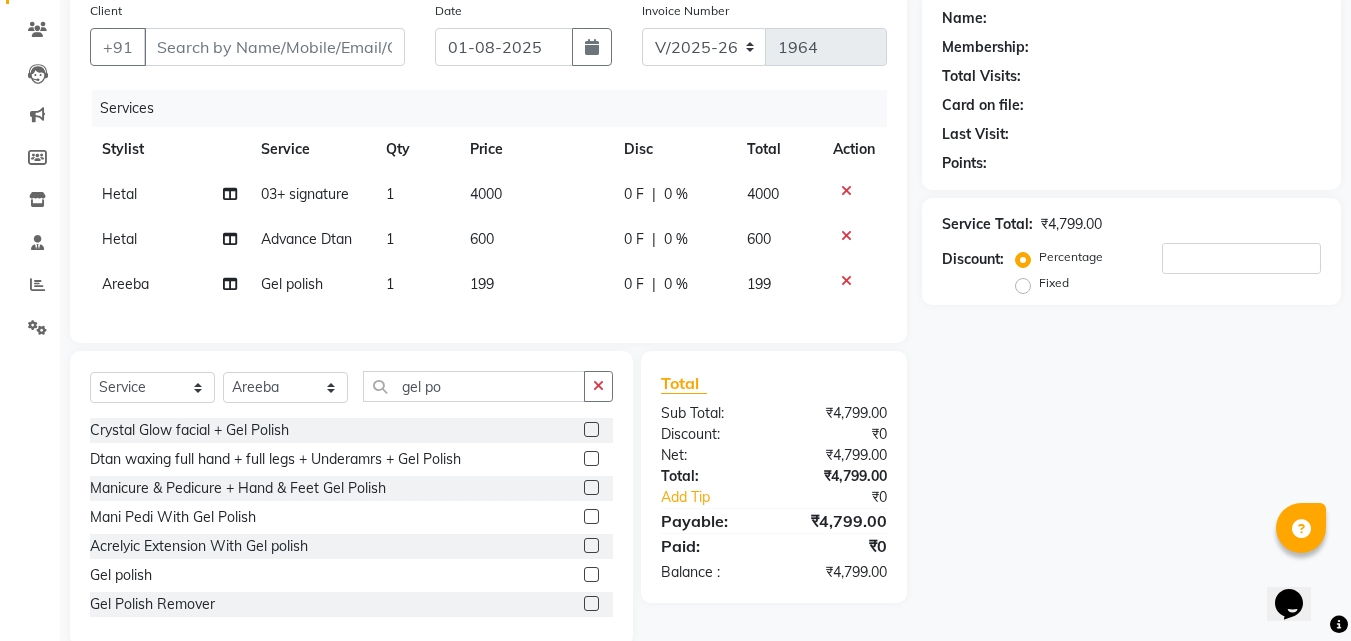 click on "199" 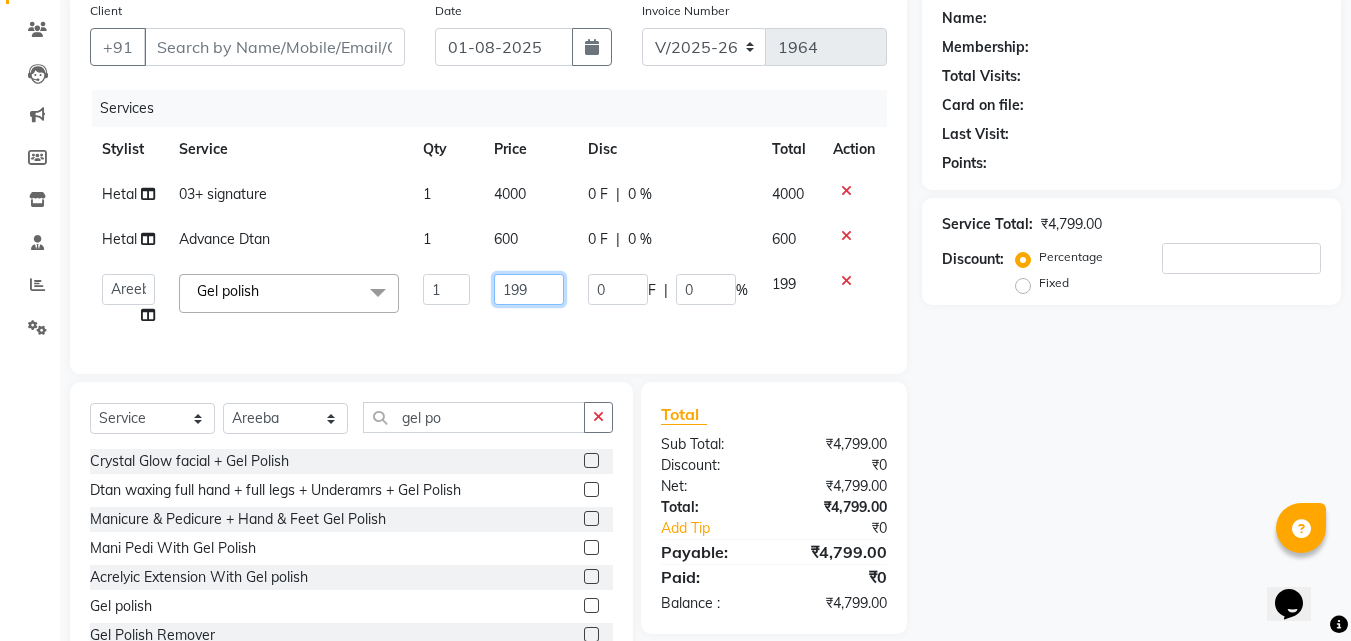click on "199" 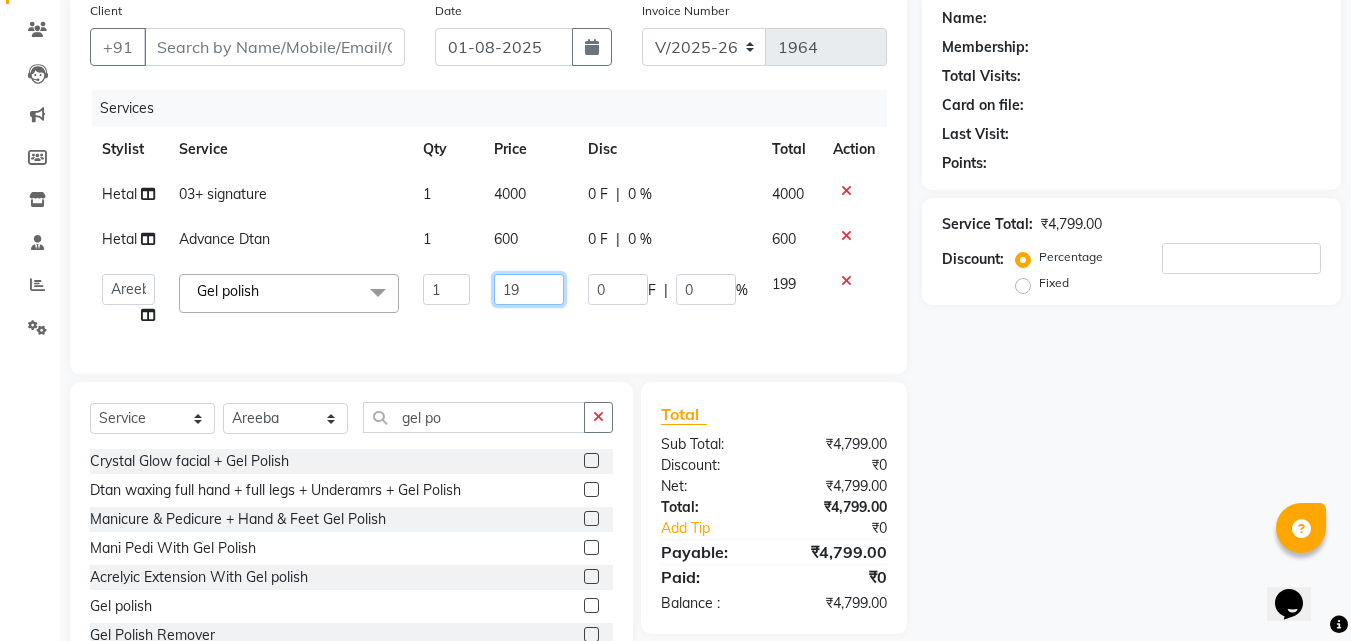 type on "1" 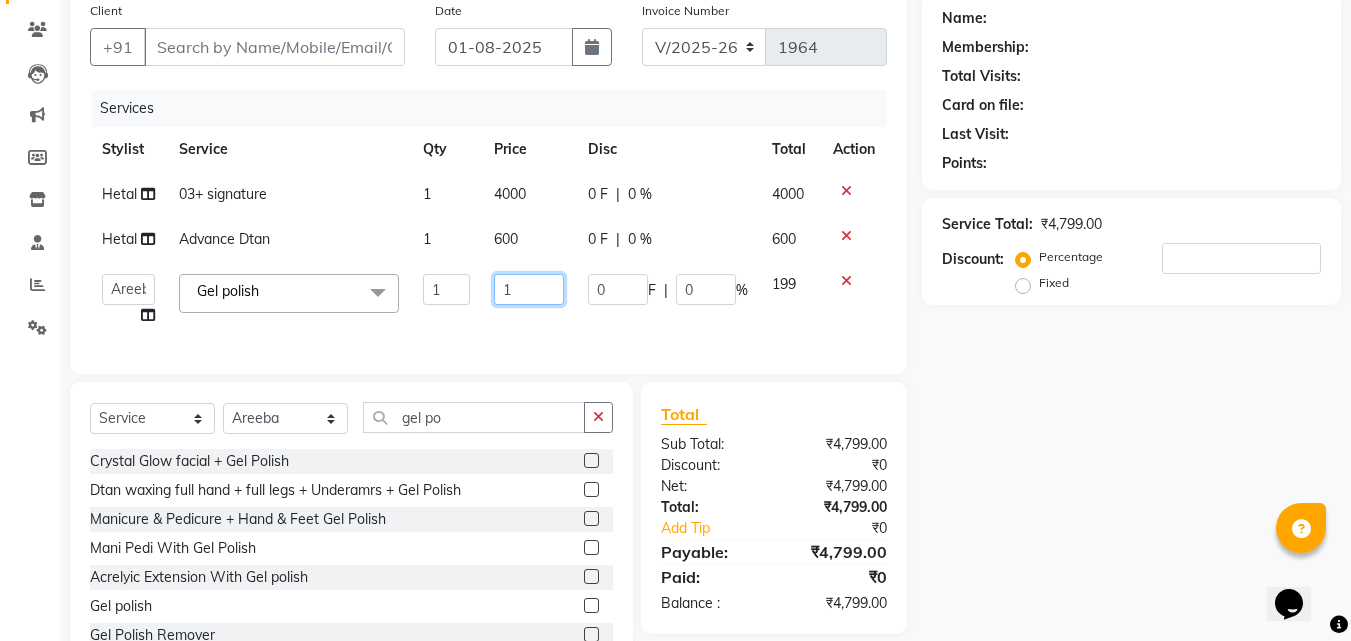 type 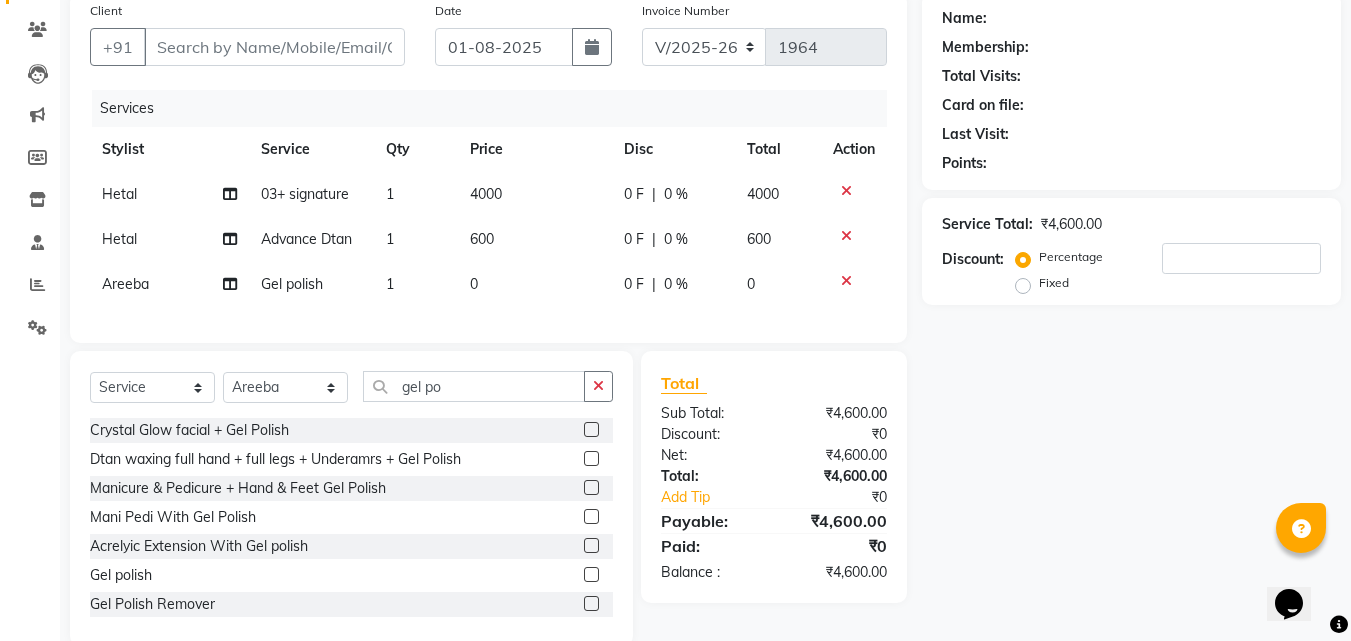 click 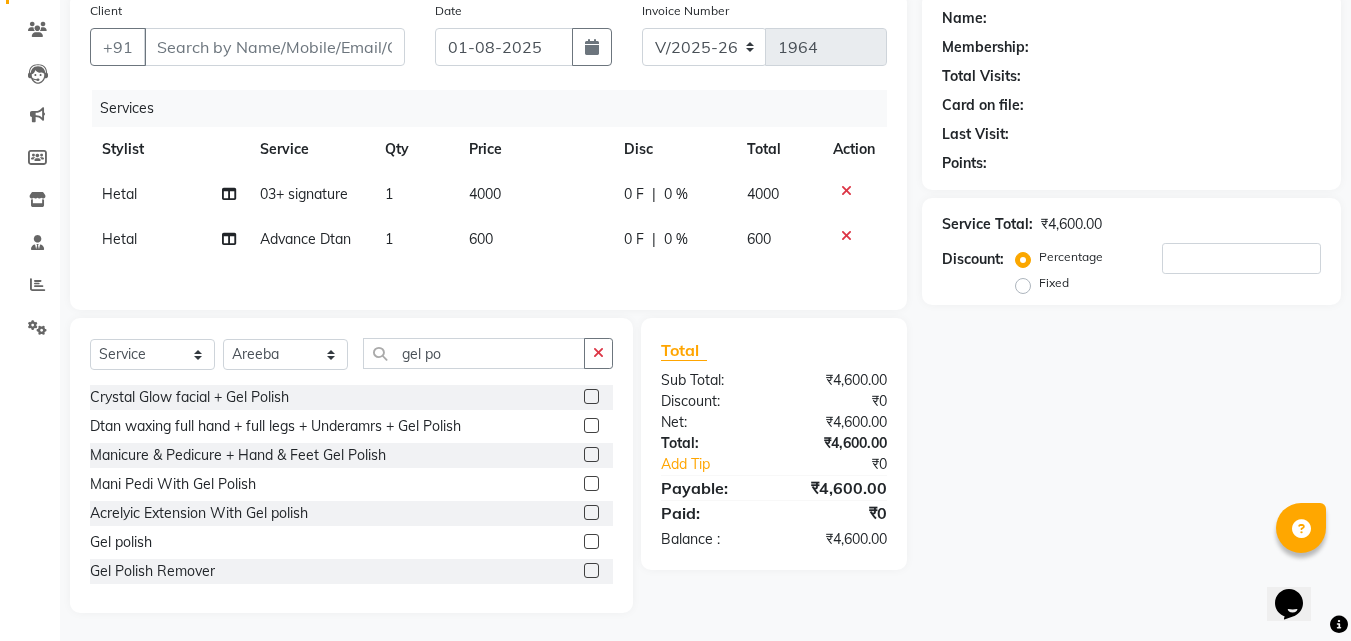 click 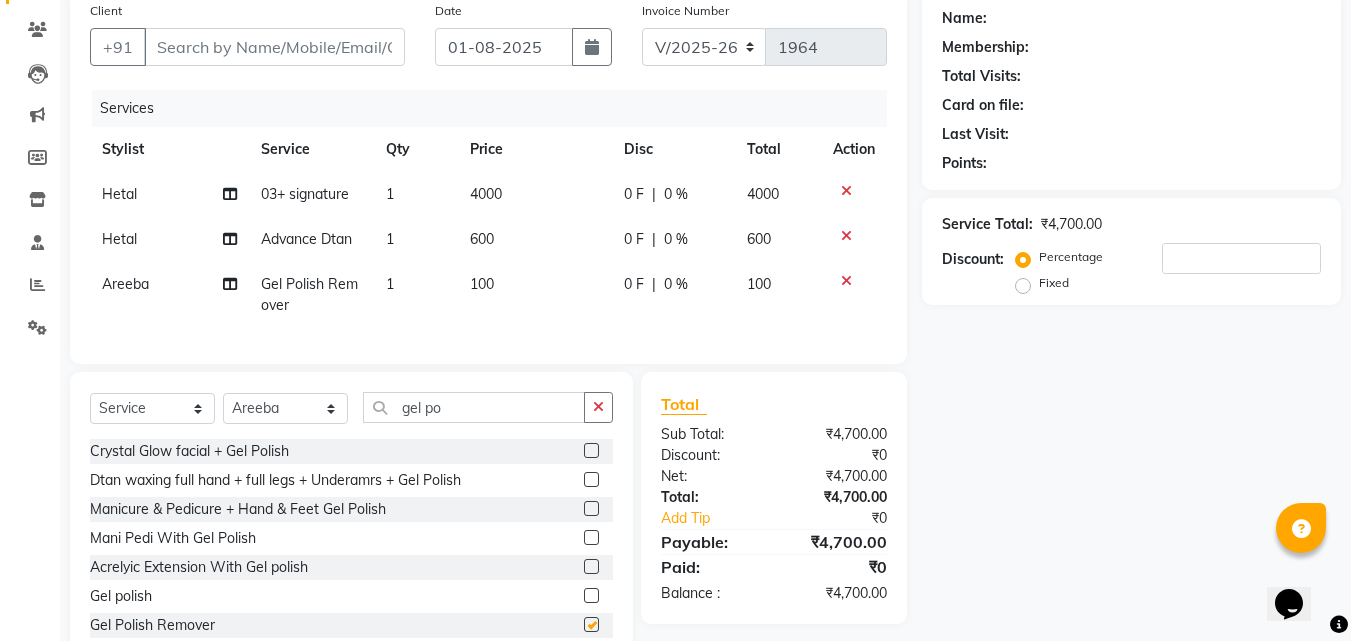 checkbox on "false" 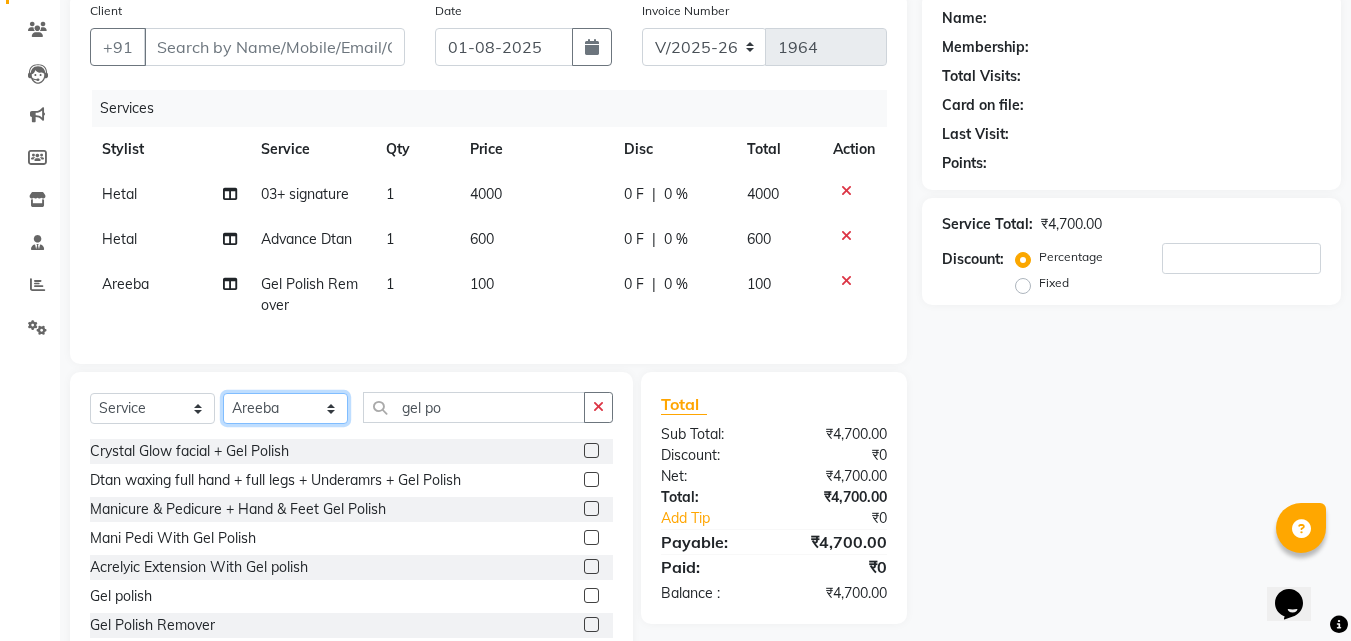 click on "Select Stylist Aarish Qureshi ajay Areeba Hetal  karan Mahima Kelkar Manager Nadeem  Pooja  priya mangr Samiya  Sonam Soni Zeenat Ansari" 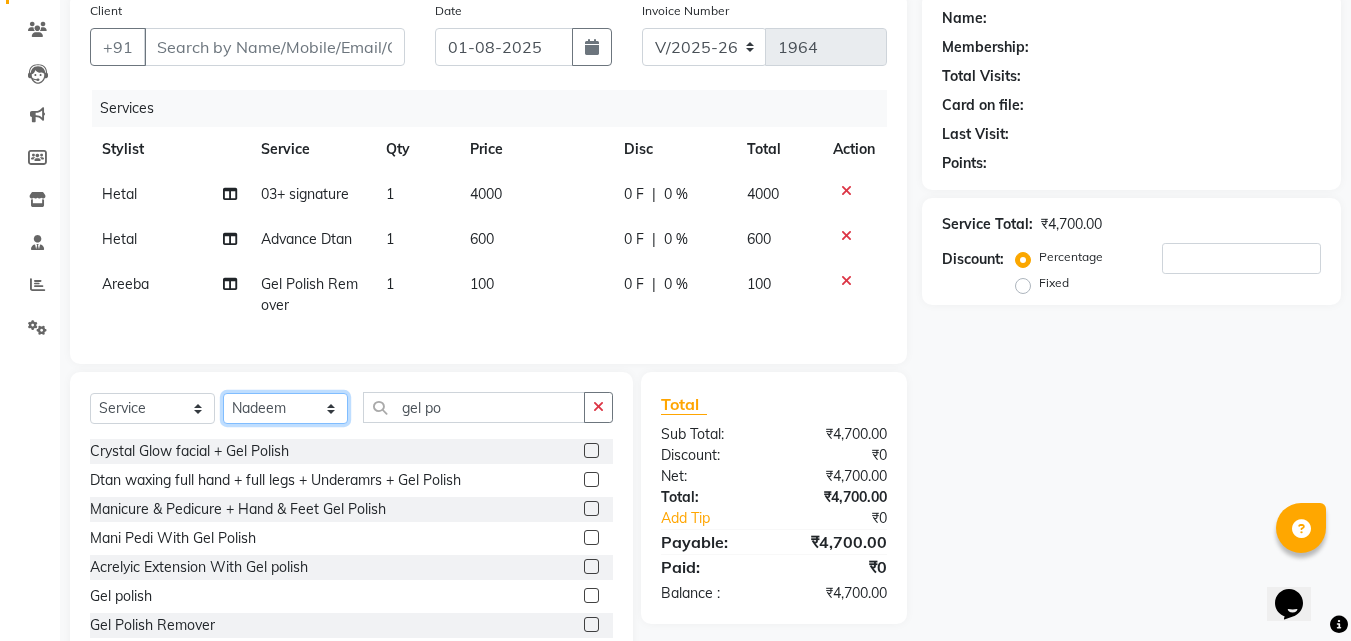click on "Select Stylist Aarish Qureshi ajay Areeba Hetal  karan Mahima Kelkar Manager Nadeem  Pooja  priya mangr Samiya  Sonam Soni Zeenat Ansari" 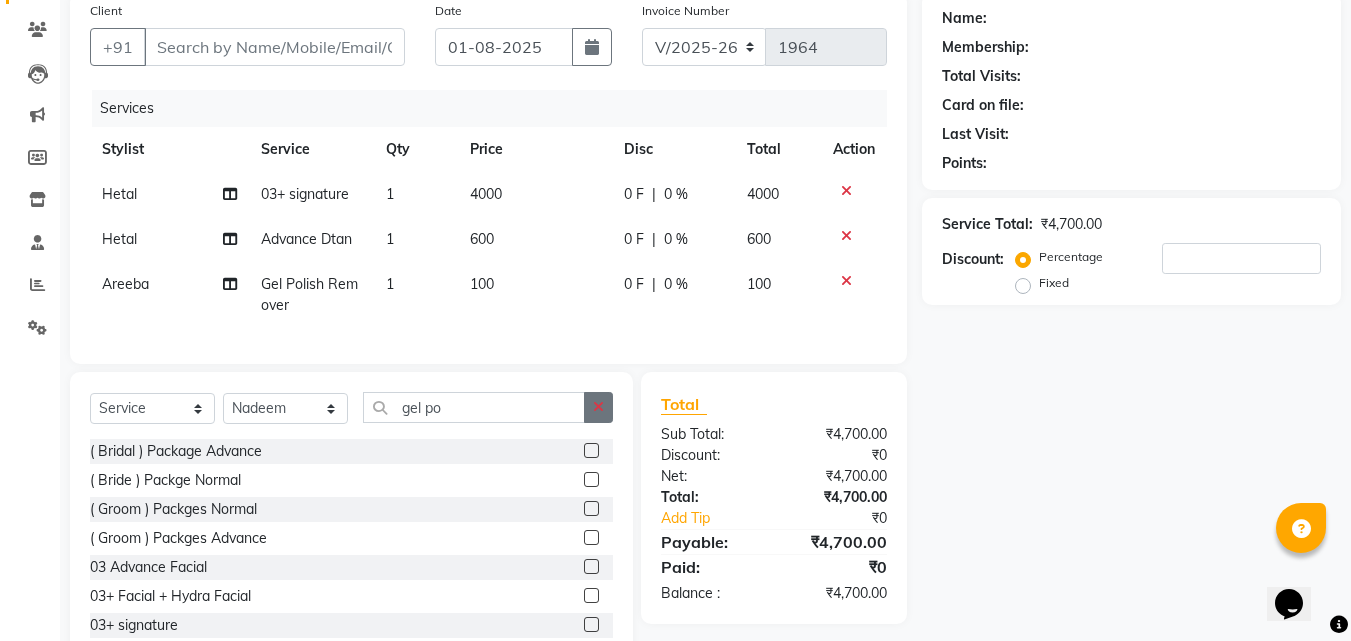 click 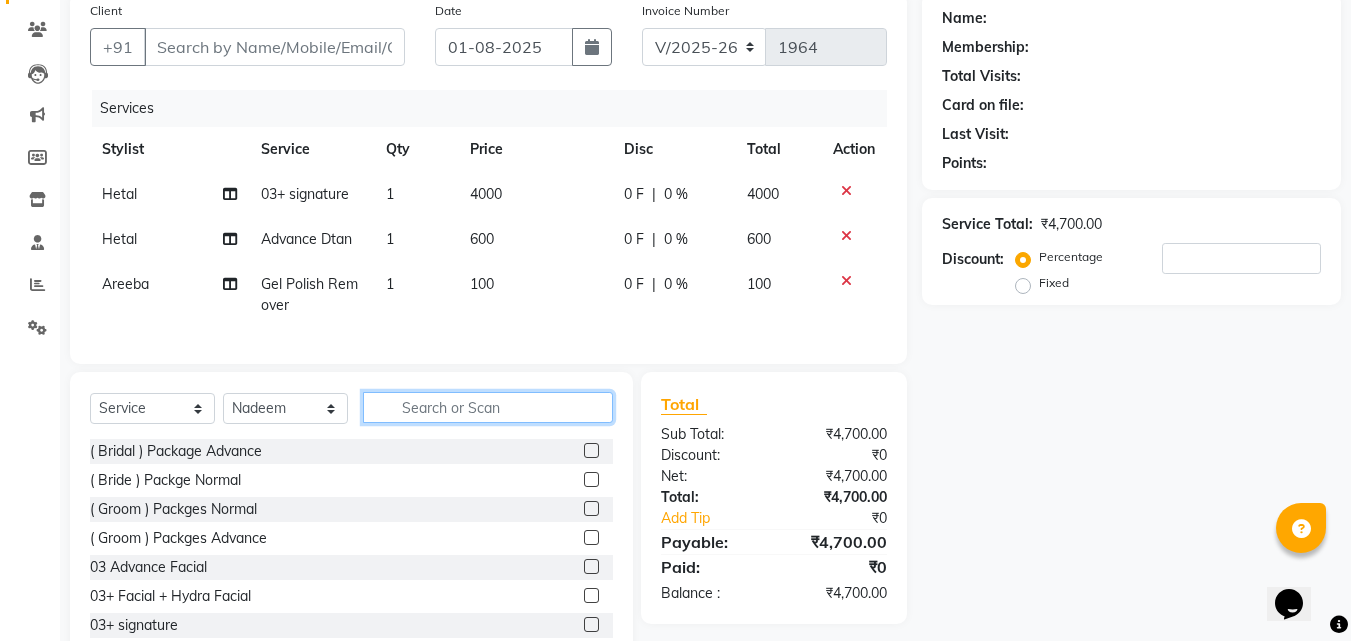 click 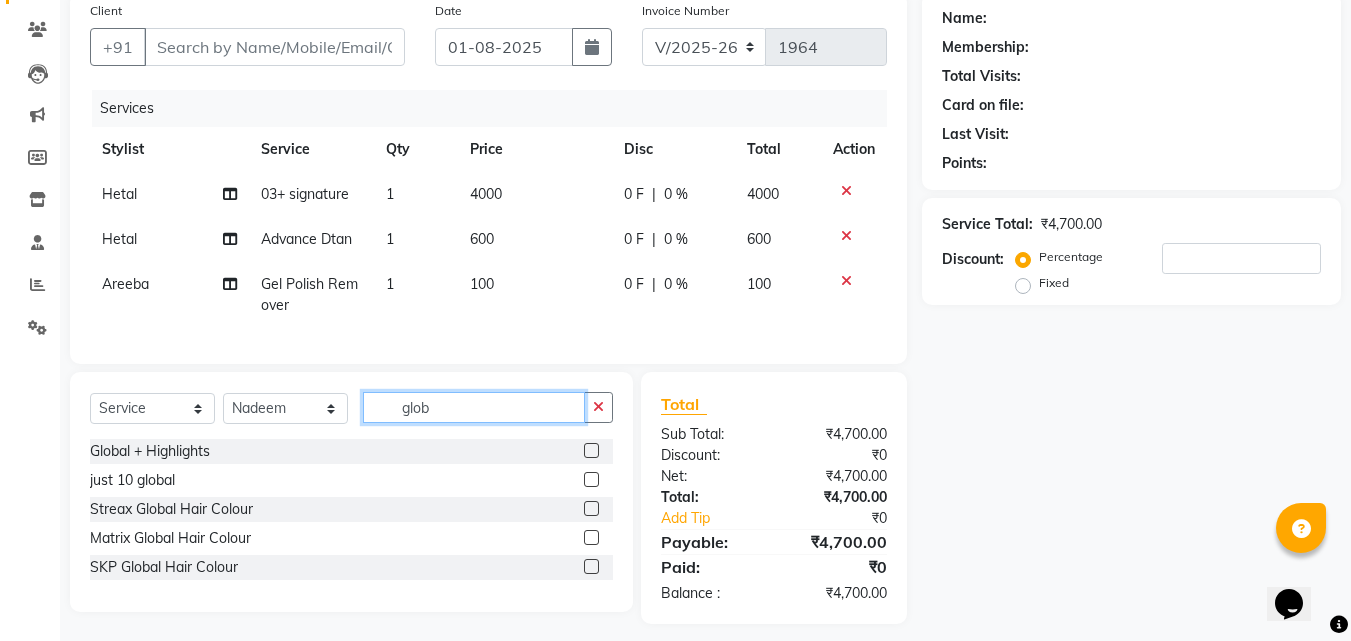 type on "glob" 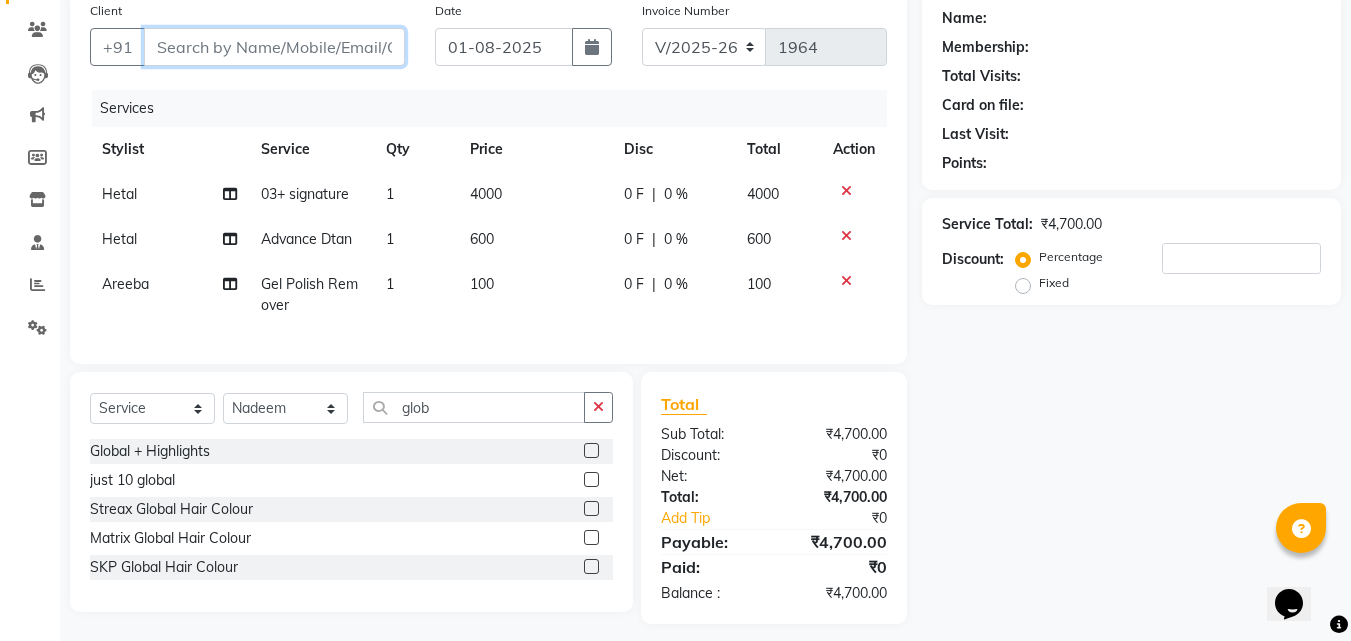 click on "Client" at bounding box center [274, 47] 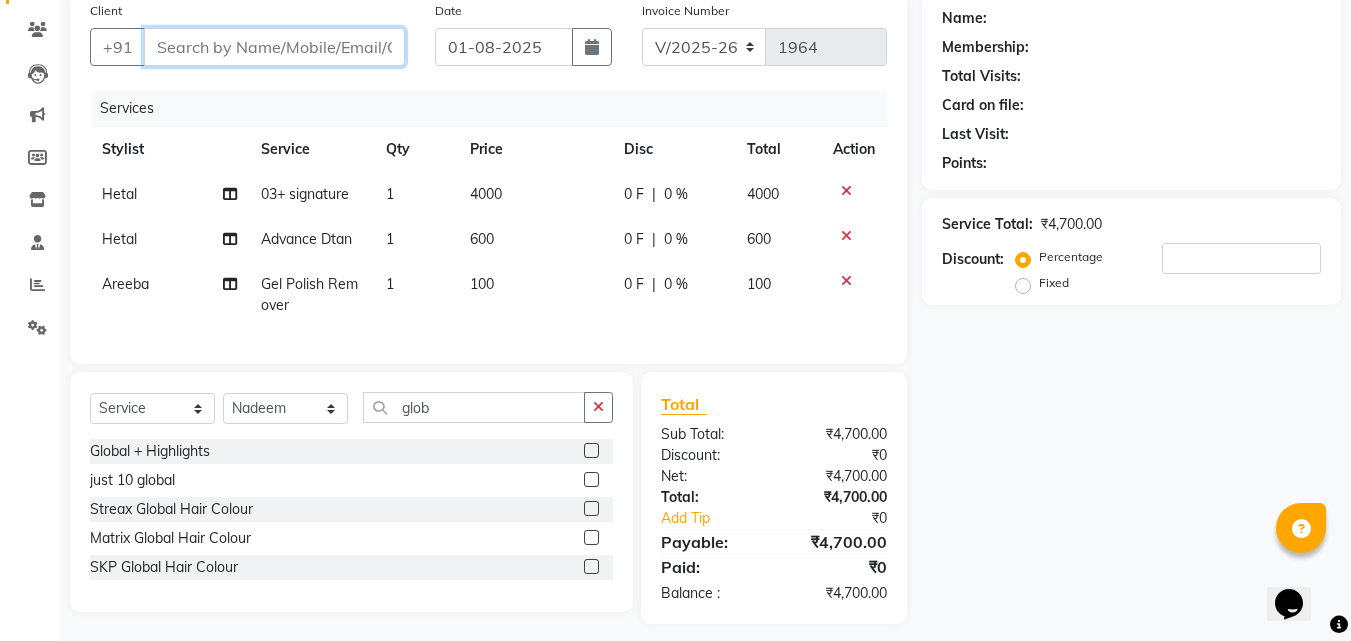 type on "9" 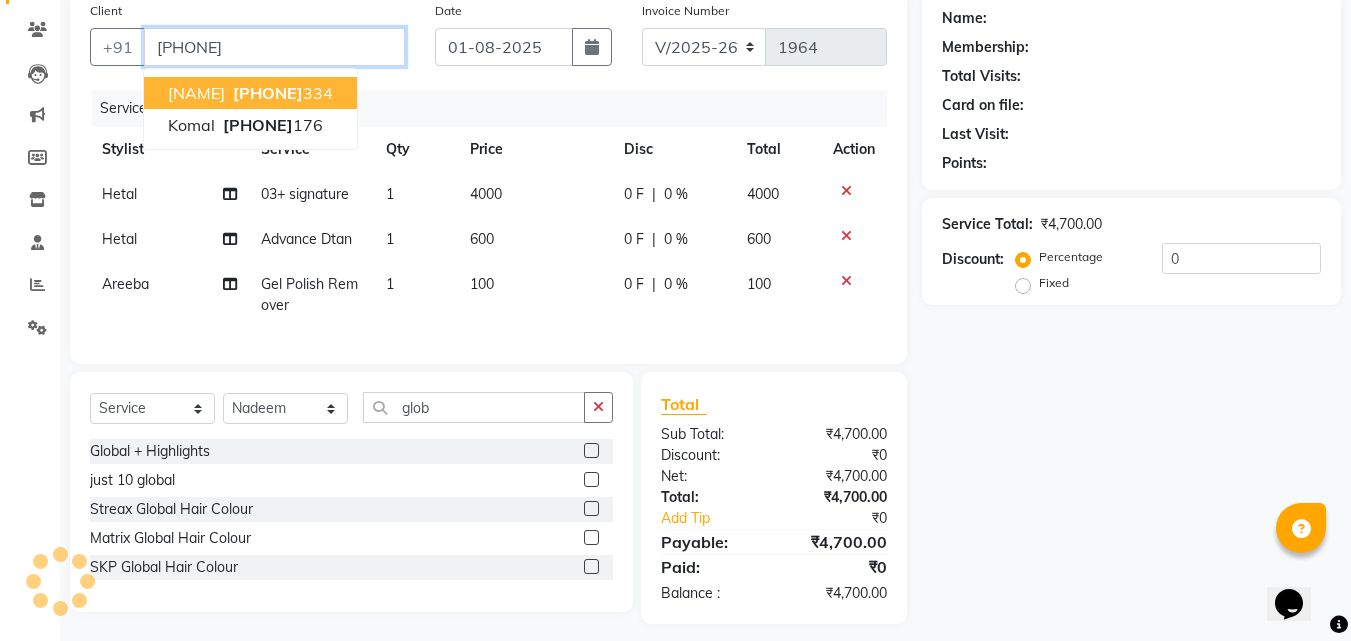 type on "9820732334" 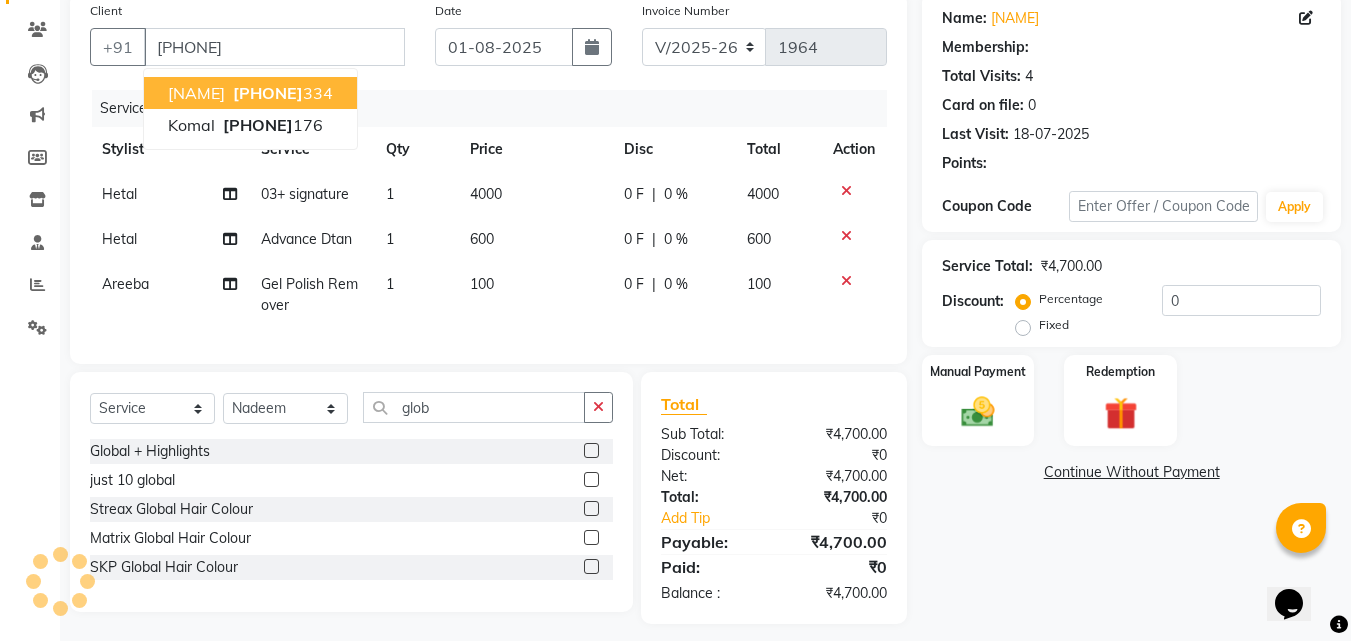 select on "1: Object" 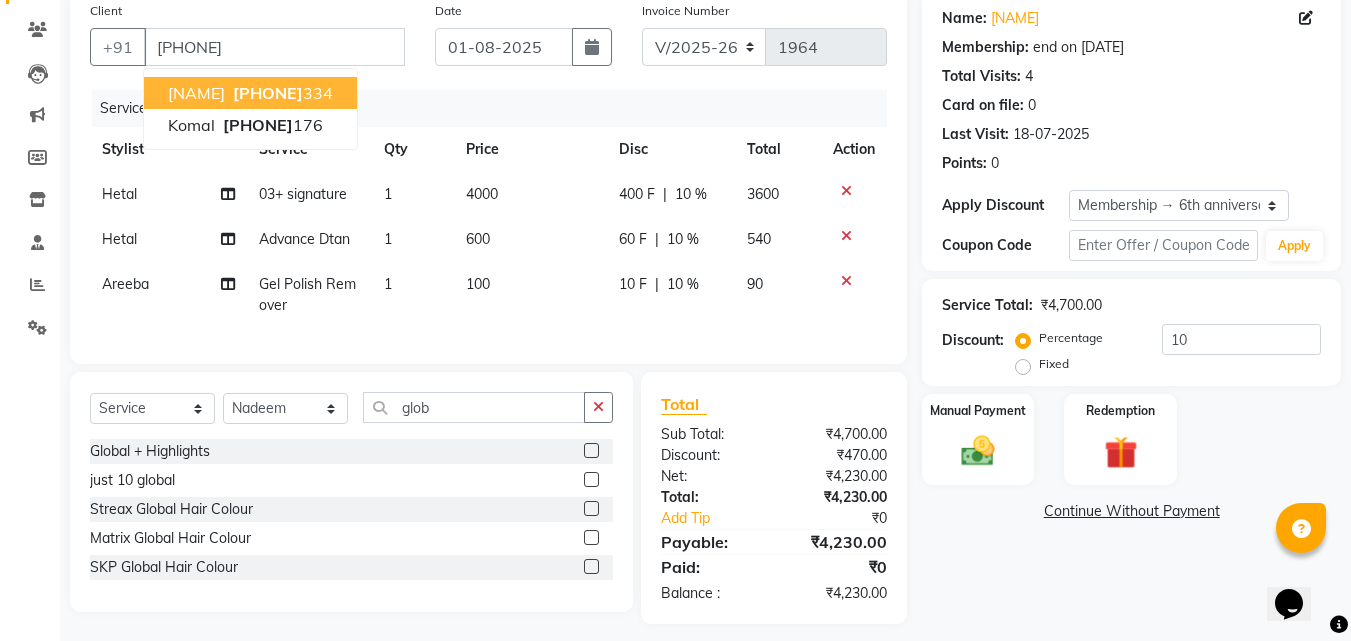 click on "9820732 334" at bounding box center (281, 93) 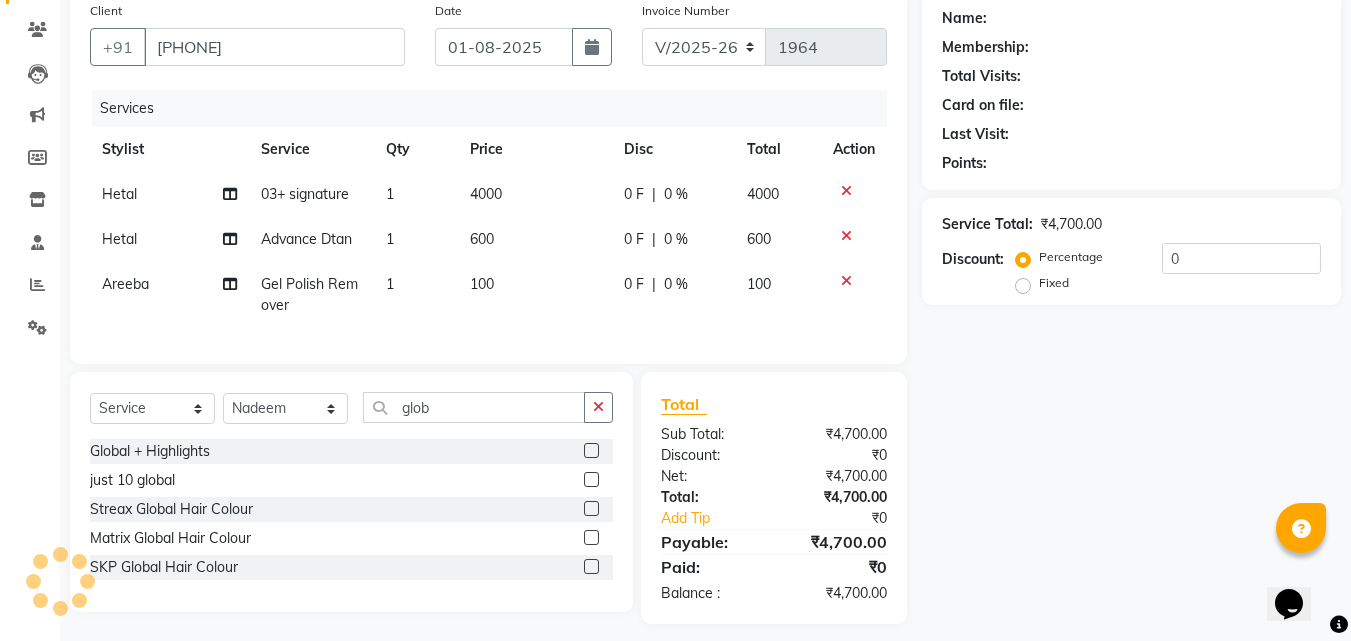 select on "1: Object" 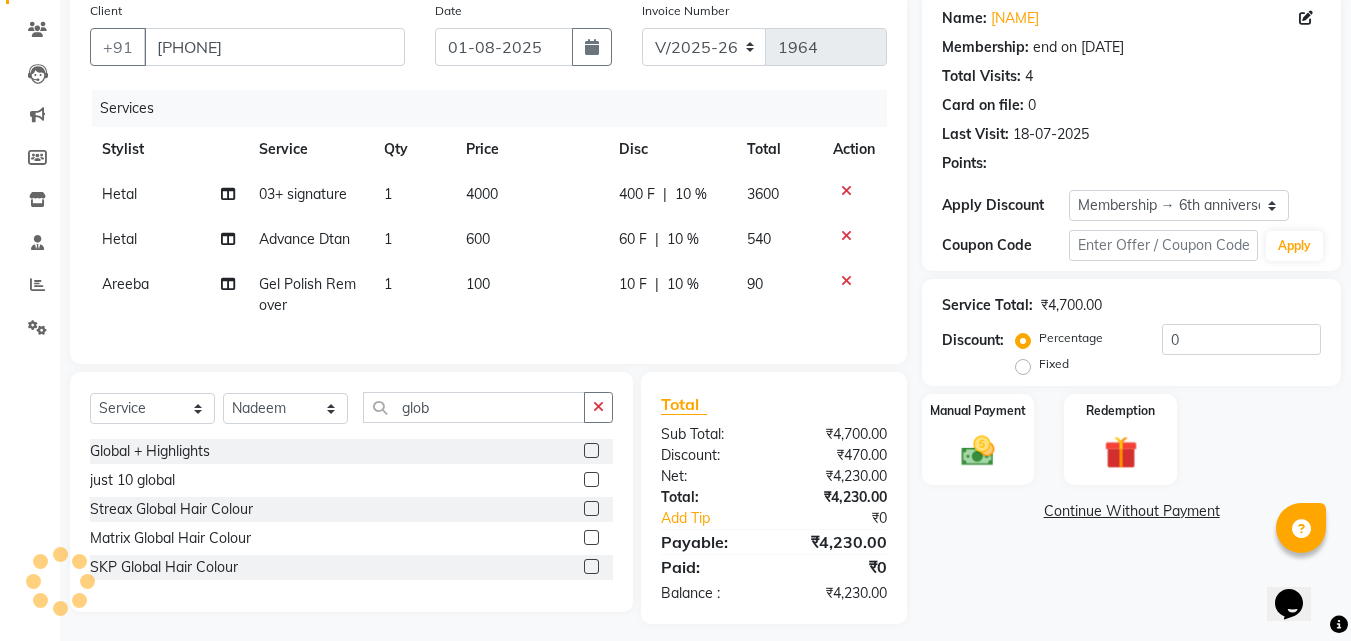 type on "10" 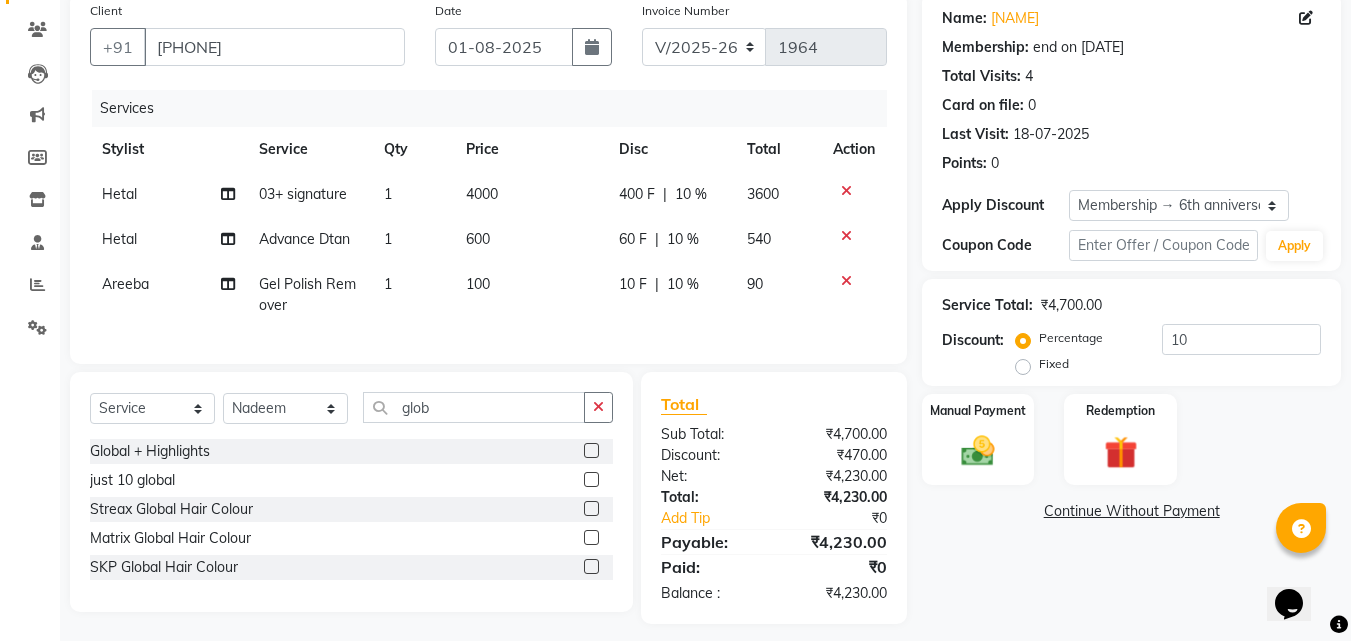 click on "10 %" 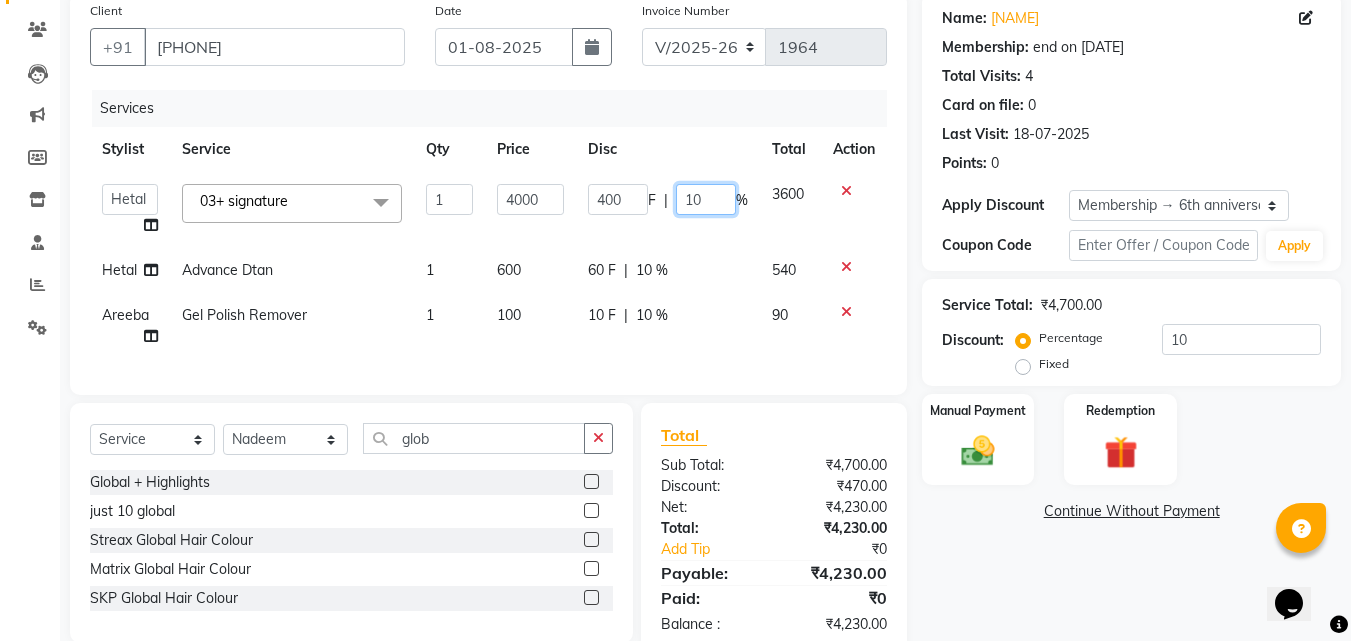 click on "10" 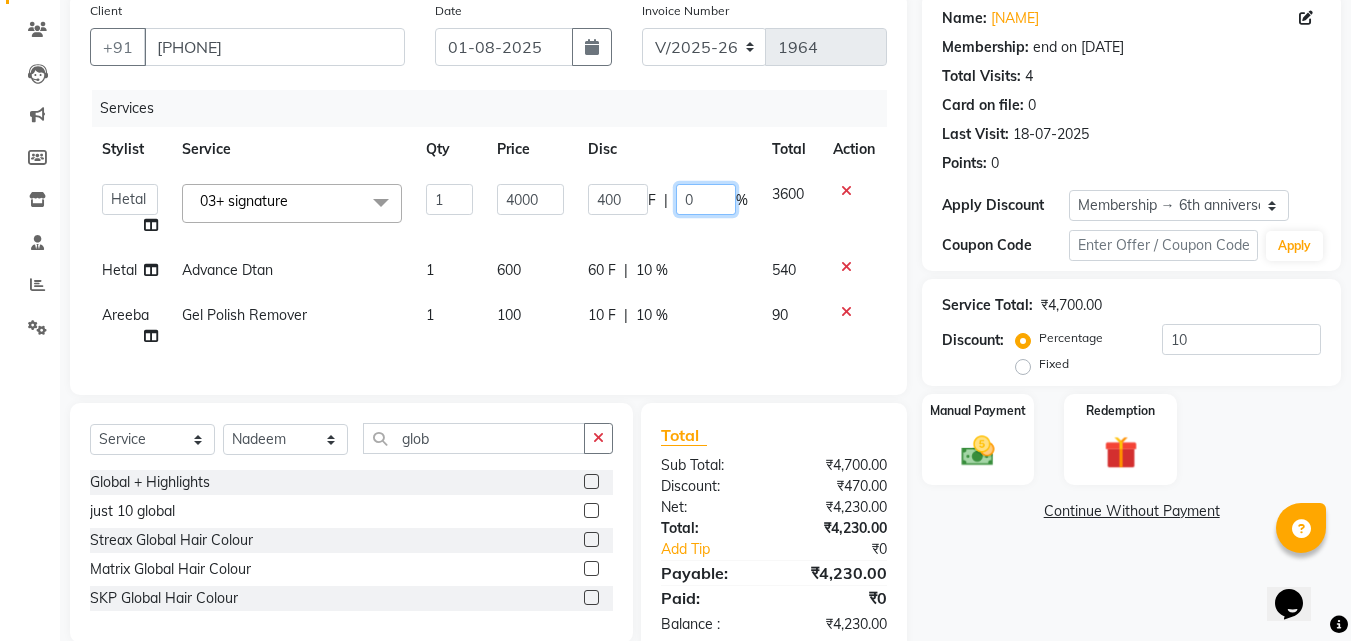 type on "20" 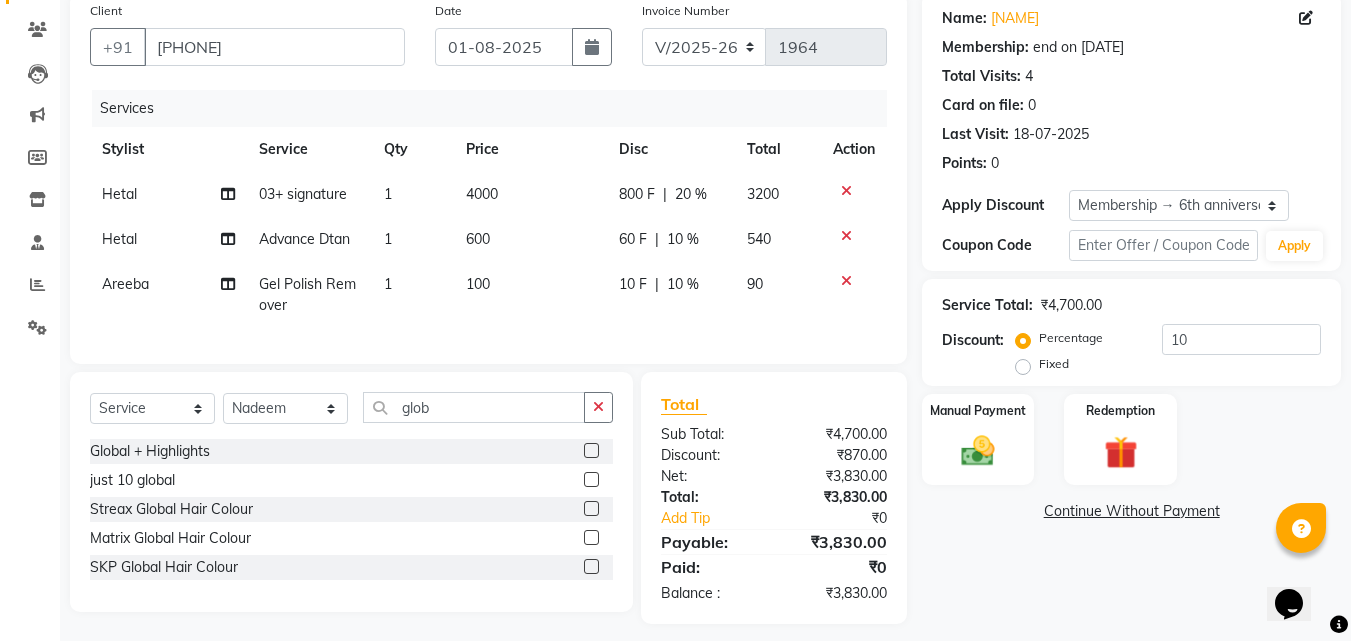 click on "60 F | 10 %" 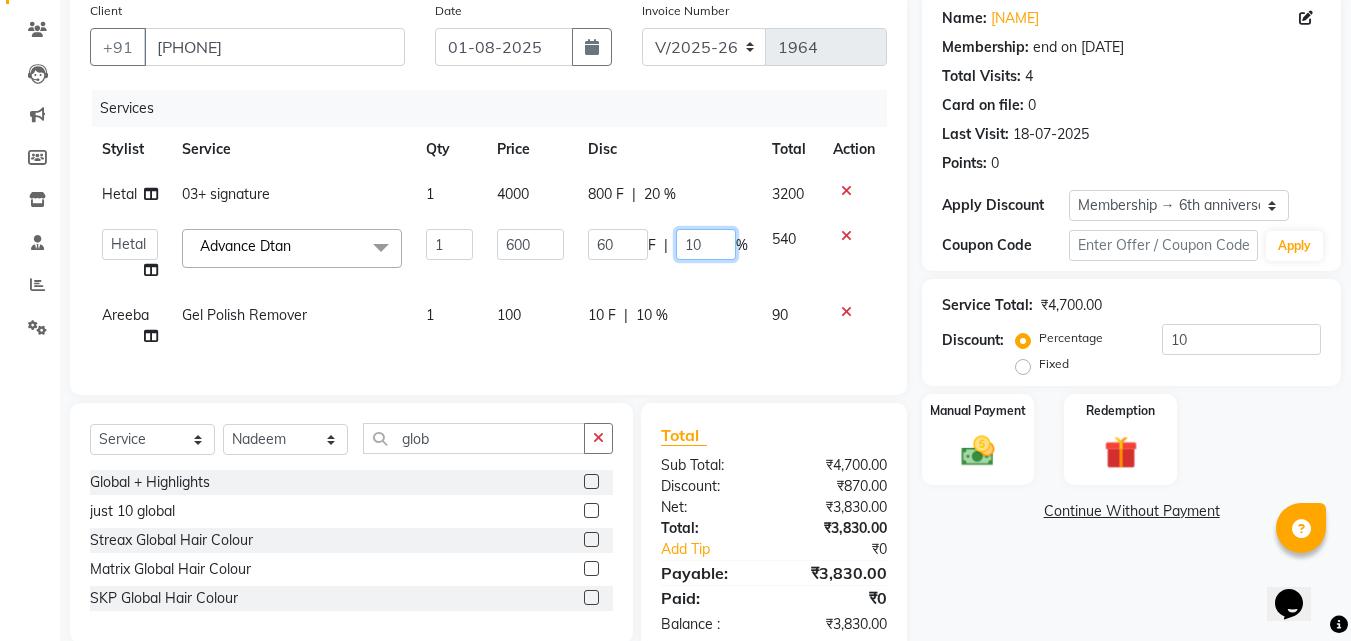 click on "10" 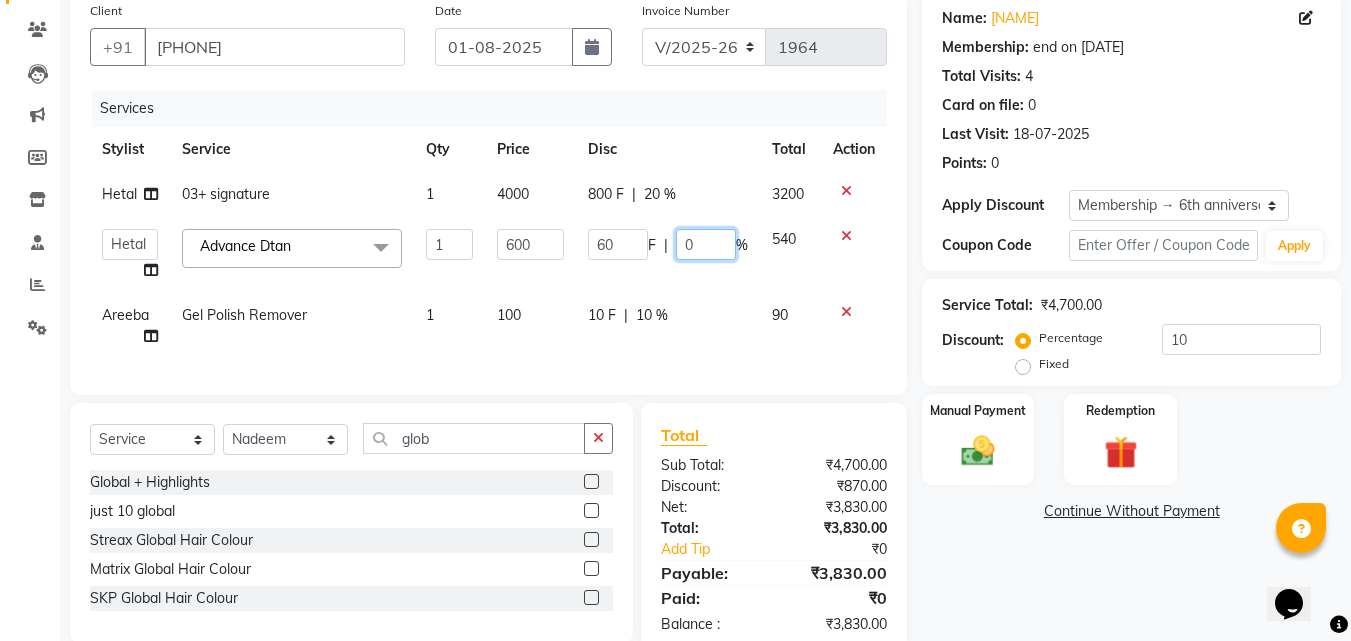 type on "20" 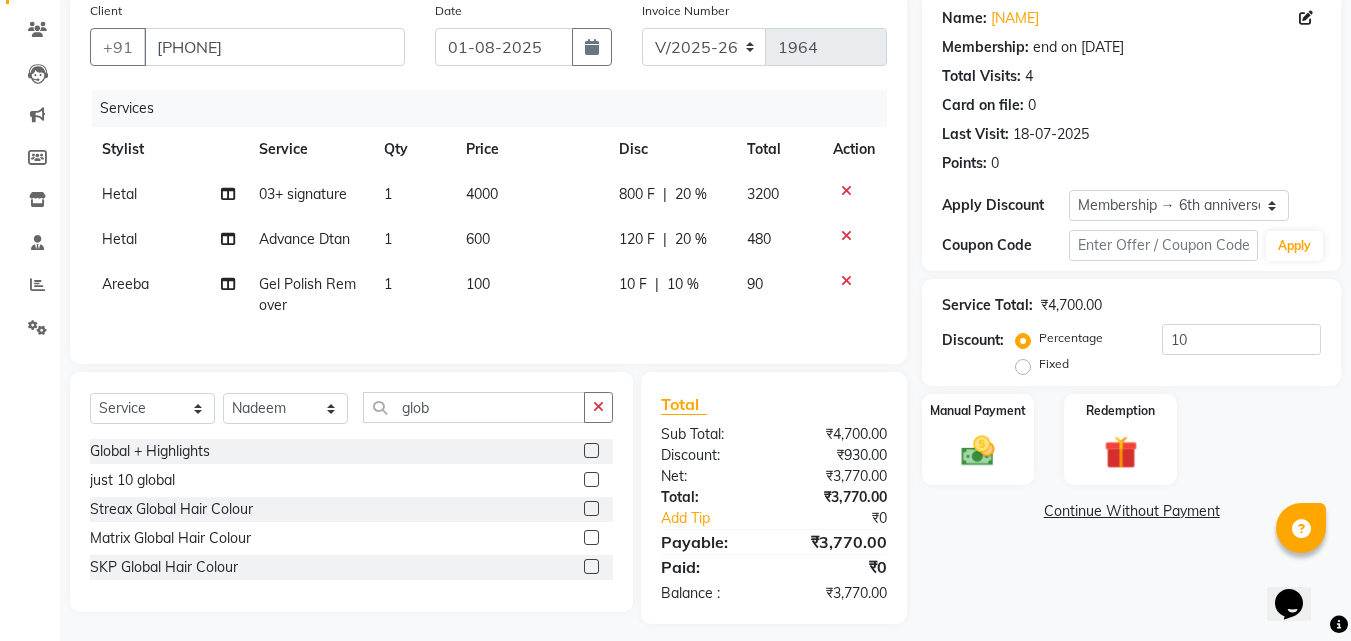 click on "Hetal  03+ signature 1 4000 800 F | 20 % 3200 Hetal  Advance Dtan 1 600 120 F | 20 % 480 Areeba Gel Polish Remover 1 100 10 F | 10 % 90" 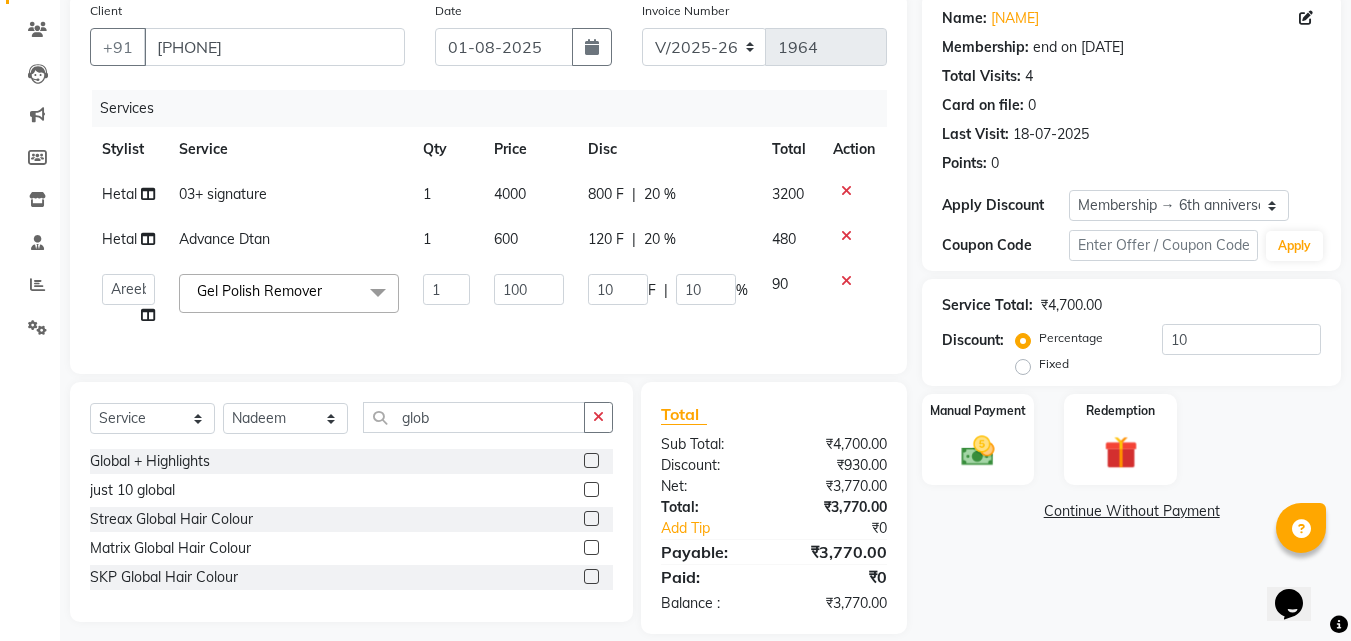 click on "120 F | 20 %" 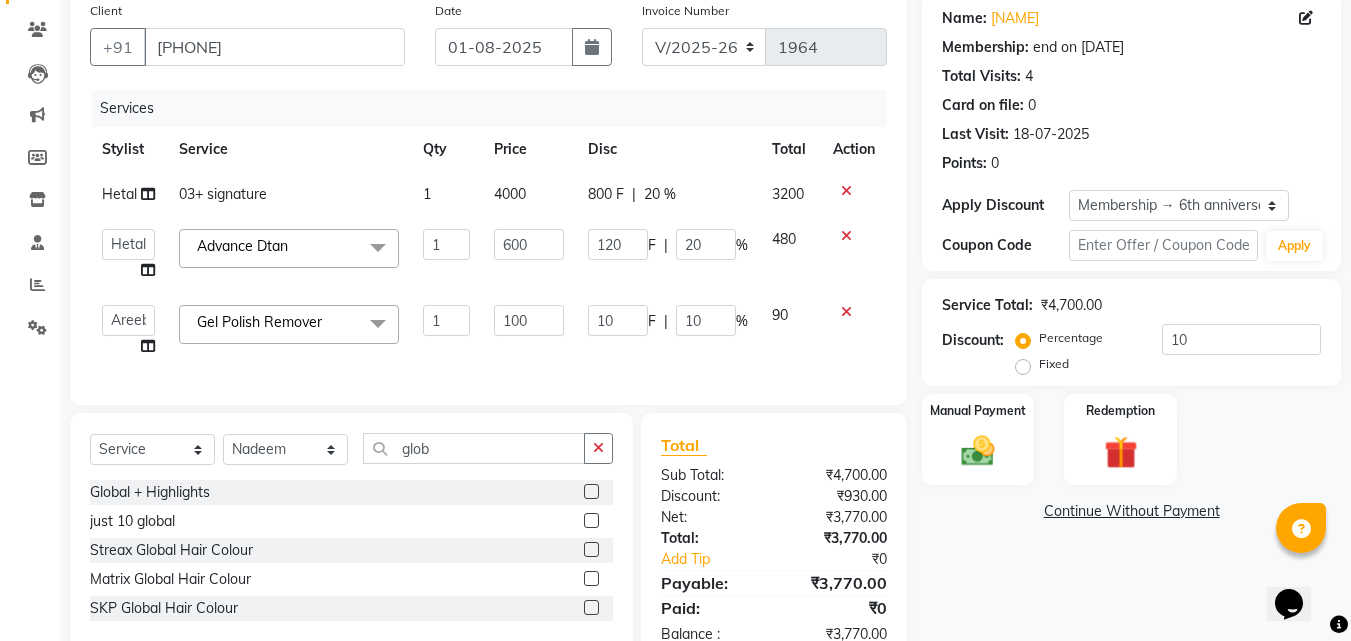 click on "120 F | 20 %" 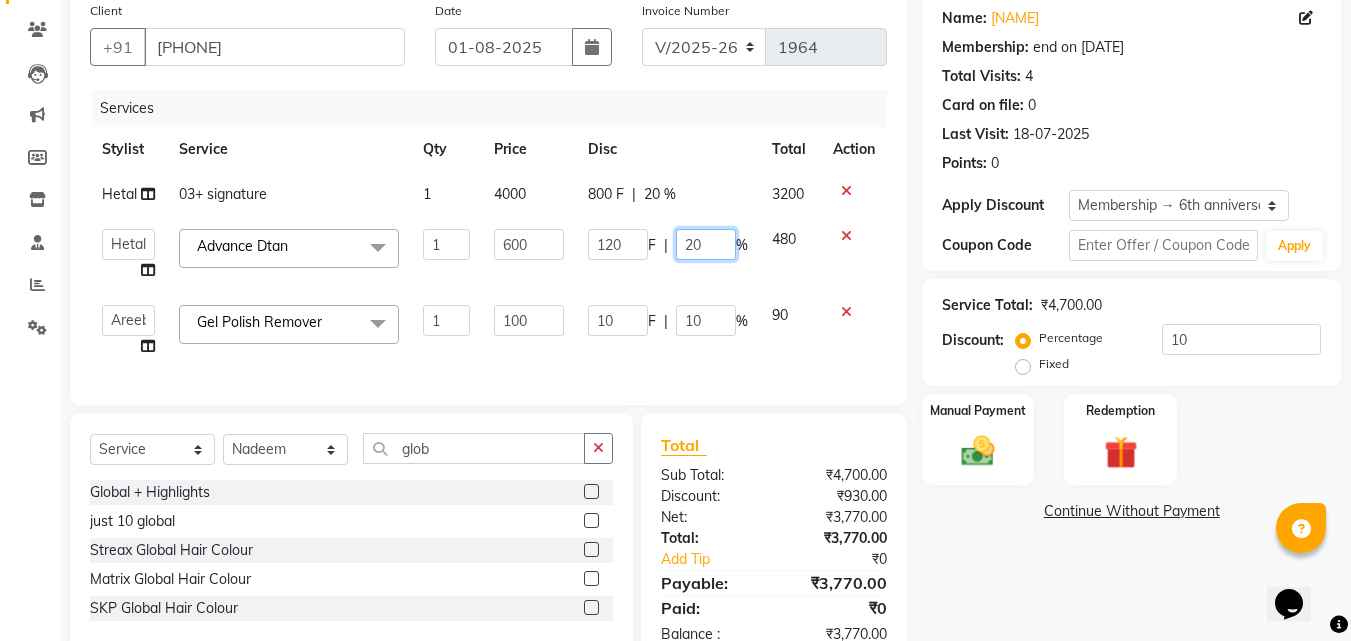 drag, startPoint x: 722, startPoint y: 241, endPoint x: 699, endPoint y: 286, distance: 50.537113 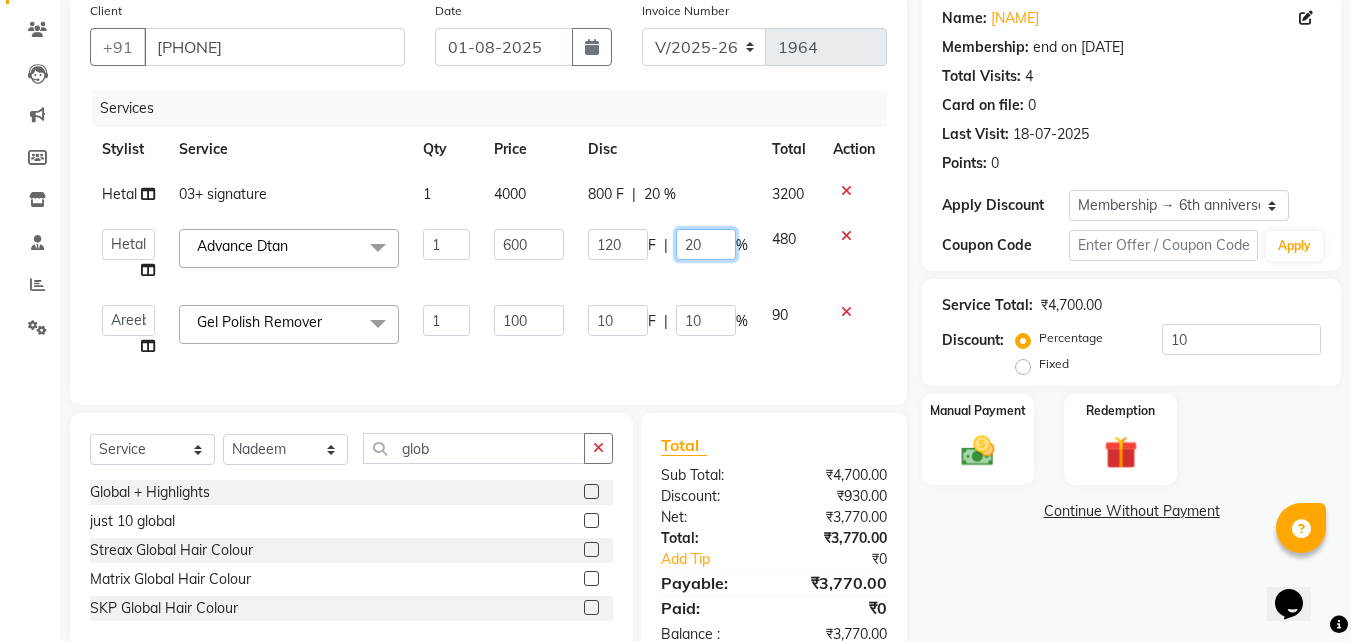 click on "120 F | 20 %" 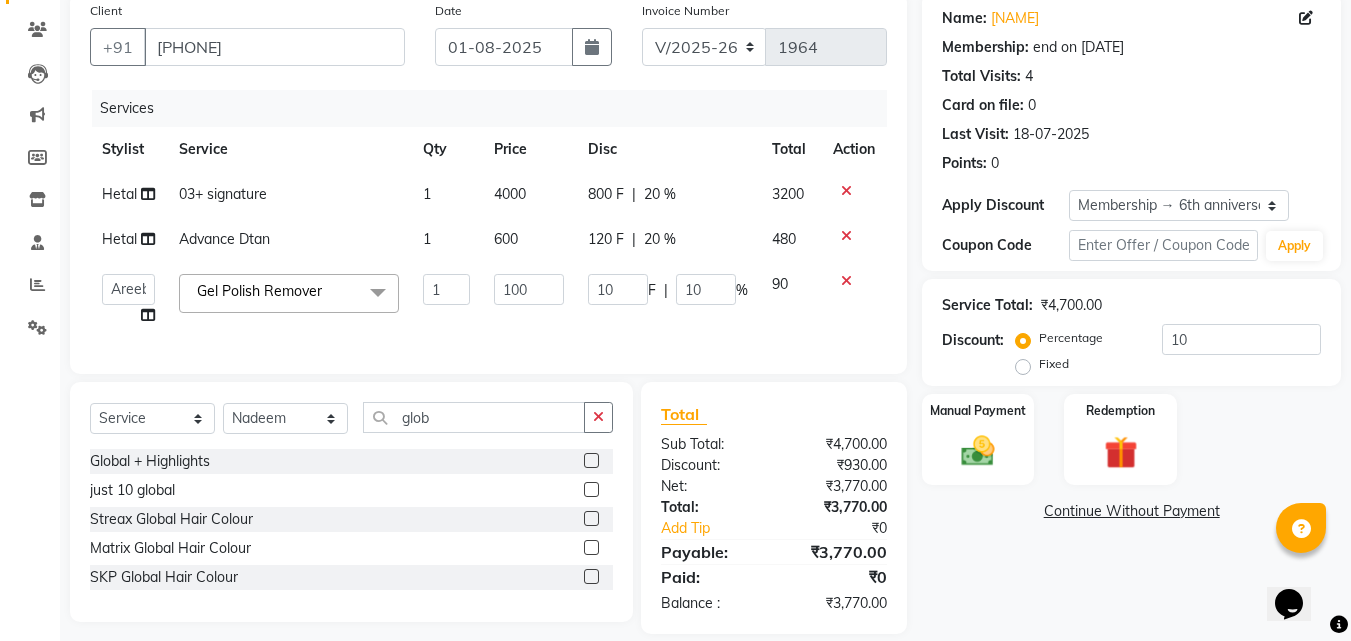 click on "Hetal  03+ signature 1 4000 800 F | 20 % 3200 Hetal  Advance Dtan 1 600 120 F | 20 % 480  Aarish Qureshi   ajay   Areeba   Hetal    karan   Mahima Kelkar   Manager   Nadeem    Pooja    priya mangr   Samiya    Sonam Soni   Zeenat Ansari  Gel Polish Remover  x ( Bridal ) Package Advance ( Bride ) Packge Normal ( Groom )  Packges Normal ( Groom ) Packges Advance 03 Advance Facial 03+ Facial  + Hydra Facial 03+ signature 03+ signature hydra Advance Dtan Argan  Underamrs Argan  Upperlips Aroma Essential Pedicure Back  Bleach Back & Chest Back Flover ( Male ) Back massage Back Polish Back wax Basic Makeup Bikini  Wax Argan Bikini Wax Floverd Bikini Wax honey Body Bleach Body massage Body polishing +body bleach Body Polishning Chest Flover ( Male ) Chest Lips Wax Chest wax Chin Argan  wax Chin threading Classic Coffee Manicure Classic Coffee Manicure + Pedicure Classic Coffee Pedicure Classic facial Classic Faical + Waxing + Classic Pedicure Crystal Glow facial + Gel Polish Fa  Argan FA +HL+UA (Argan) Face Bleach 1" 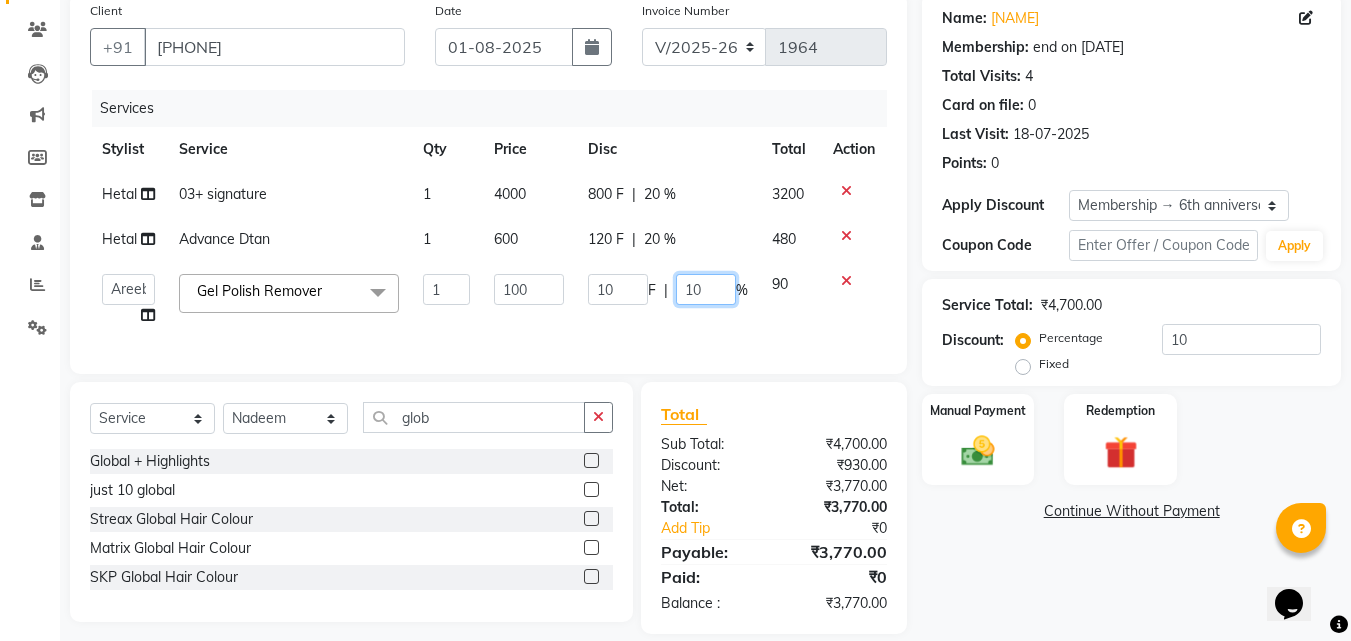 click on "10" 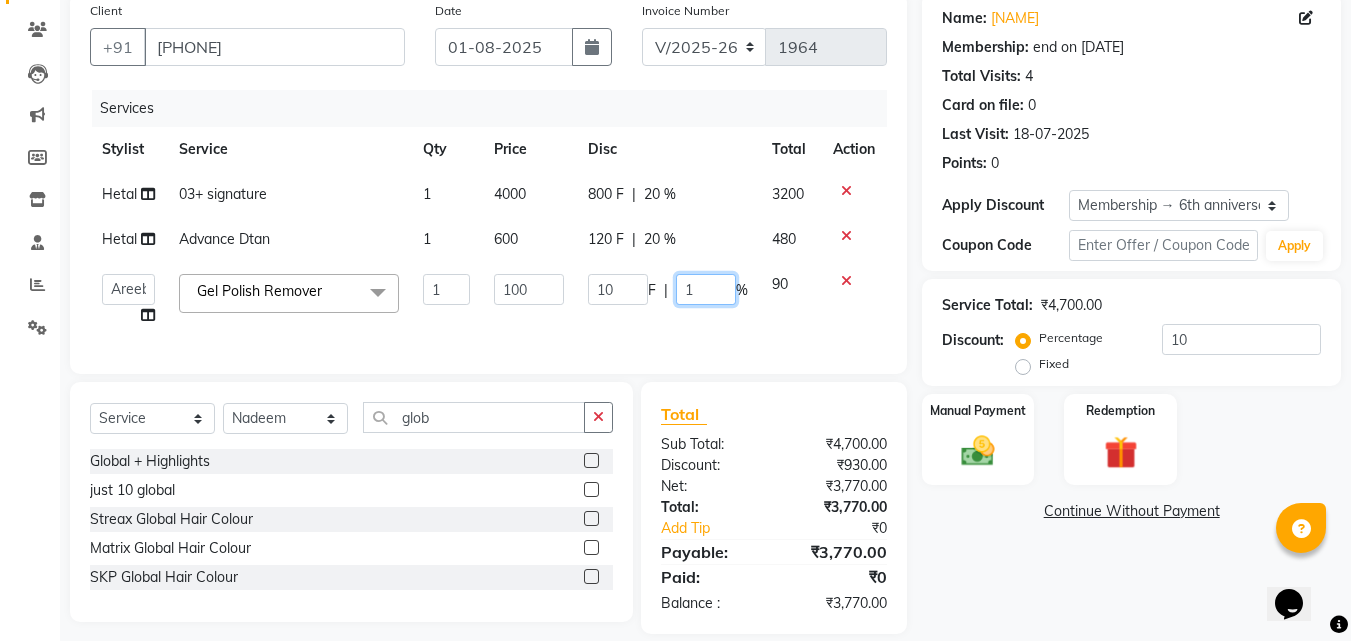 type 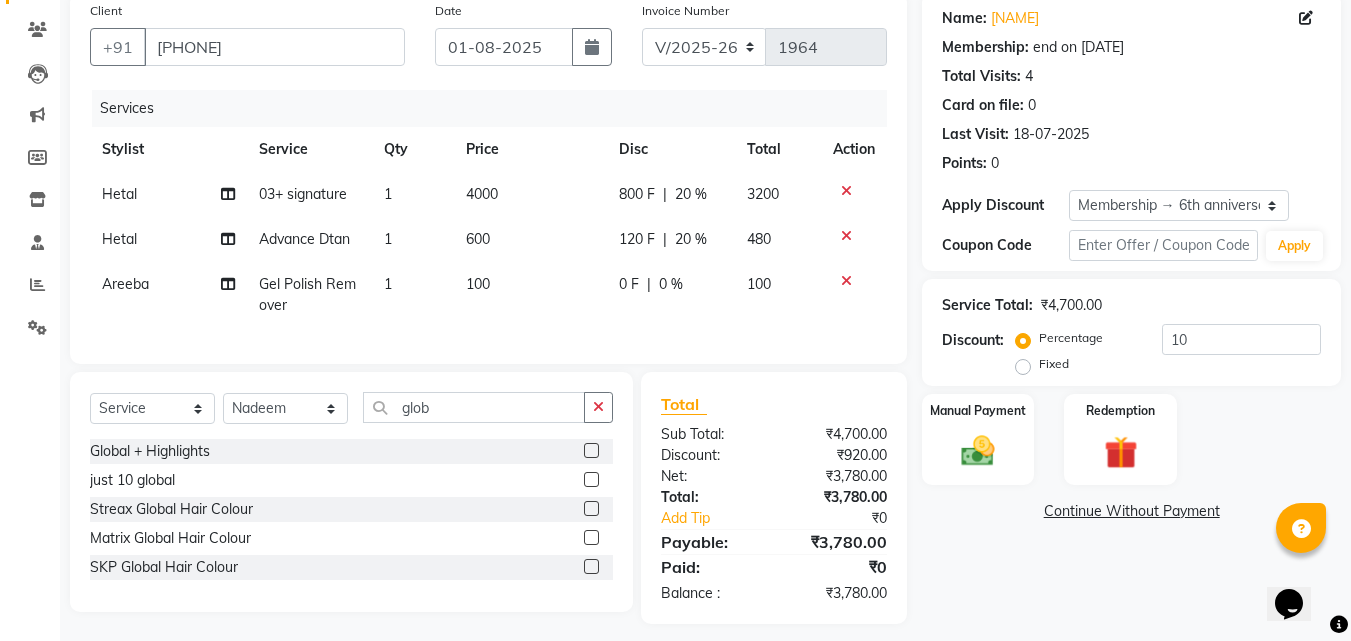 click on "0 F | 0 %" 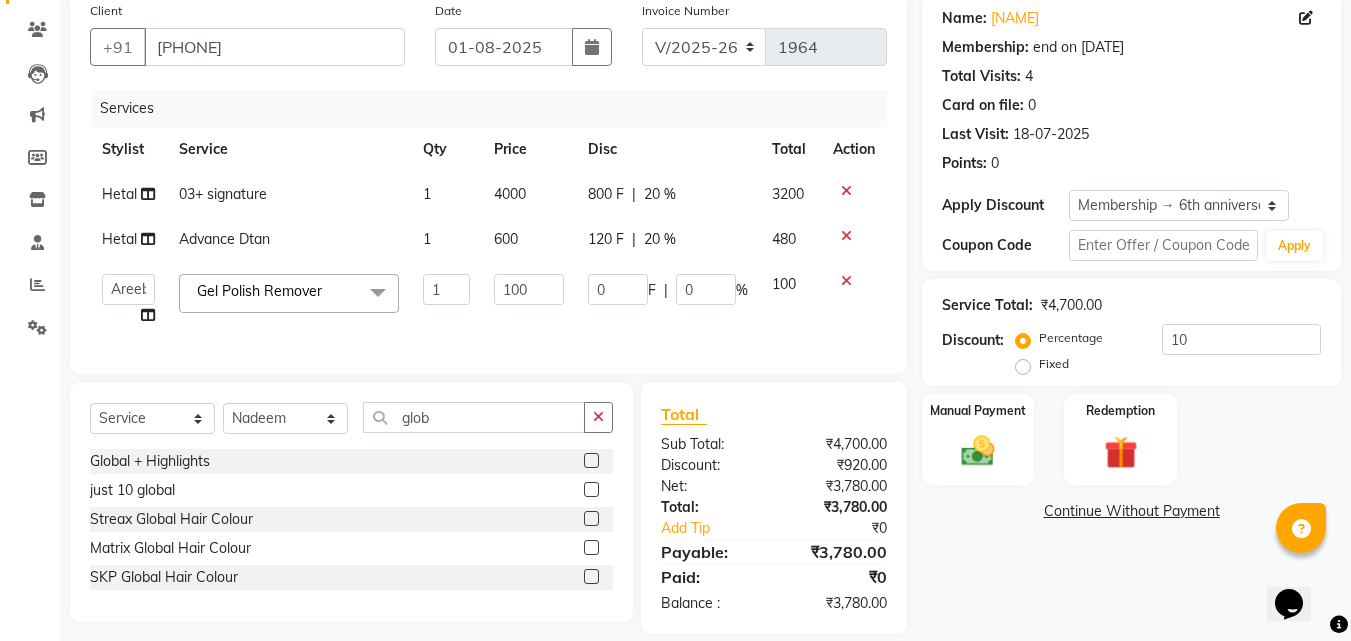 click on "0 F | 0 %" 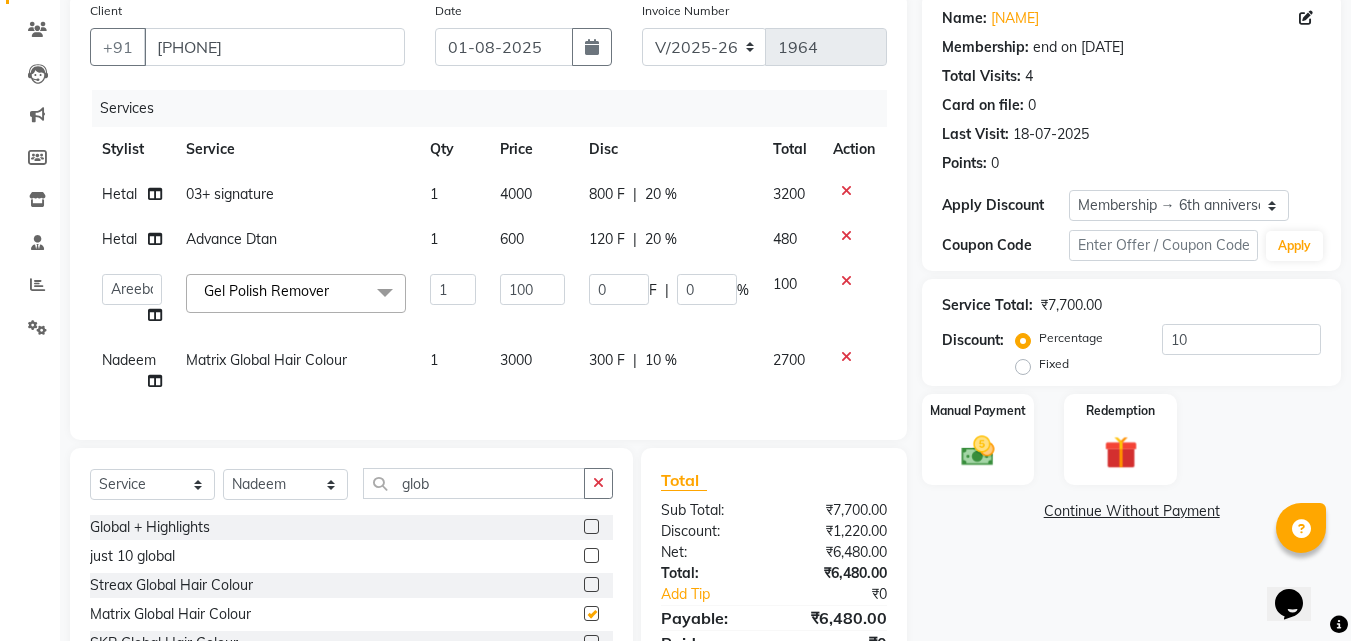 checkbox on "false" 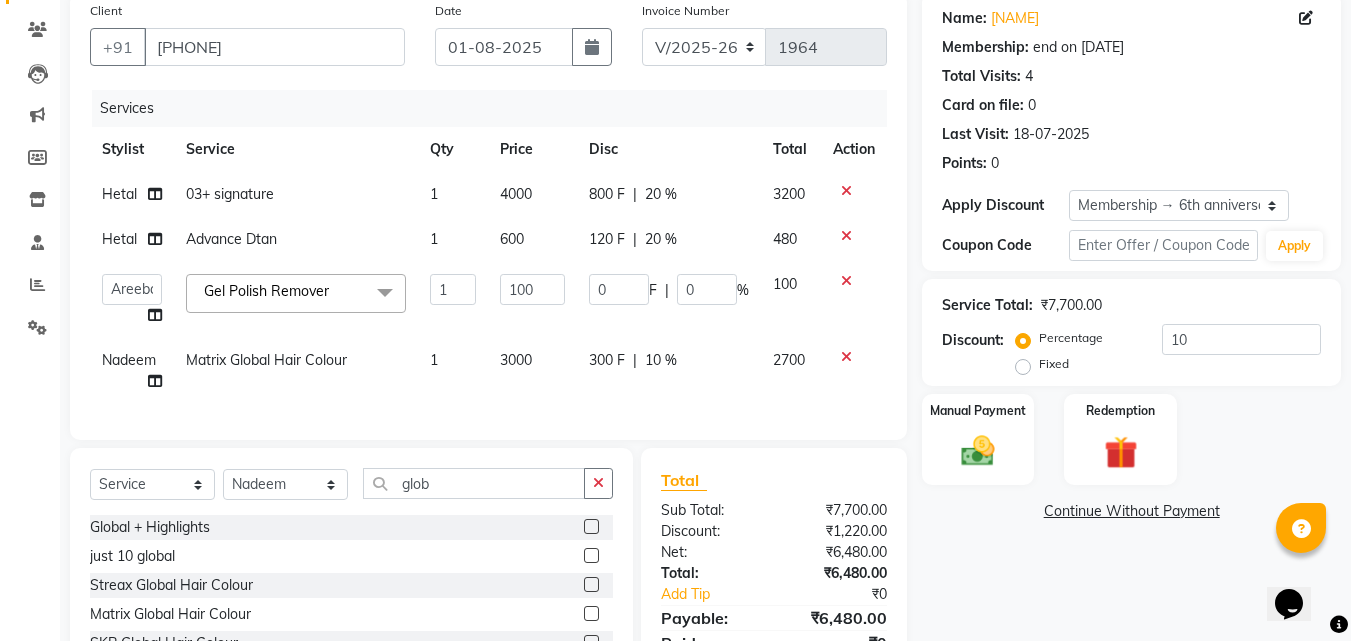 click on "3000" 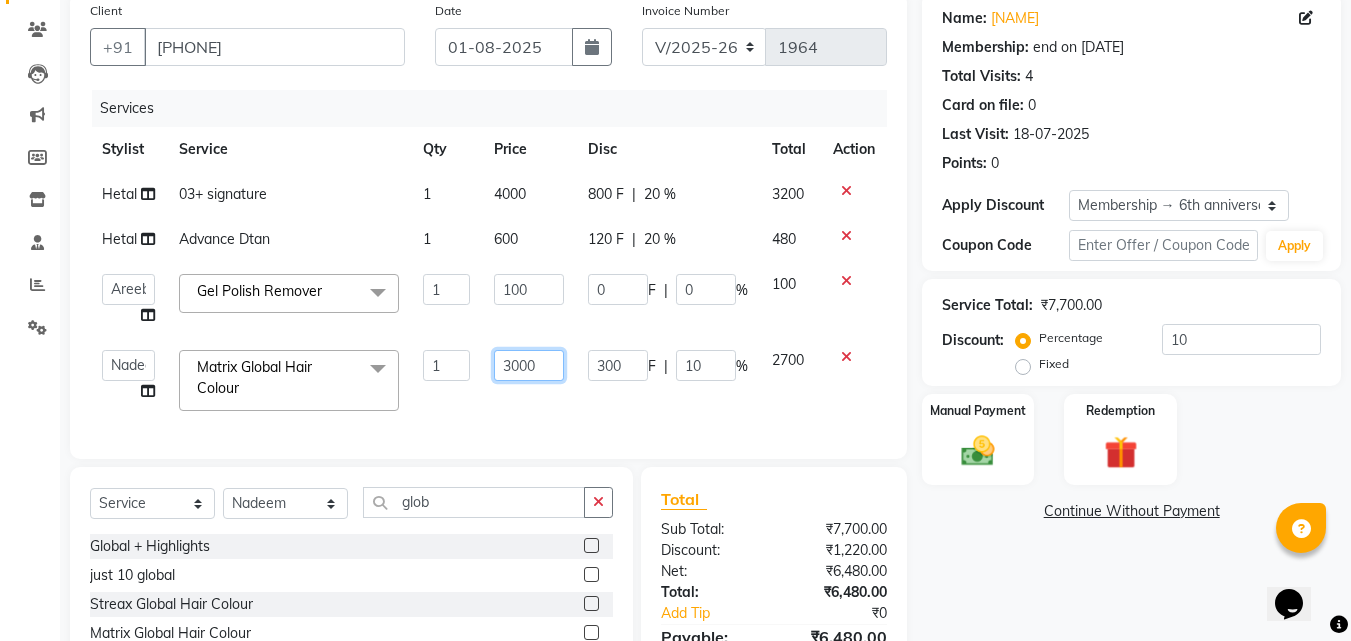 drag, startPoint x: 512, startPoint y: 361, endPoint x: 547, endPoint y: 397, distance: 50.20956 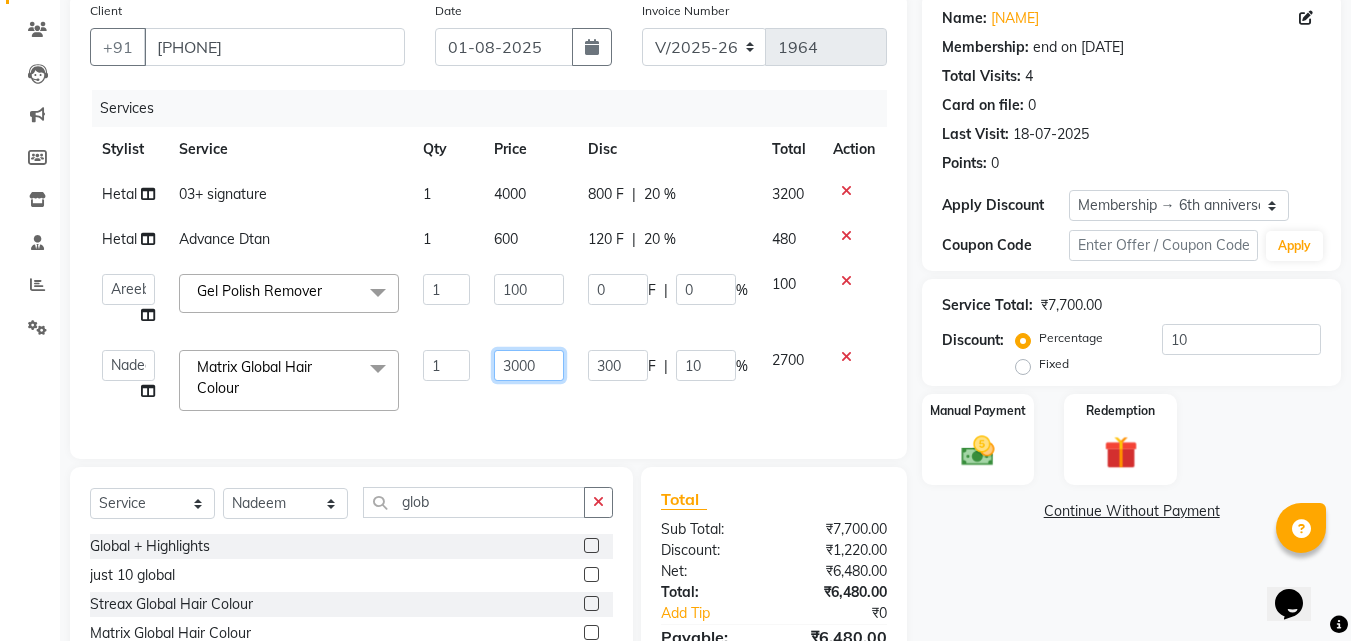 click on "3000" 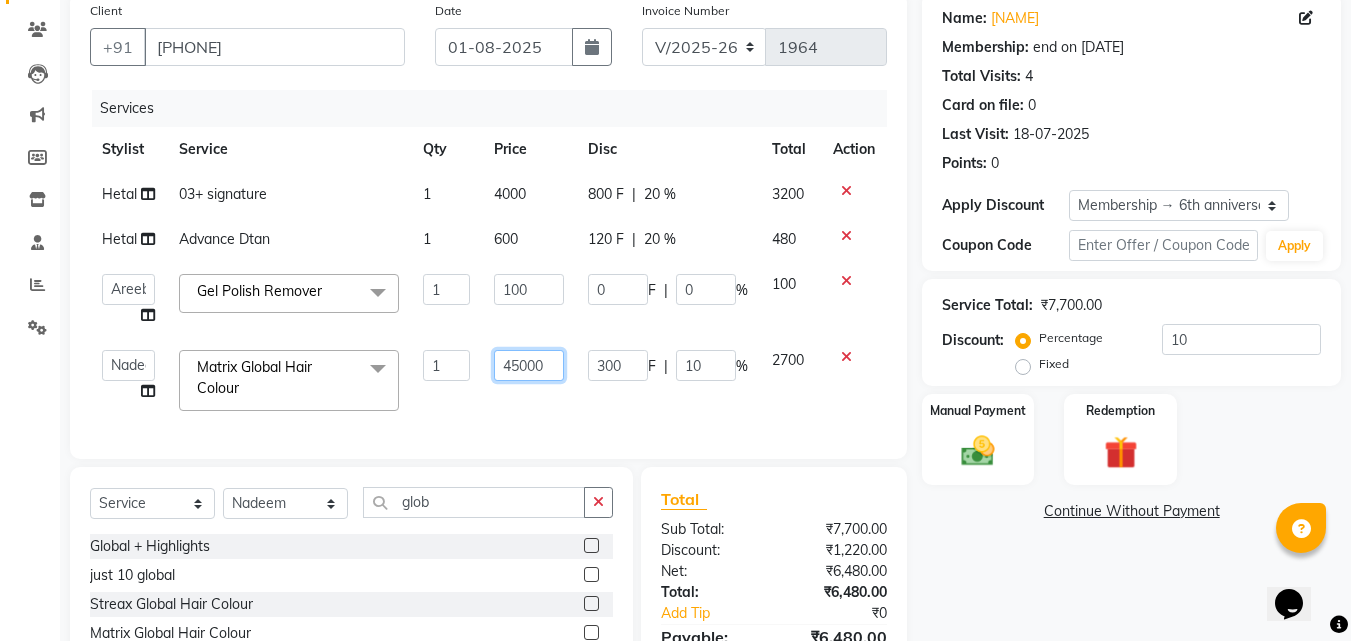 type on "4500" 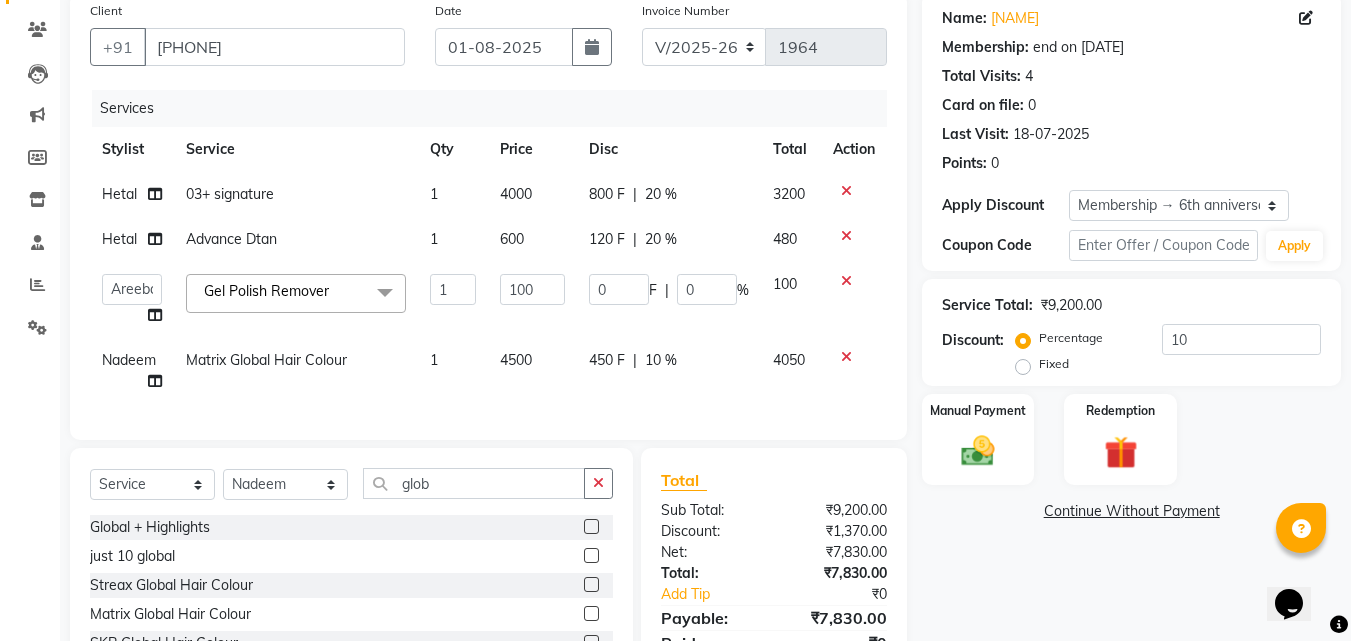 click on "4500" 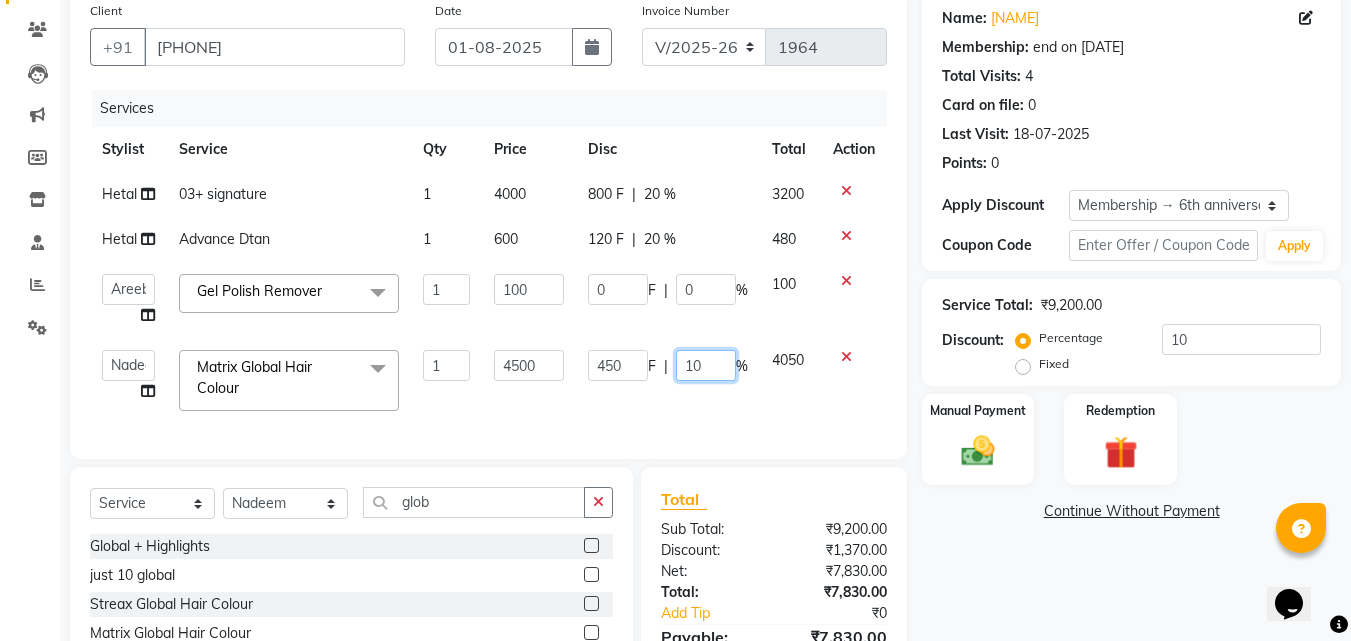 click on "10" 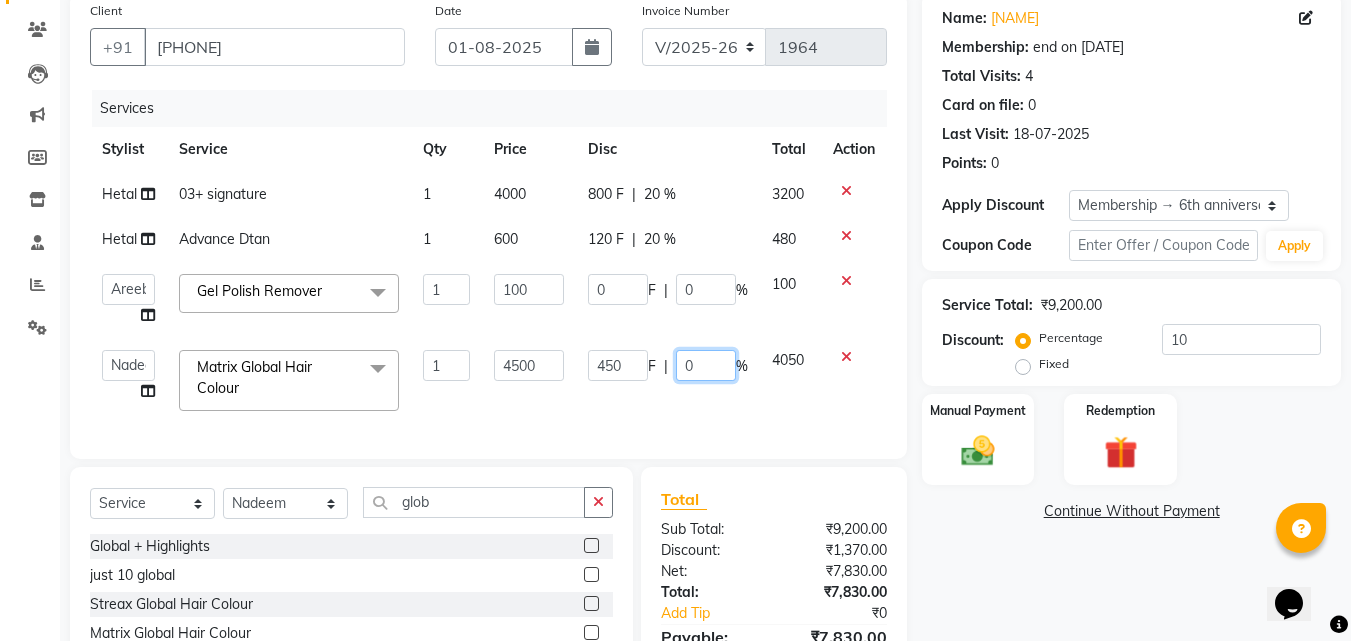 type on "20" 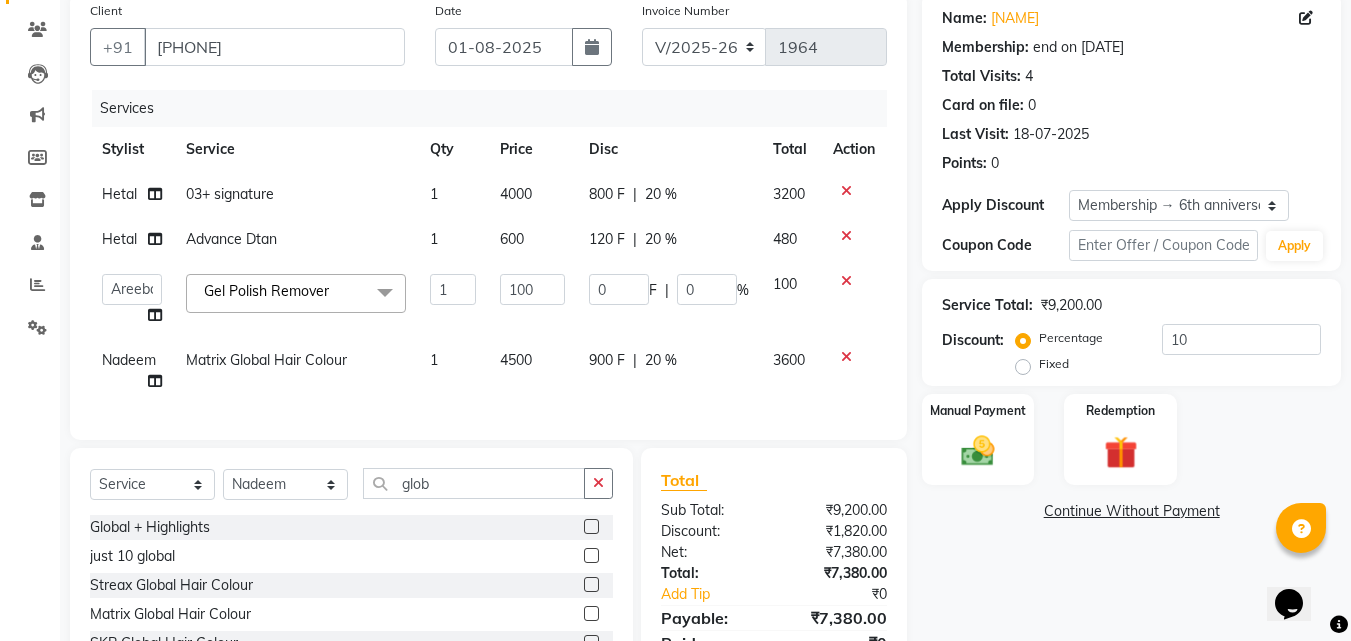 click on "Services Stylist Service Qty Price Disc Total Action Hetal  03+ signature 1 4000 800 F | 20 % 3200 Hetal  Advance Dtan 1 600 120 F | 20 % 480  Aarish Qureshi   ajay   Areeba   Hetal    karan   Mahima Kelkar   Manager   Nadeem    Pooja    priya mangr   Samiya    Sonam Soni   Zeenat Ansari  Gel Polish Remover  x ( Bridal ) Package Advance ( Bride ) Packge Normal ( Groom )  Packges Normal ( Groom ) Packges Advance 03 Advance Facial 03+ Facial  + Hydra Facial 03+ signature 03+ signature hydra Advance Dtan Argan  Underamrs Argan  Upperlips Aroma Essential Pedicure Back  Bleach Back & Chest Back Flover ( Male ) Back massage Back Polish Back wax Basic Makeup Bikini  Wax Argan Bikini Wax Floverd Bikini Wax honey Body Bleach Body massage Body polishing +body bleach Body Polishning Chest Flover ( Male ) Chest Lips Wax Chest wax Chin Argan  wax Chin threading Classic Coffee Manicure Classic Coffee Manicure + Pedicure Classic Coffee Pedicure Classic facial Classic Faical + Waxing + Classic Pedicure Fa  Argan Face Bleach" 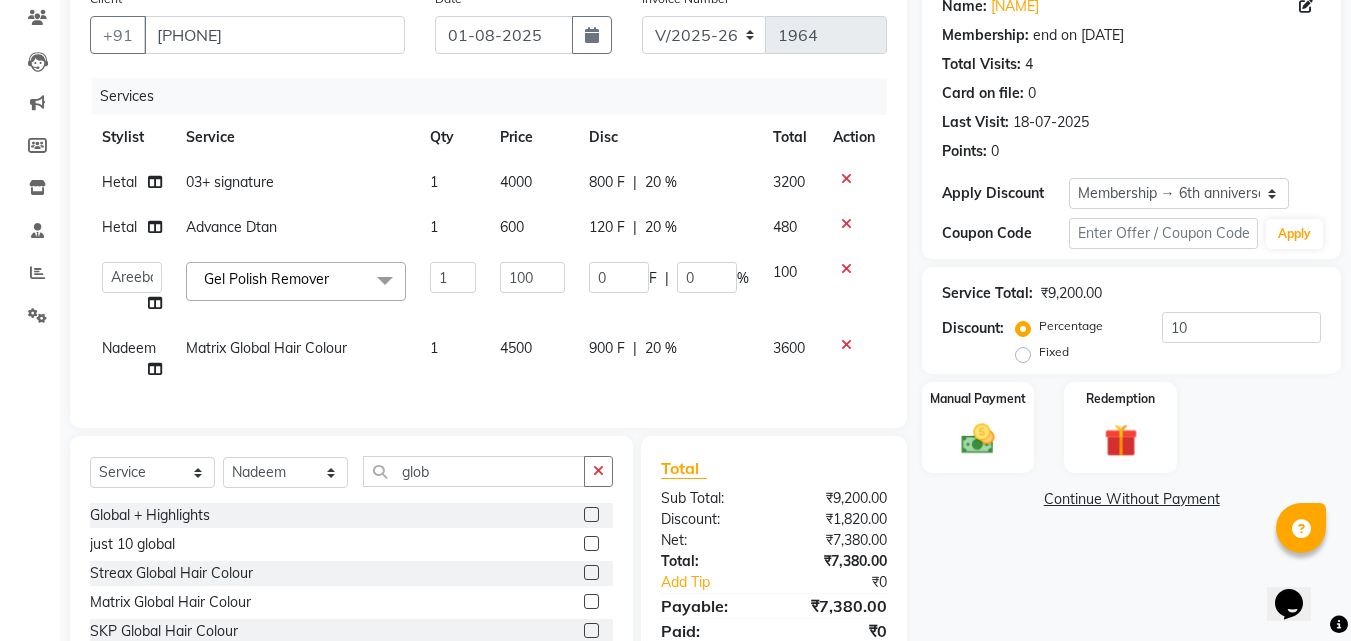 scroll, scrollTop: 172, scrollLeft: 0, axis: vertical 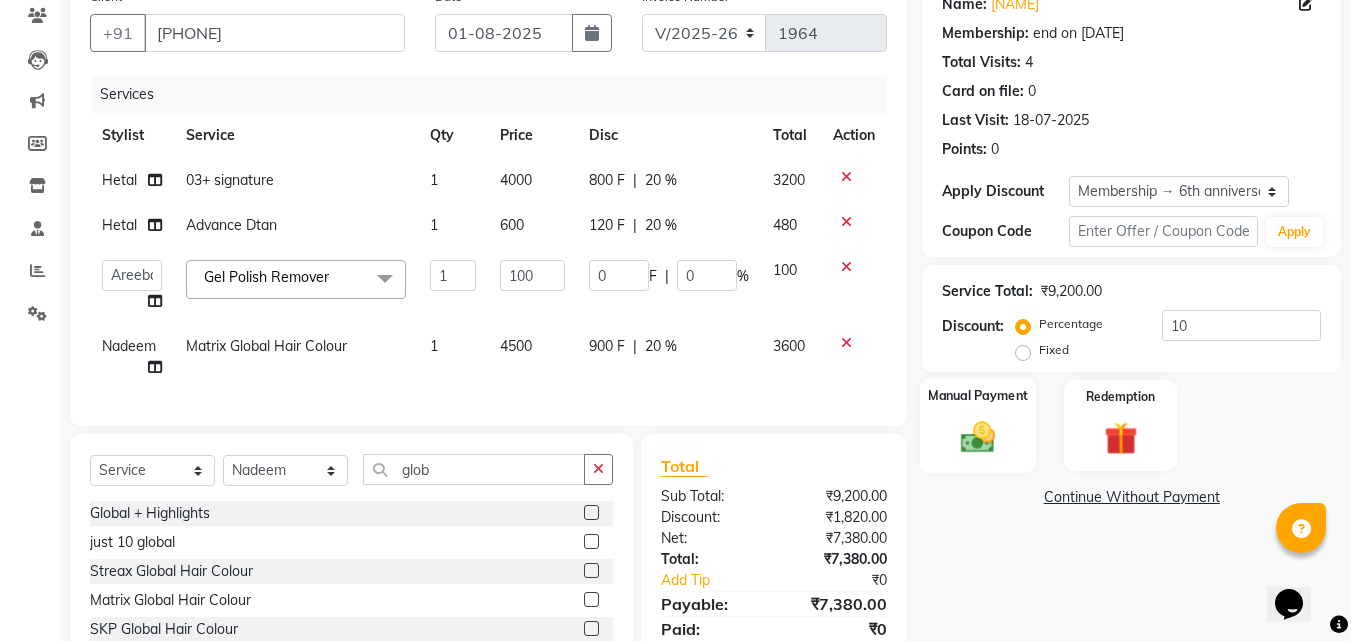 click on "Manual Payment" 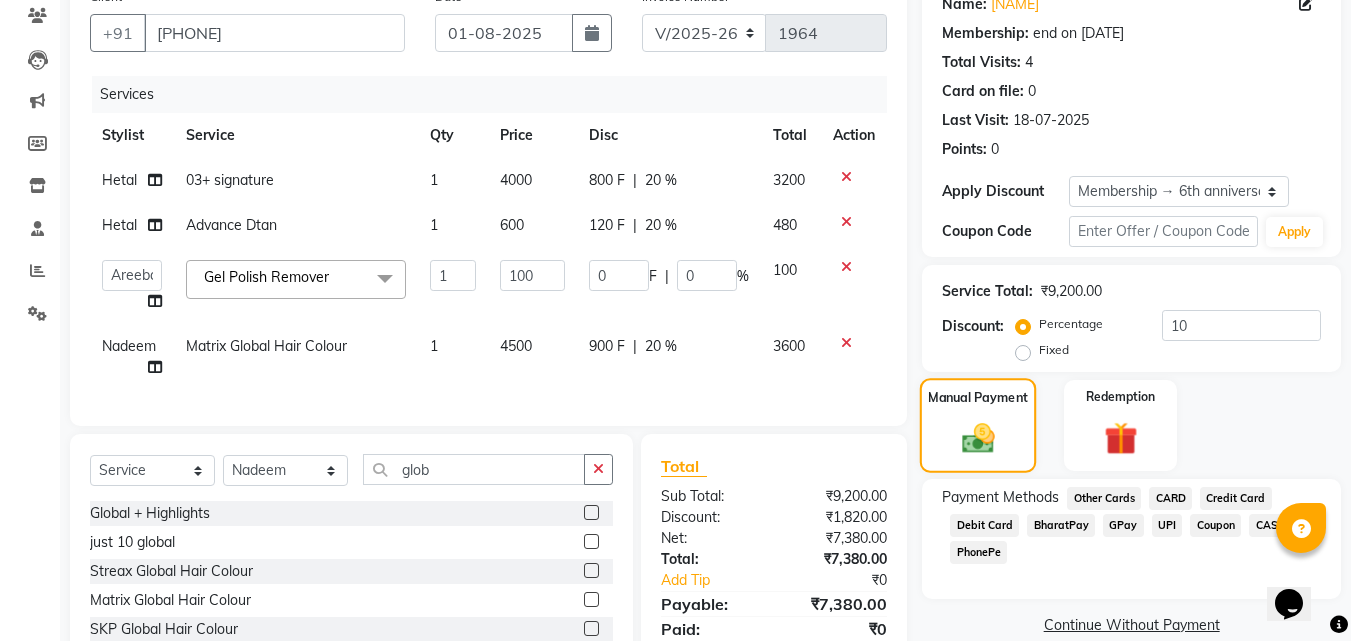 scroll, scrollTop: 262, scrollLeft: 0, axis: vertical 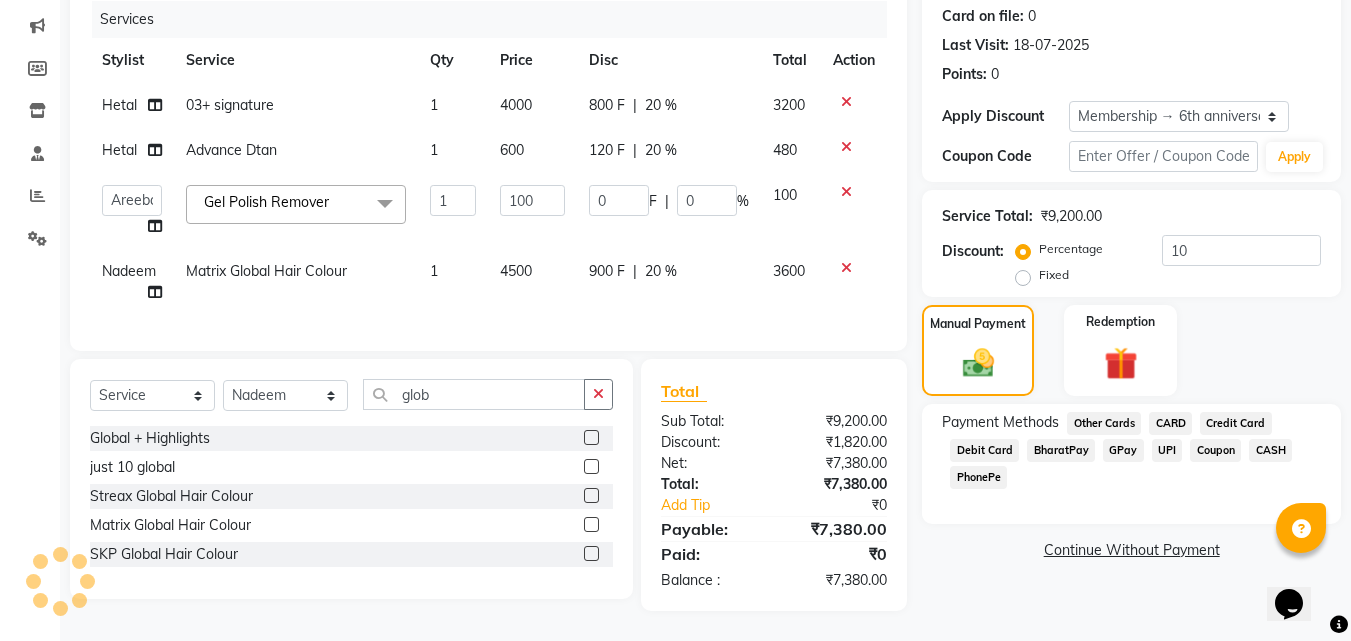 click on "CARD" 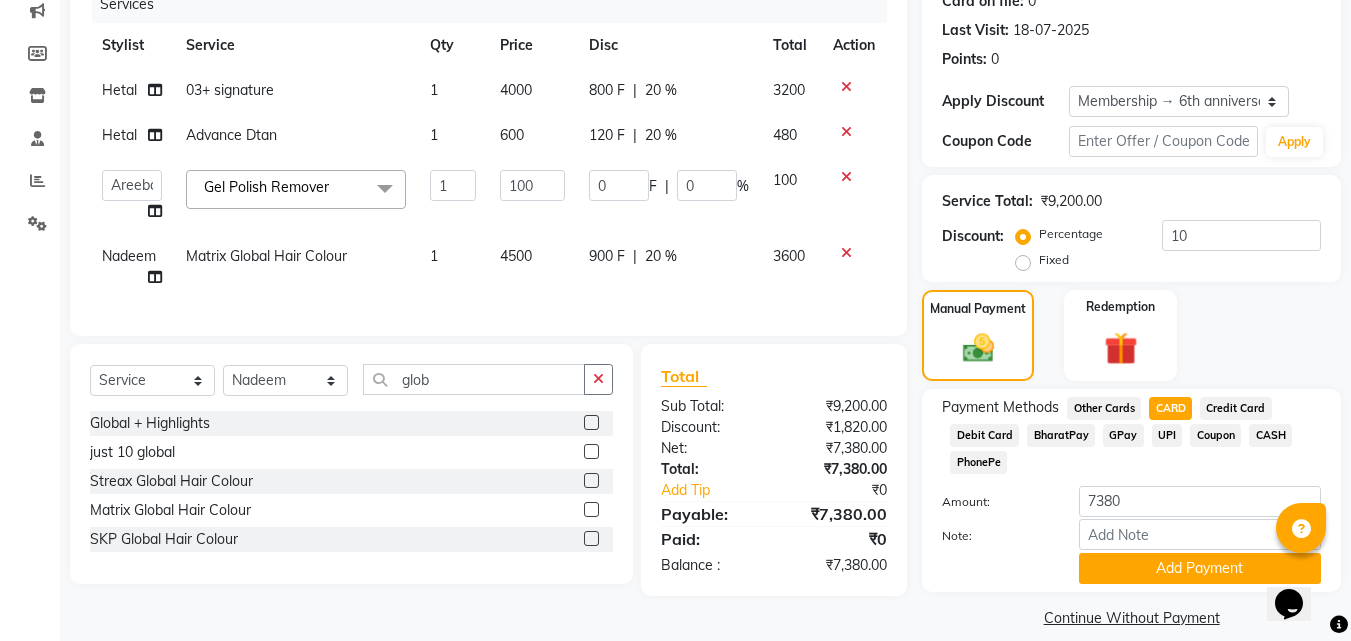 scroll, scrollTop: 284, scrollLeft: 0, axis: vertical 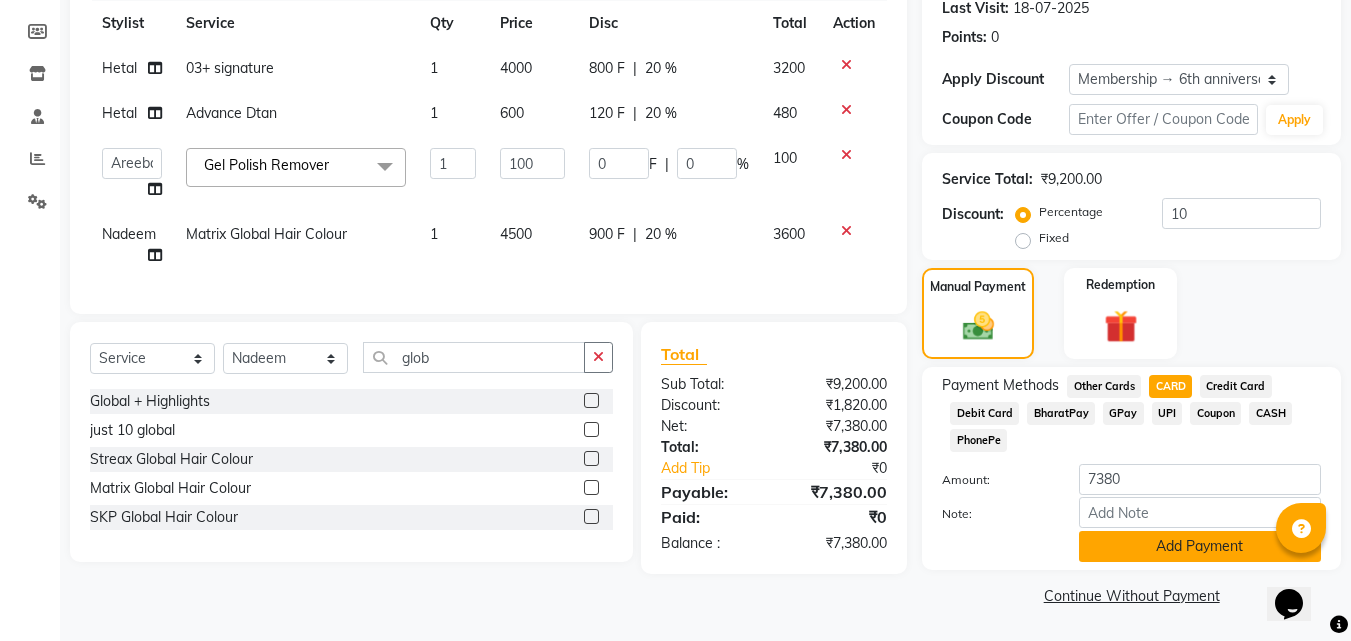 click on "Add Payment" 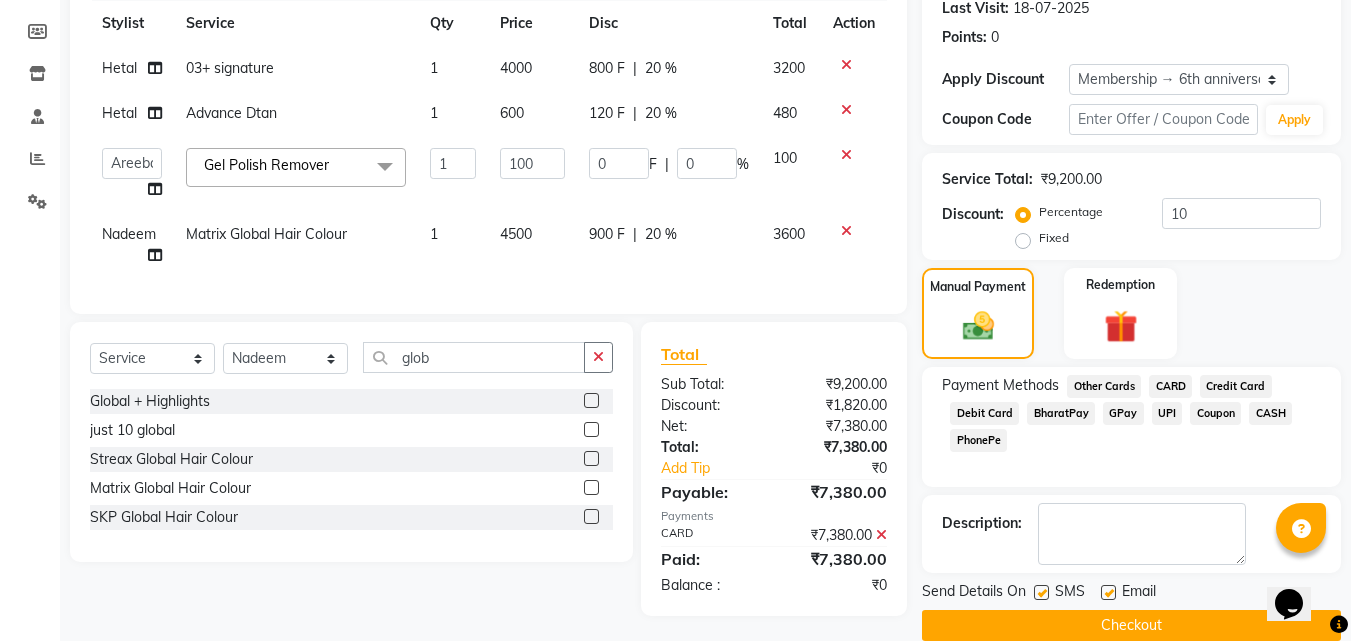 scroll, scrollTop: 314, scrollLeft: 0, axis: vertical 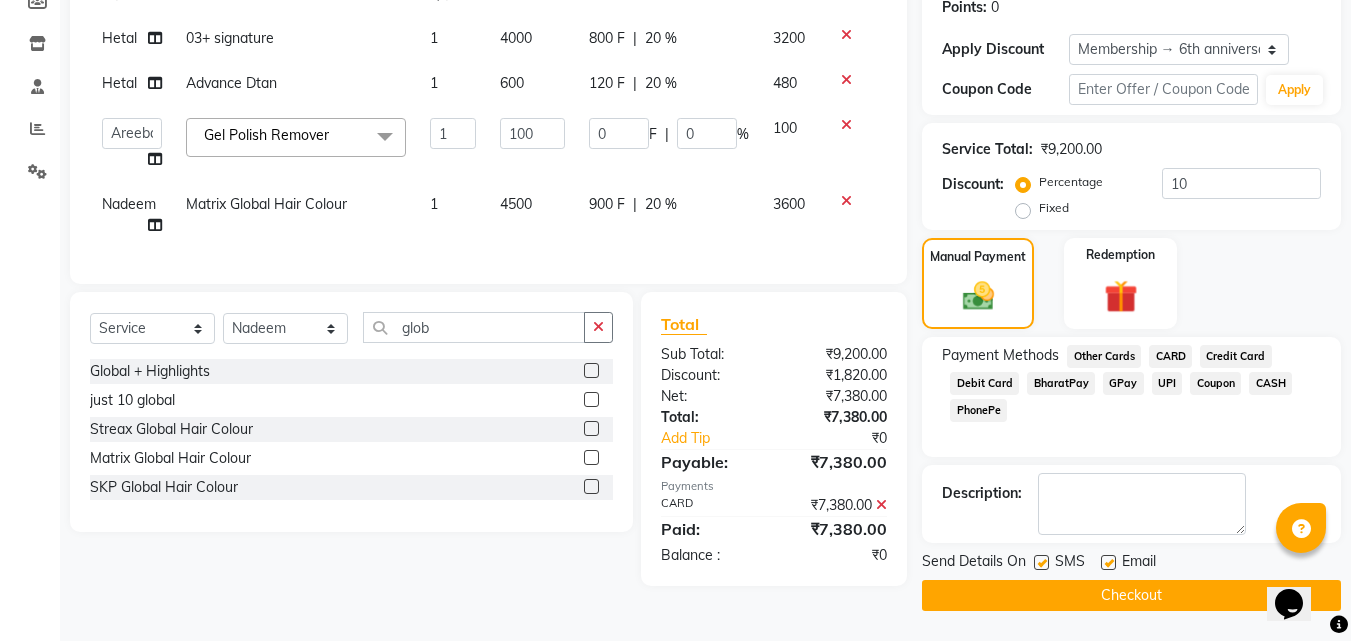click on "Checkout" 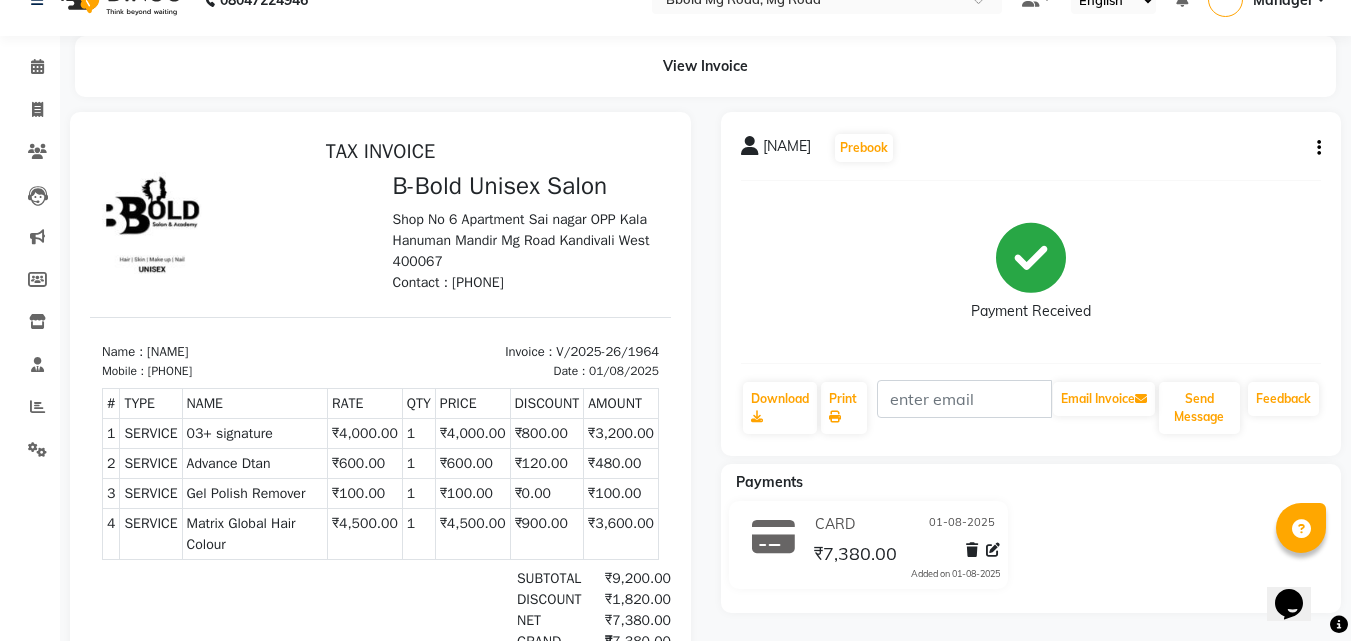 scroll, scrollTop: 35, scrollLeft: 0, axis: vertical 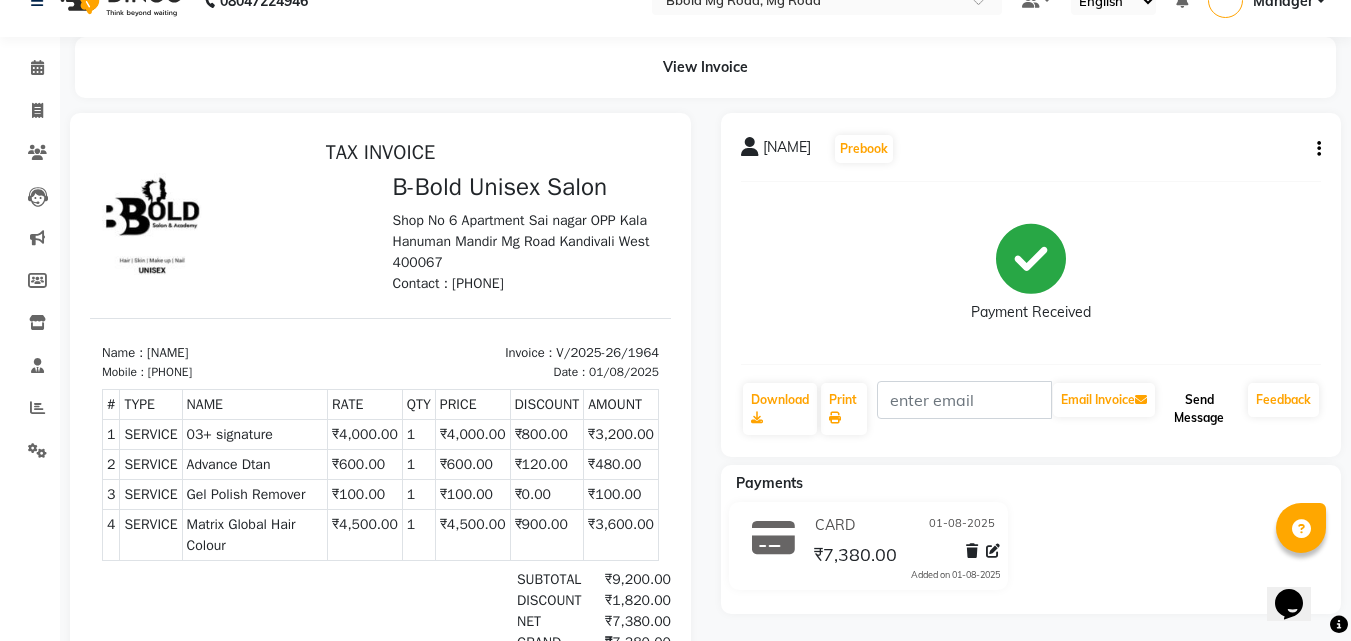 click on "Send Message" 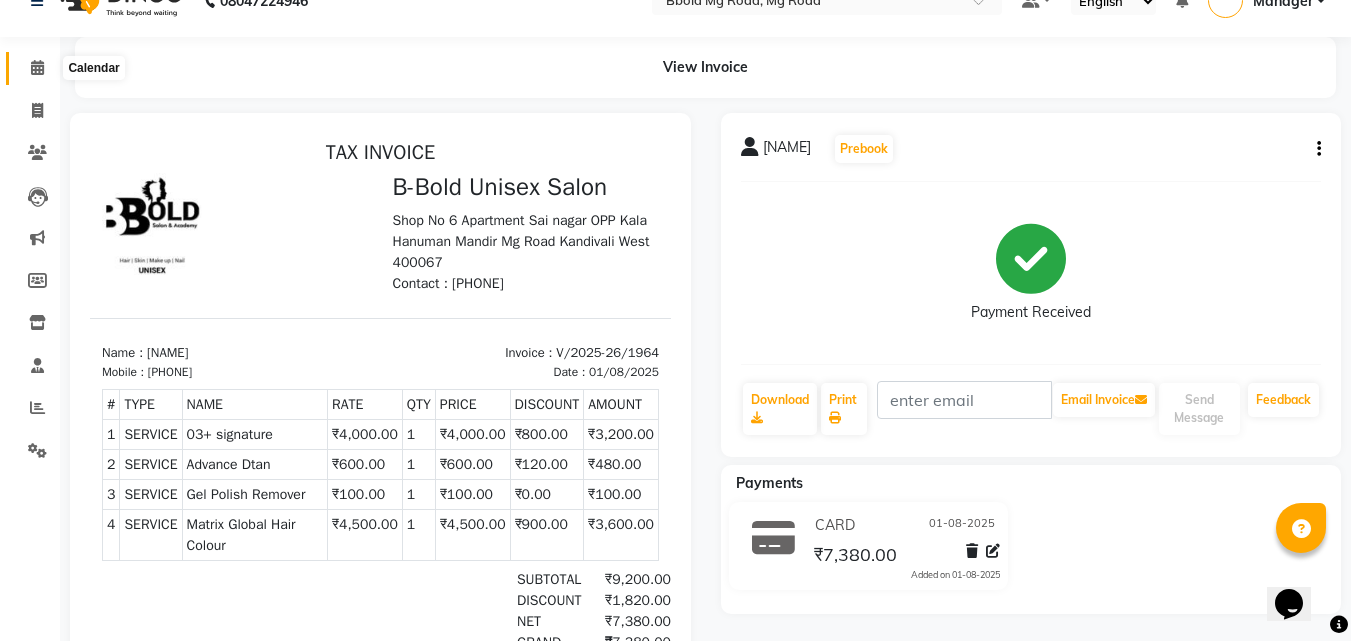 click 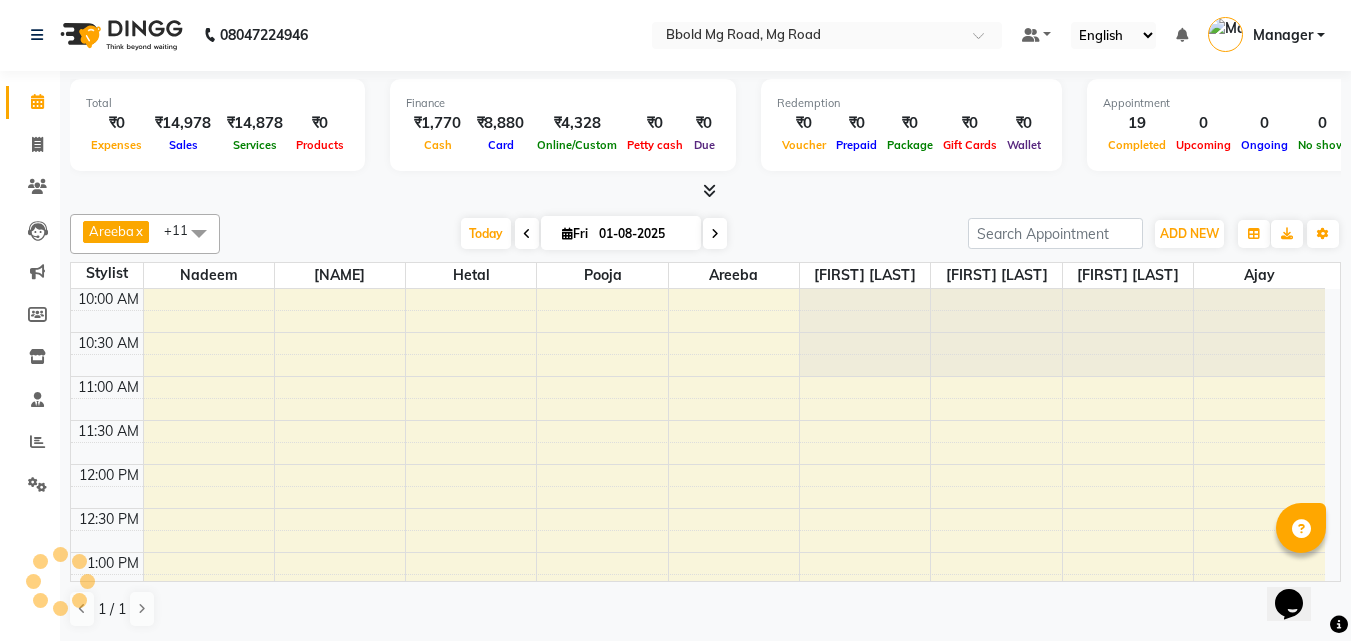 scroll, scrollTop: 0, scrollLeft: 0, axis: both 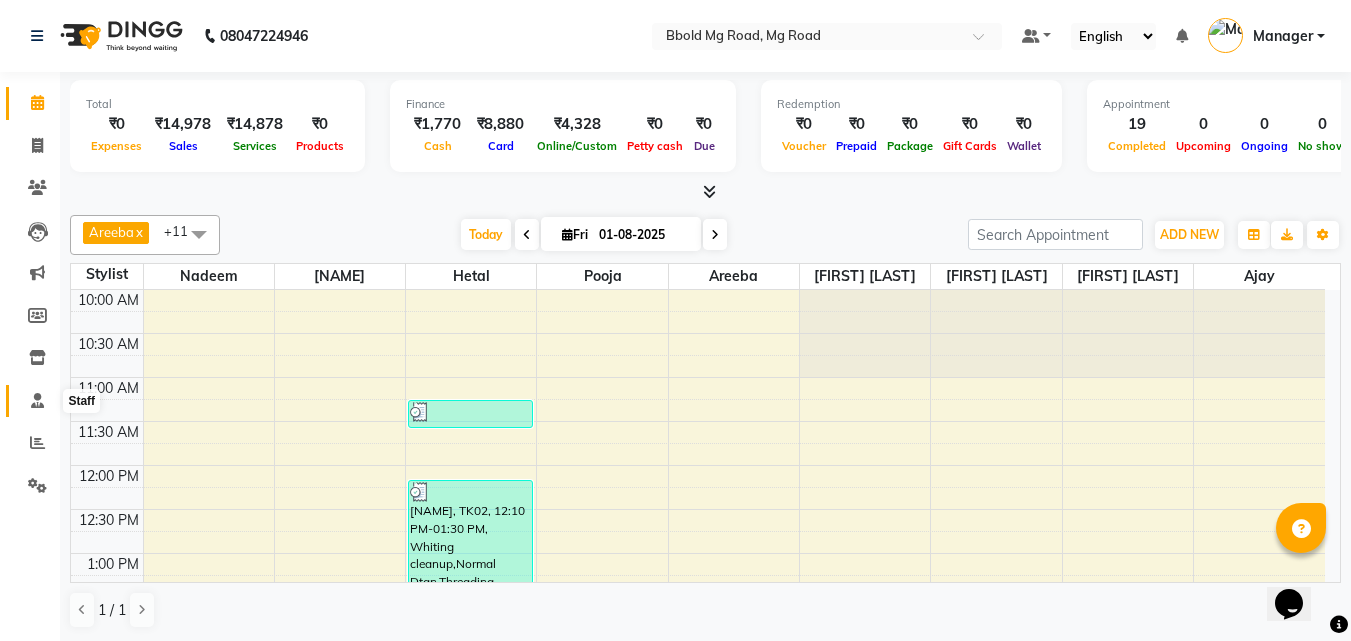 click 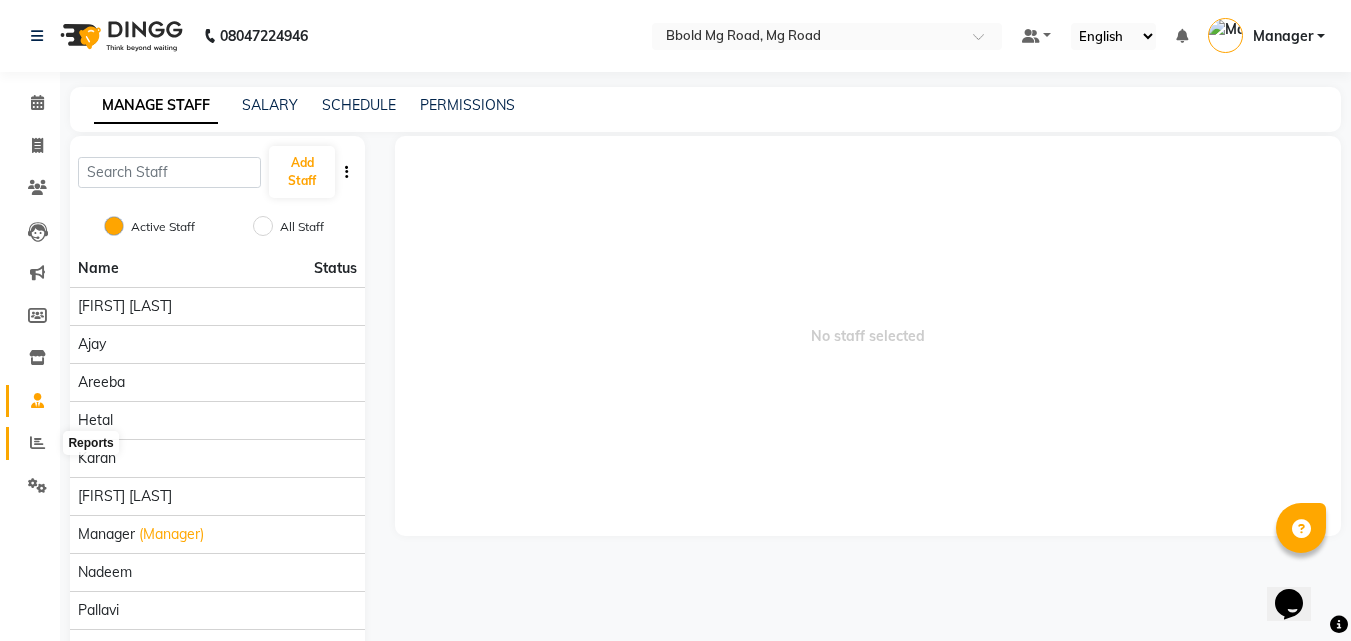 click 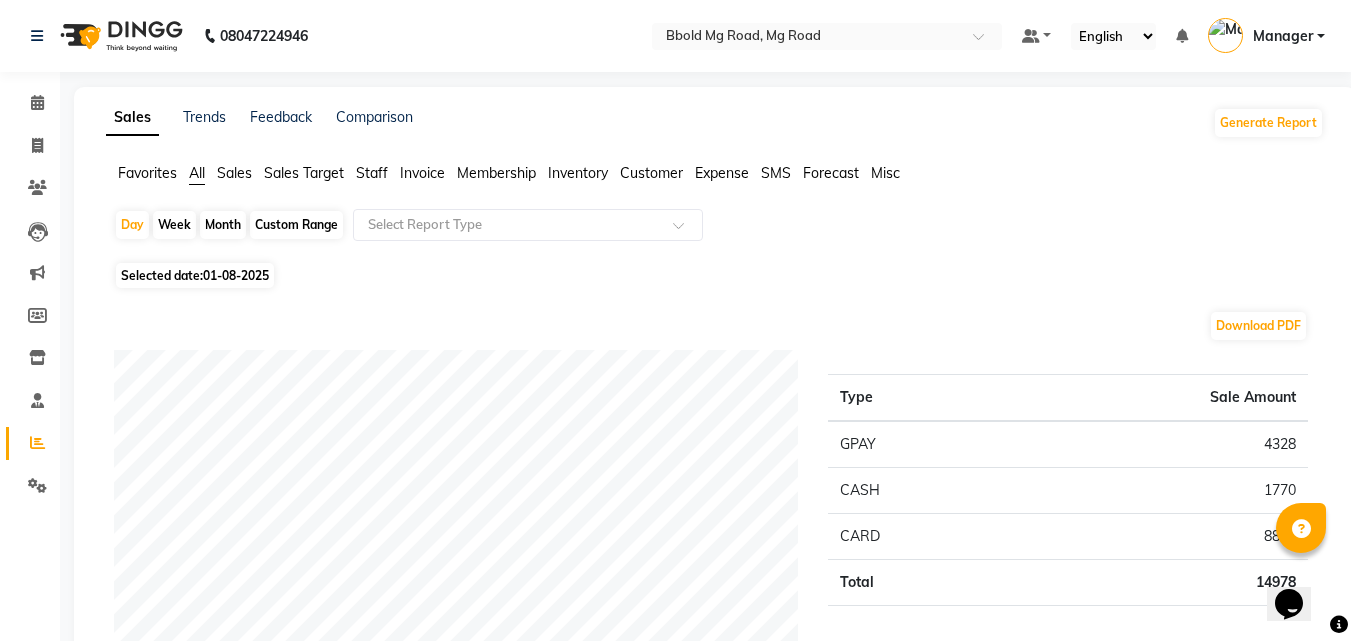 click on "Staff" 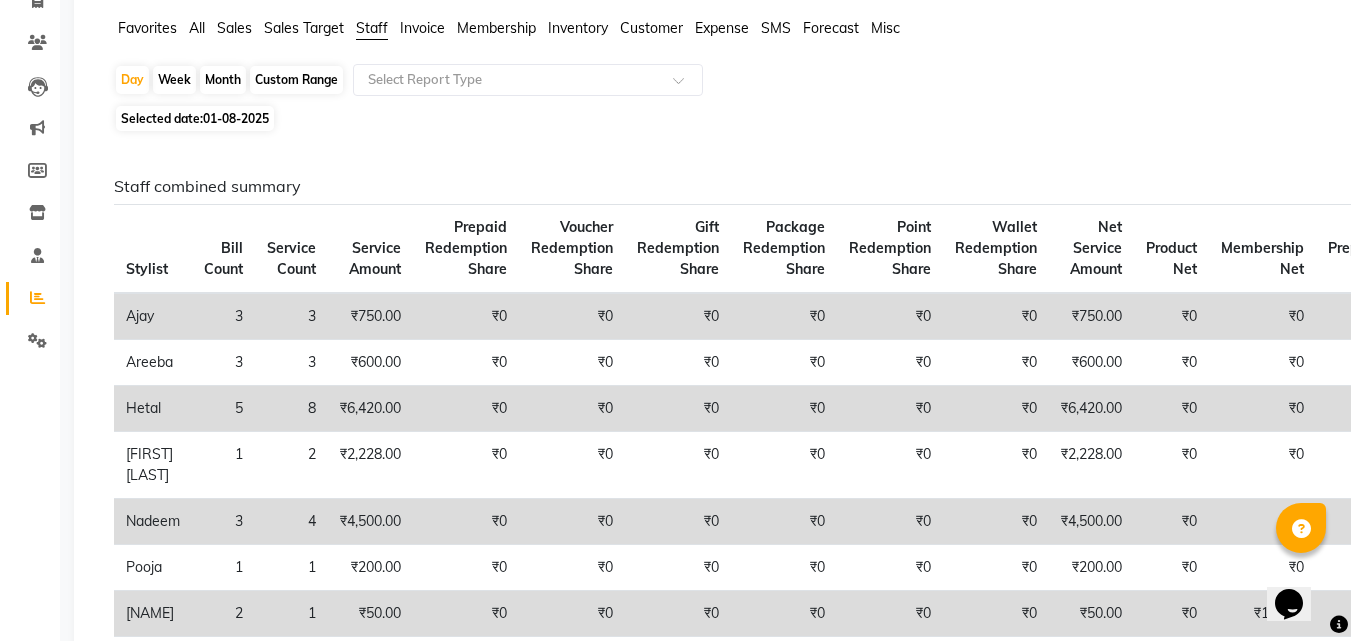 scroll, scrollTop: 0, scrollLeft: 0, axis: both 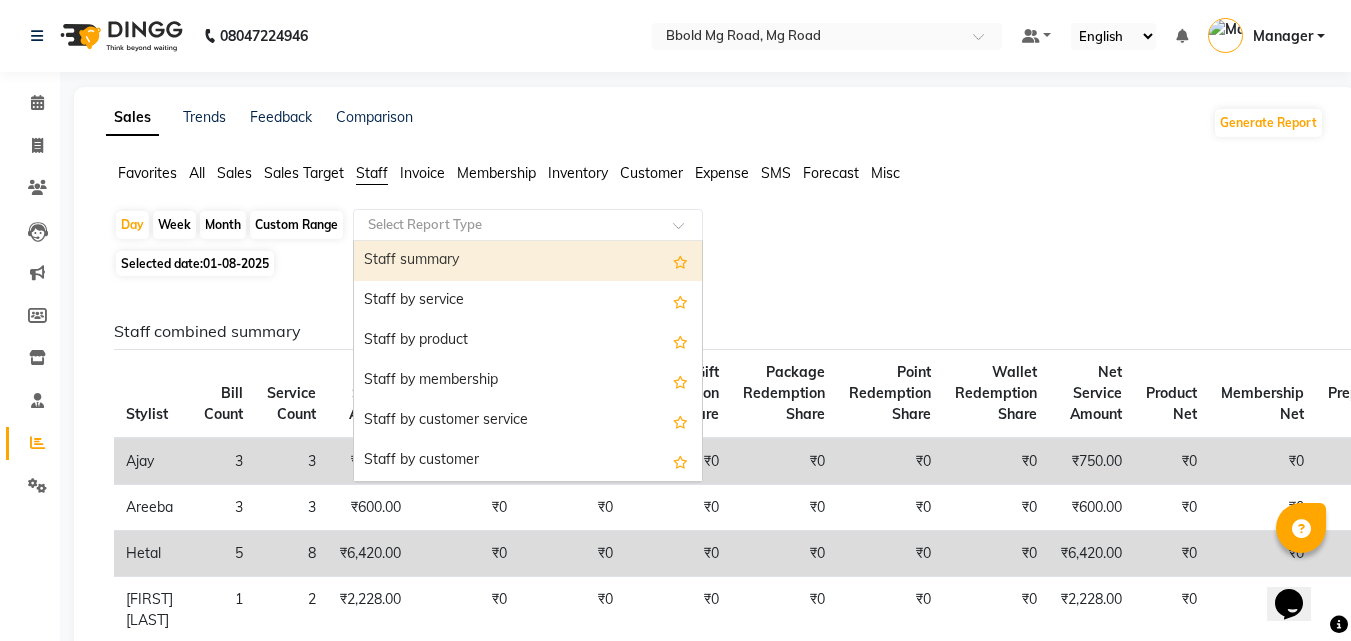 click 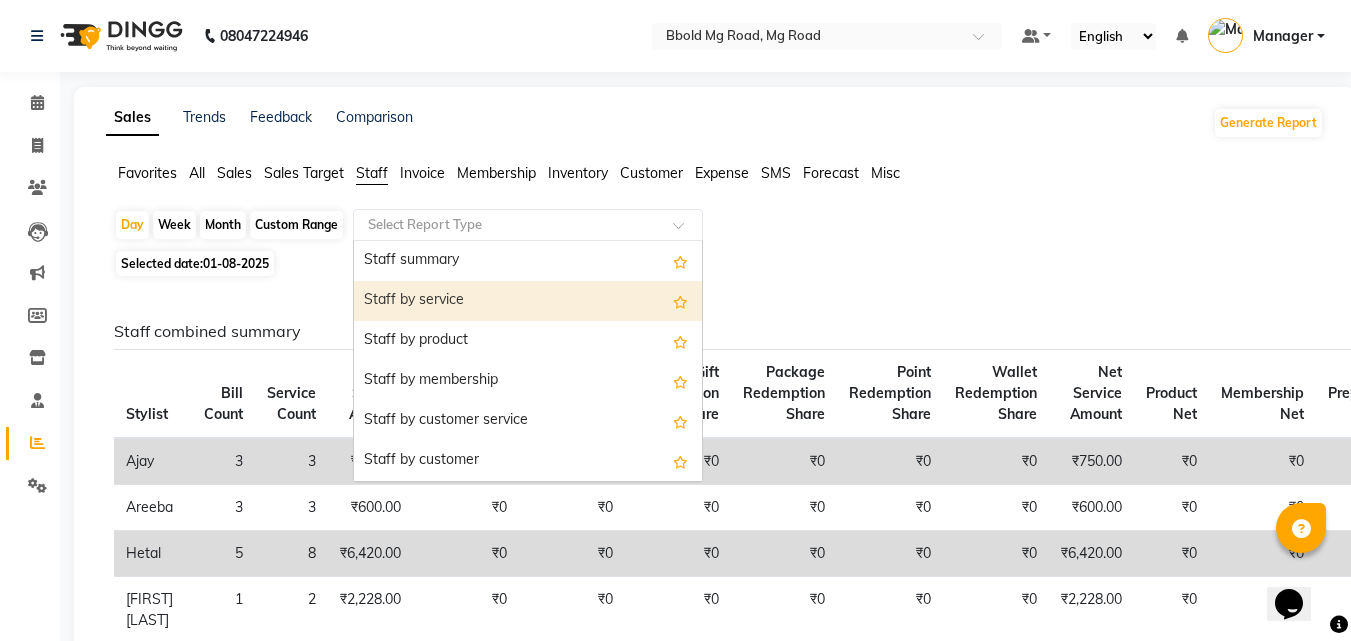 click on "Staff by service" at bounding box center [528, 301] 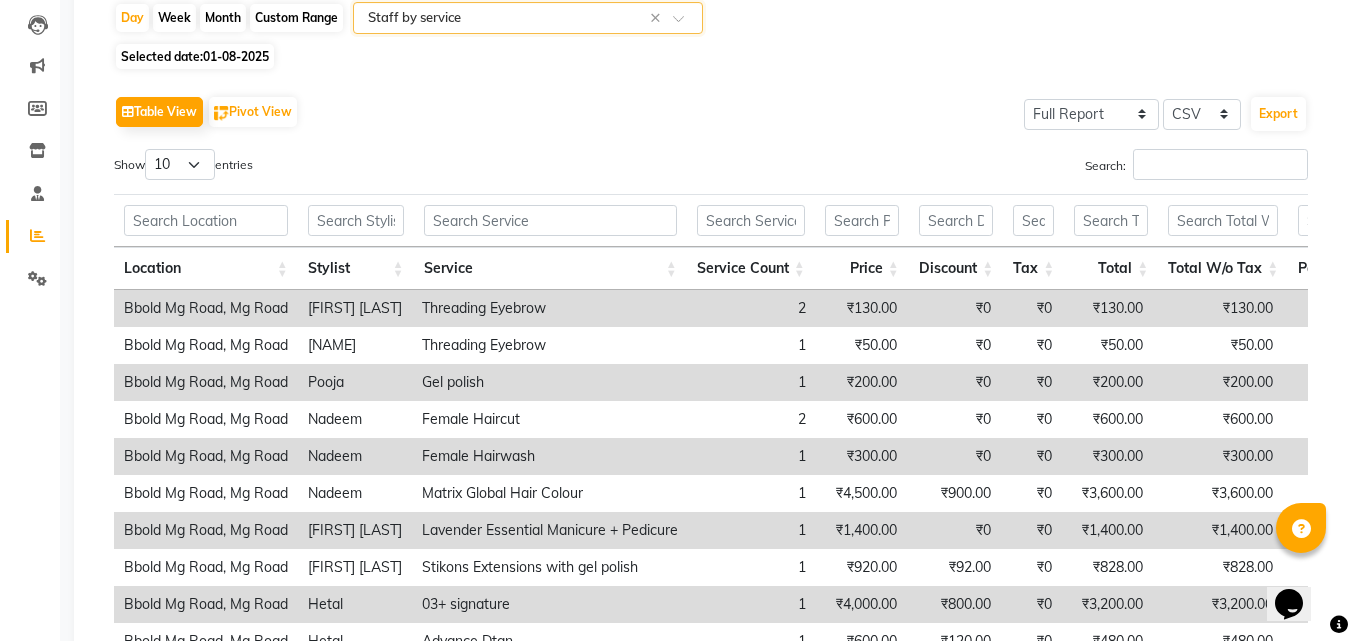 scroll, scrollTop: 197, scrollLeft: 0, axis: vertical 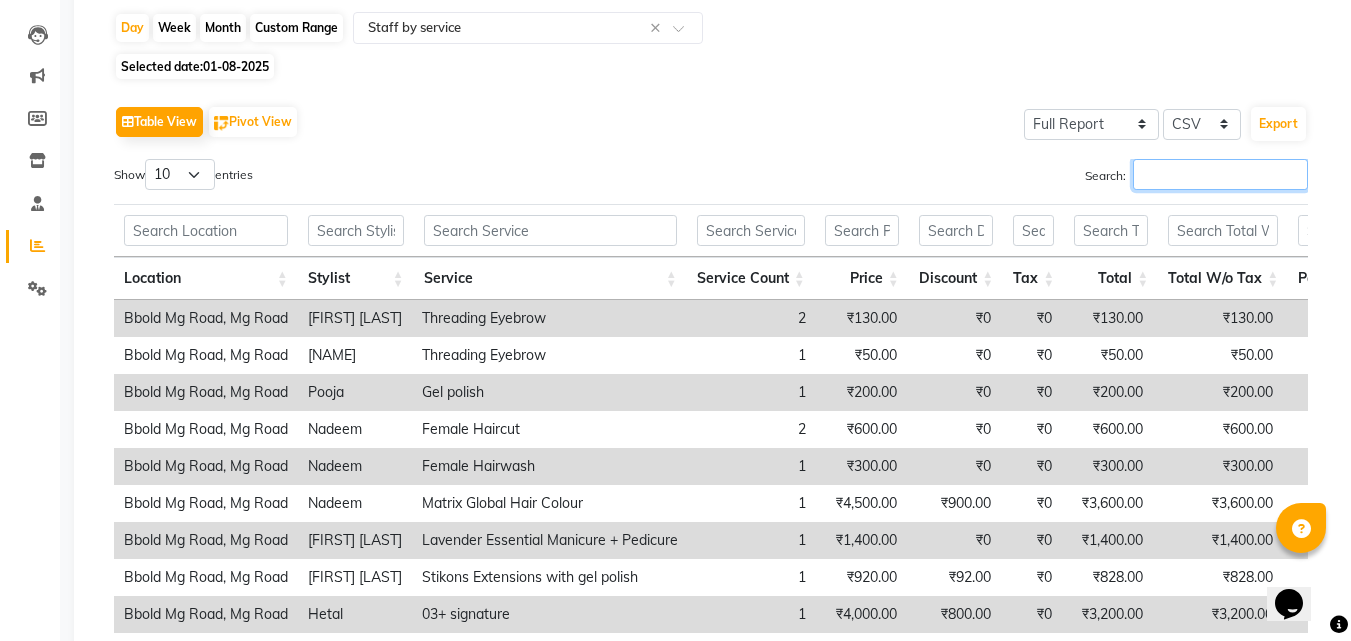 click on "Search:" at bounding box center (1220, 174) 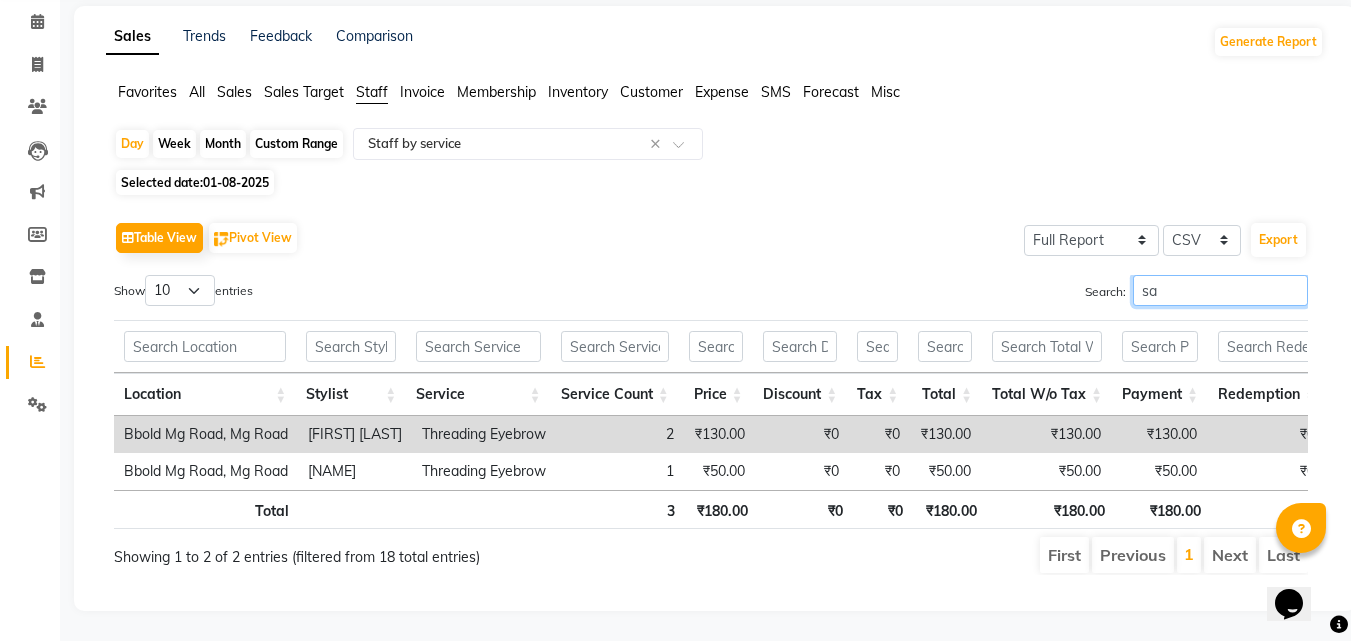 scroll, scrollTop: 97, scrollLeft: 0, axis: vertical 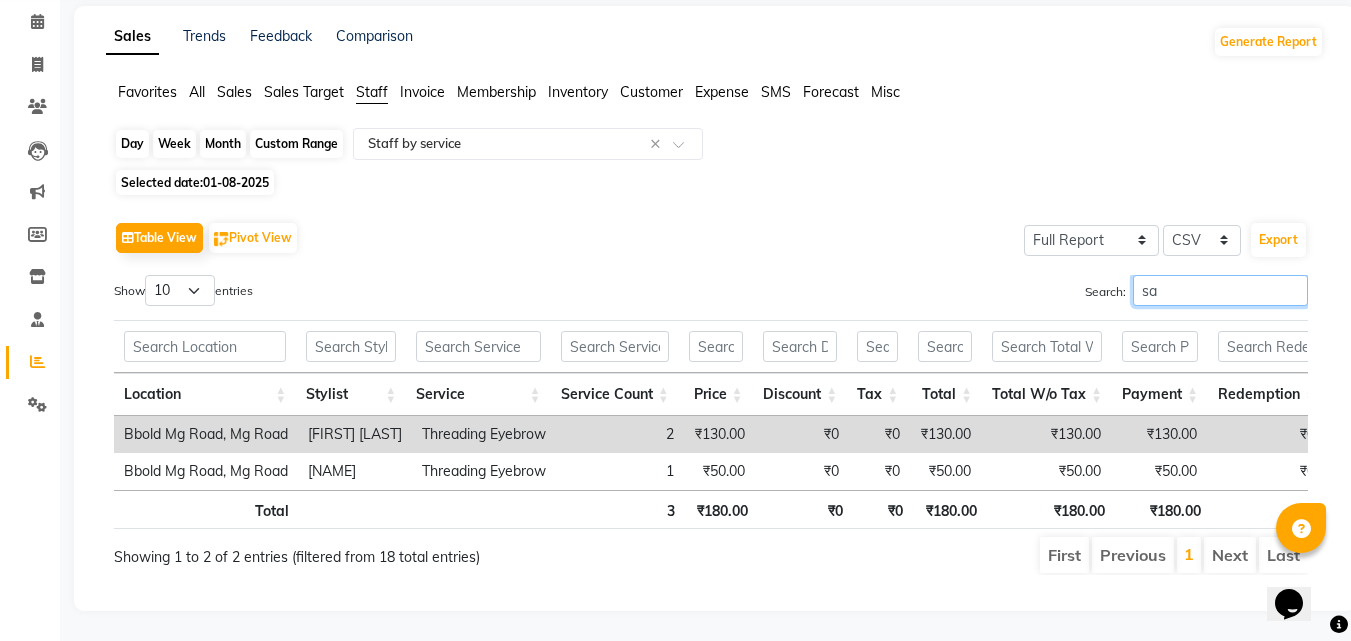 type on "sa" 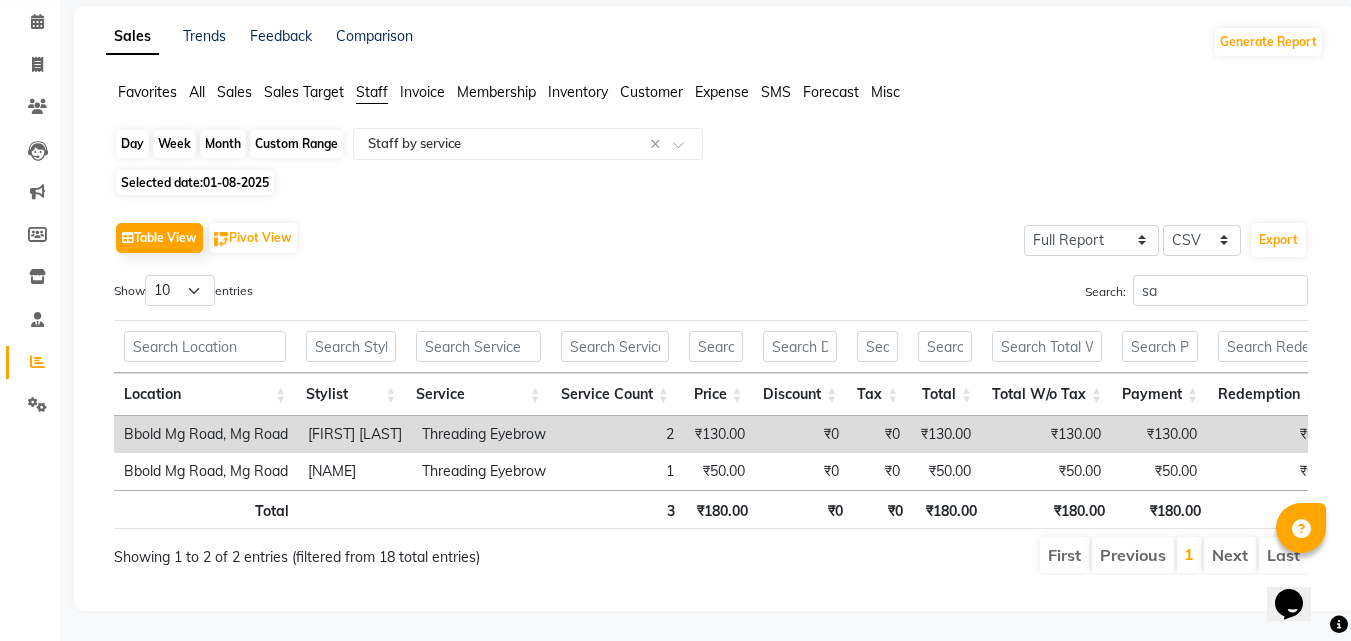 click on "Day" 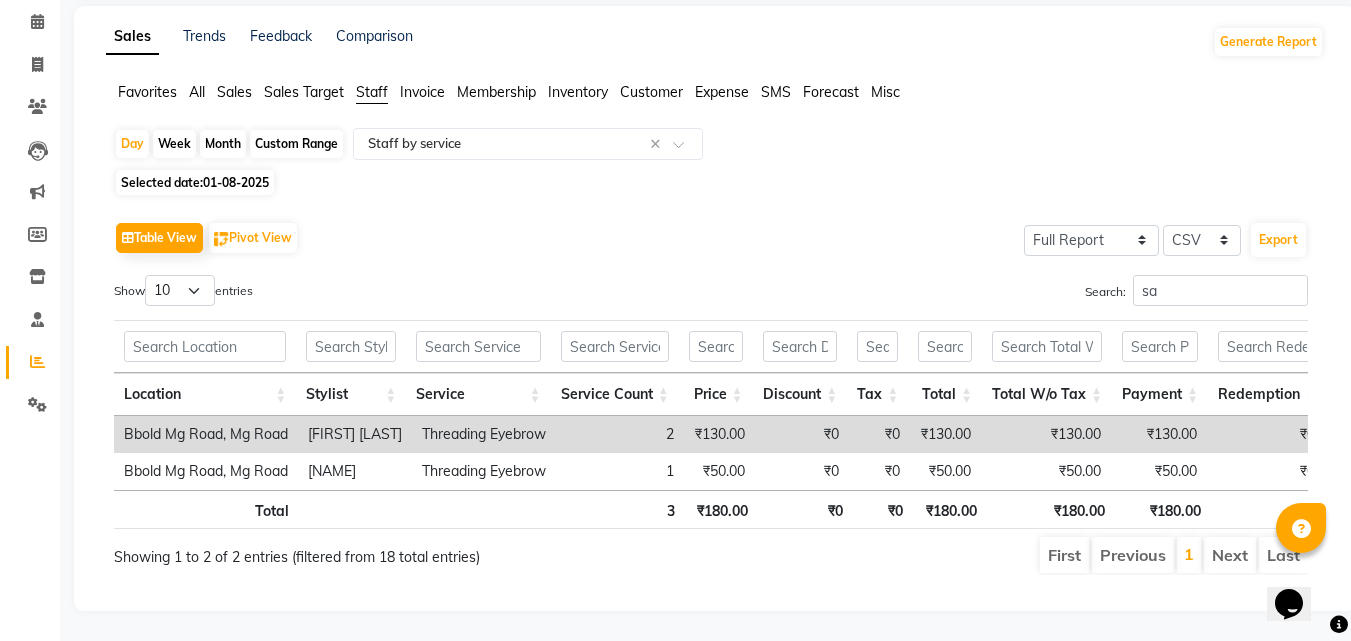 select on "8" 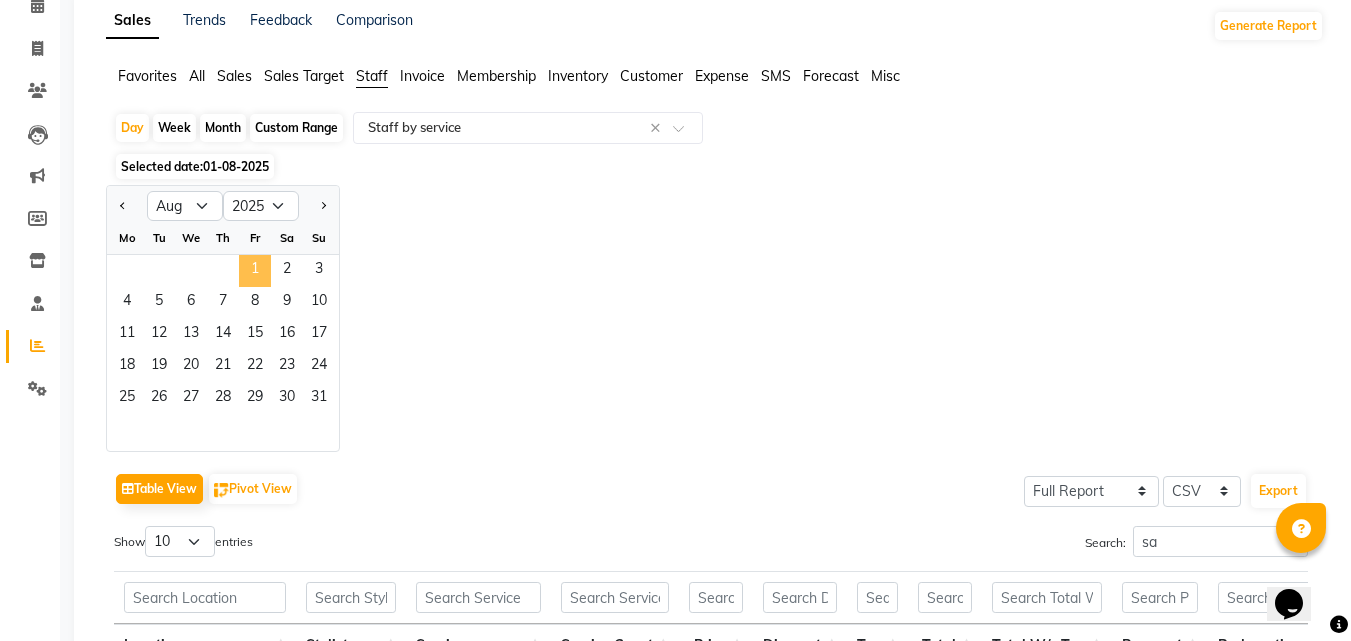 click on "1" 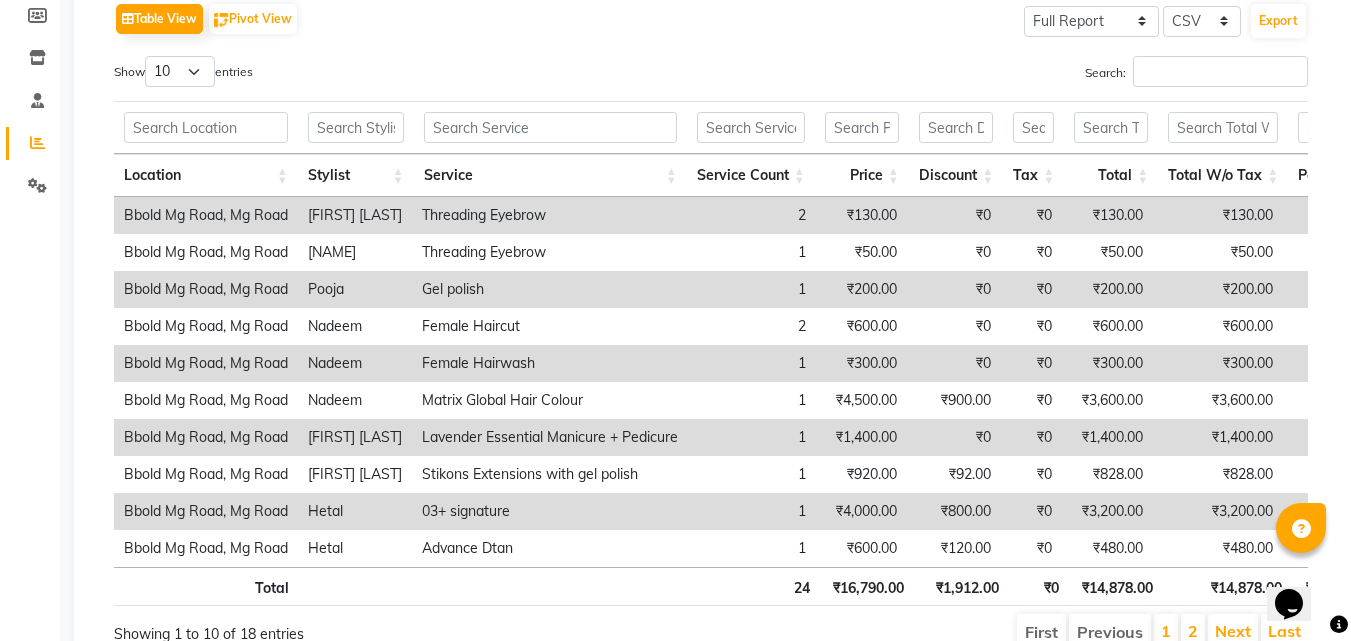 scroll, scrollTop: 298, scrollLeft: 0, axis: vertical 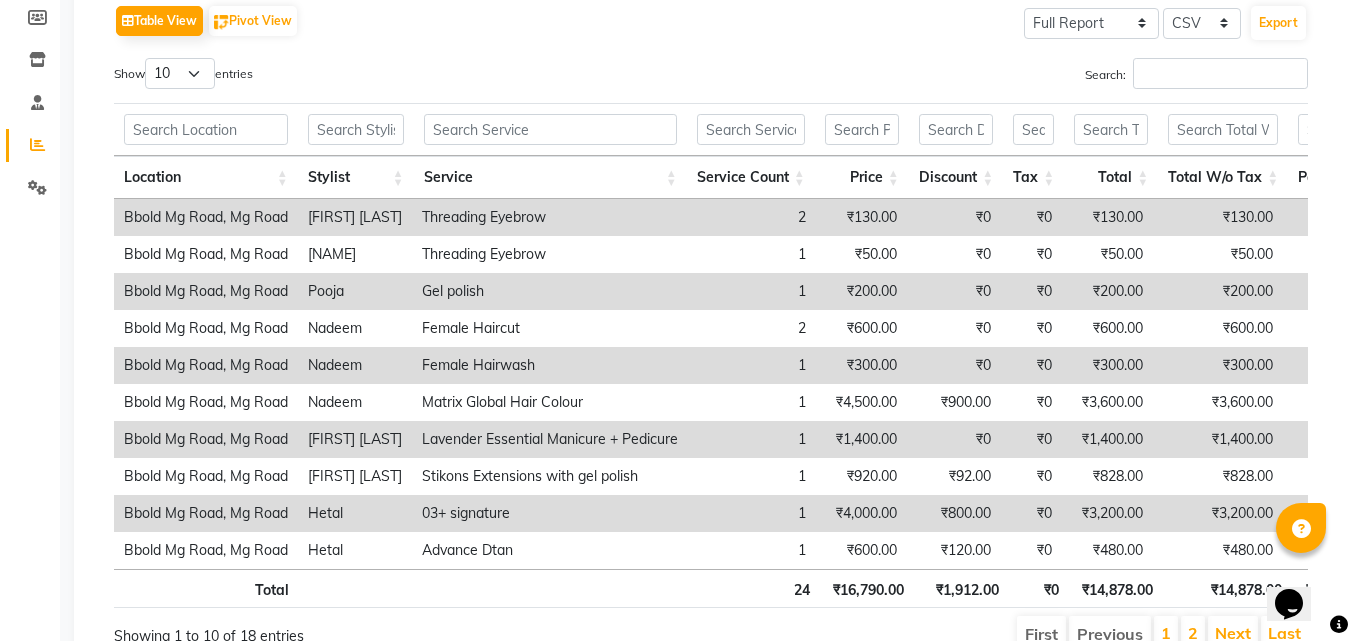 click on "1" at bounding box center (752, 439) 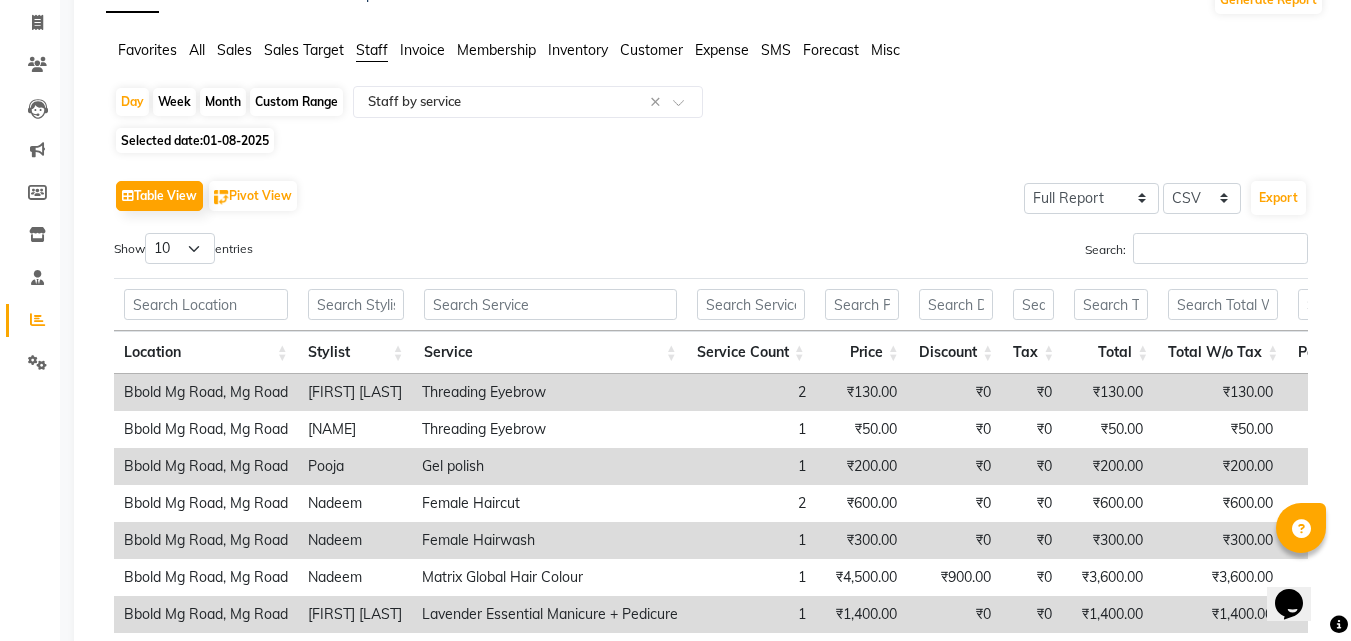 scroll, scrollTop: 0, scrollLeft: 0, axis: both 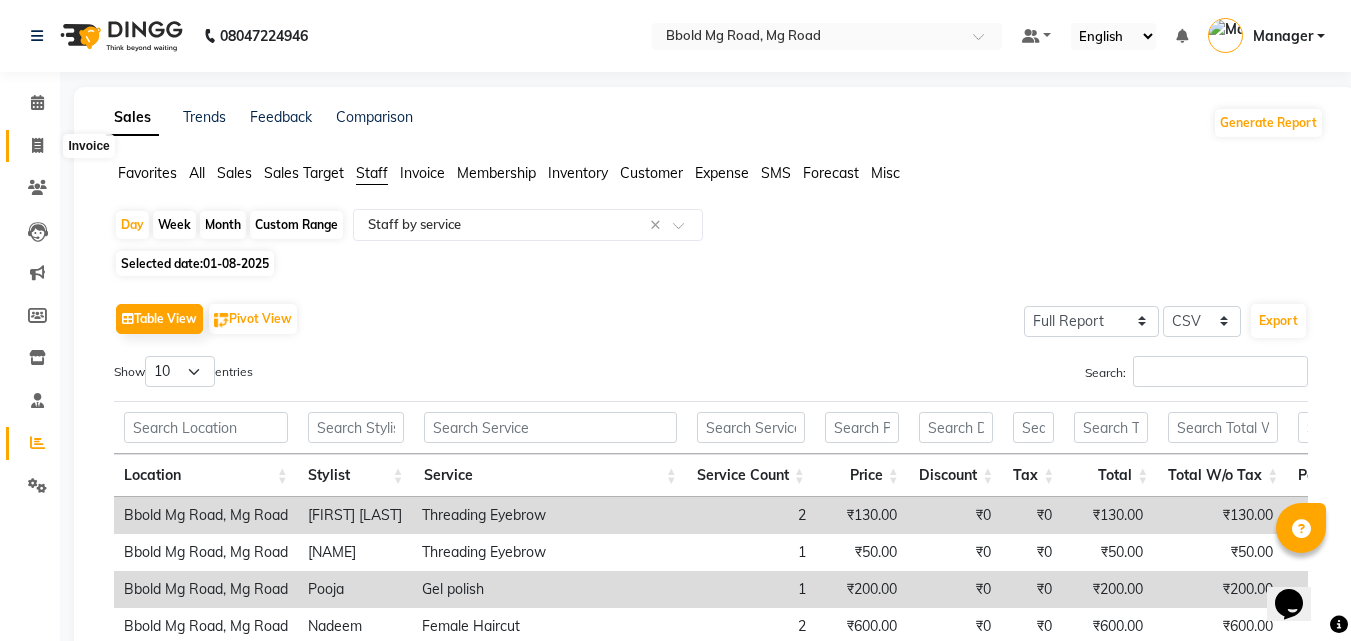 click 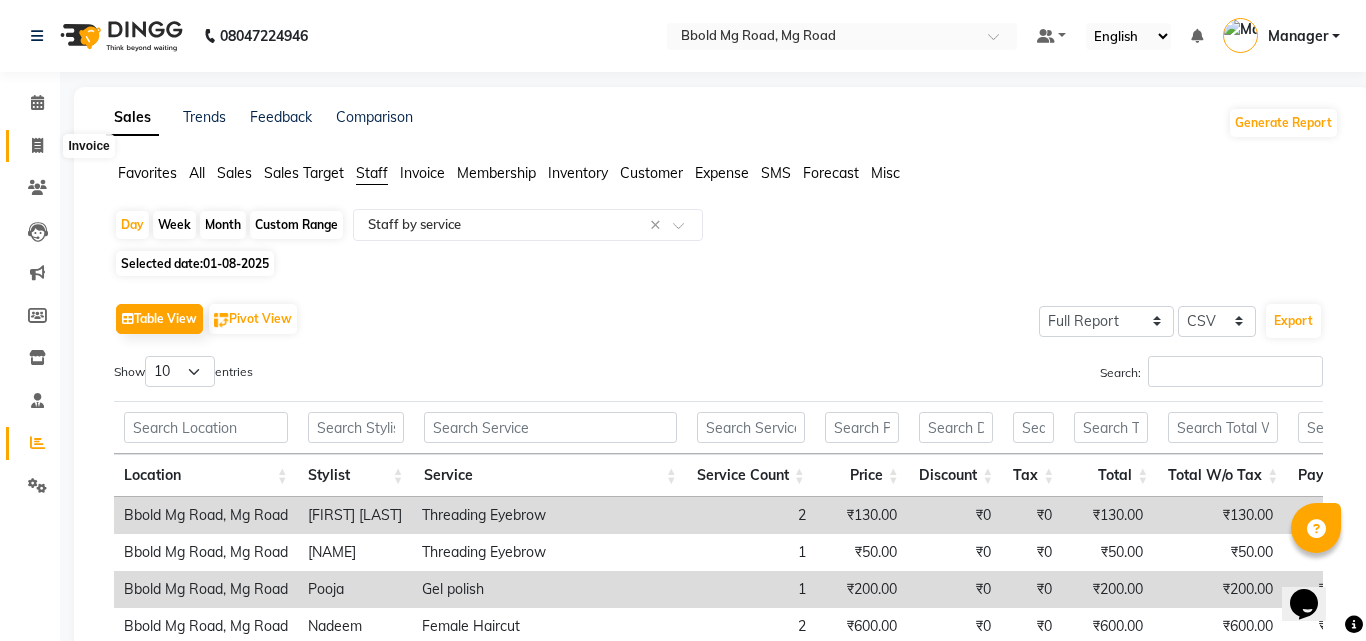 select on "service" 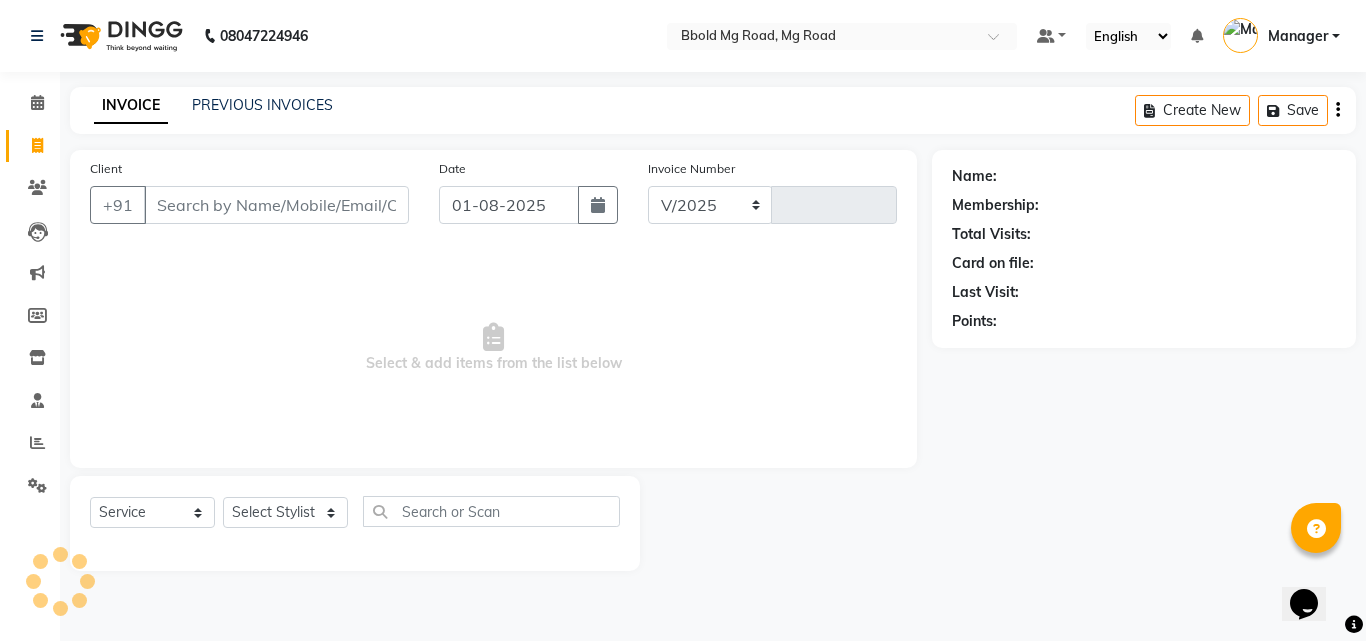 select on "7353" 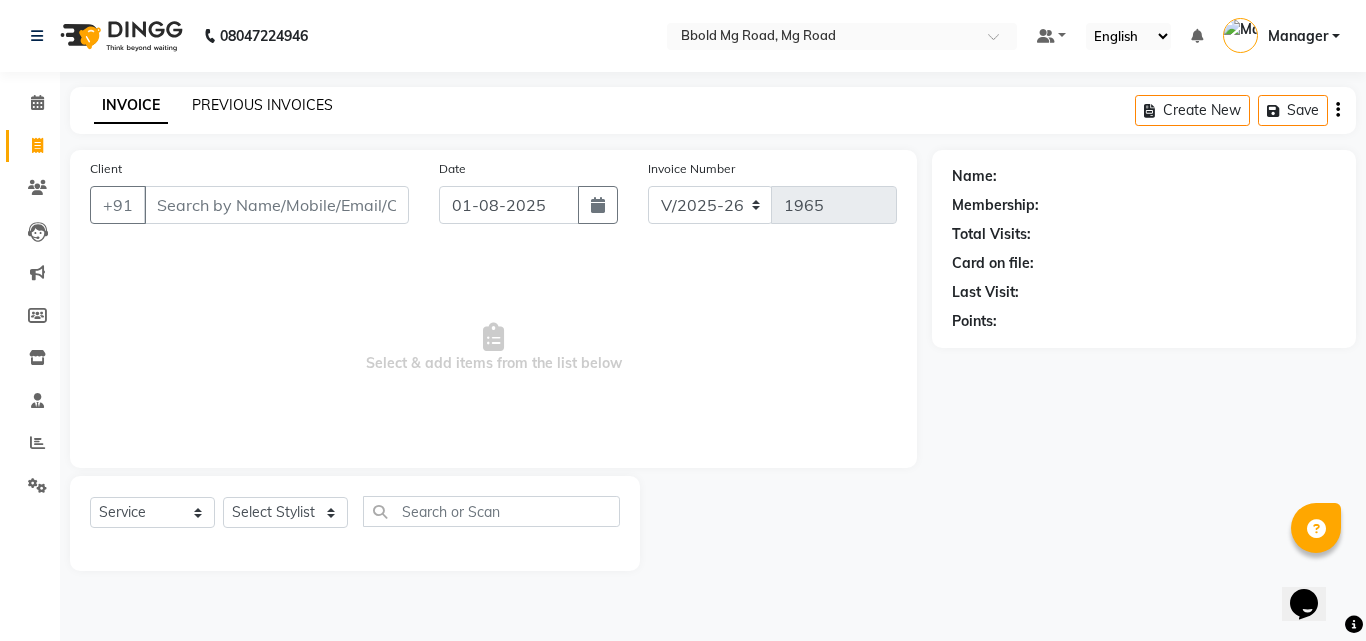 click on "PREVIOUS INVOICES" 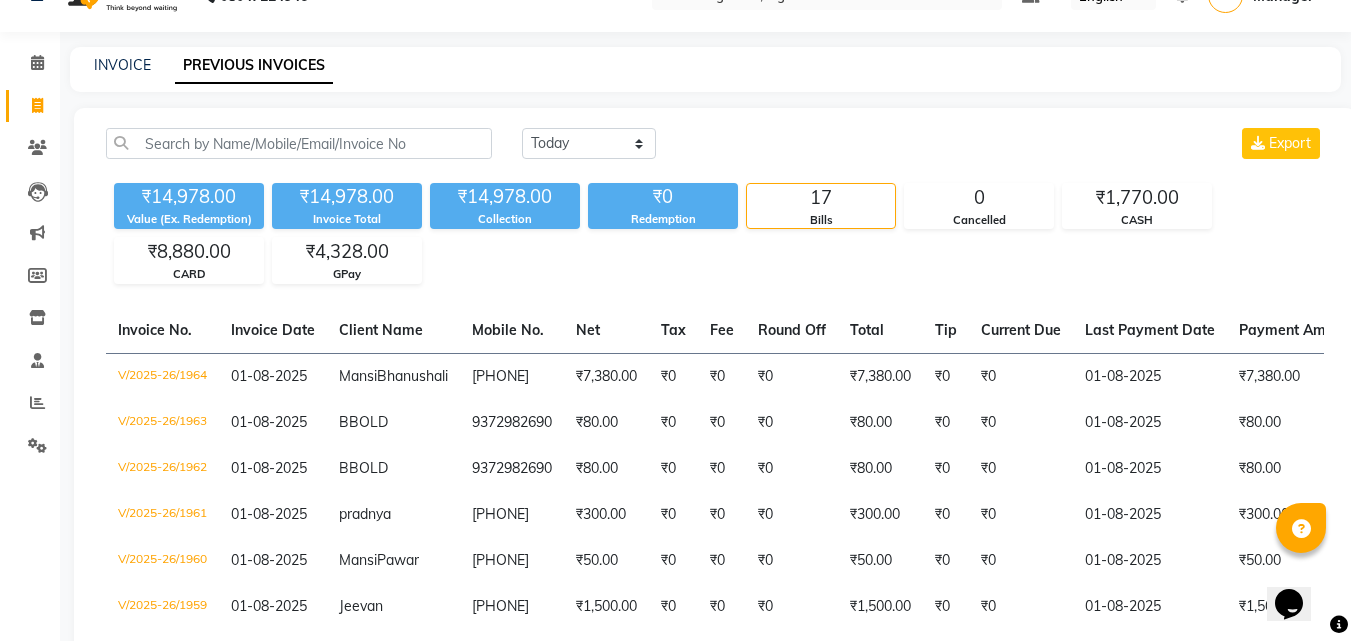 scroll, scrollTop: 0, scrollLeft: 0, axis: both 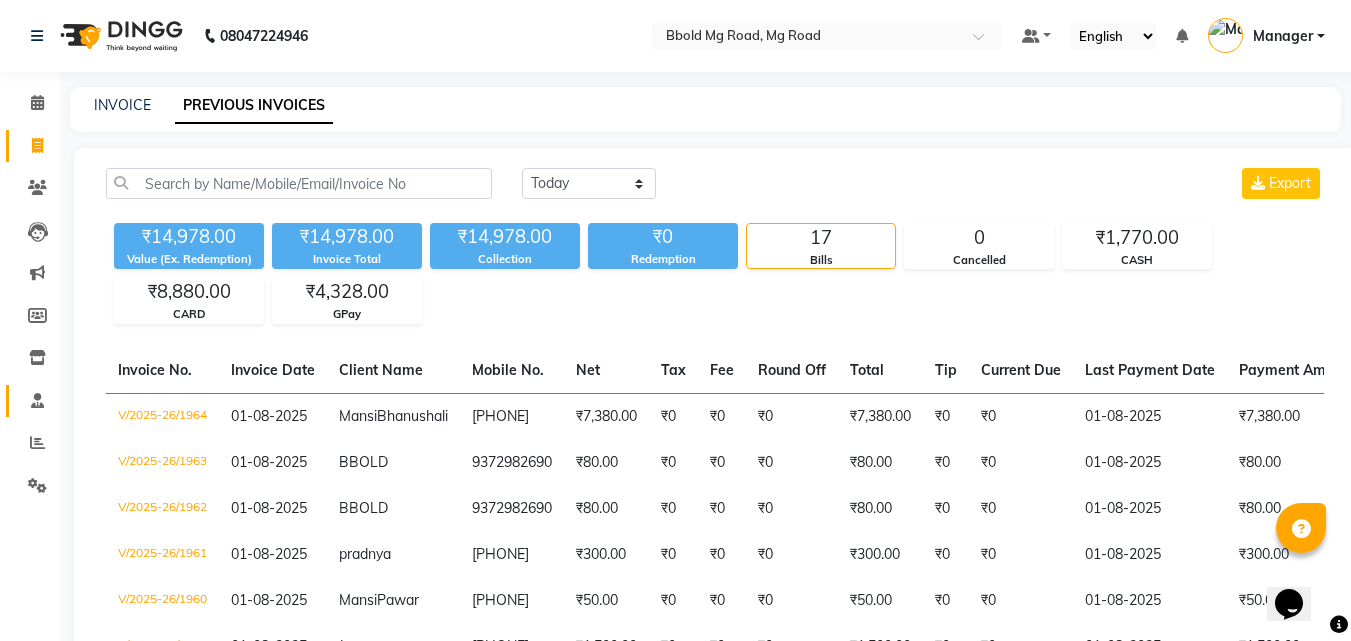 click on "Staff" 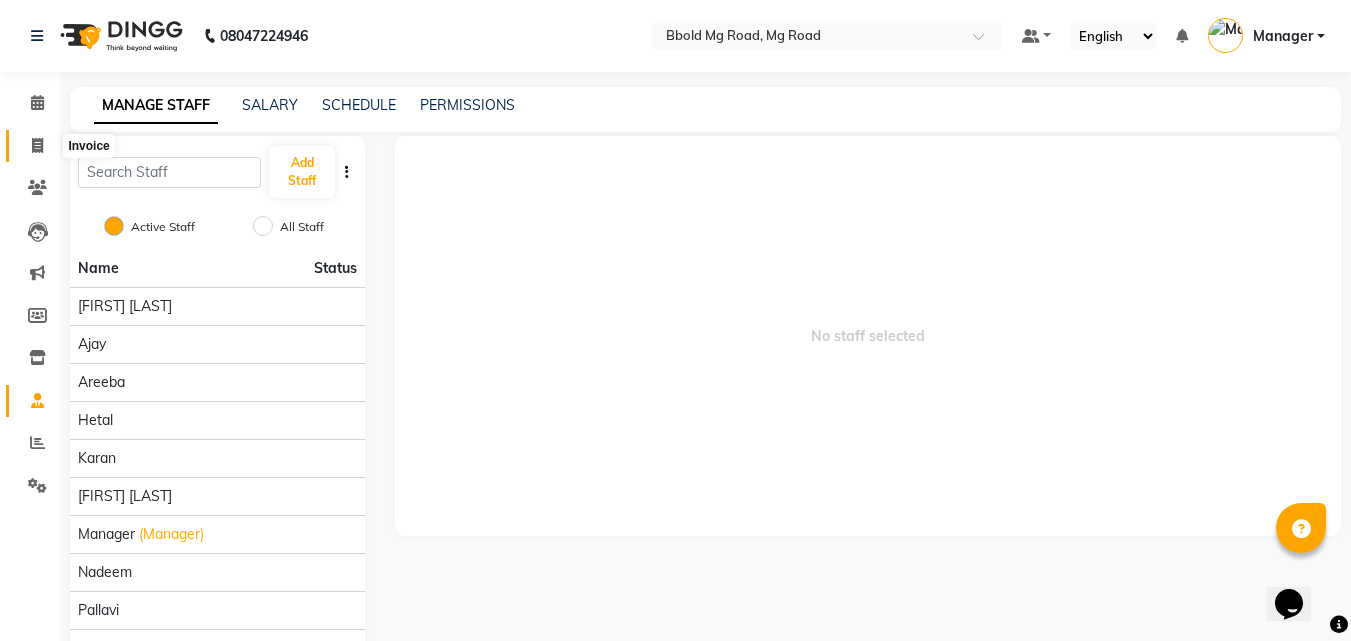 click 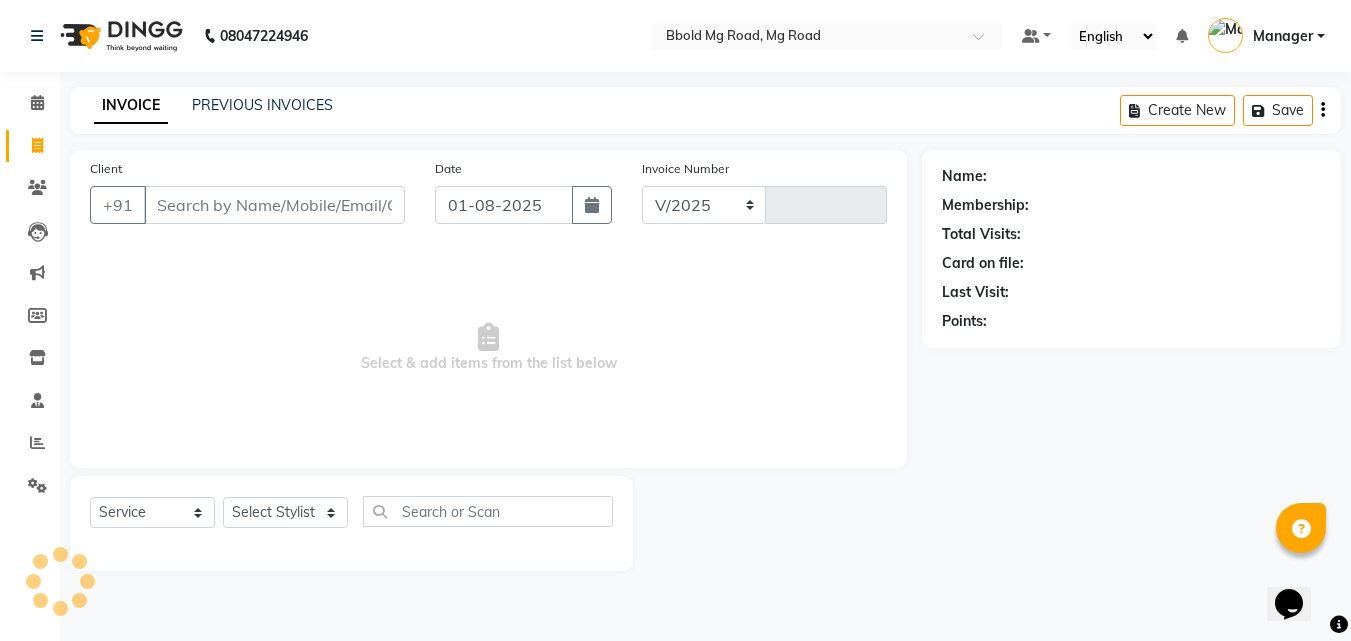 select on "7353" 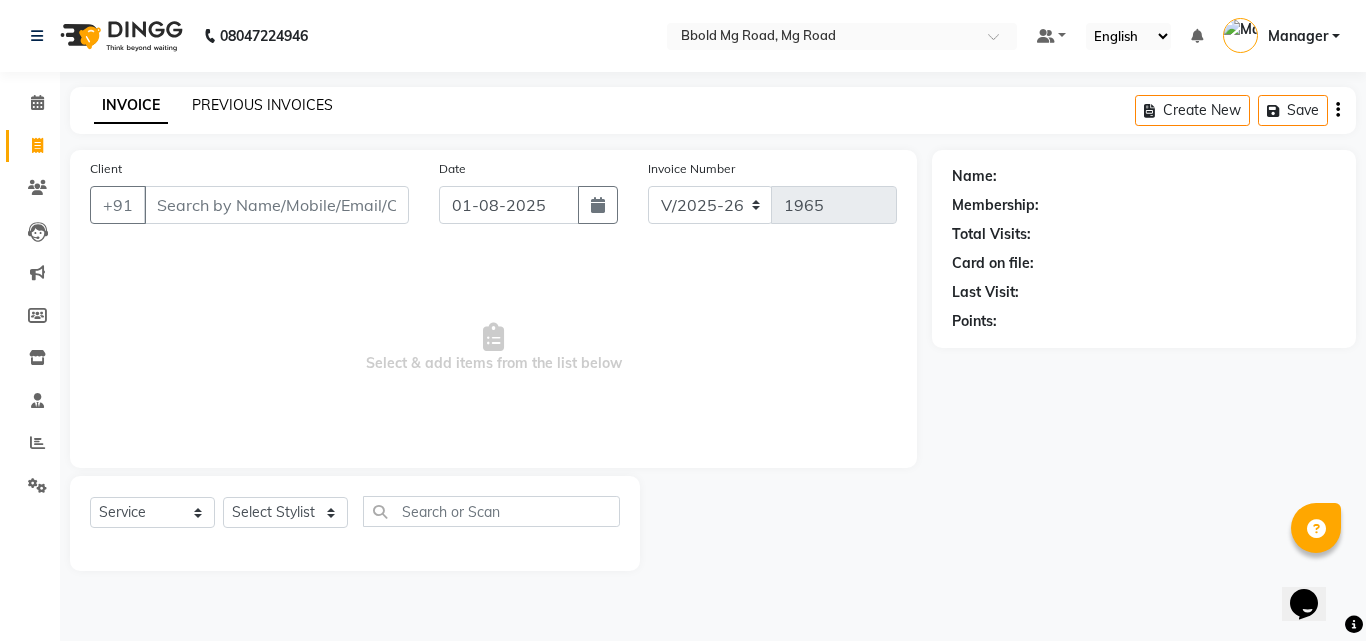click on "PREVIOUS INVOICES" 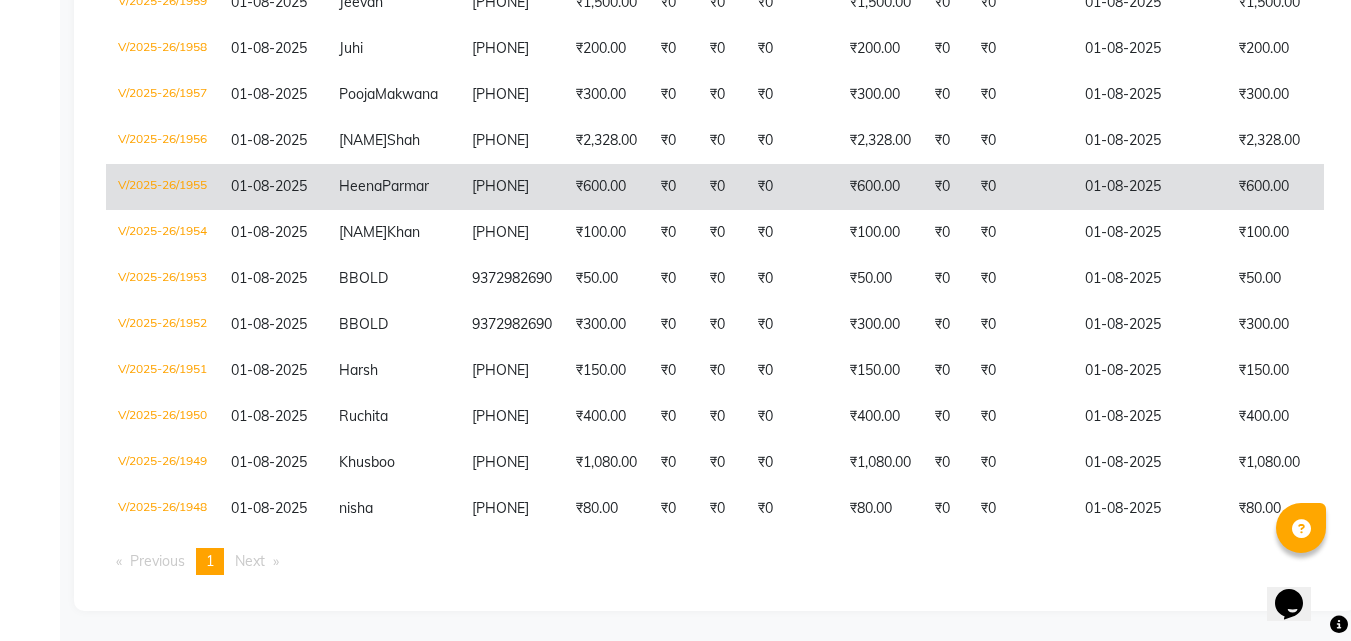 scroll, scrollTop: 0, scrollLeft: 0, axis: both 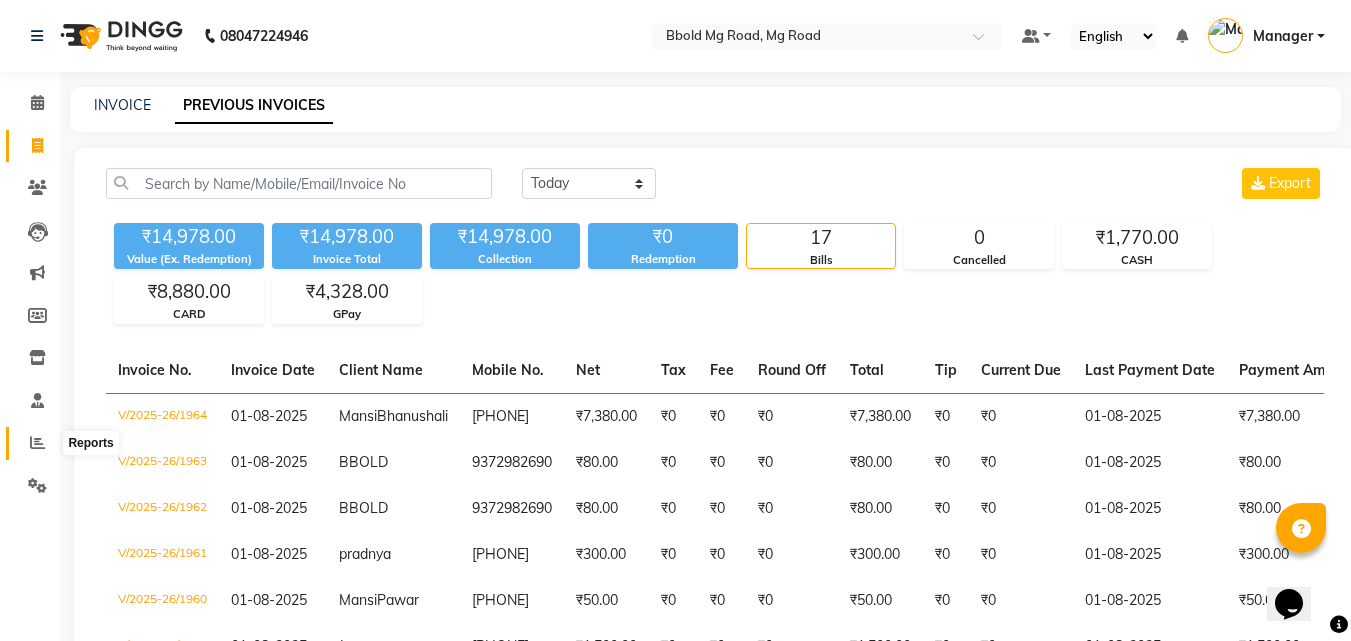 click 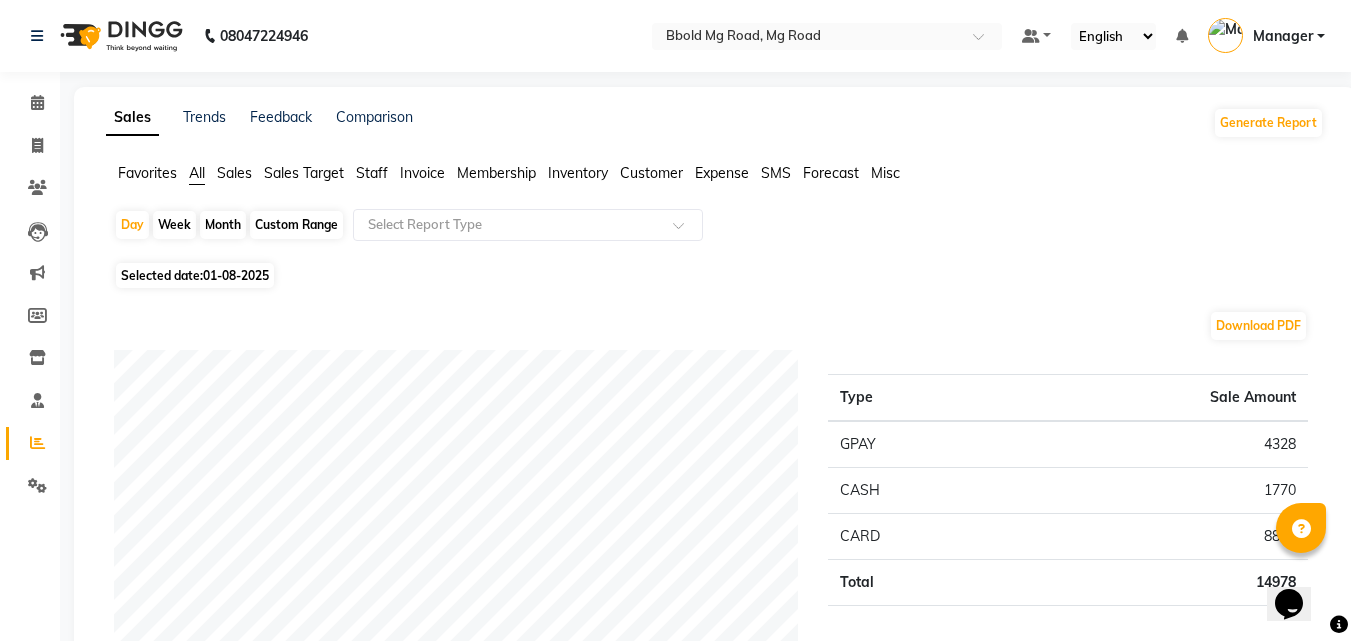 click on "Favorites All Sales Sales Target Staff Invoice Membership Inventory Customer Expense SMS Forecast Misc" 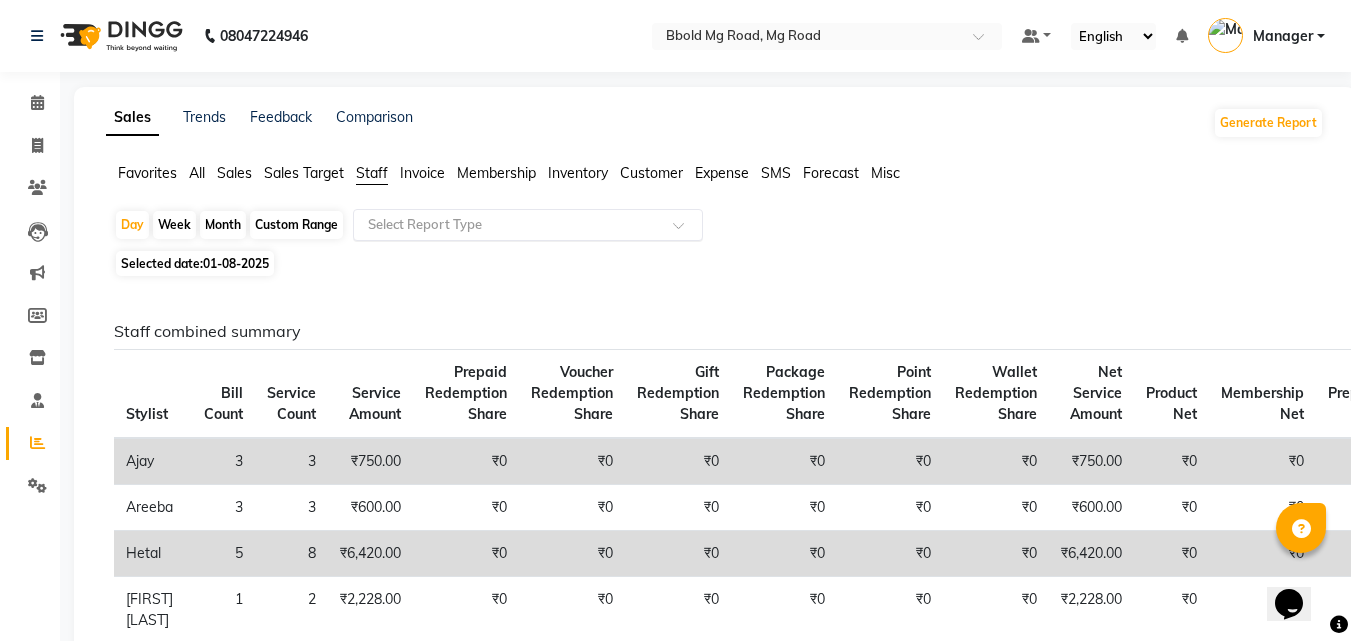 click on "Select Report Type" 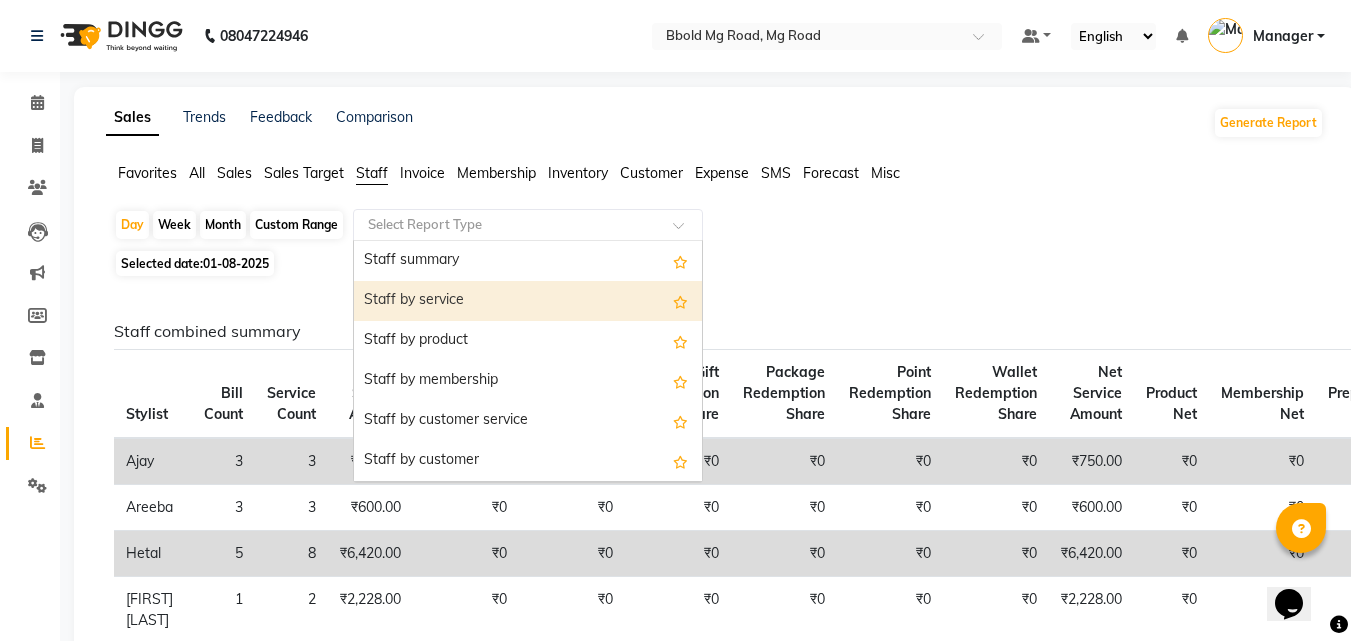 click on "Staff by service" at bounding box center (528, 301) 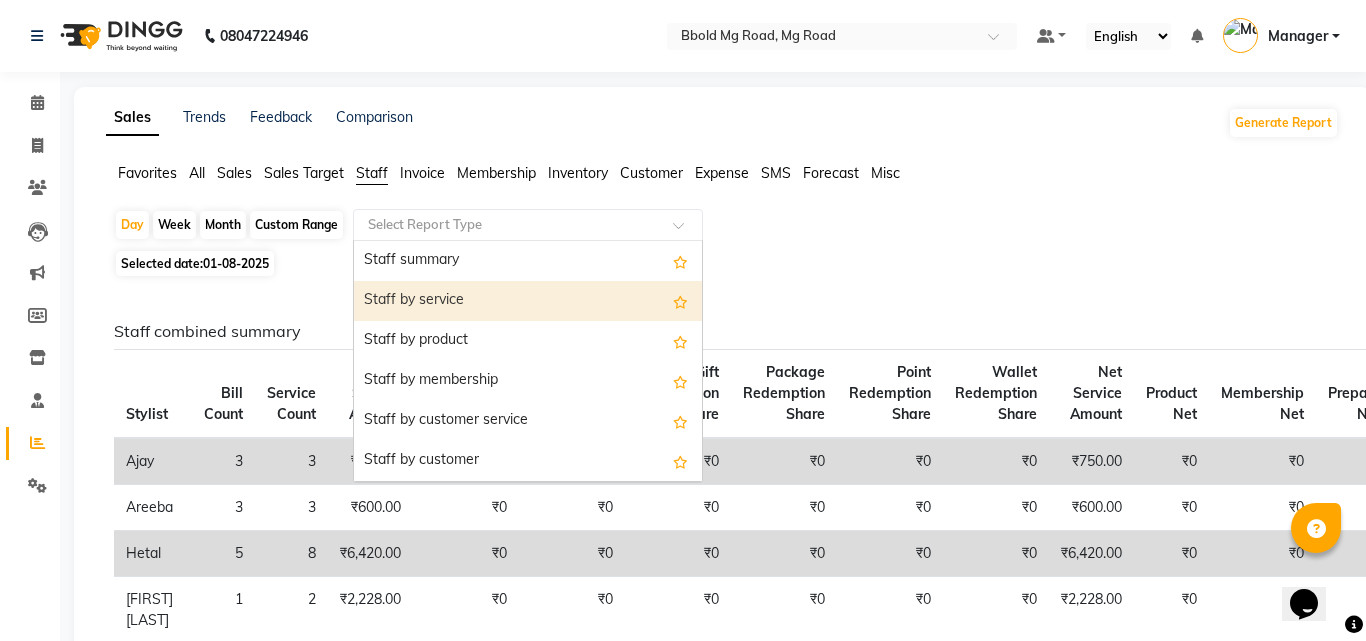 select on "full_report" 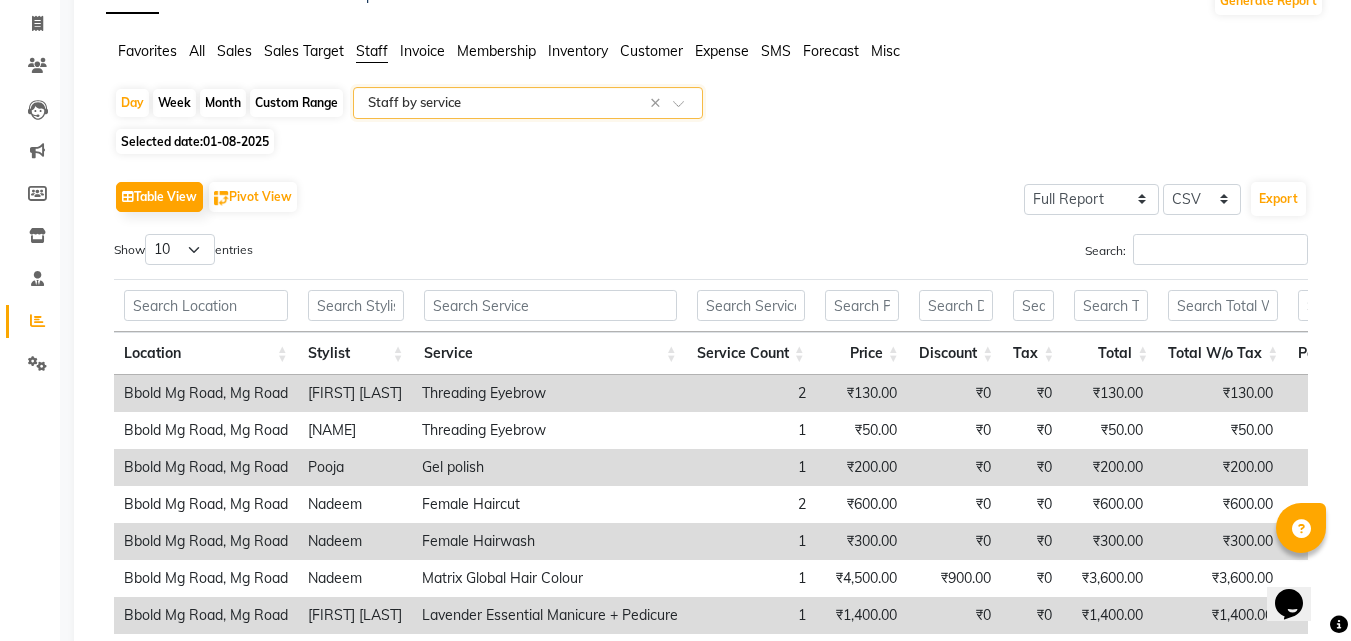 scroll, scrollTop: 0, scrollLeft: 0, axis: both 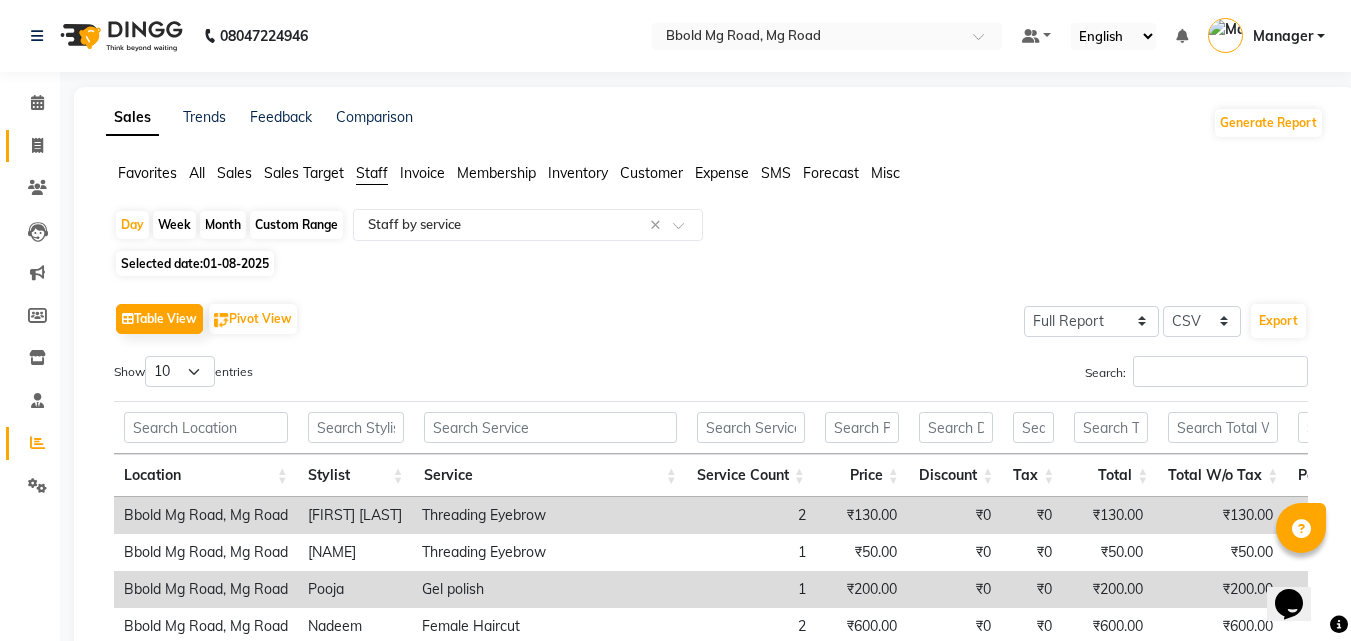 click on "Invoice" 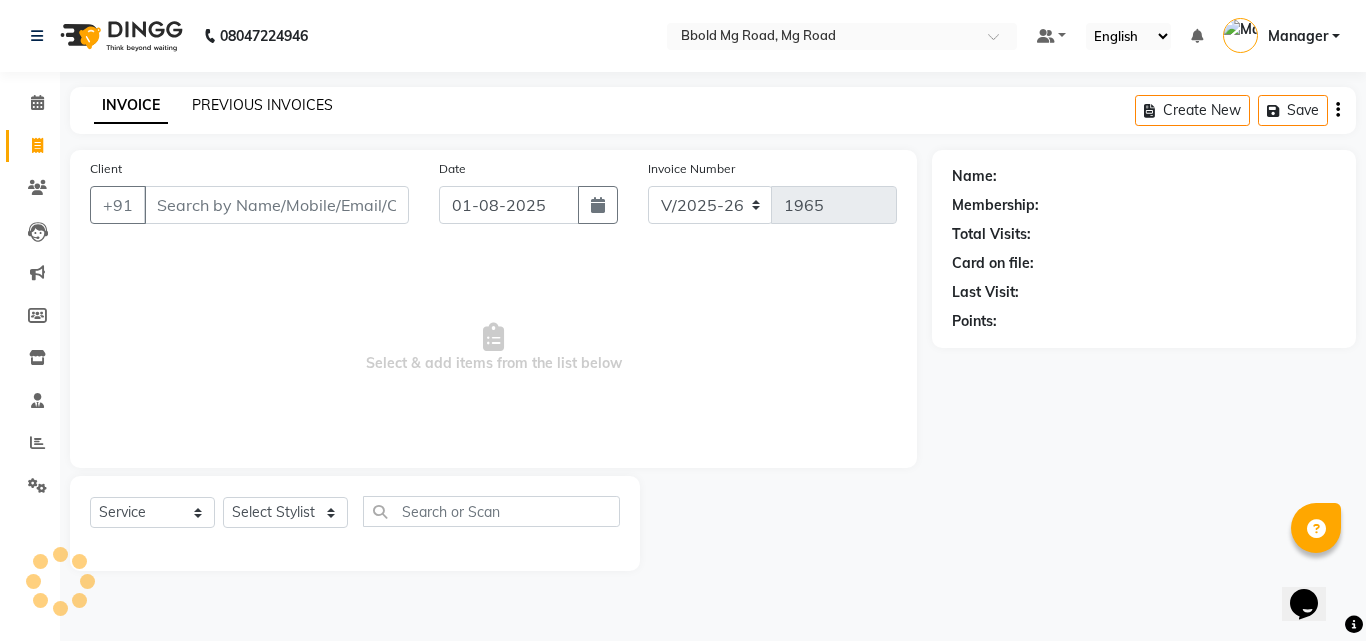 click on "PREVIOUS INVOICES" 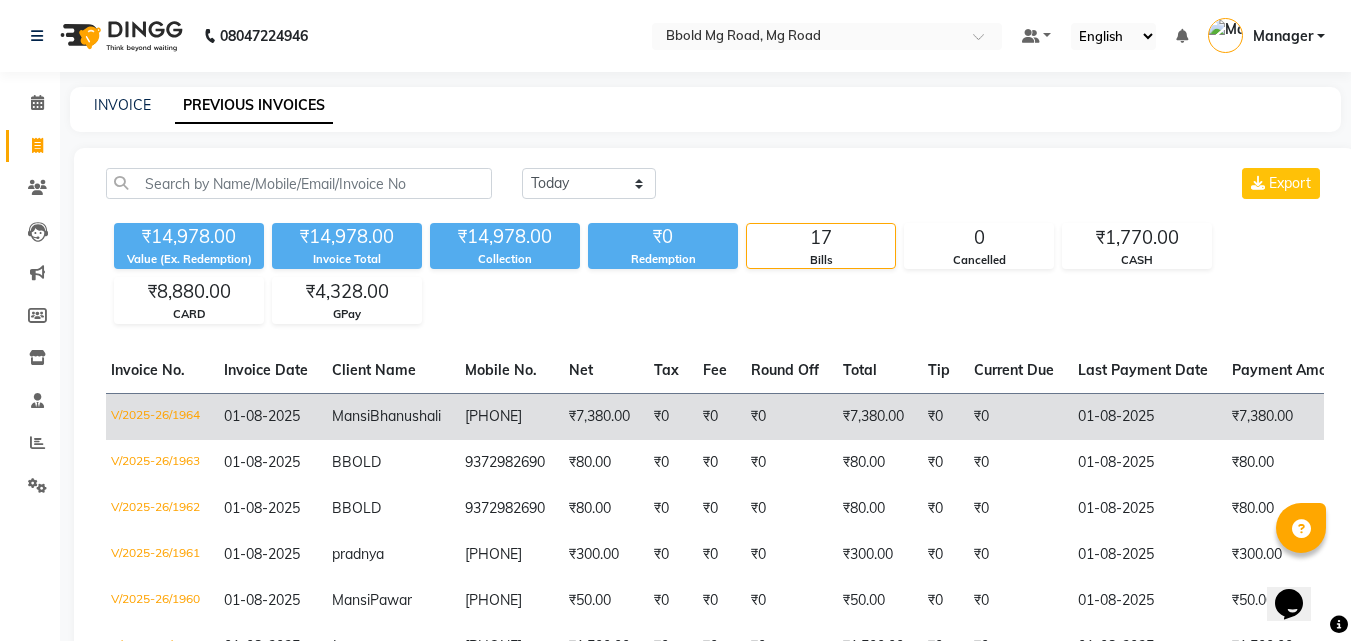 scroll, scrollTop: 0, scrollLeft: 4, axis: horizontal 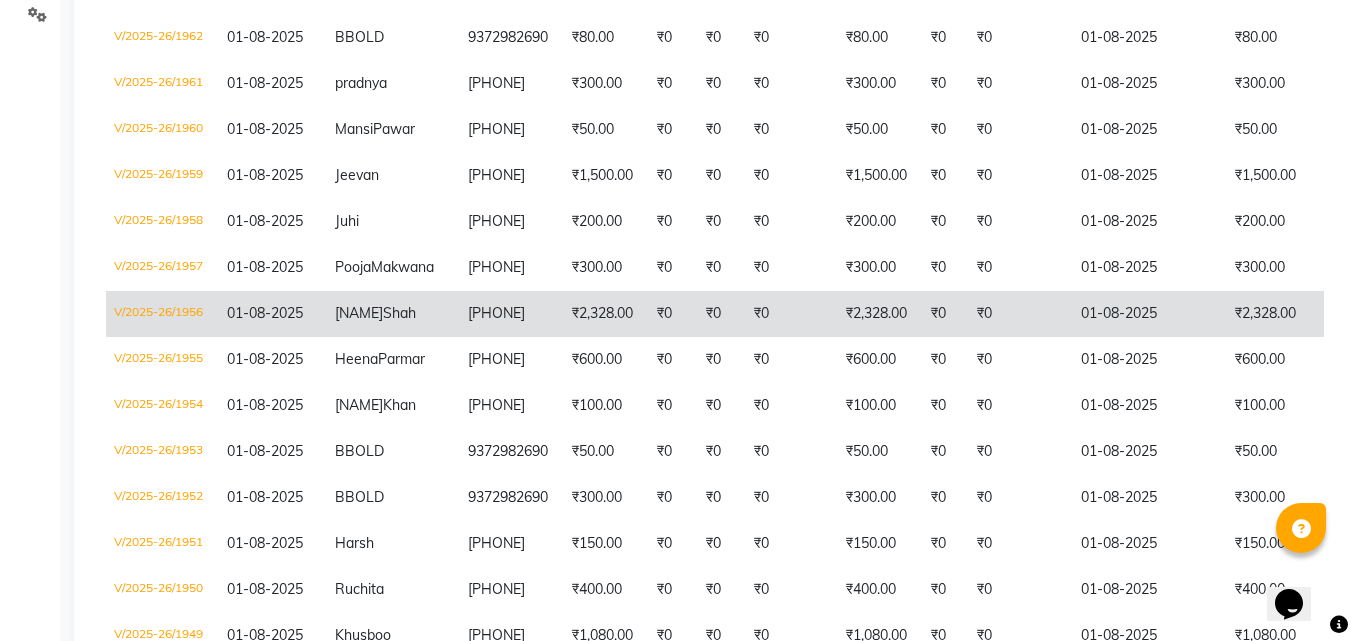 click on "₹0" 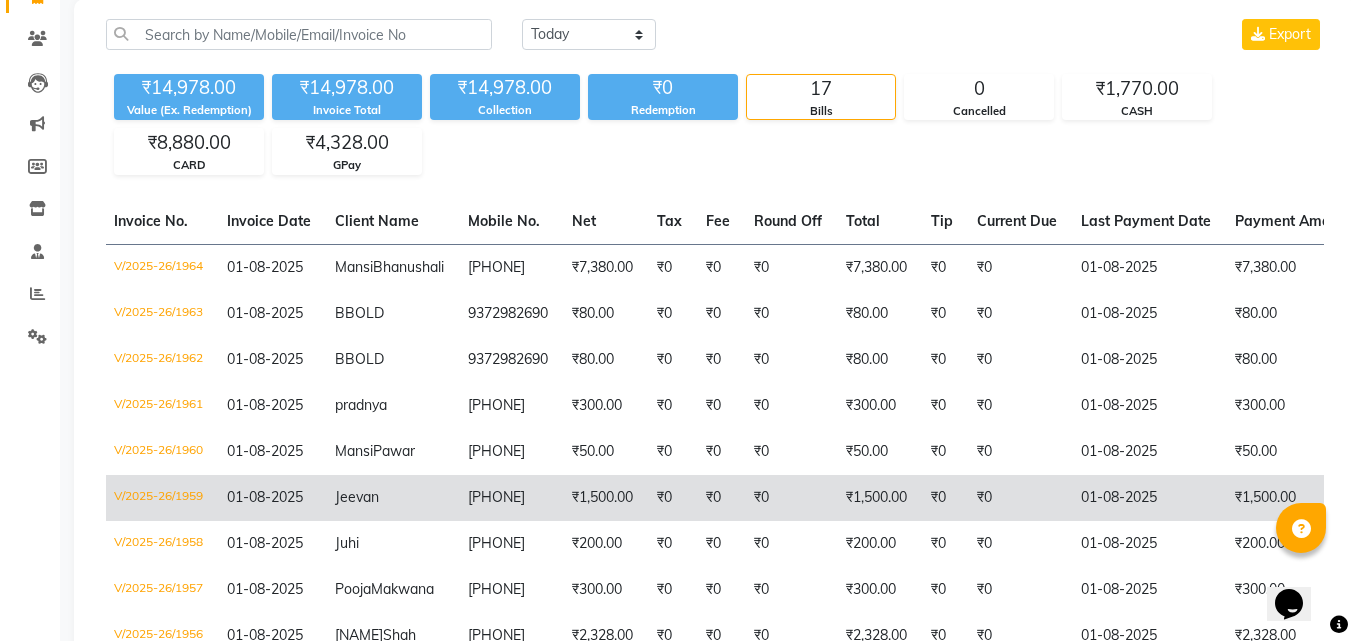 scroll, scrollTop: 0, scrollLeft: 0, axis: both 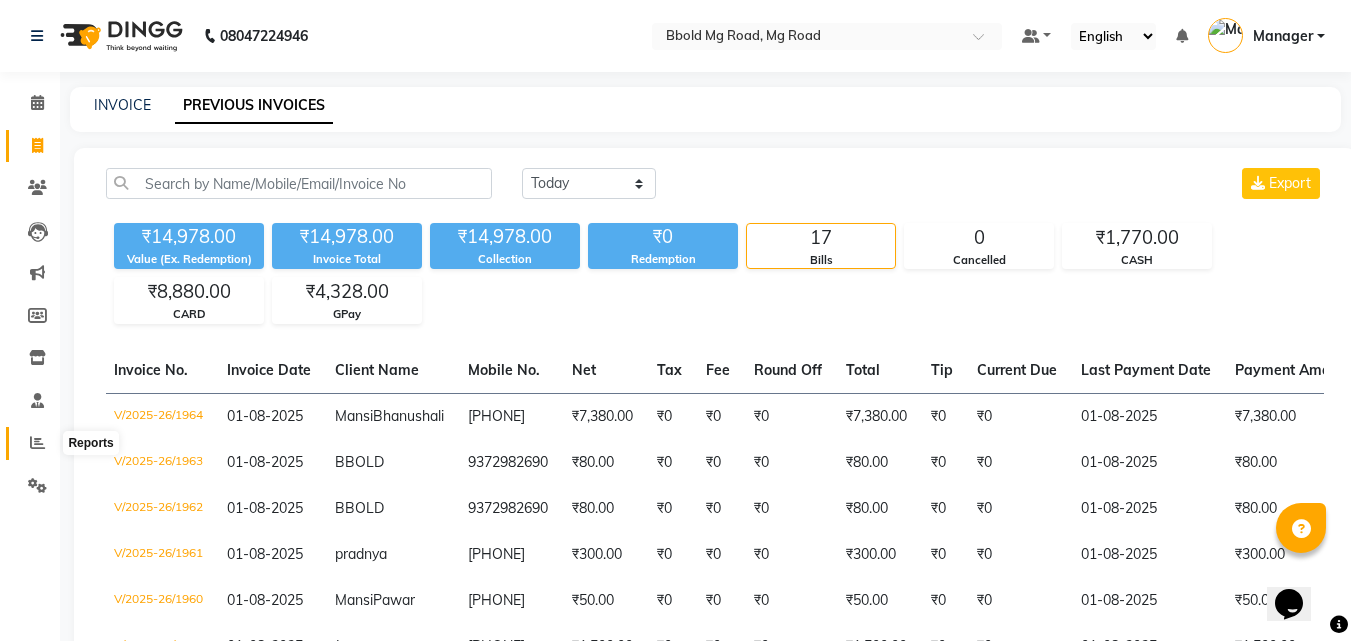 click 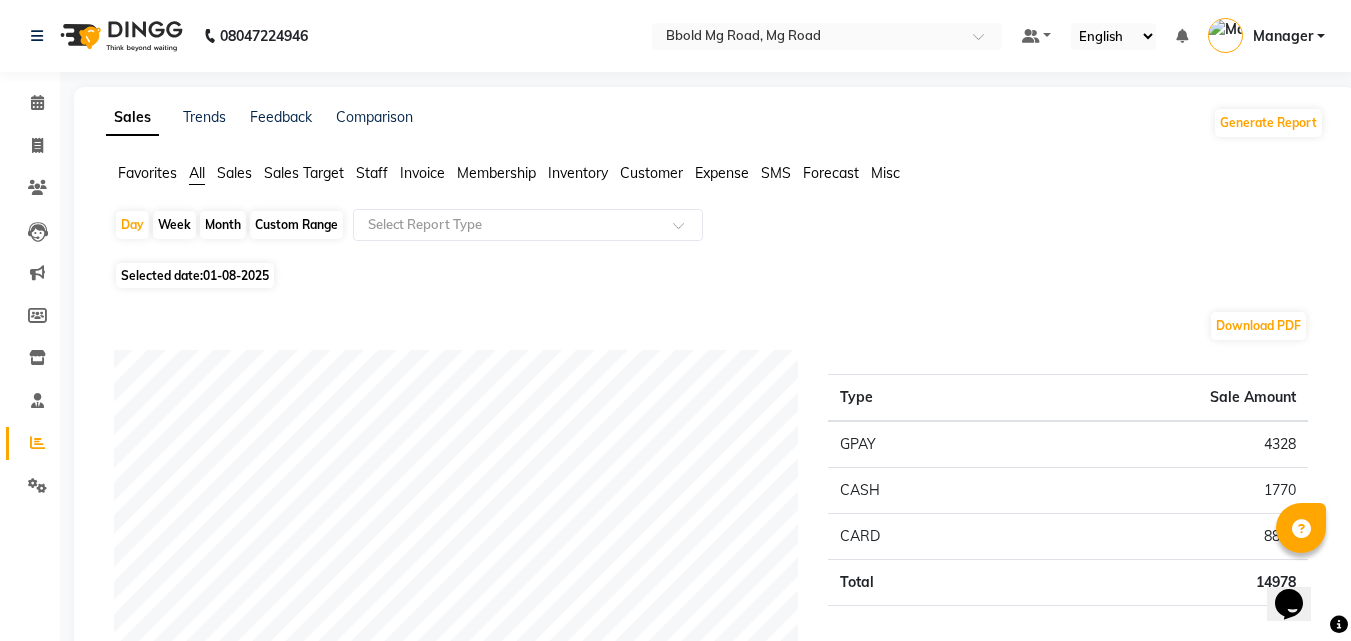 drag, startPoint x: 377, startPoint y: 182, endPoint x: 381, endPoint y: 168, distance: 14.56022 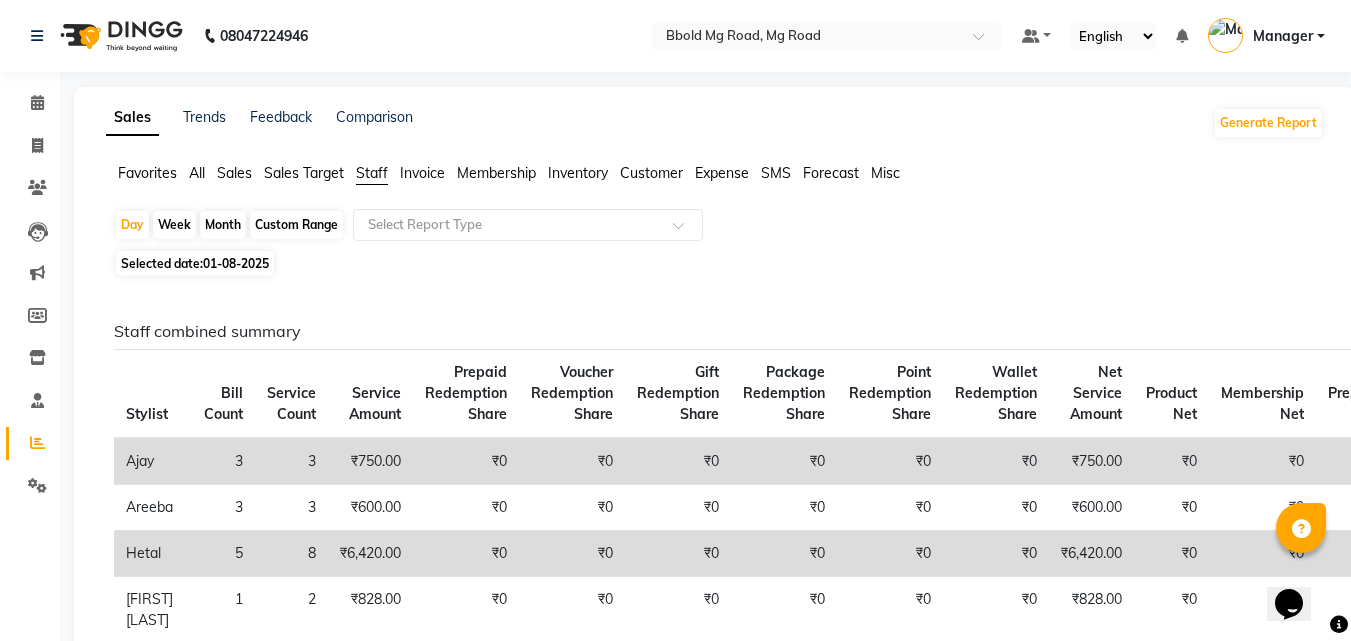 click on "Staff" 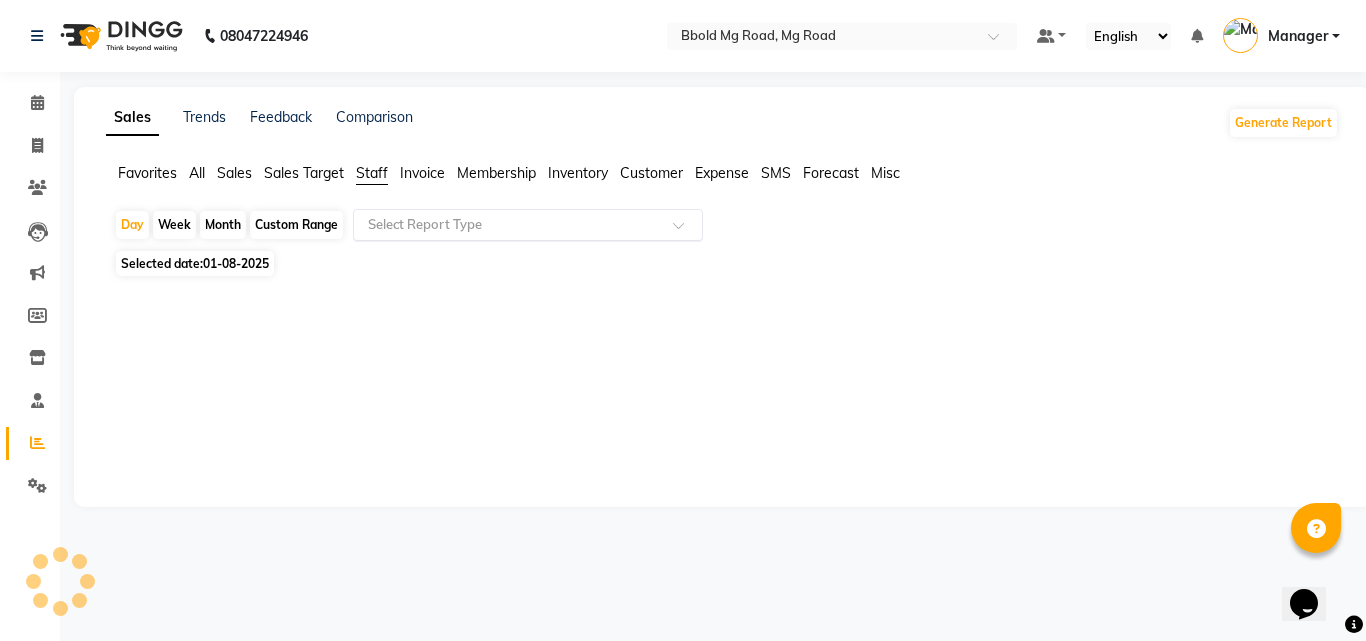 click 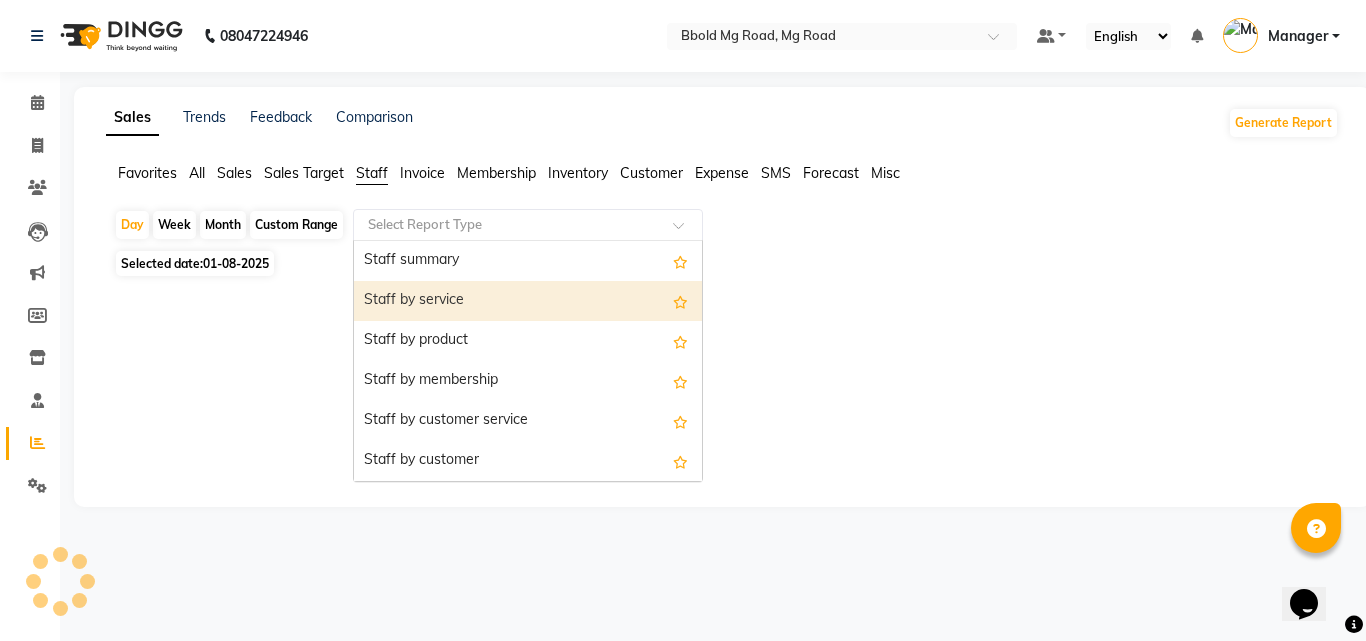 click on "Staff by service" at bounding box center (528, 301) 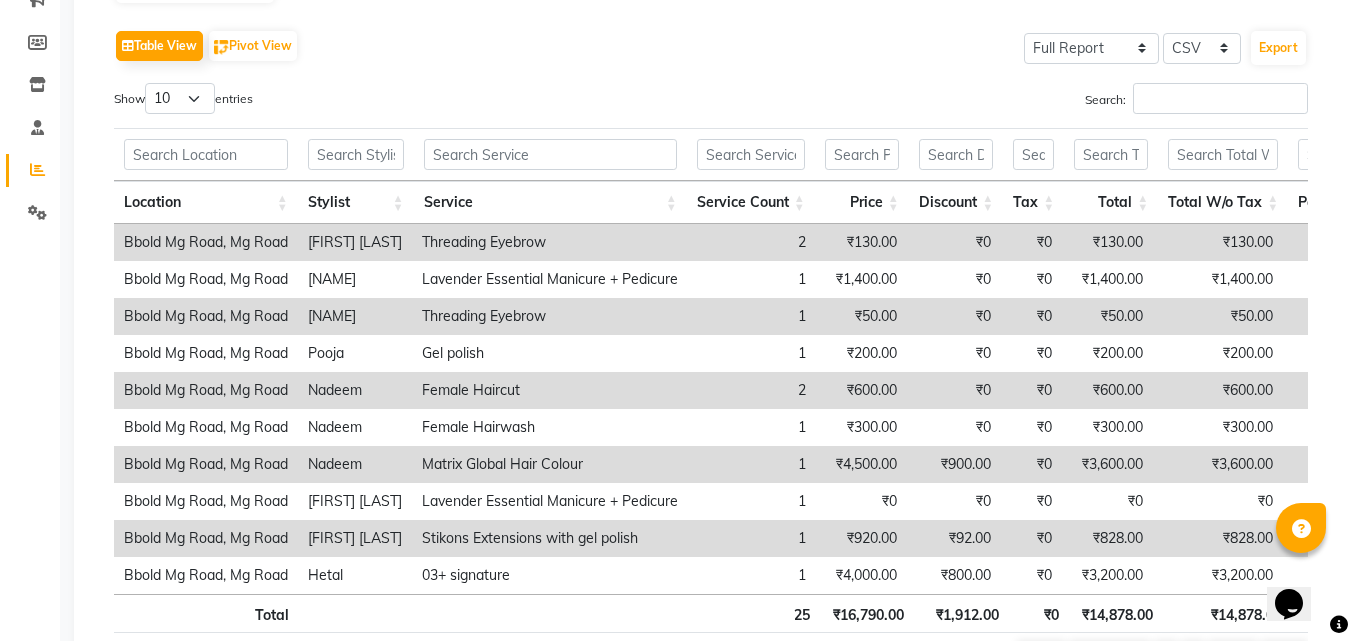 scroll, scrollTop: 272, scrollLeft: 0, axis: vertical 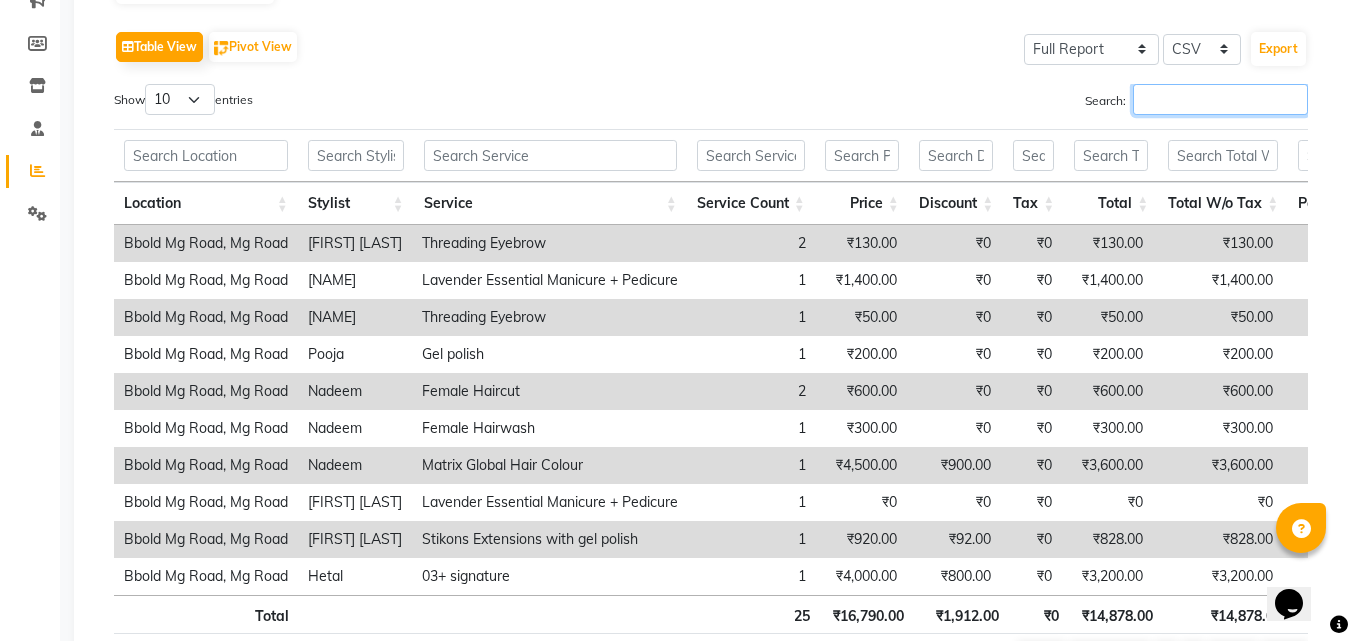 click on "Search:" at bounding box center (1220, 99) 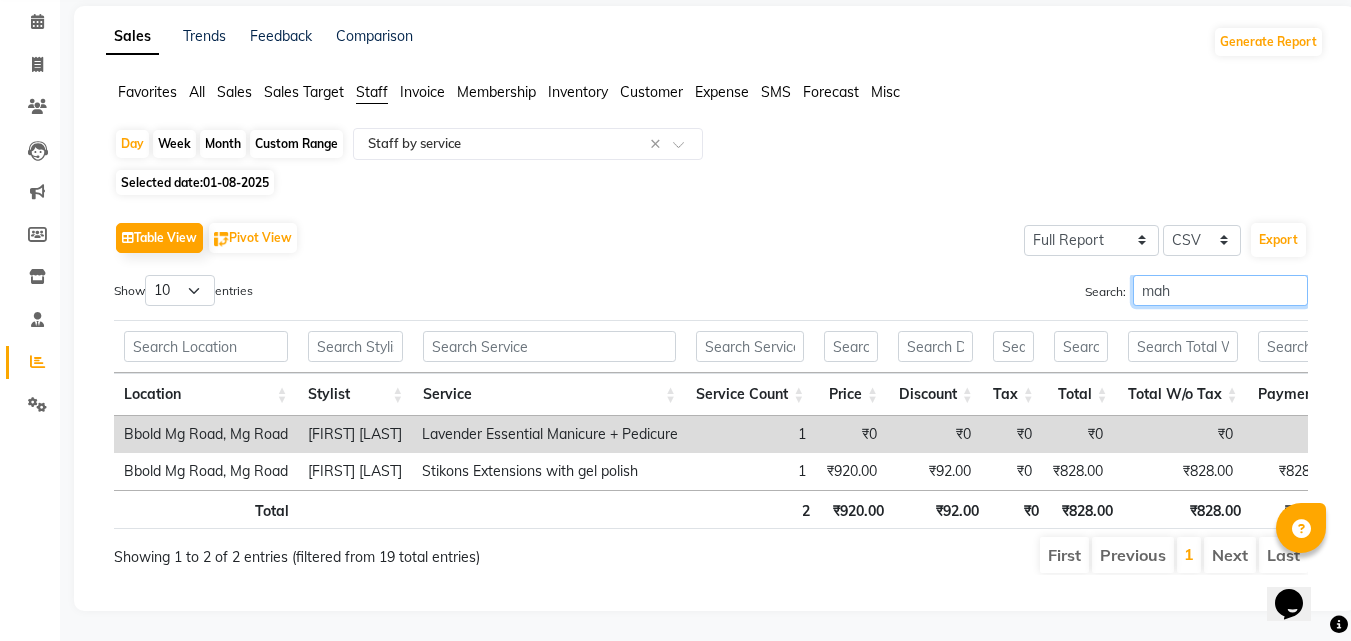 scroll, scrollTop: 111, scrollLeft: 0, axis: vertical 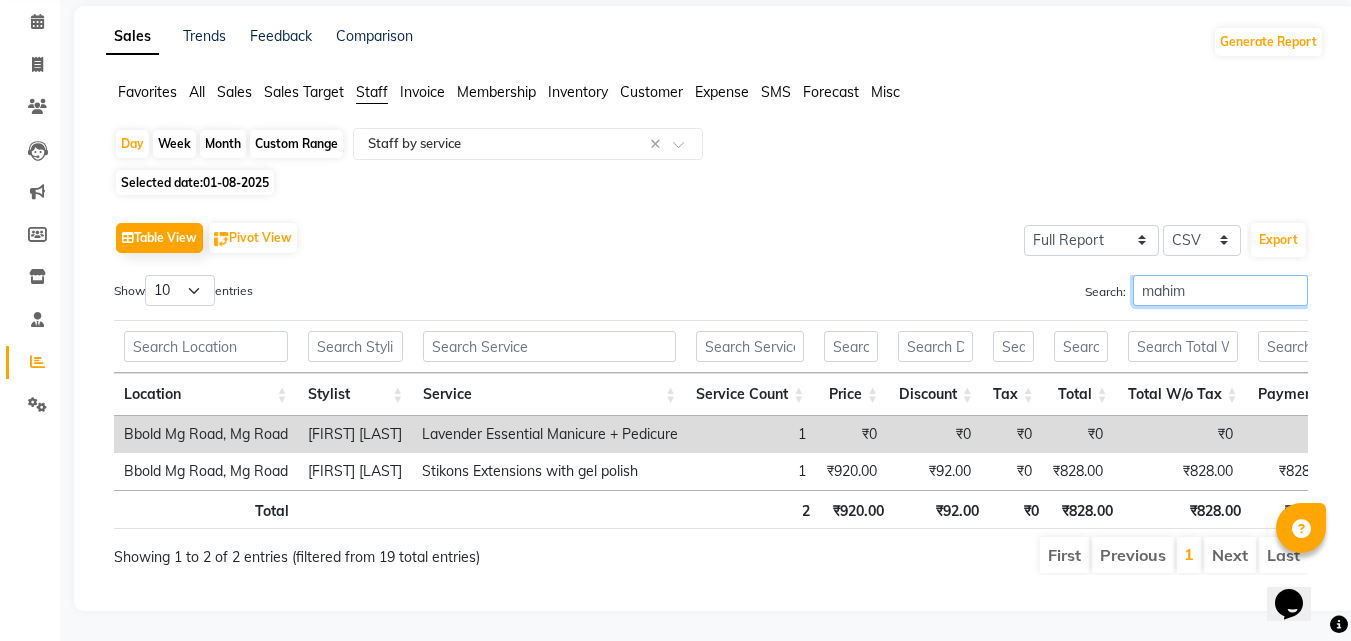 type on "mahima" 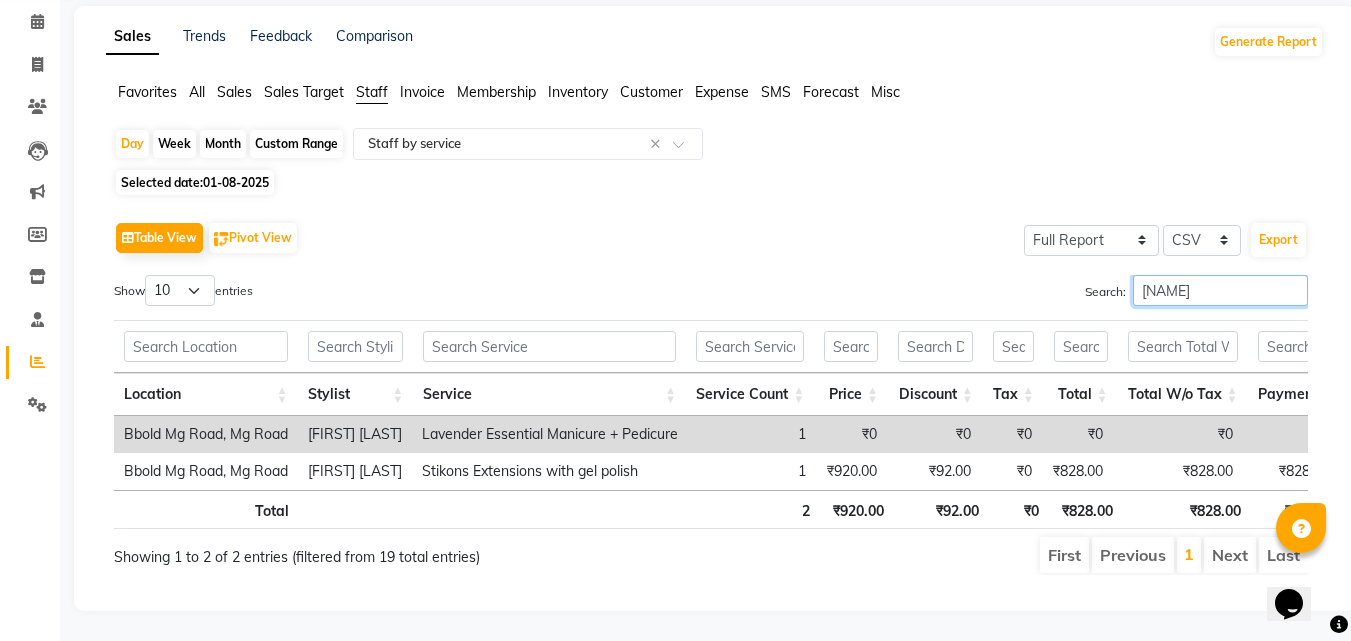 click on "mahima" at bounding box center [1220, 290] 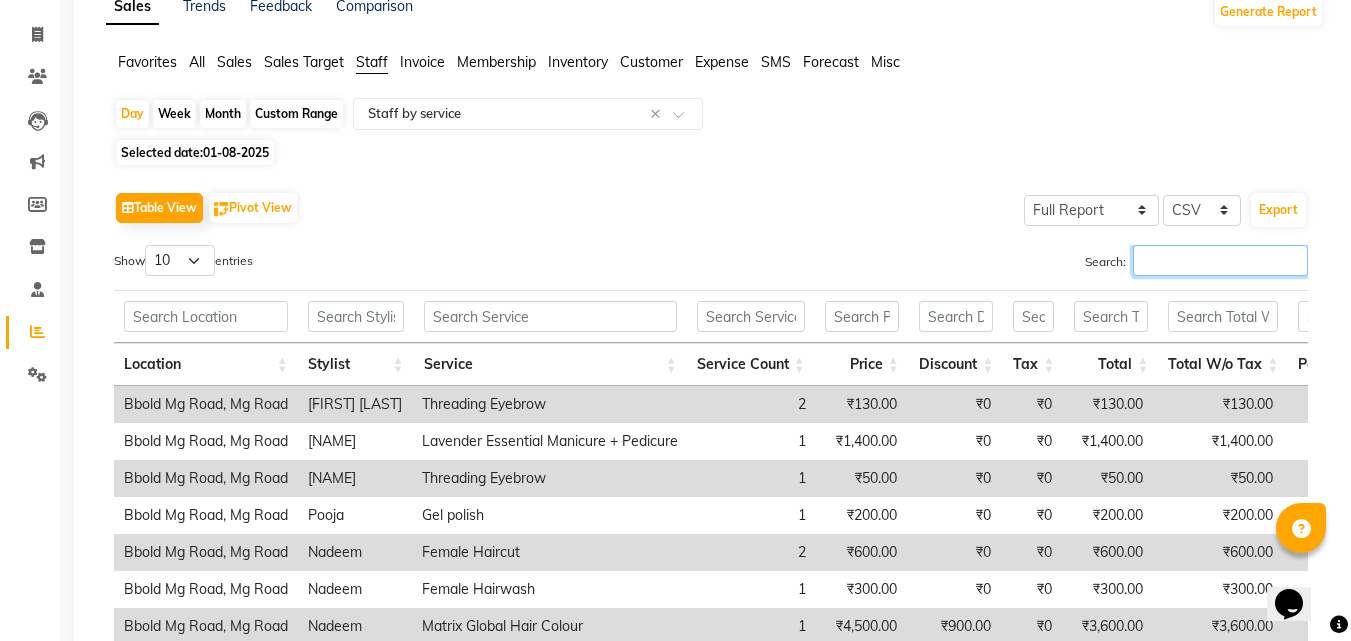 scroll, scrollTop: 272, scrollLeft: 0, axis: vertical 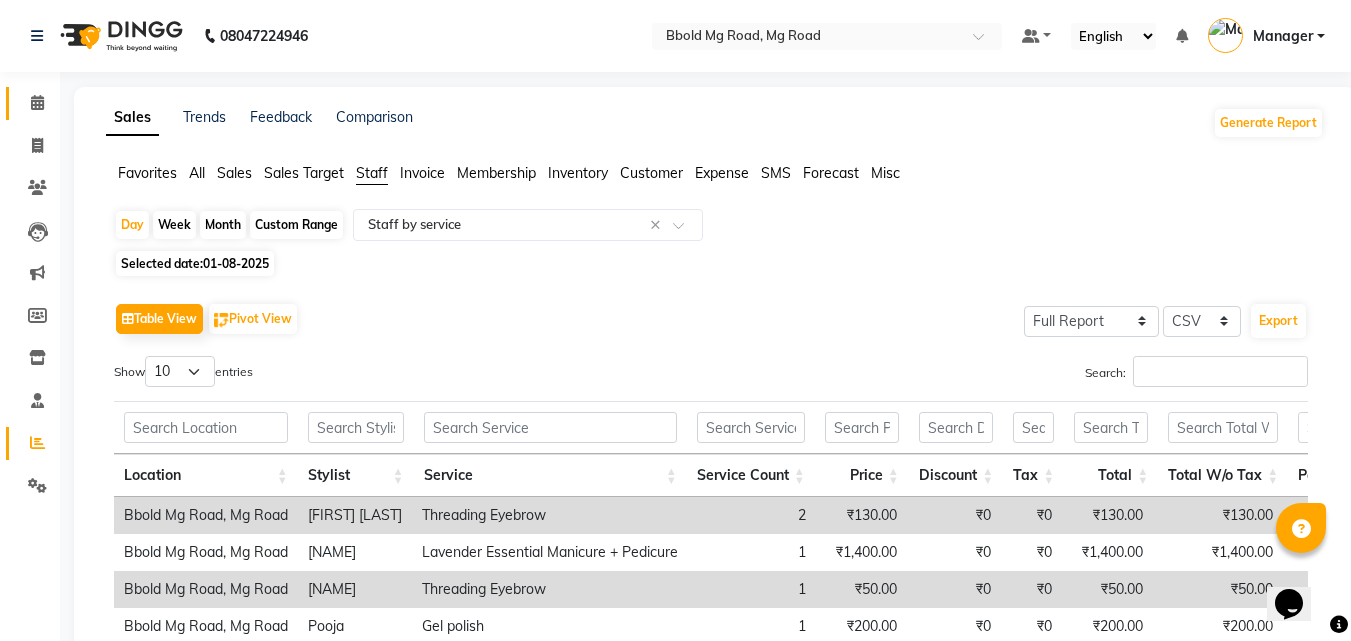 click on "Calendar" 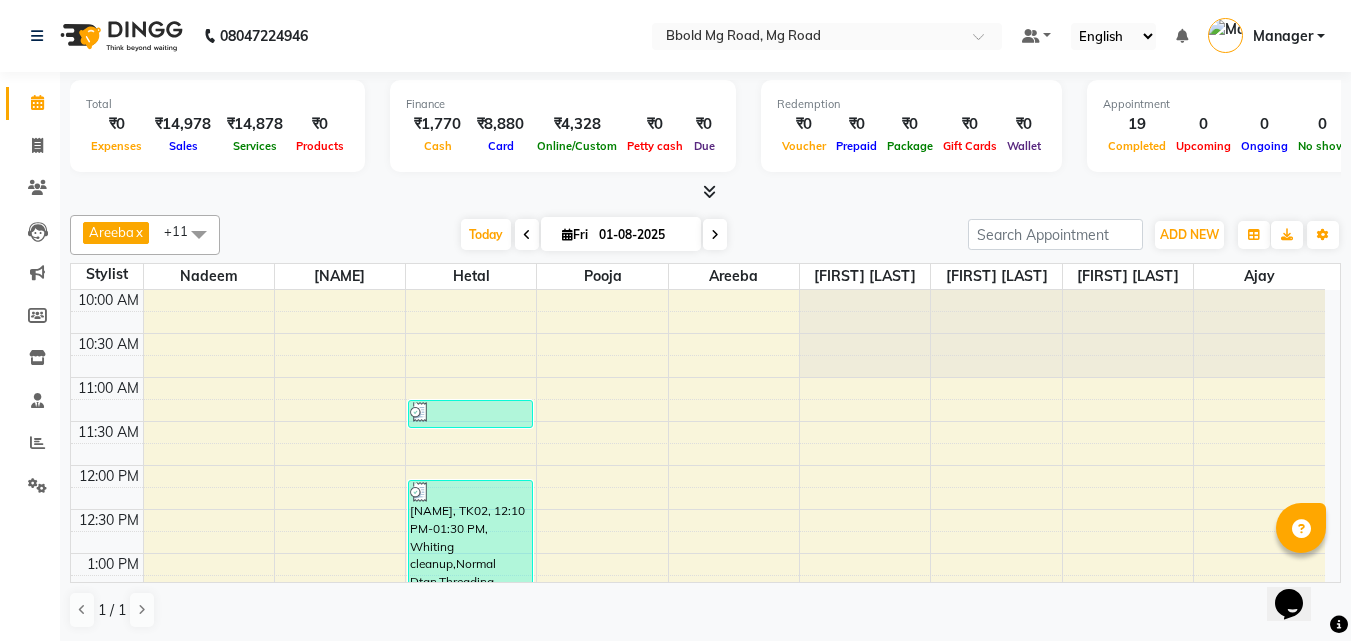scroll, scrollTop: 0, scrollLeft: 0, axis: both 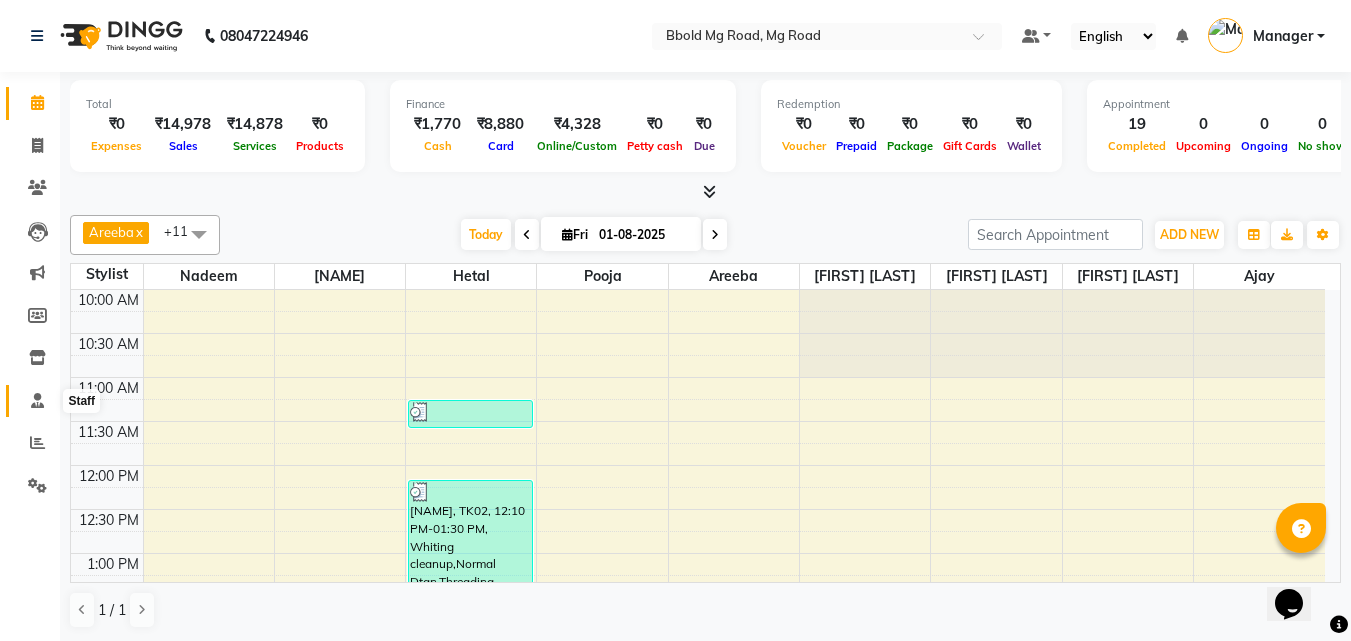 click 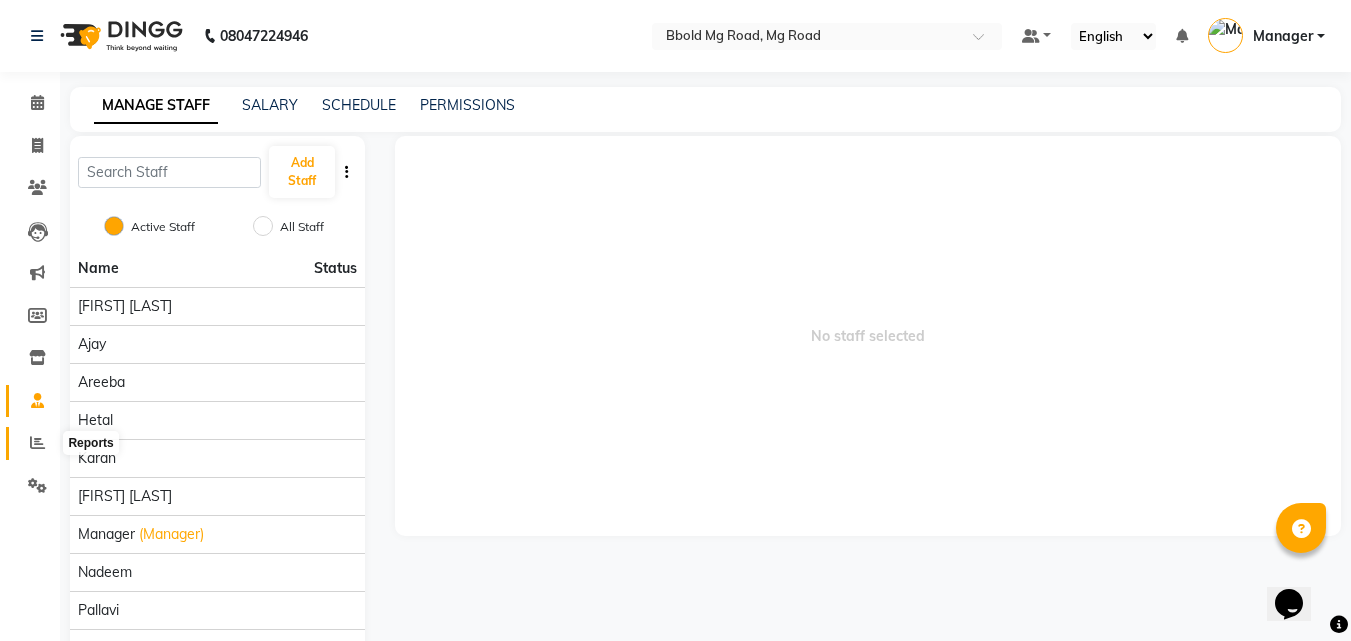 click 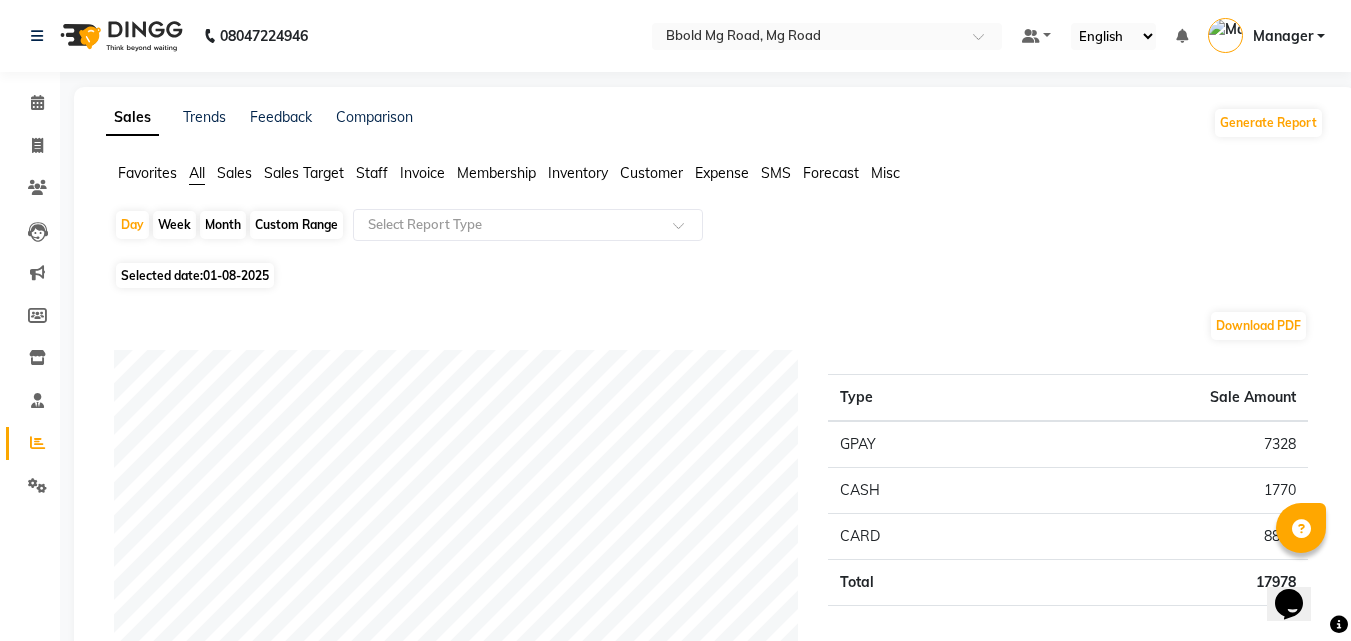 click on "Staff" 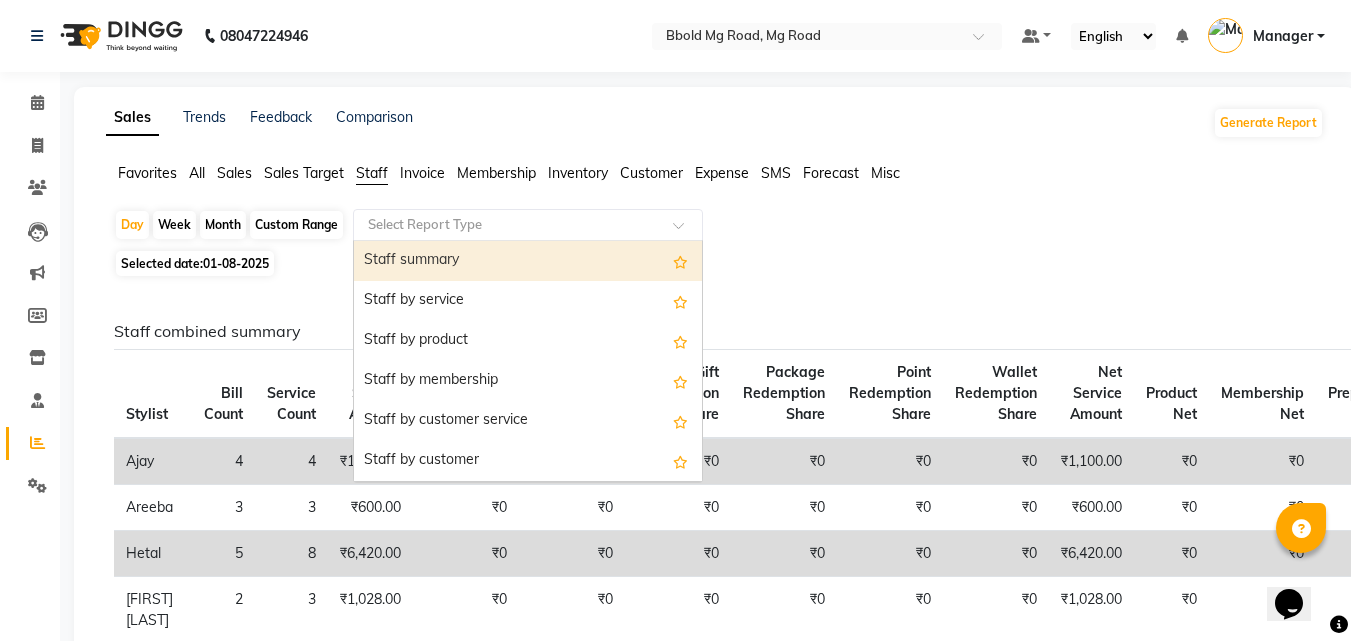 click 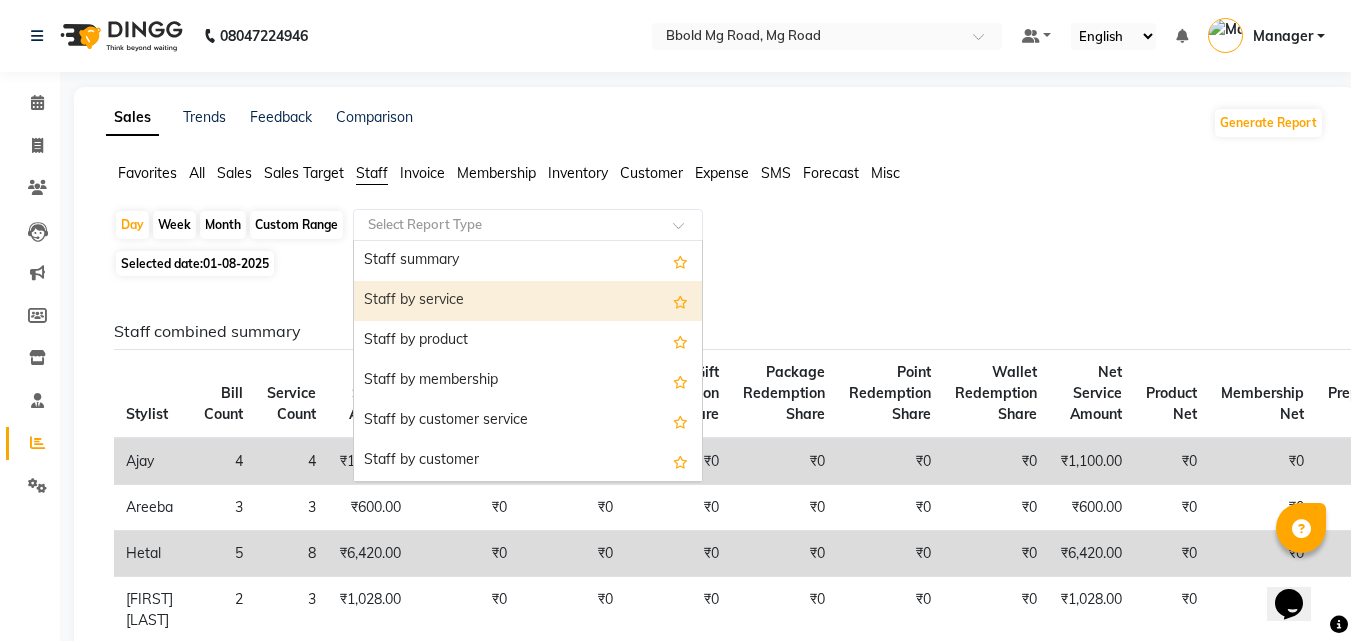 click on "Staff by service" at bounding box center [528, 301] 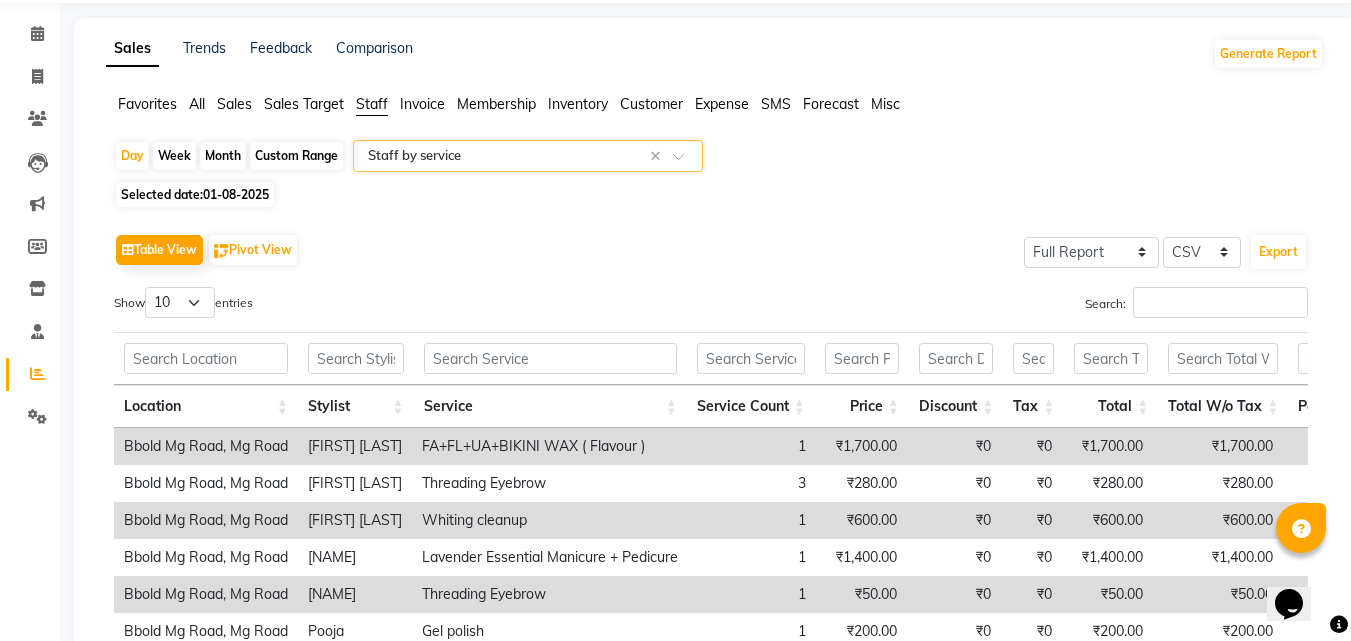 scroll, scrollTop: 71, scrollLeft: 0, axis: vertical 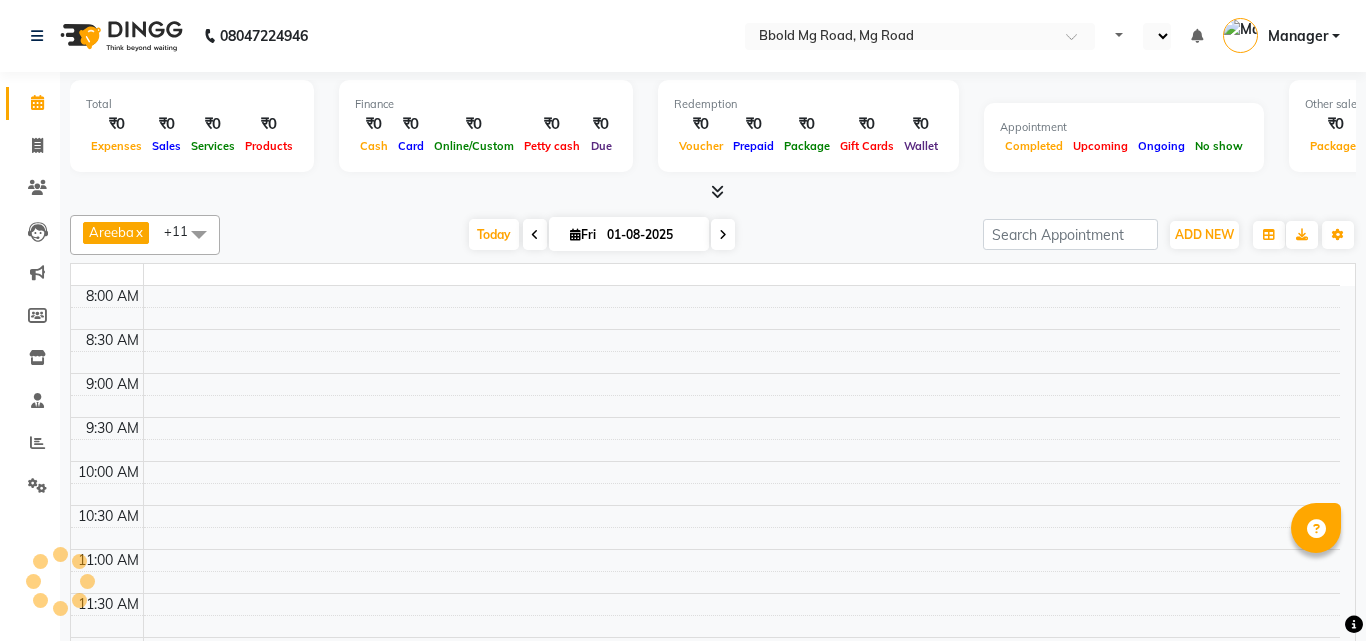 select on "en" 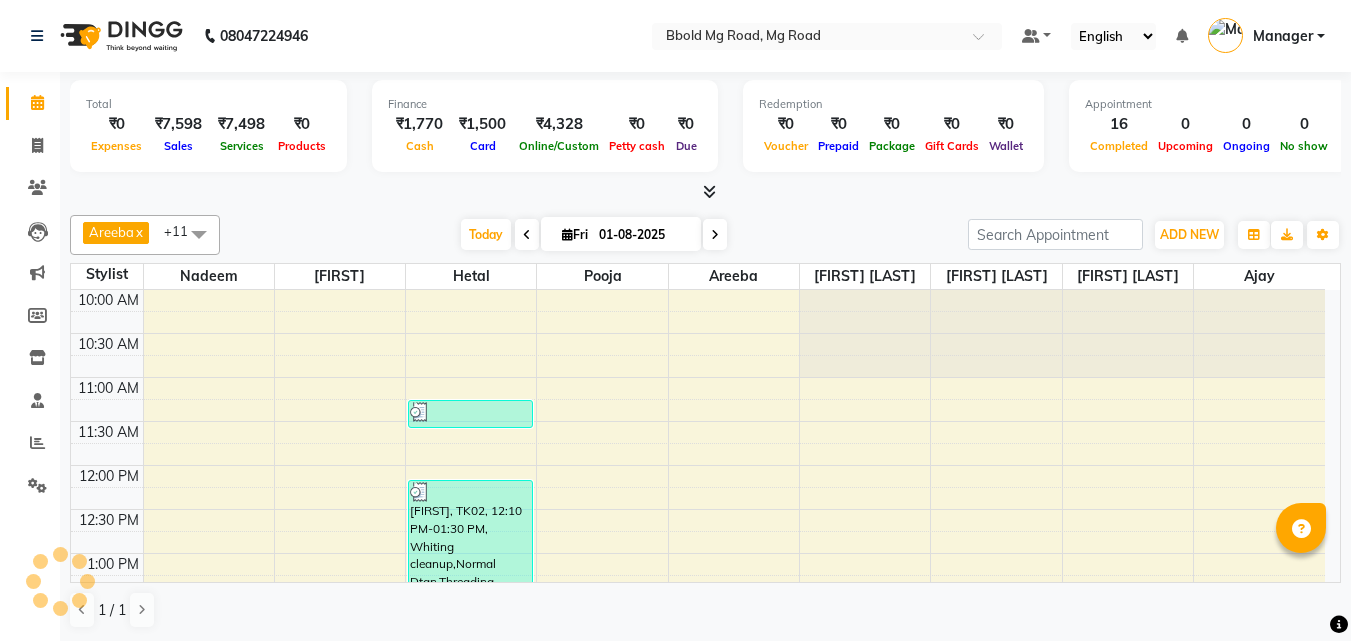 scroll, scrollTop: 0, scrollLeft: 0, axis: both 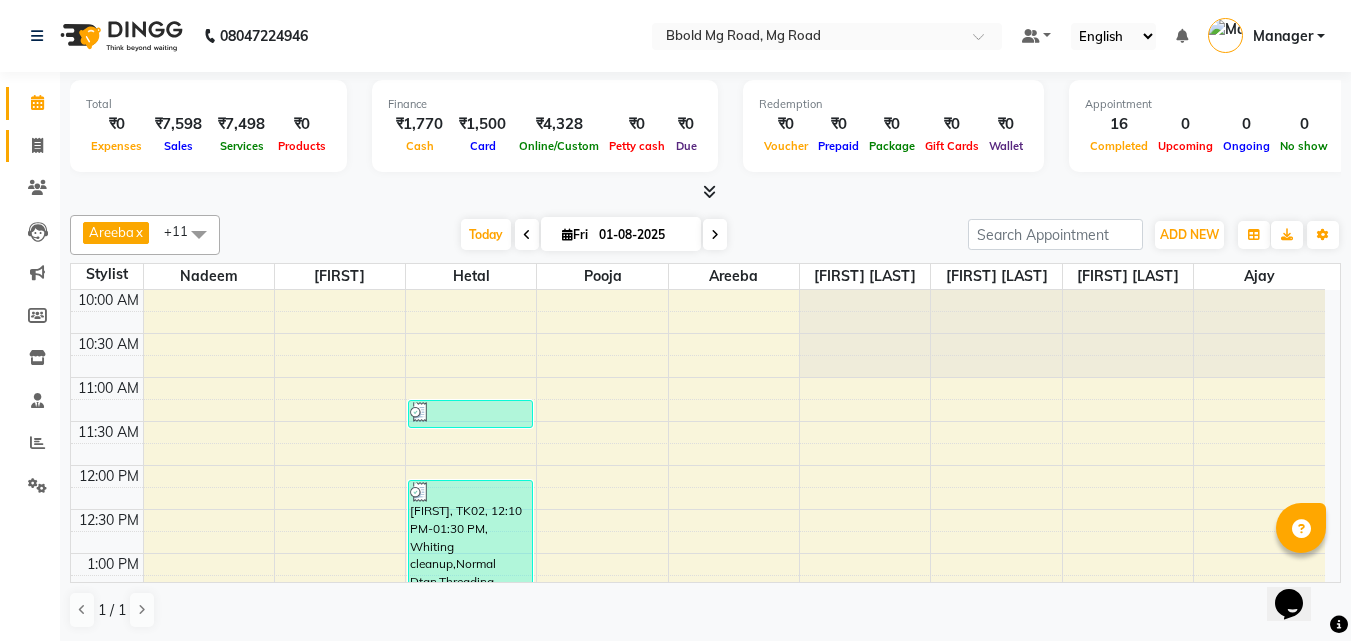 click on "Invoice" 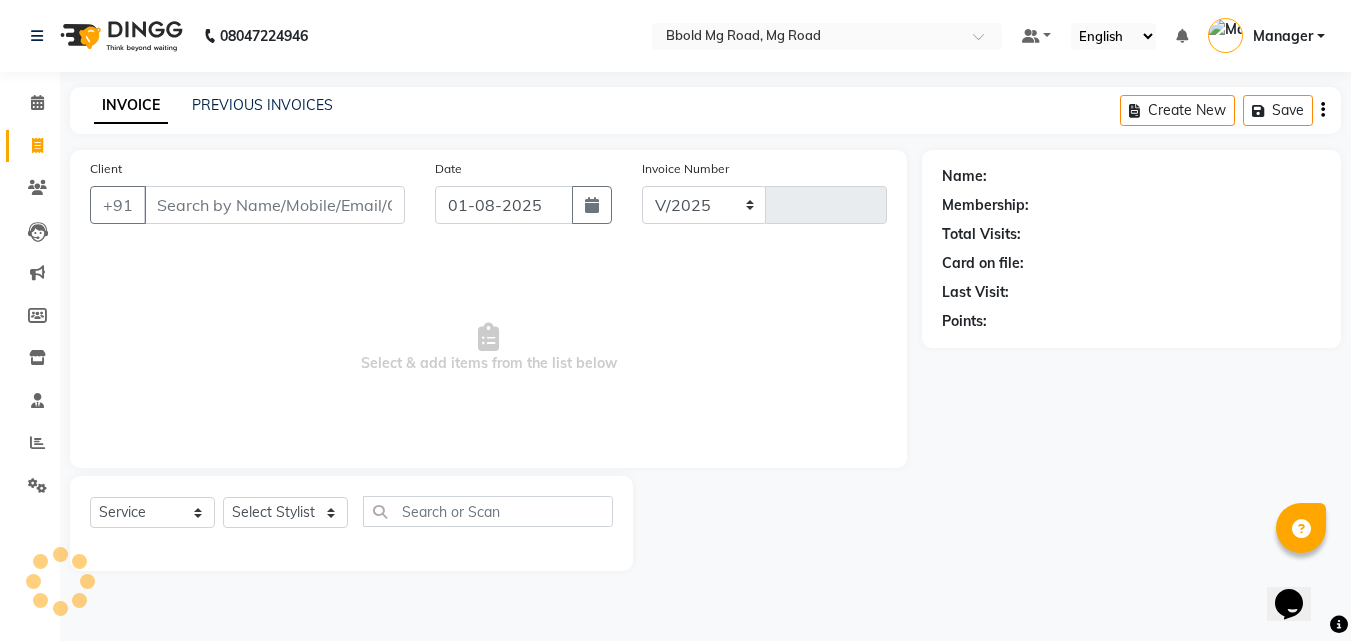 select on "7353" 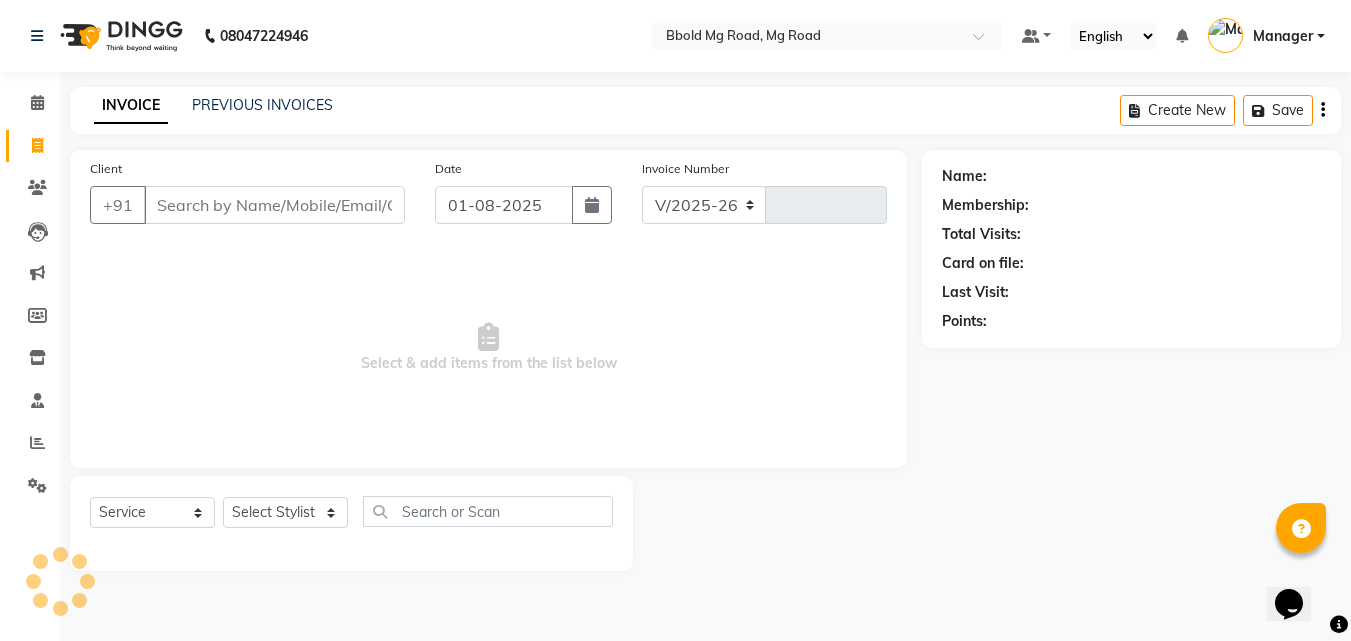 type on "1964" 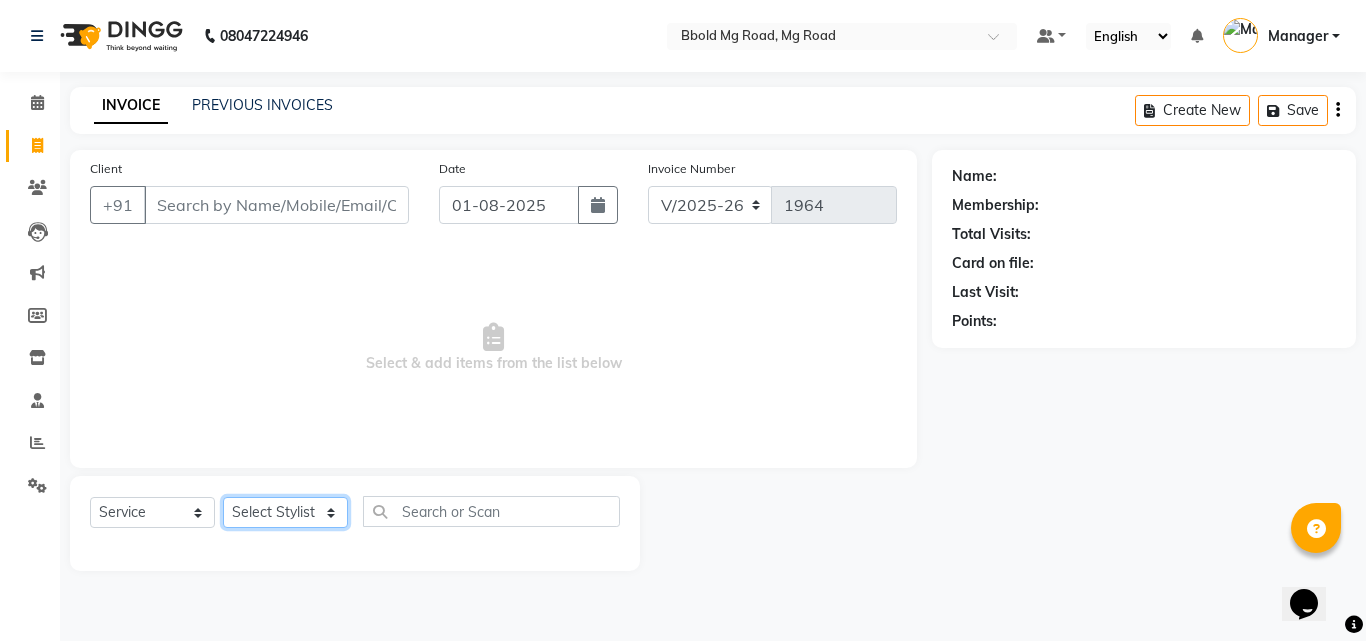click on "Select Stylist Aarish Qureshi ajay Areeba Hetal  karan Mahima Kelkar Manager Nadeem  Pooja  priya mangr Samiya  Sonam Soni Zeenat Ansari" 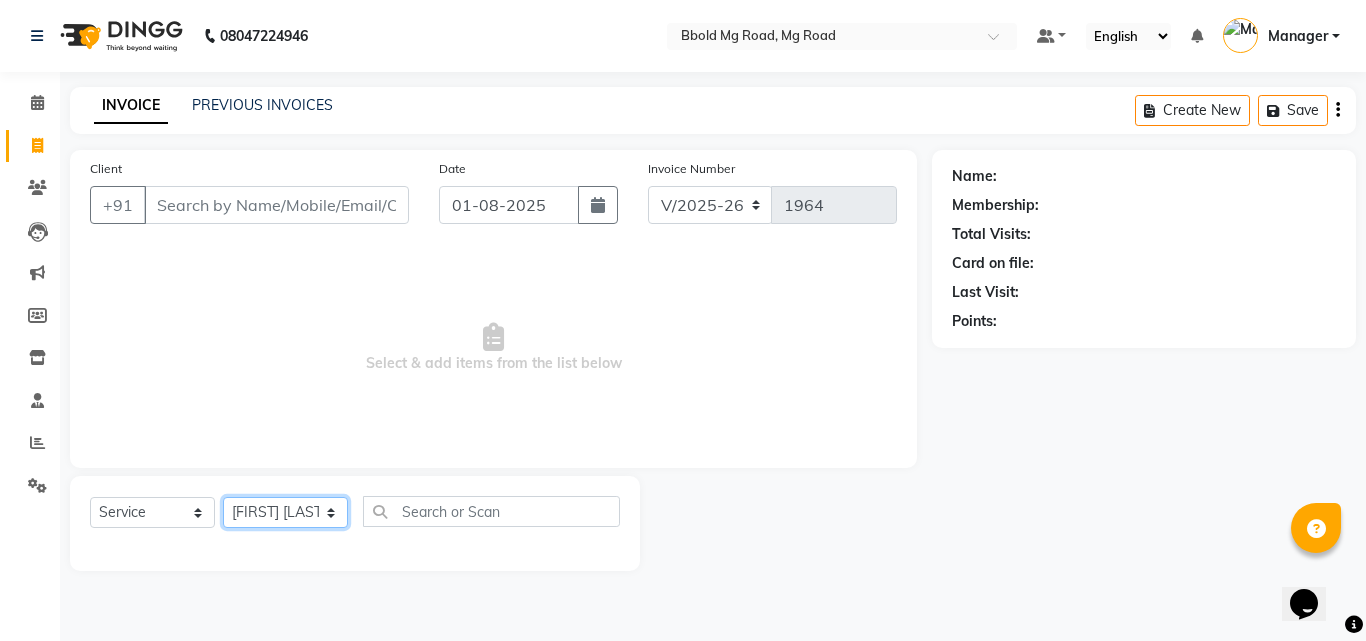 click on "Select Stylist Aarish Qureshi ajay Areeba Hetal  karan Mahima Kelkar Manager Nadeem  Pooja  priya mangr Samiya  Sonam Soni Zeenat Ansari" 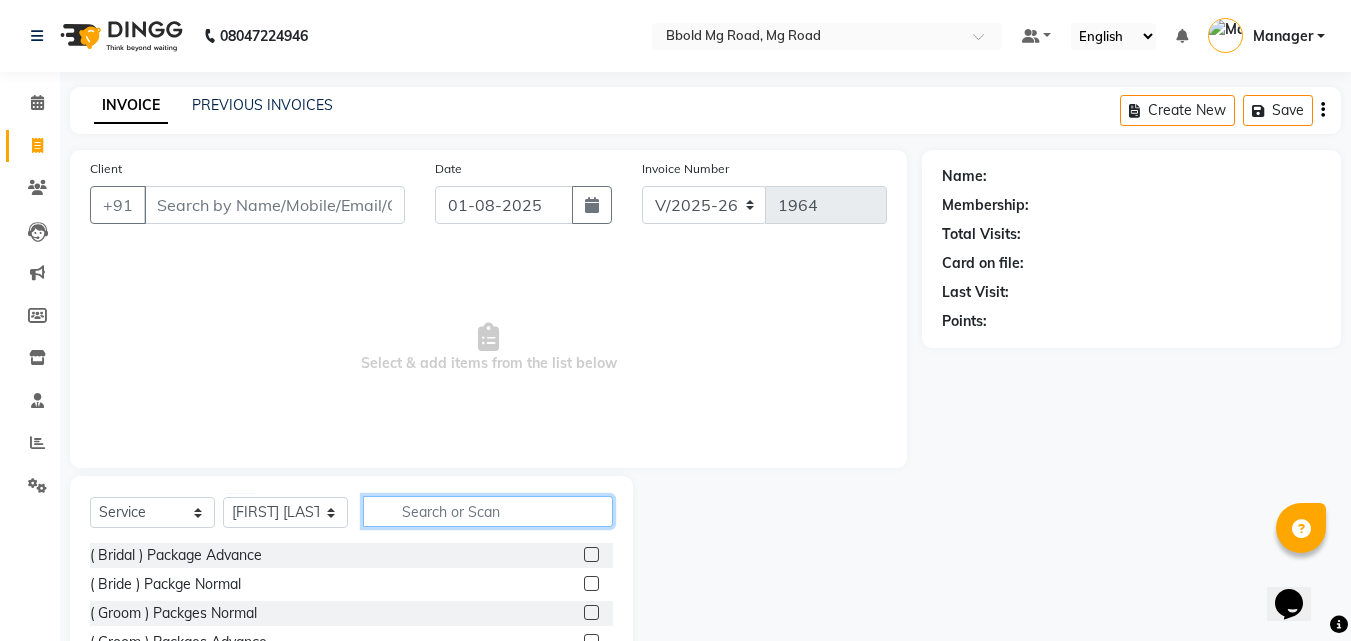click 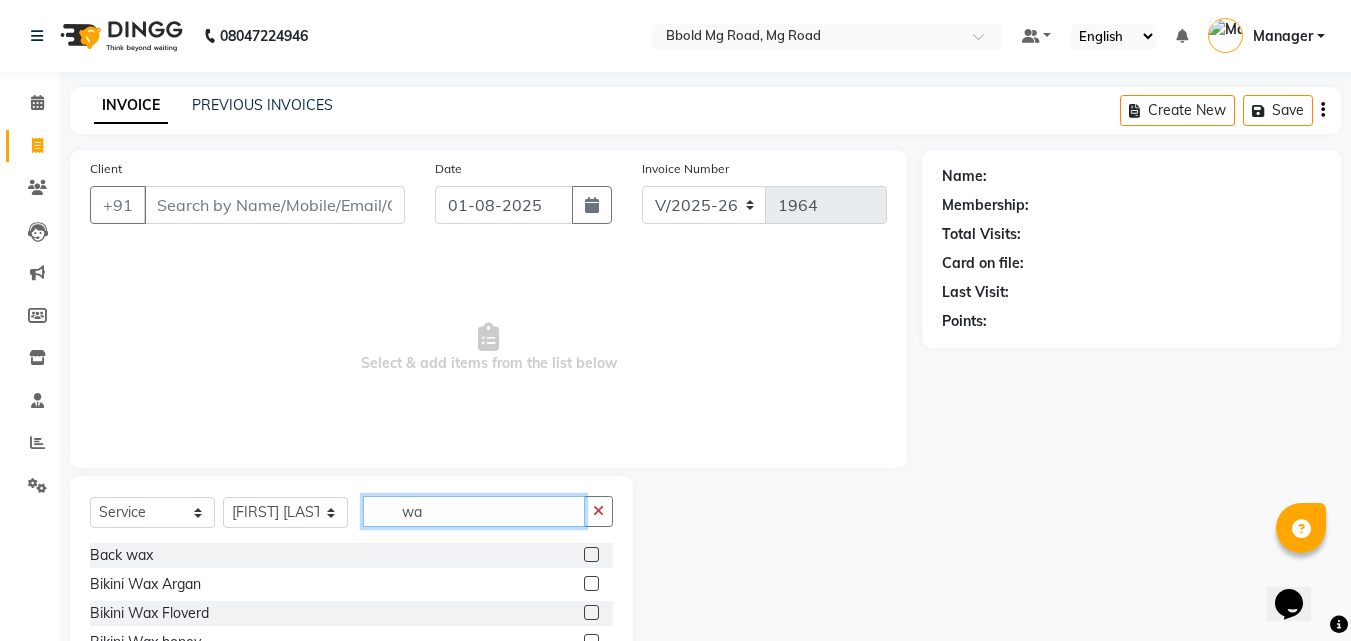 type on "w" 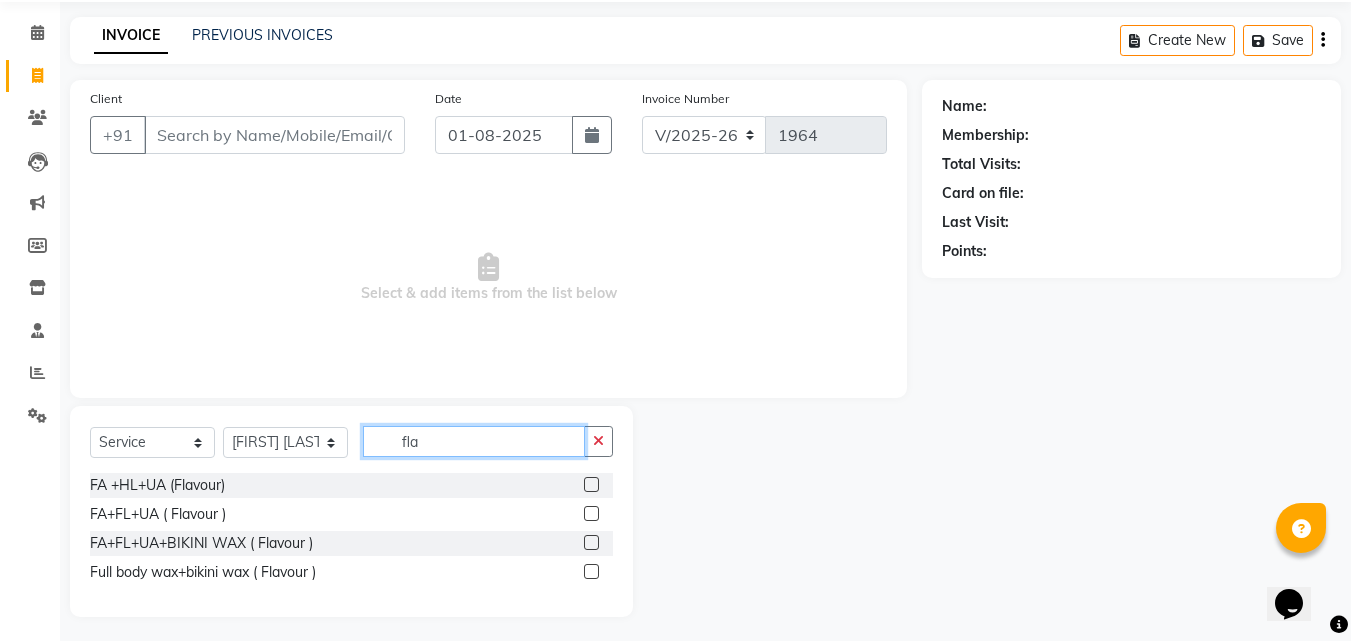 scroll, scrollTop: 76, scrollLeft: 0, axis: vertical 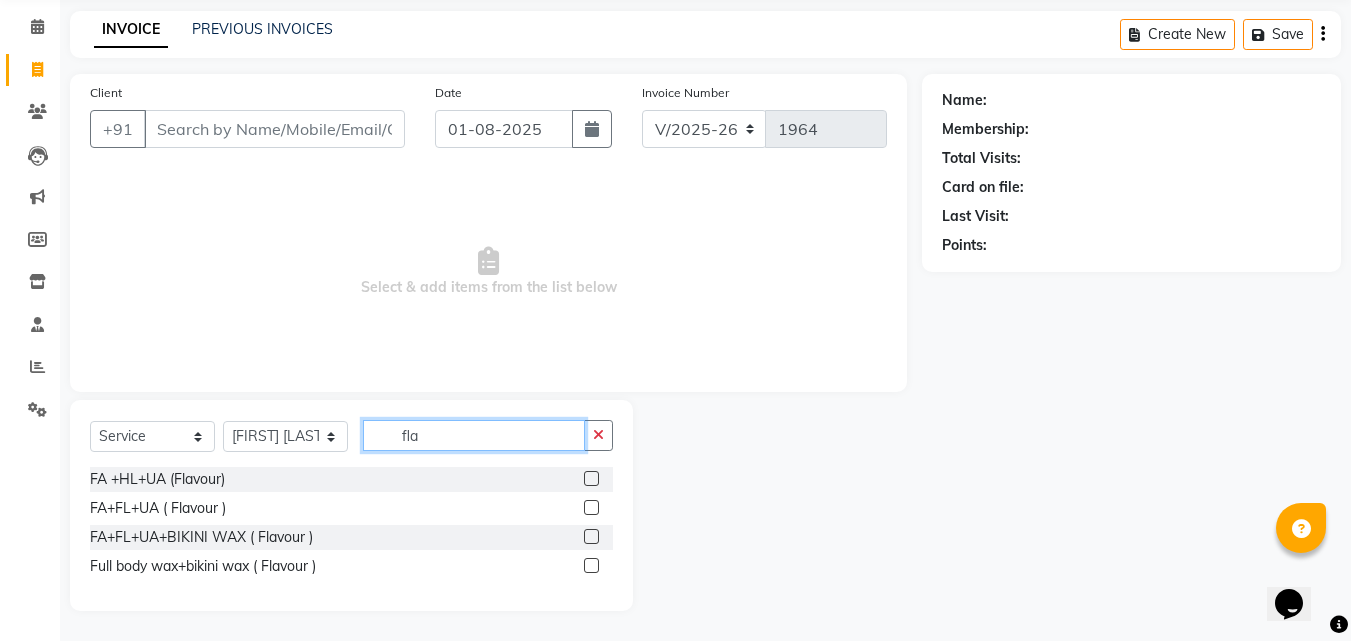 type on "fla" 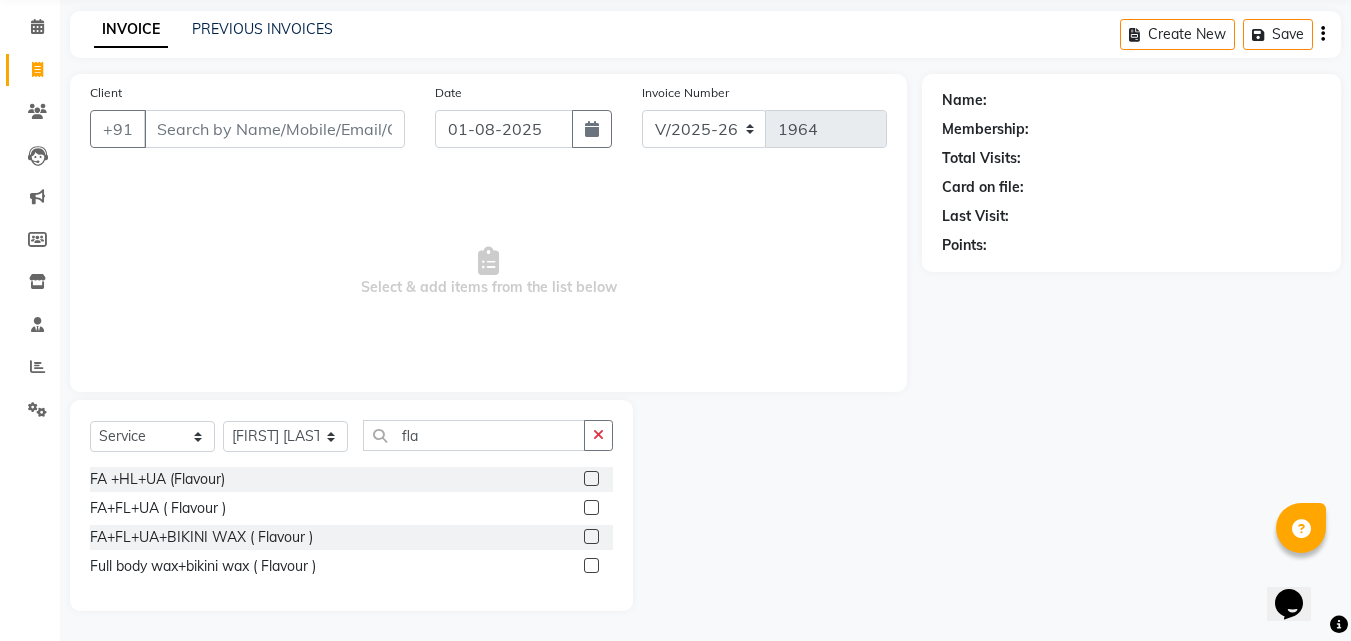 click 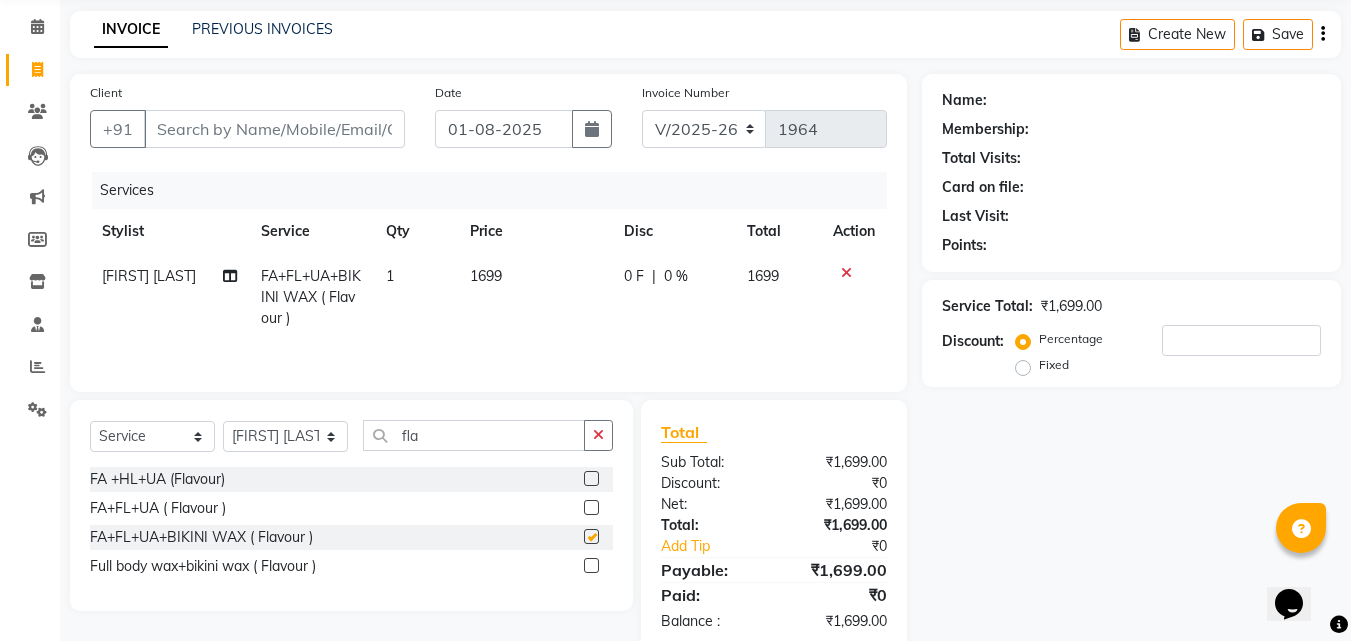 checkbox on "false" 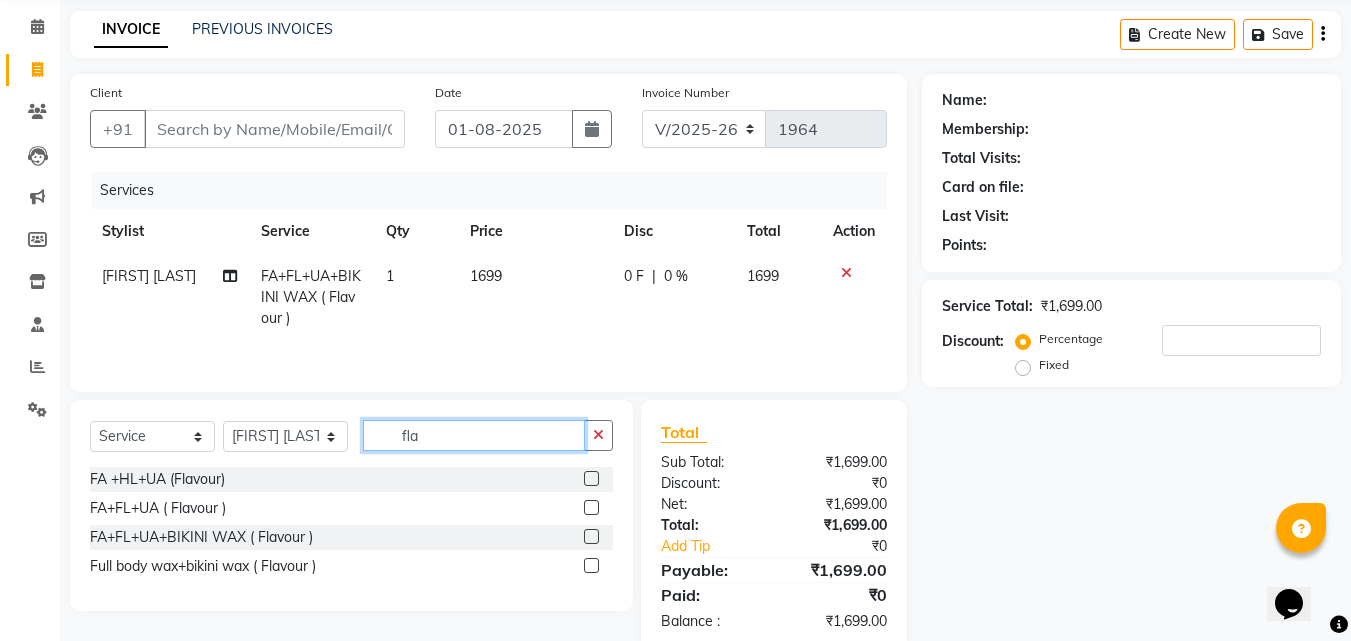 click on "fla" 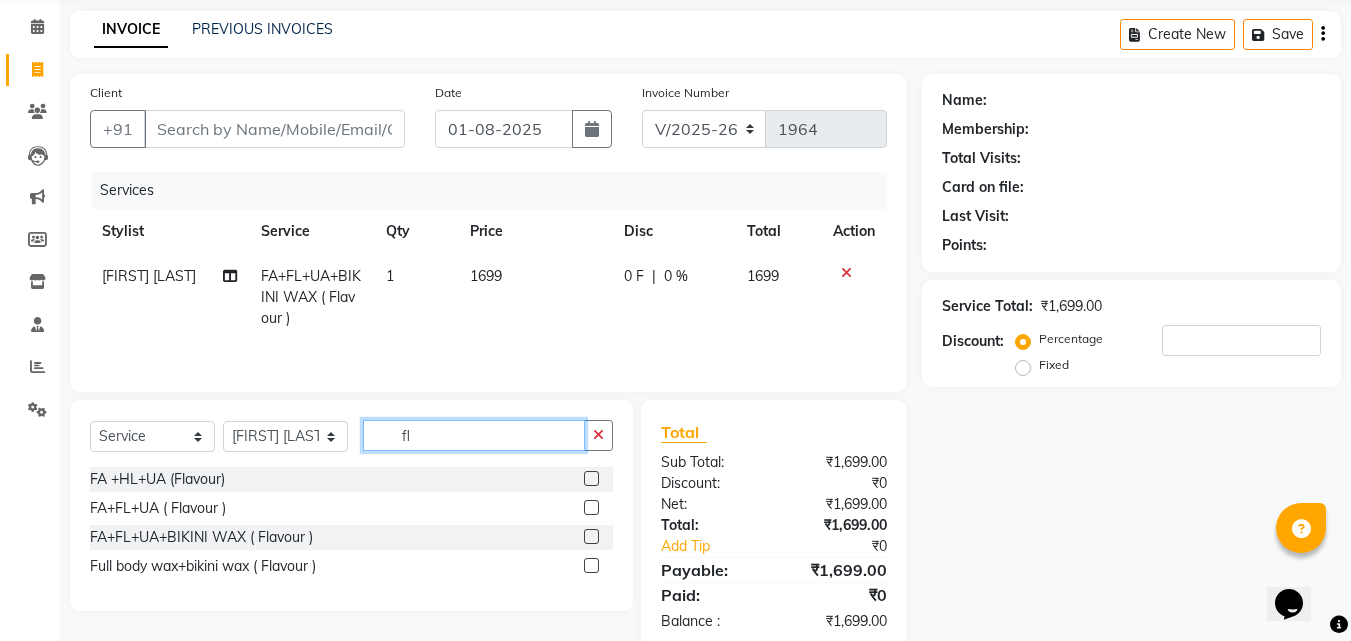type on "f" 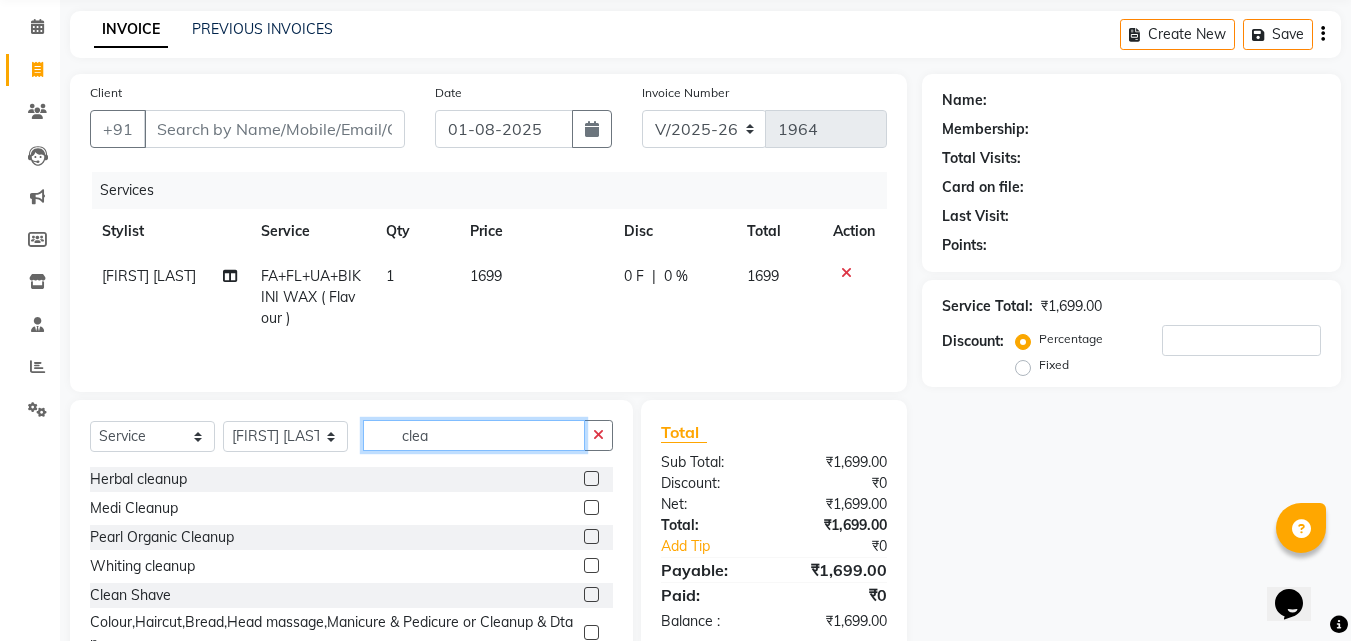 type on "clea" 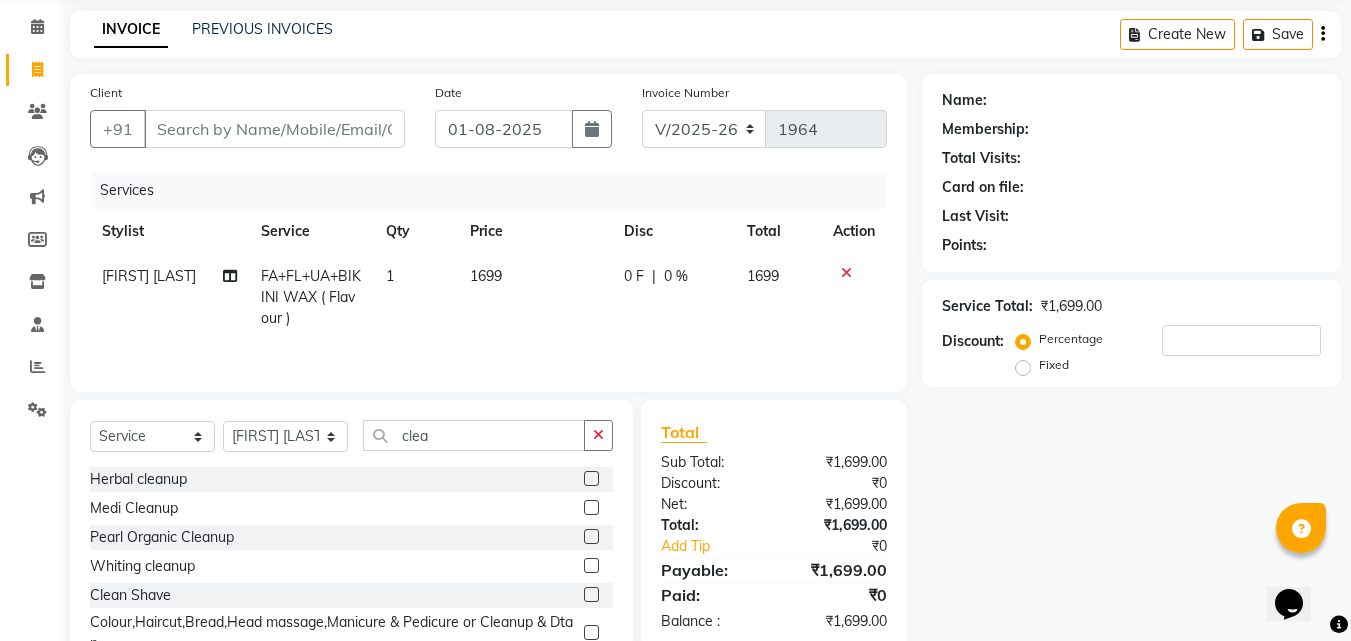 click 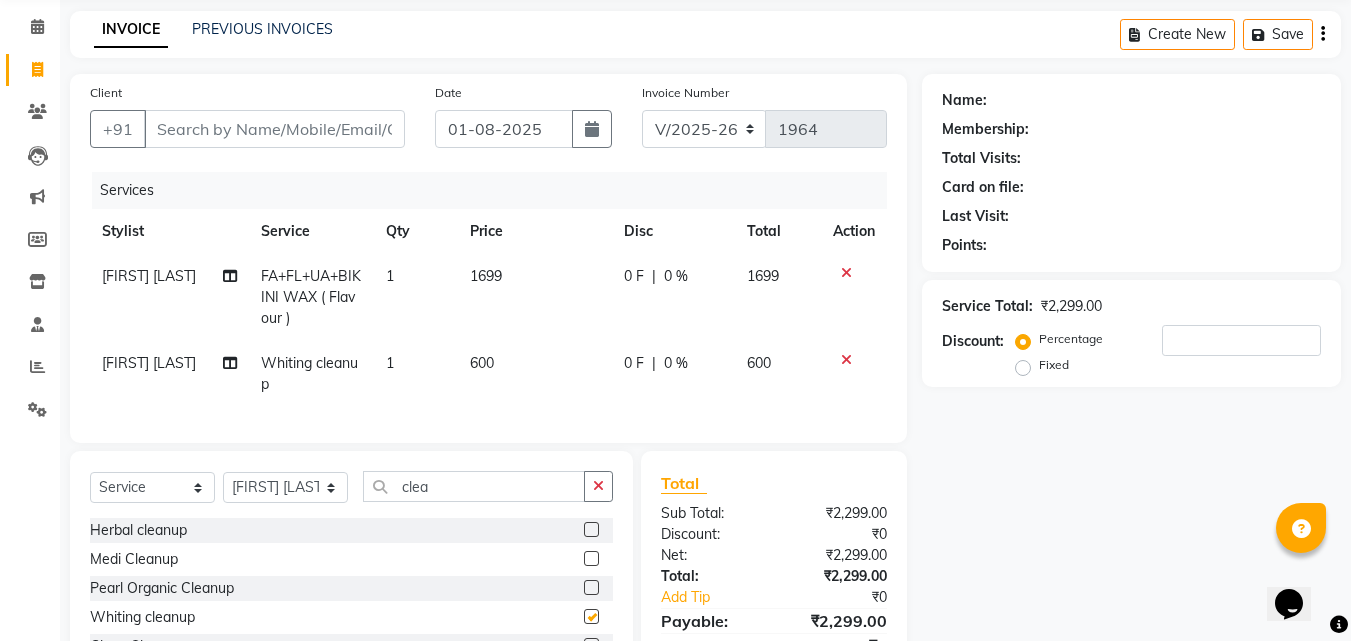 checkbox on "false" 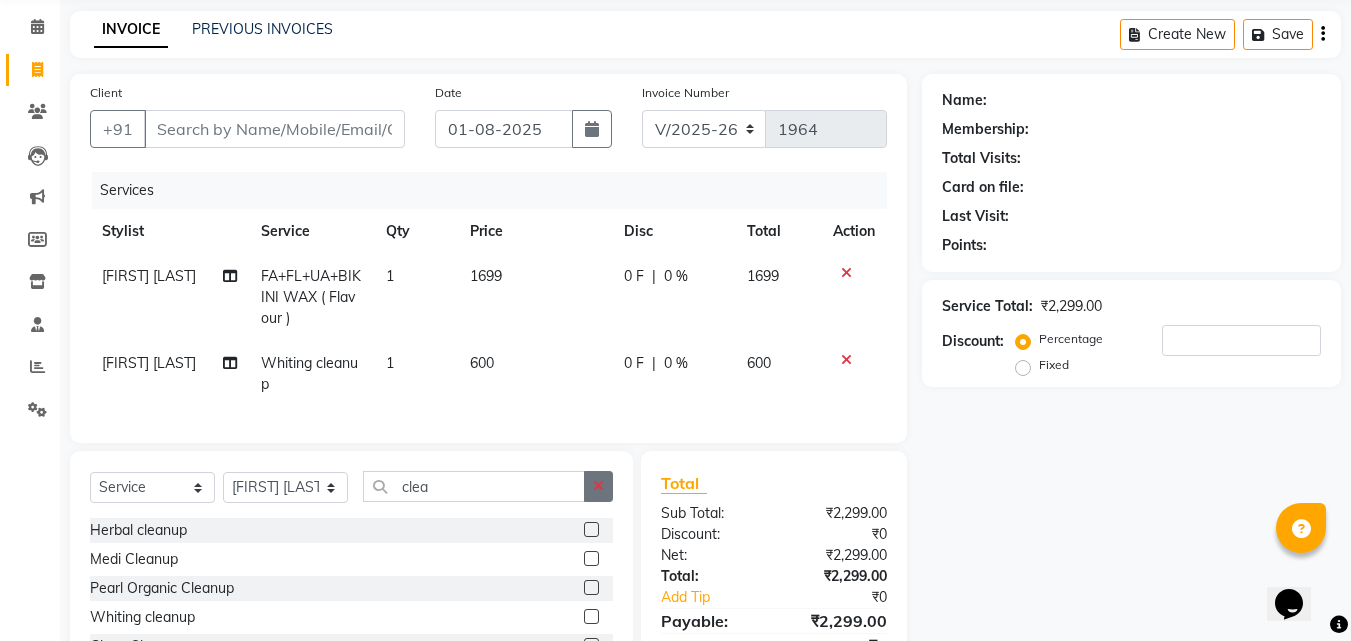 click 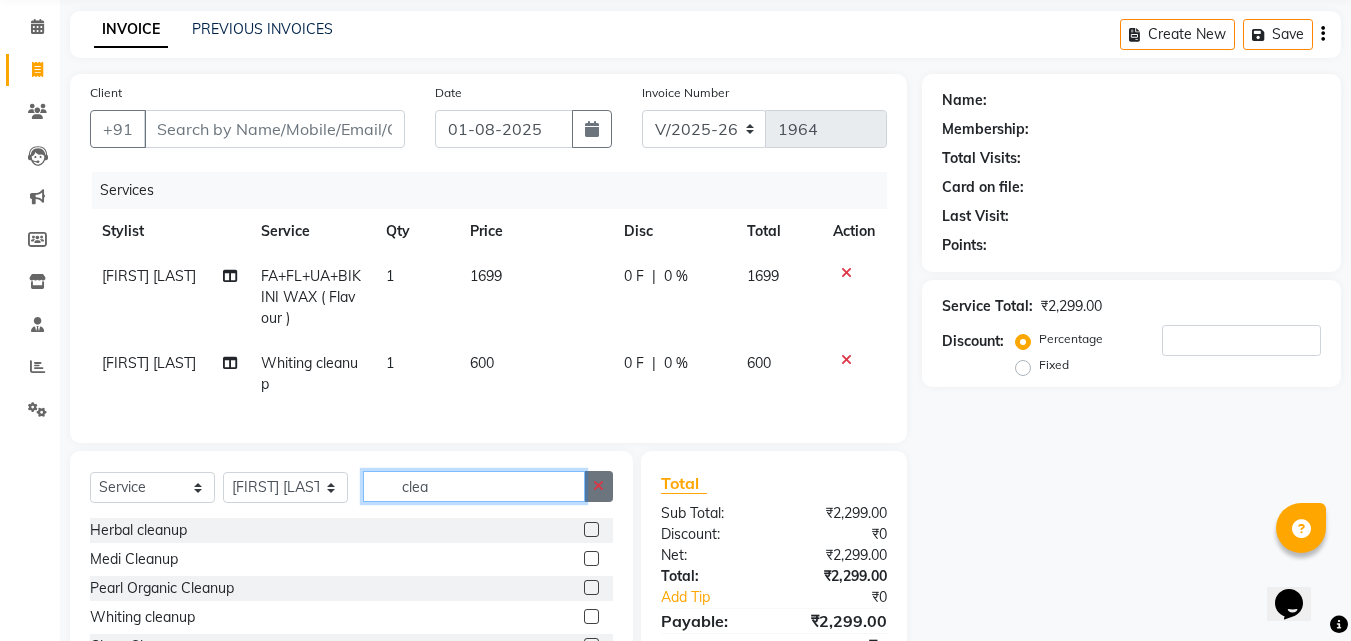 type 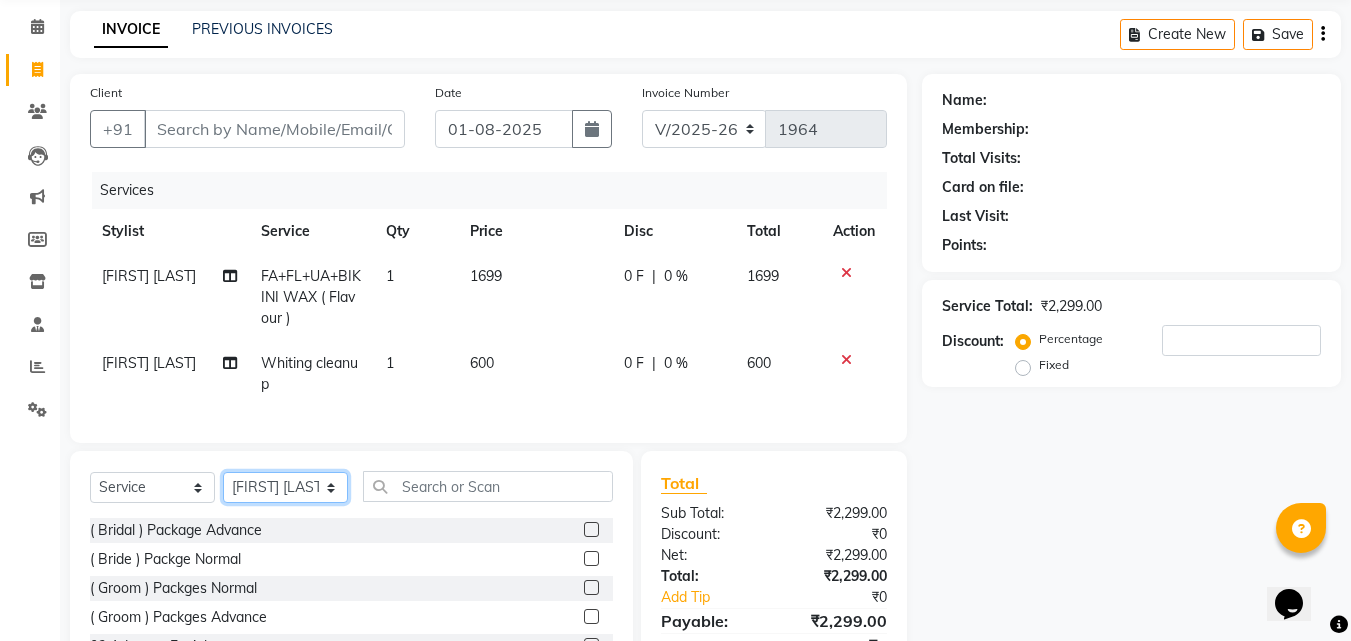 click on "Select Stylist Aarish Qureshi ajay Areeba Hetal  karan Mahima Kelkar Manager Nadeem  Pooja  priya mangr Samiya  Sonam Soni Zeenat Ansari" 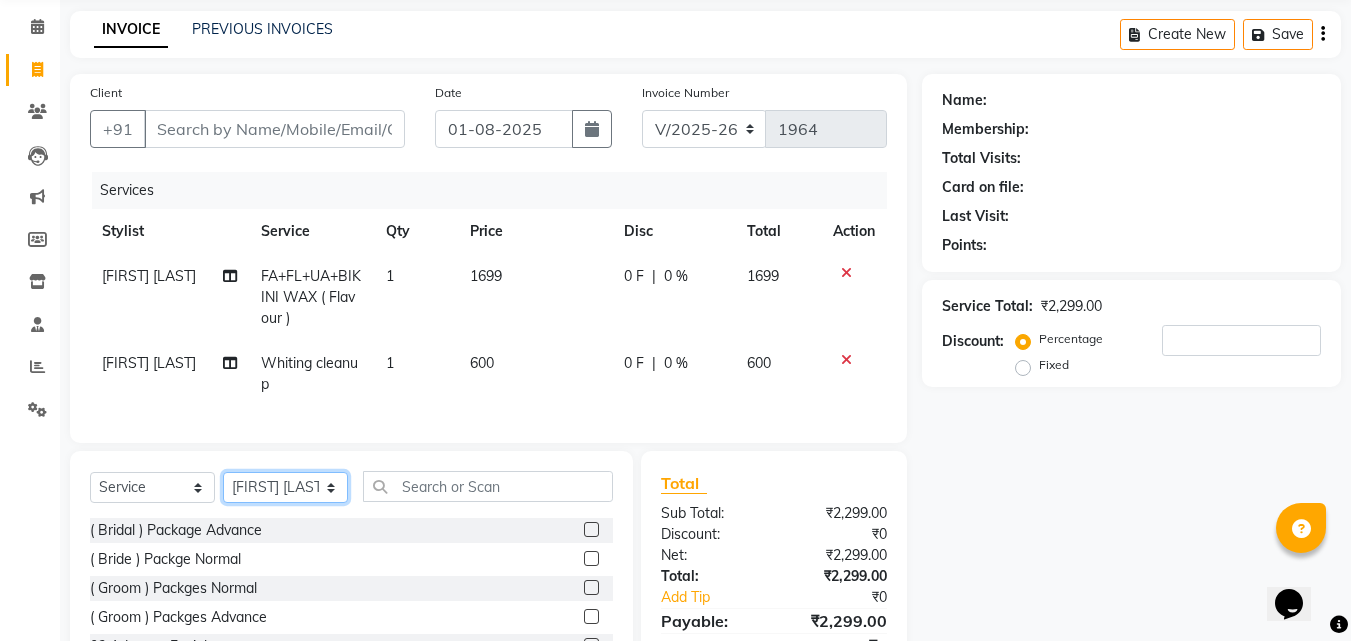 select on "86662" 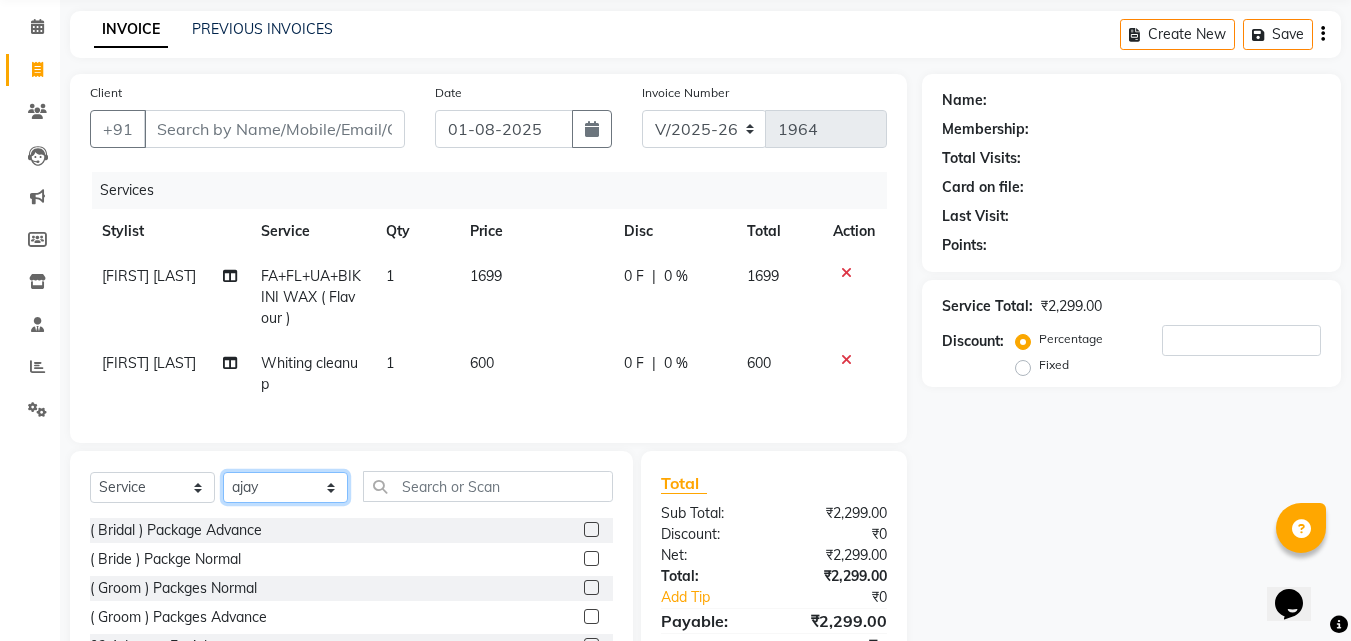 click on "Select Stylist Aarish Qureshi ajay Areeba Hetal  karan Mahima Kelkar Manager Nadeem  Pooja  priya mangr Samiya  Sonam Soni Zeenat Ansari" 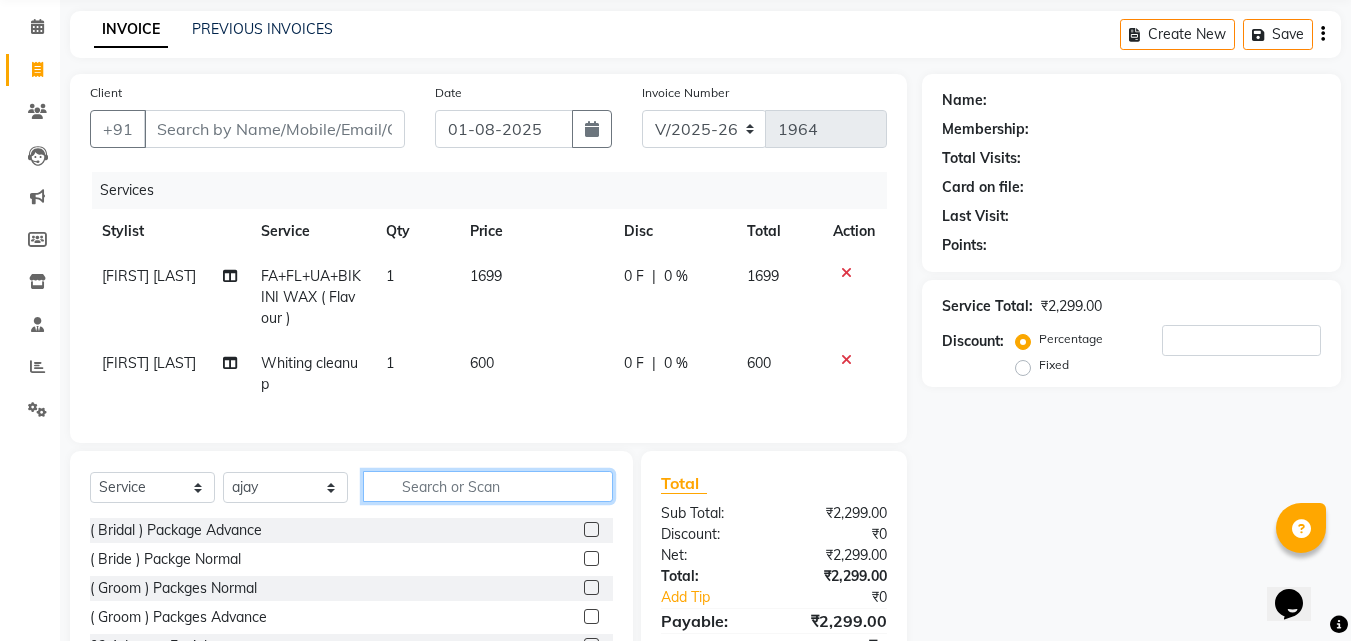 click 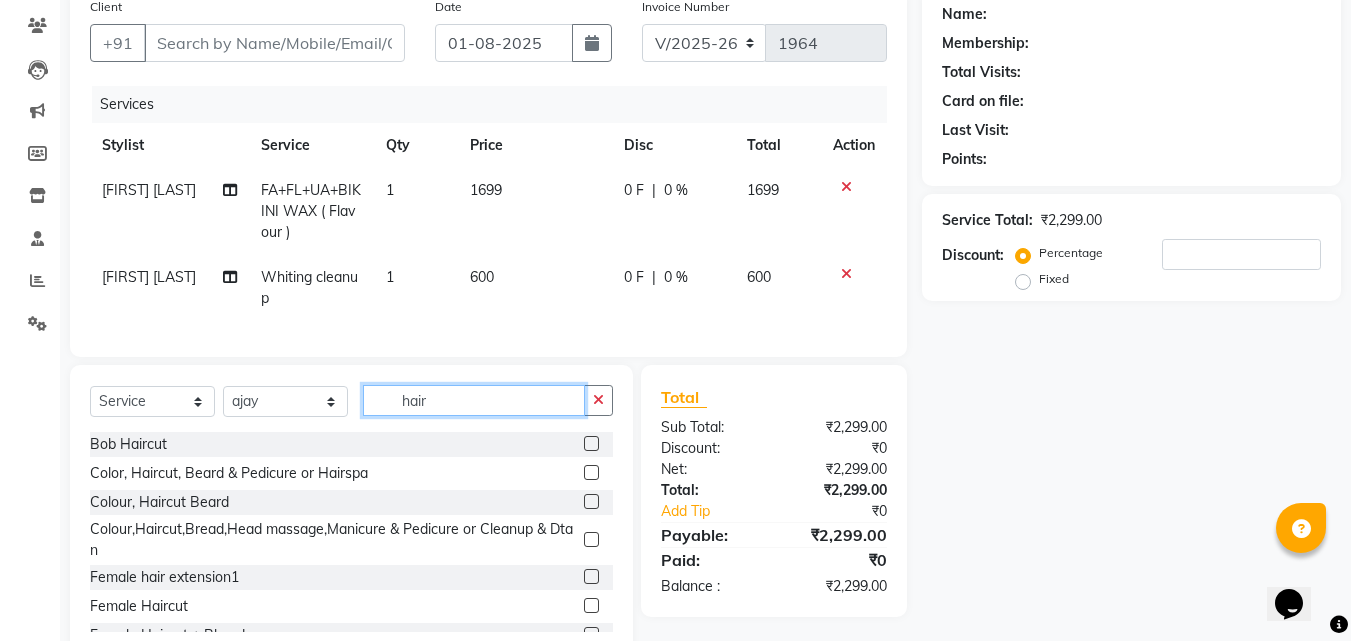scroll, scrollTop: 160, scrollLeft: 0, axis: vertical 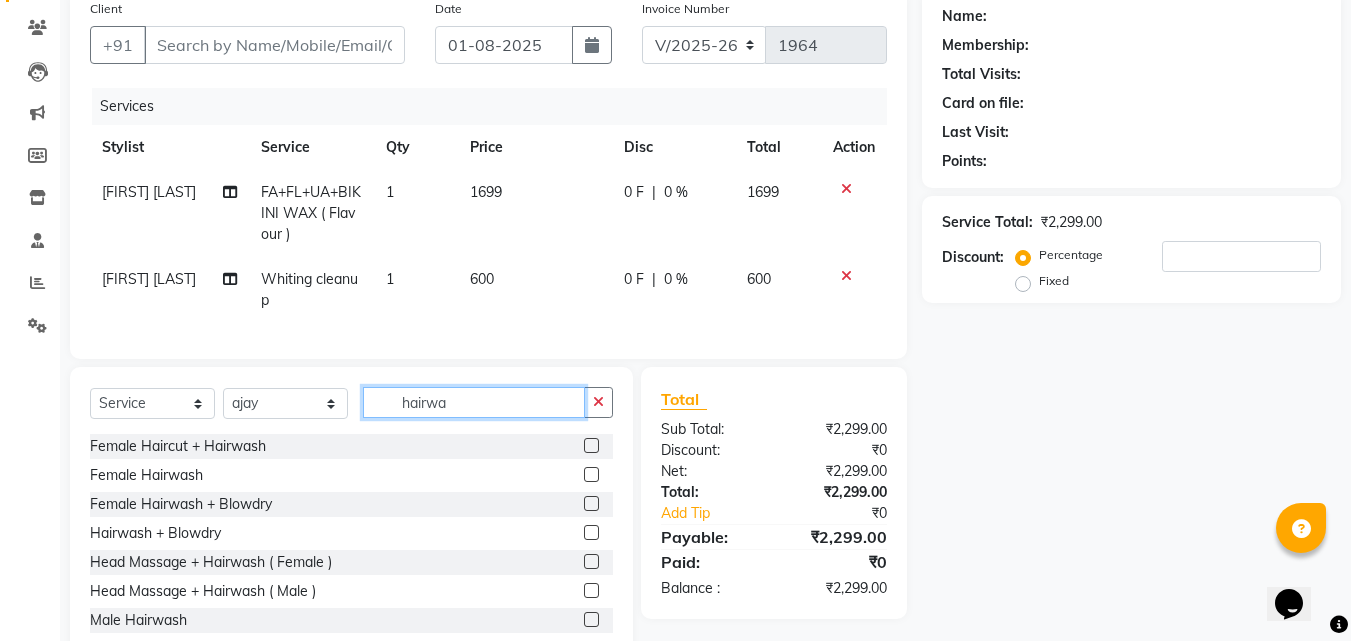 type on "hairwa" 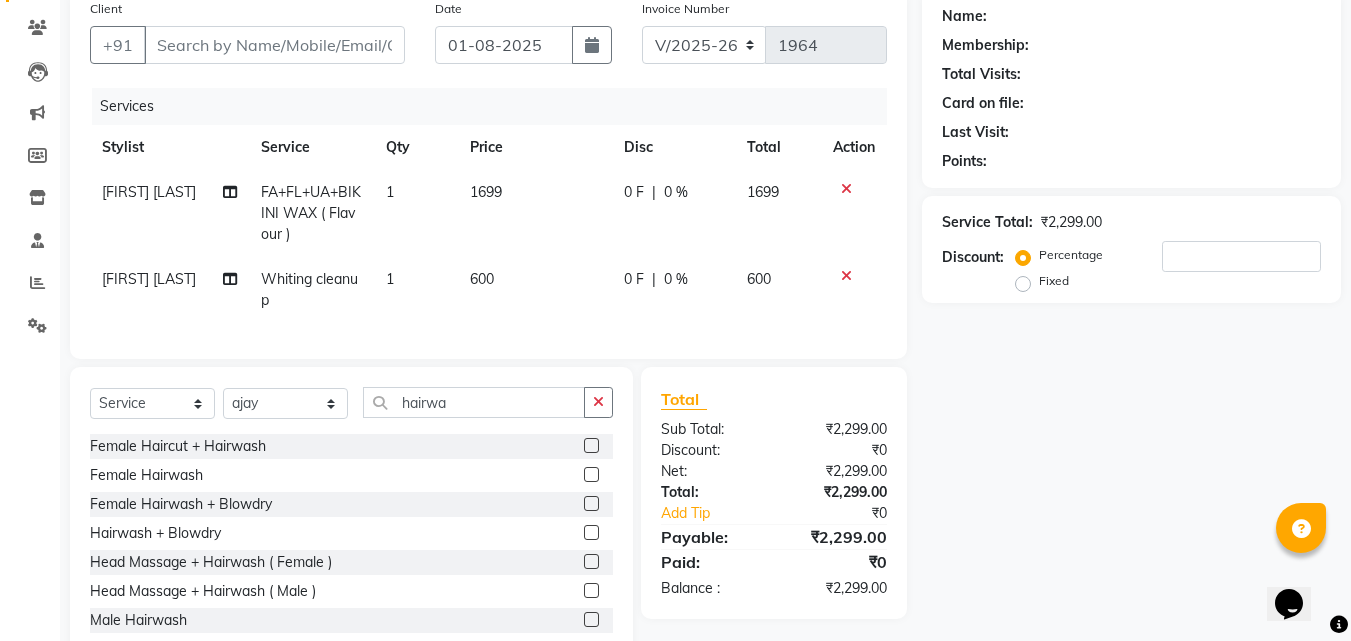 click 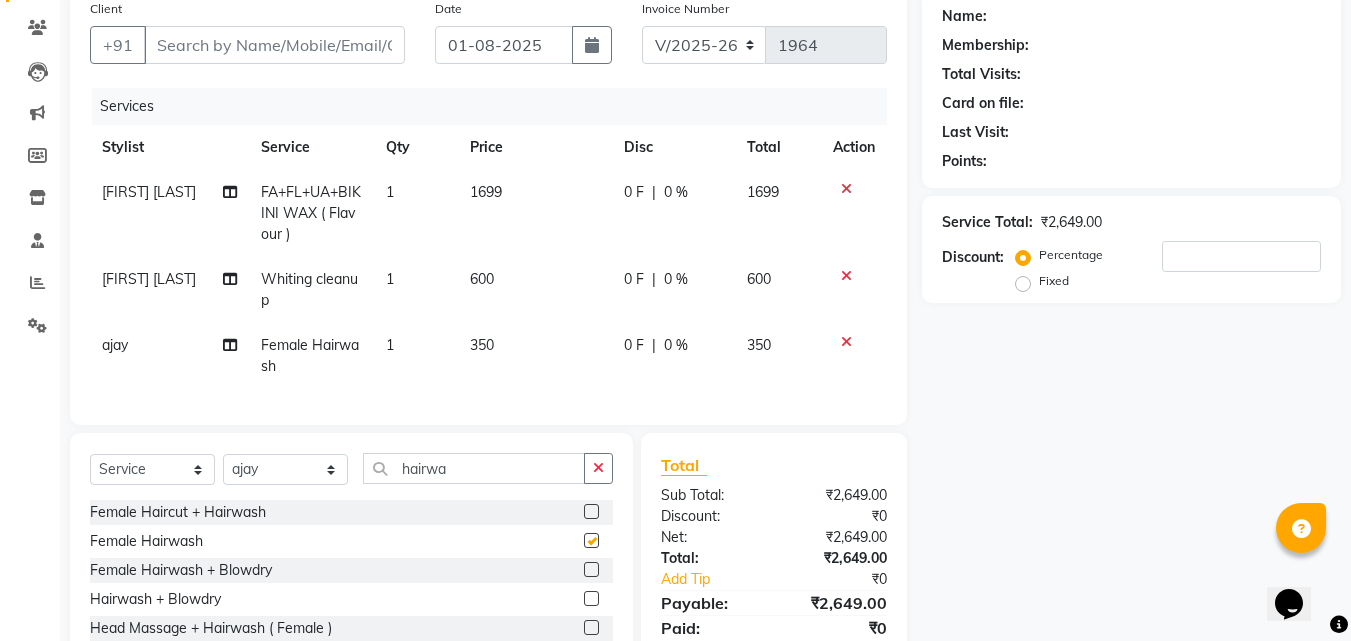 checkbox on "false" 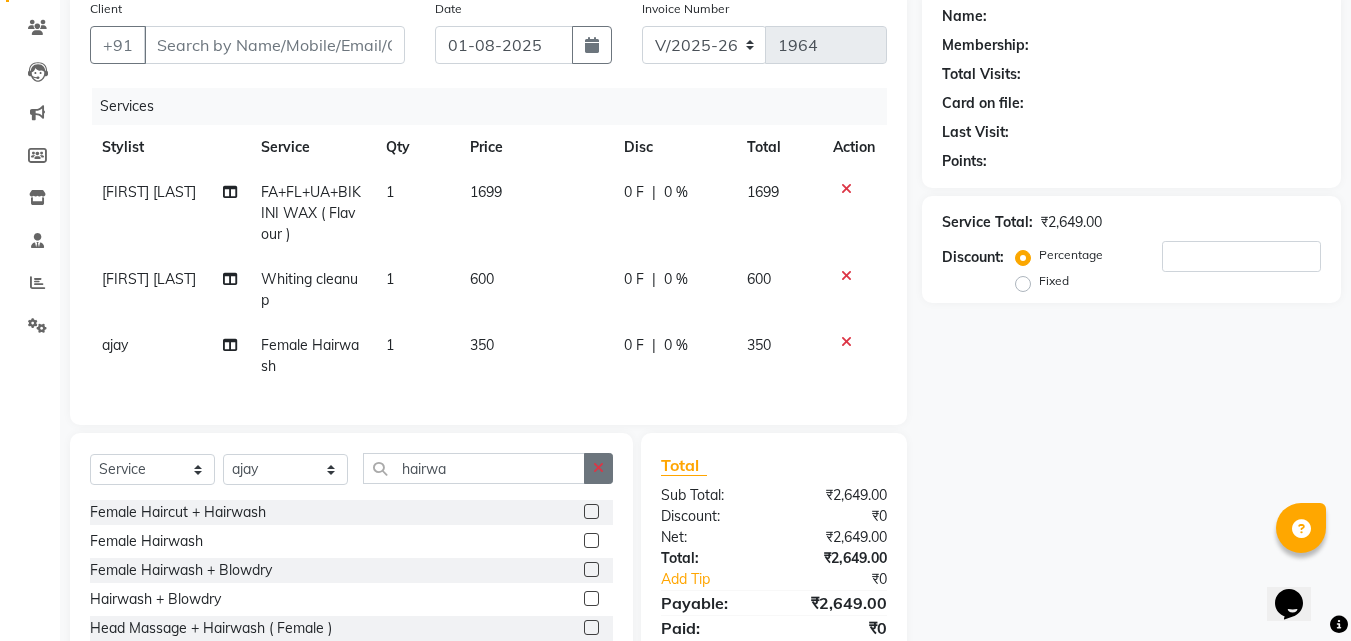 click 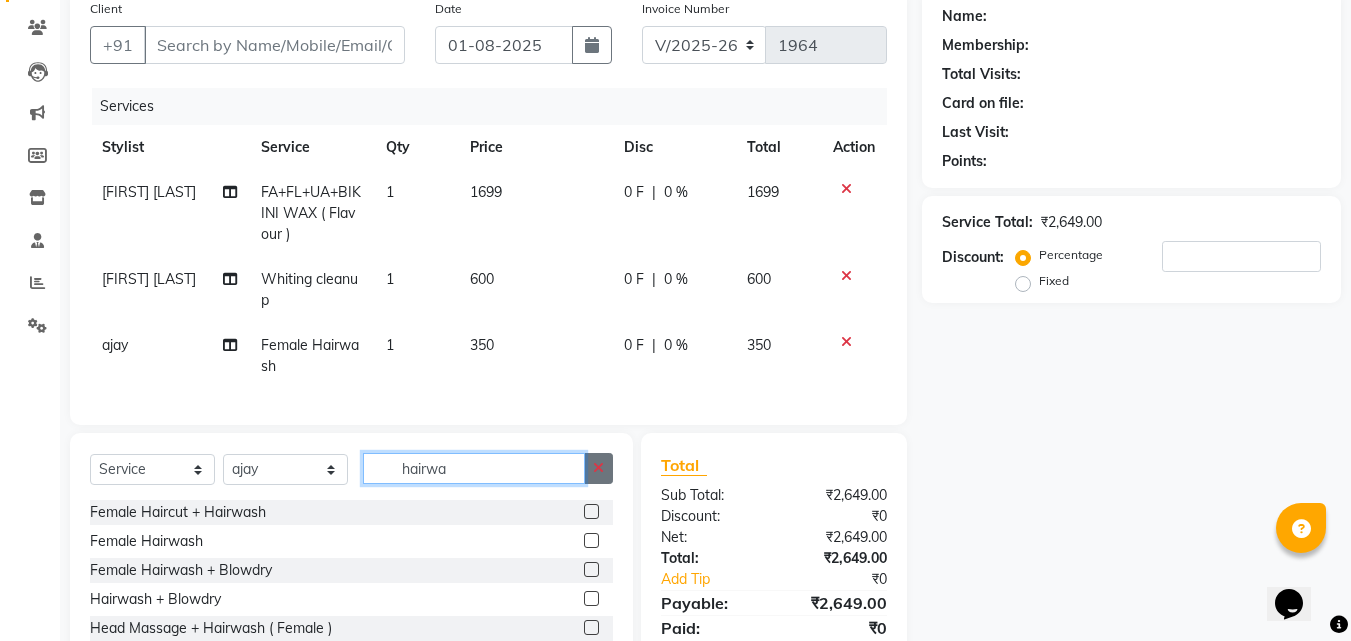 type 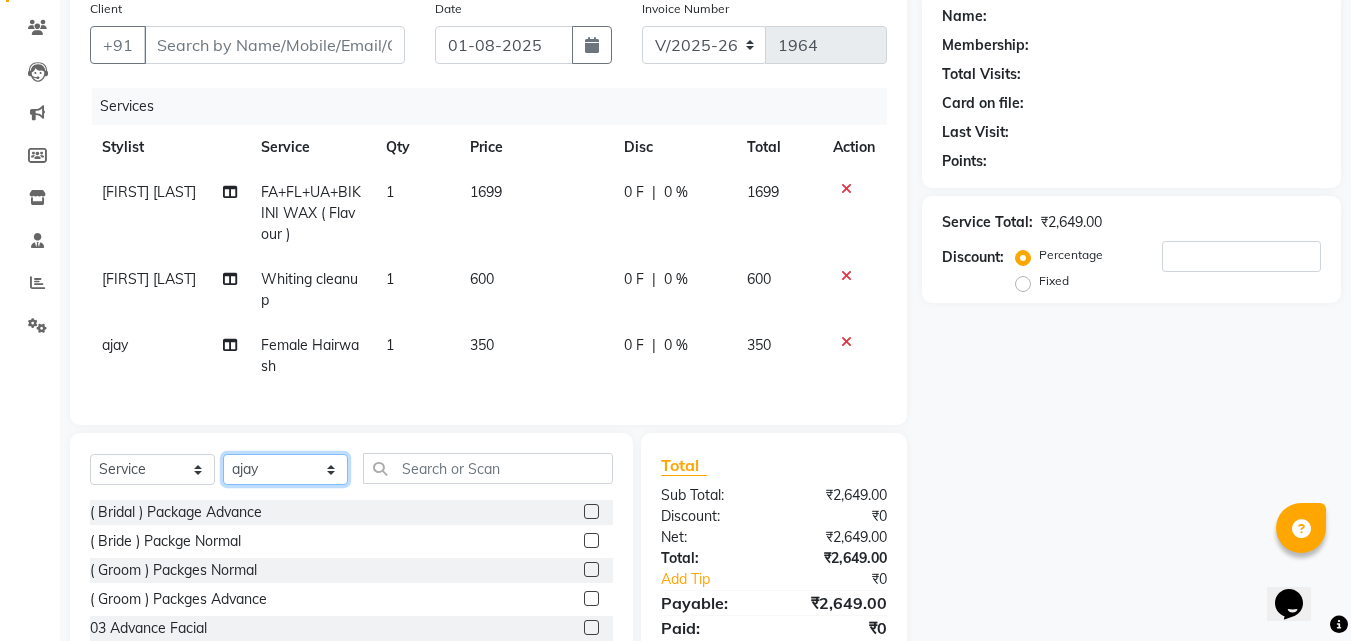 click on "Select Stylist Aarish Qureshi ajay Areeba Hetal  karan Mahima Kelkar Manager Nadeem  Pooja  priya mangr Samiya  Sonam Soni Zeenat Ansari" 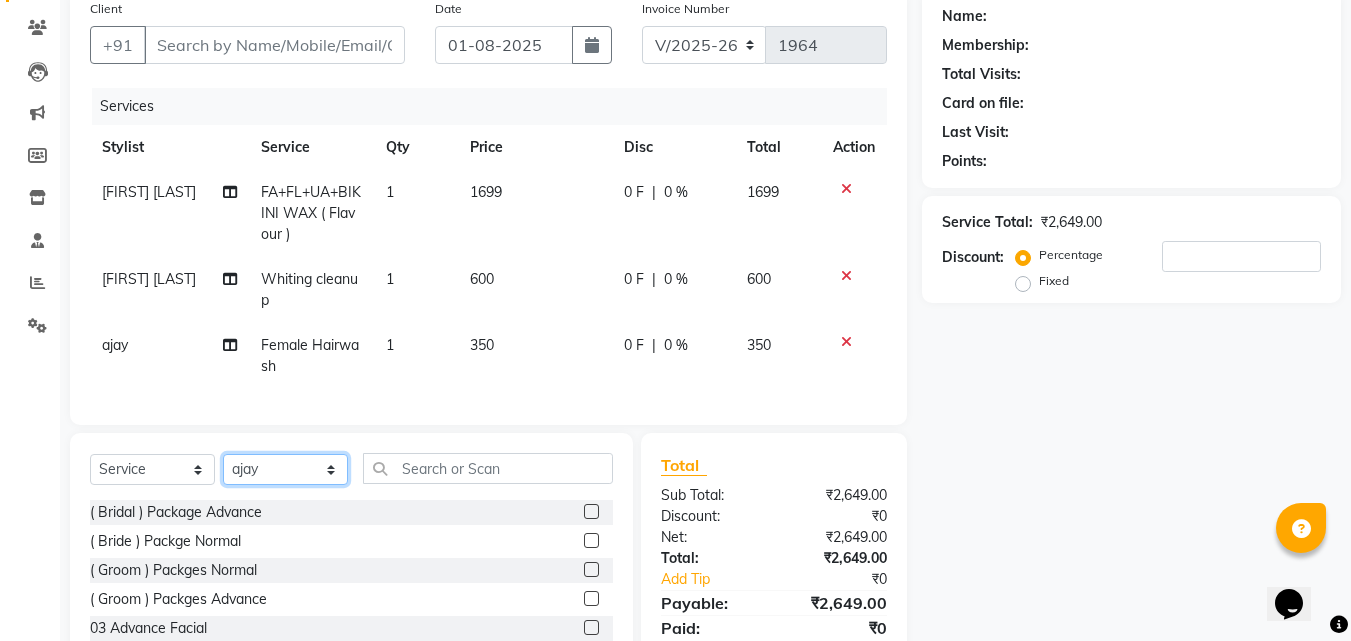 select on "68275" 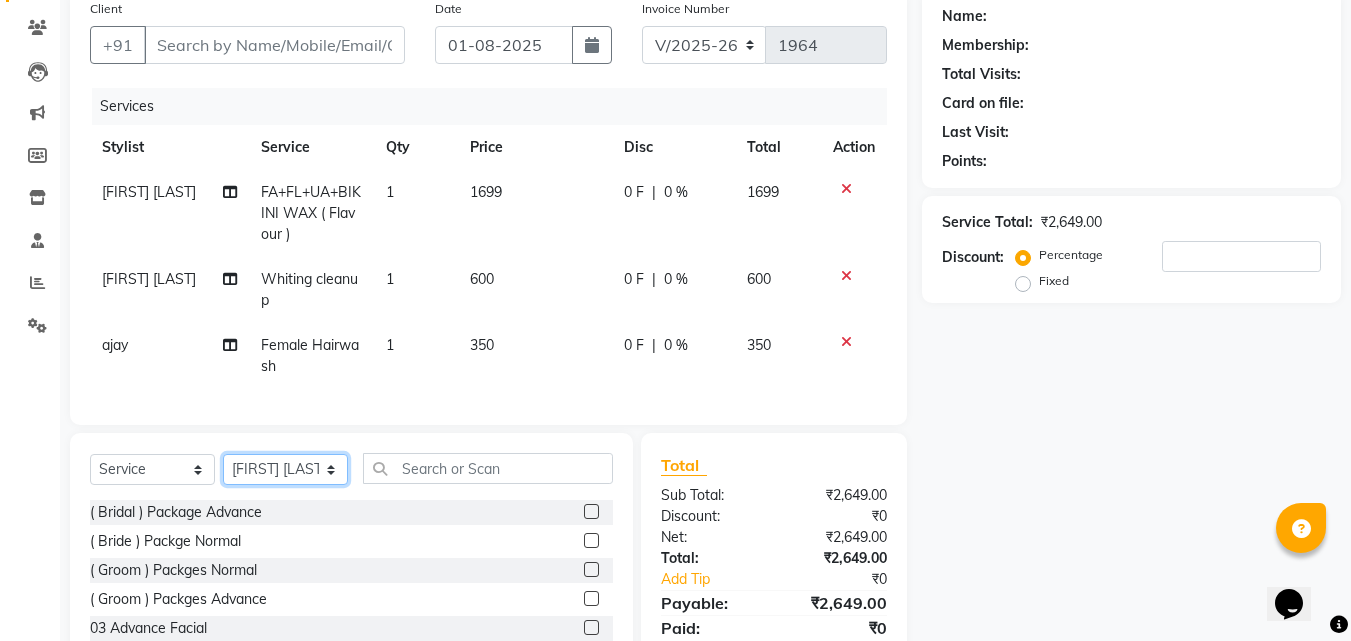 click on "Select Stylist Aarish Qureshi ajay Areeba Hetal  karan Mahima Kelkar Manager Nadeem  Pooja  priya mangr Samiya  Sonam Soni Zeenat Ansari" 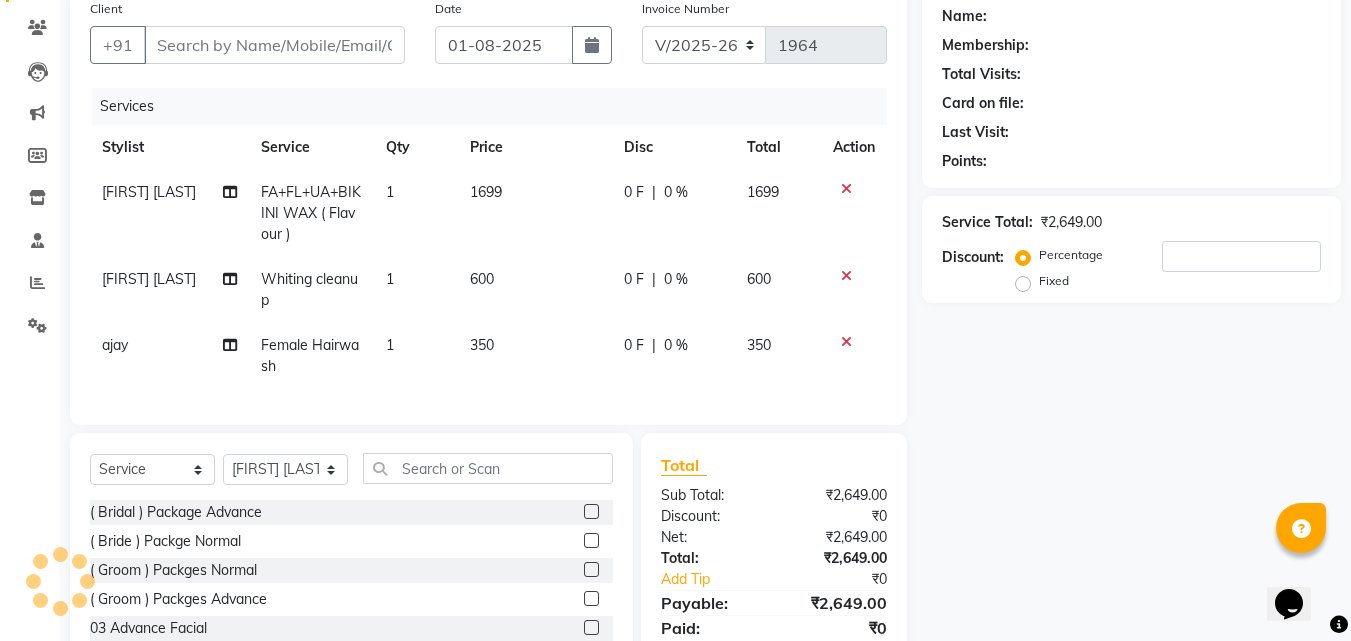 click on "1699" 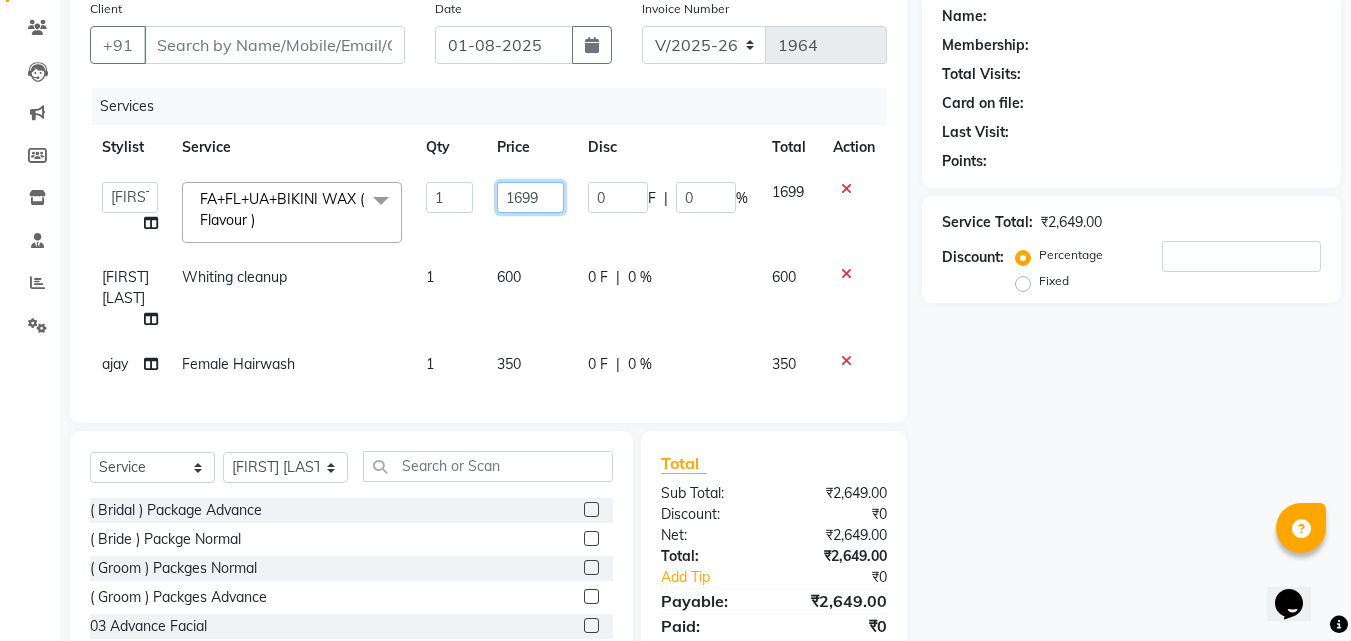 click on "1699" 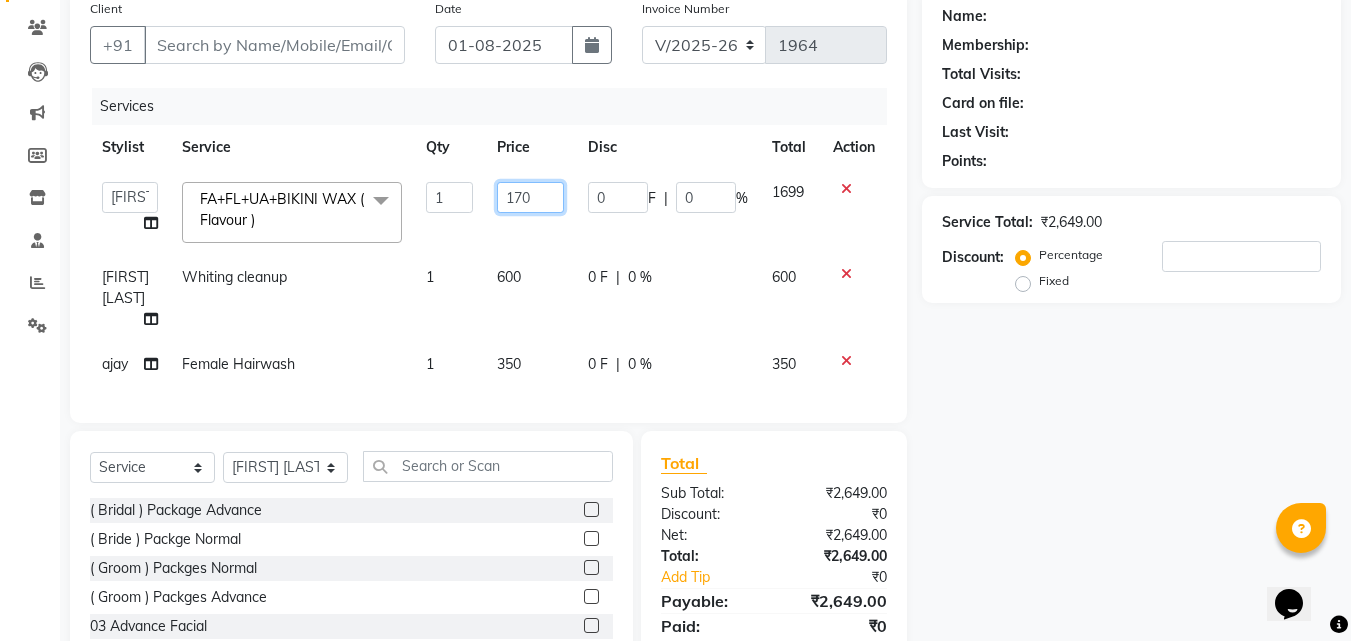 type on "1700" 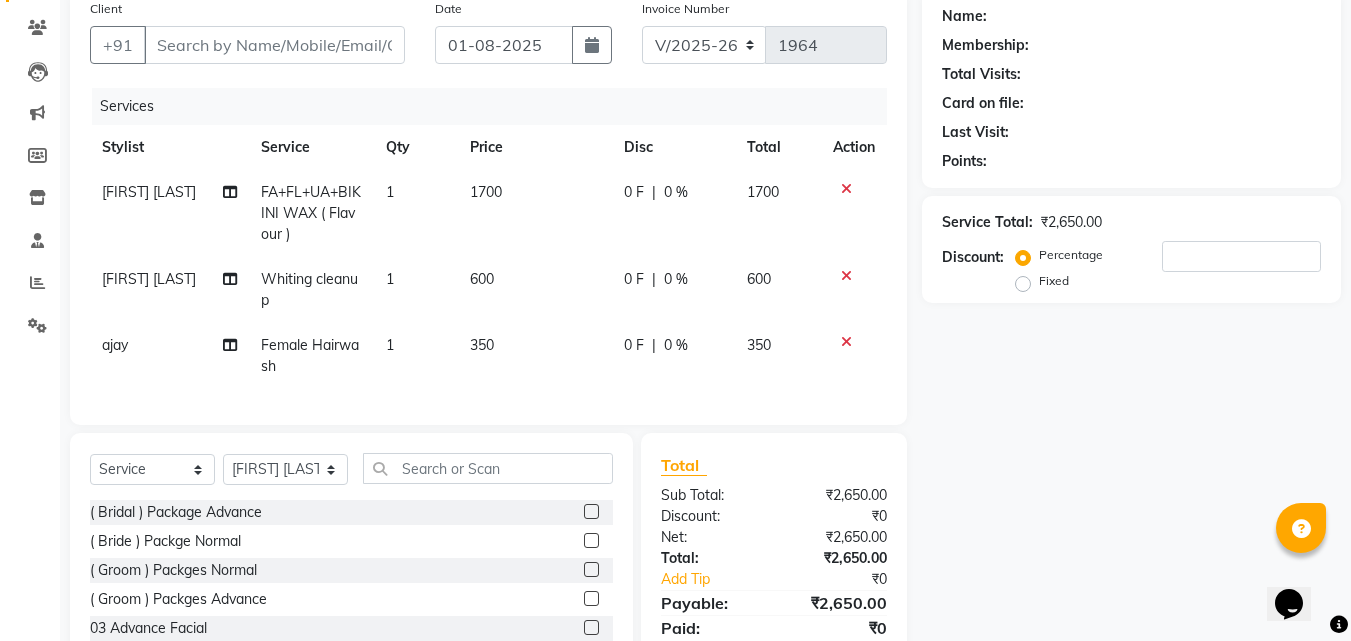 click on "1700" 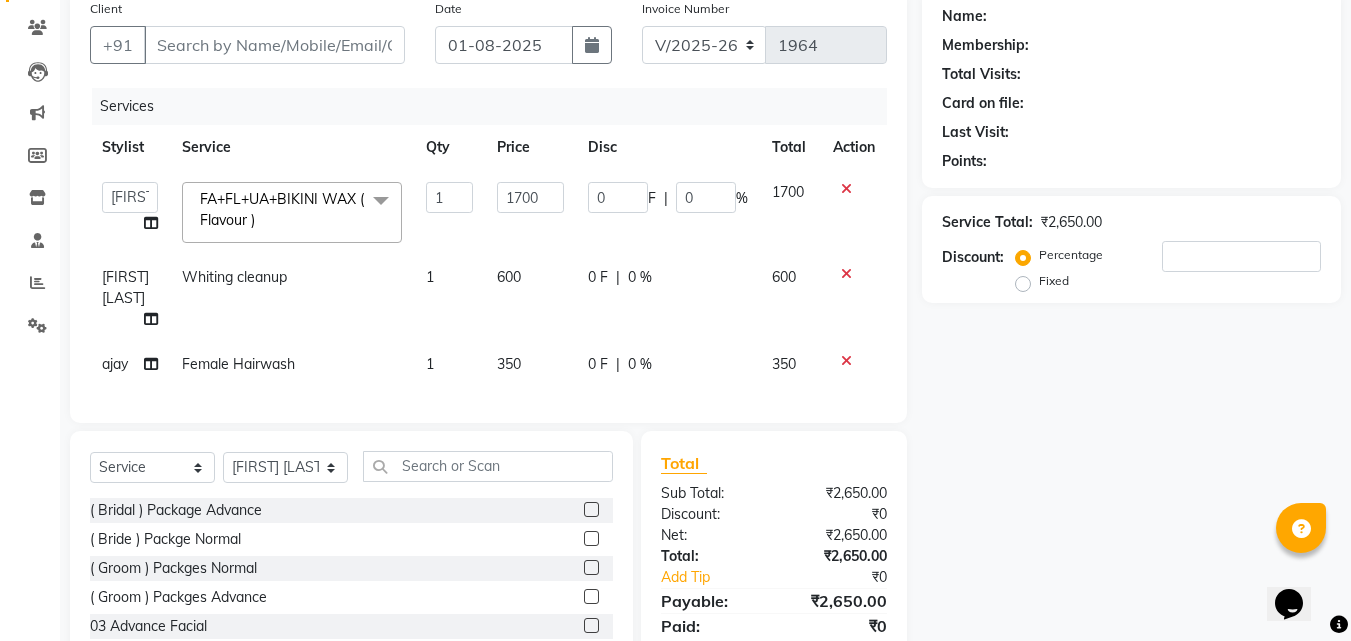 click on "1700" 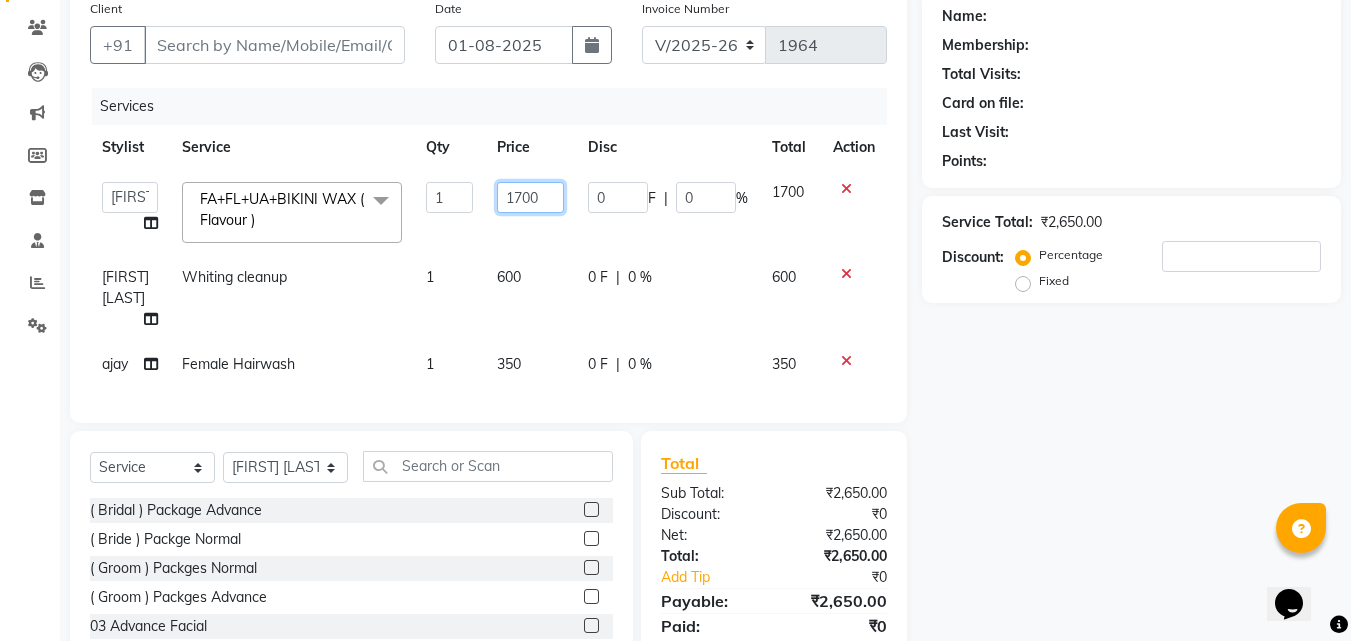drag, startPoint x: 540, startPoint y: 201, endPoint x: 476, endPoint y: 259, distance: 86.37129 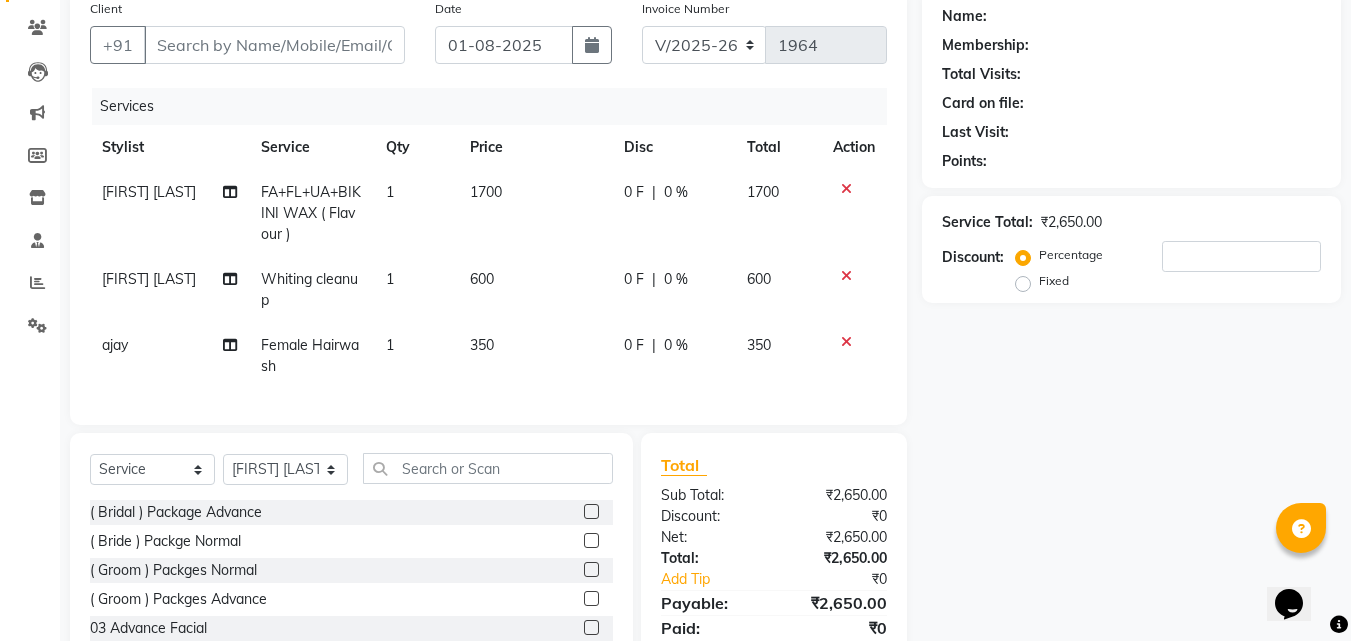 click on "1700" 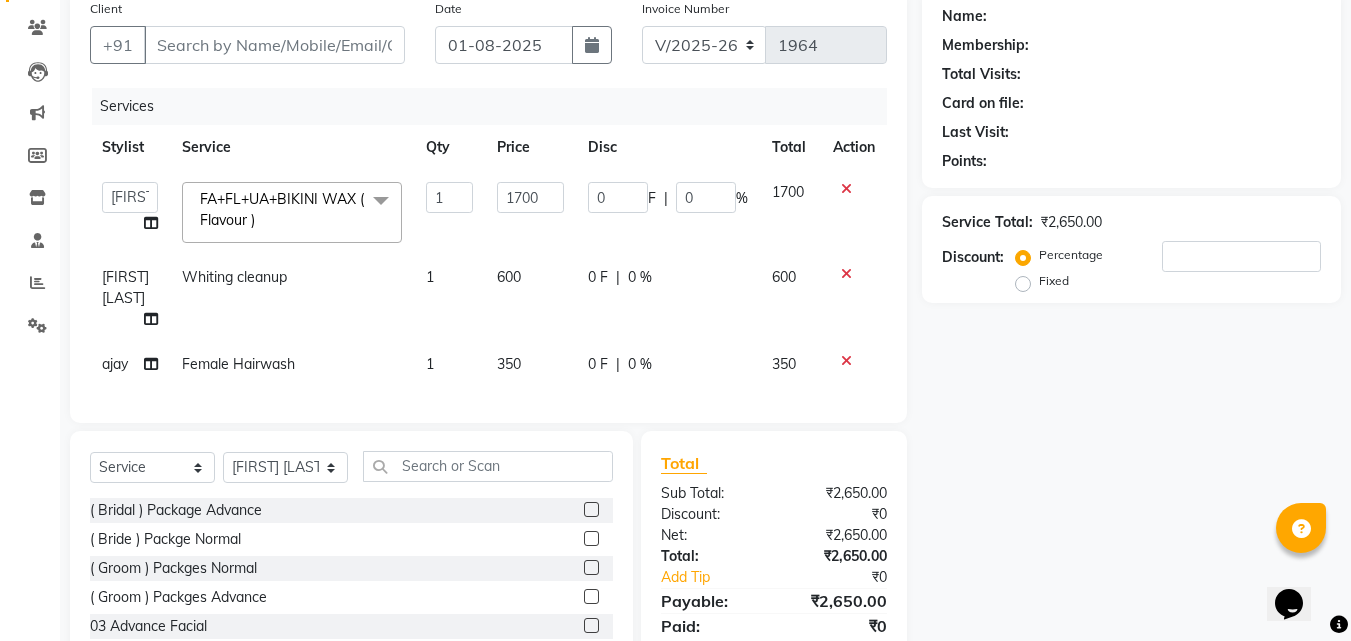 click on "1700" 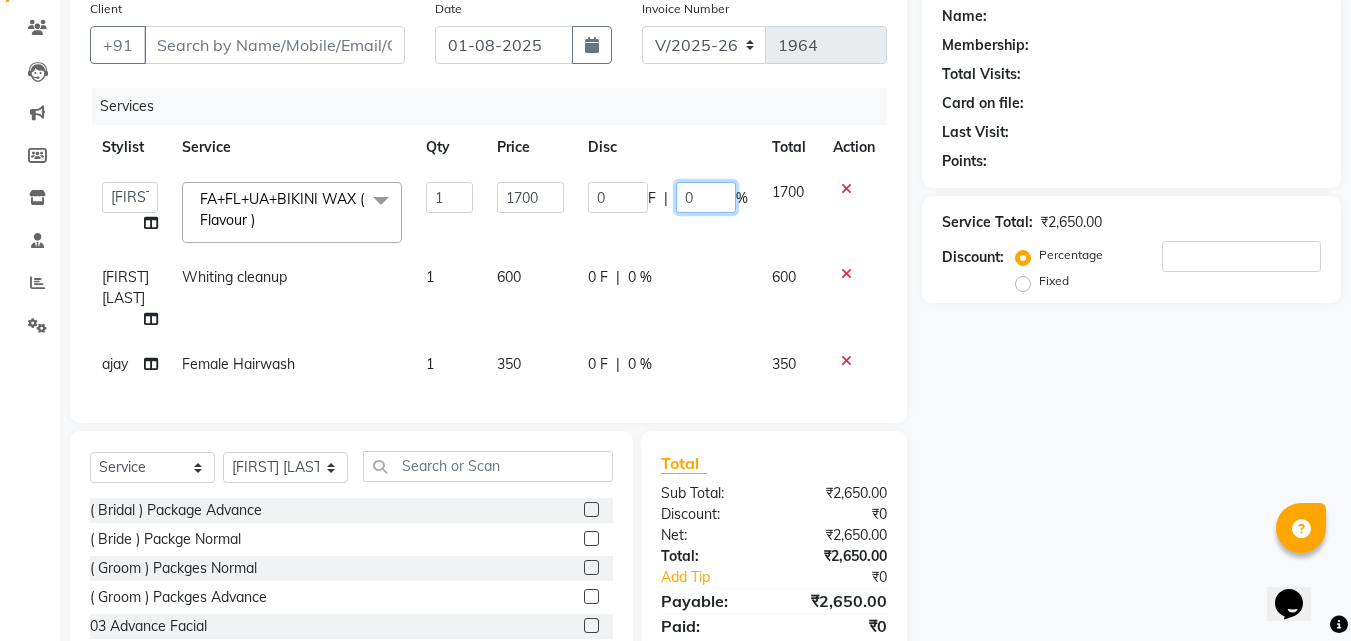 click on "0" 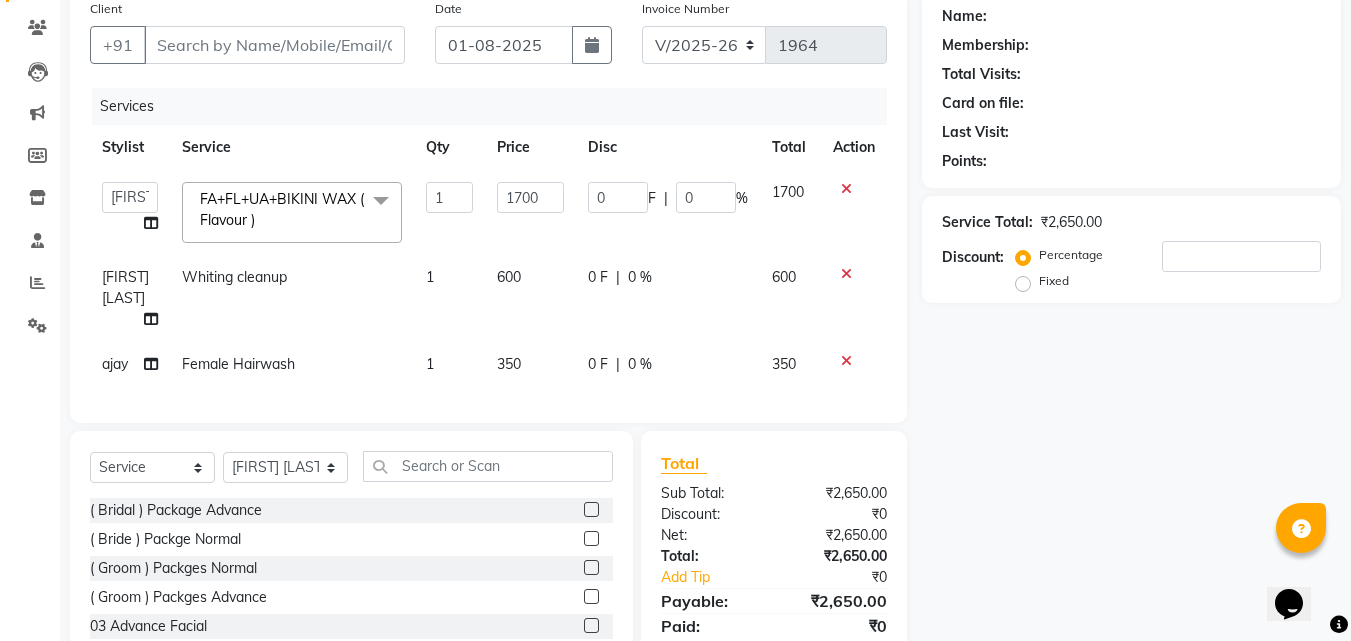 click on "0 F | 0 %" 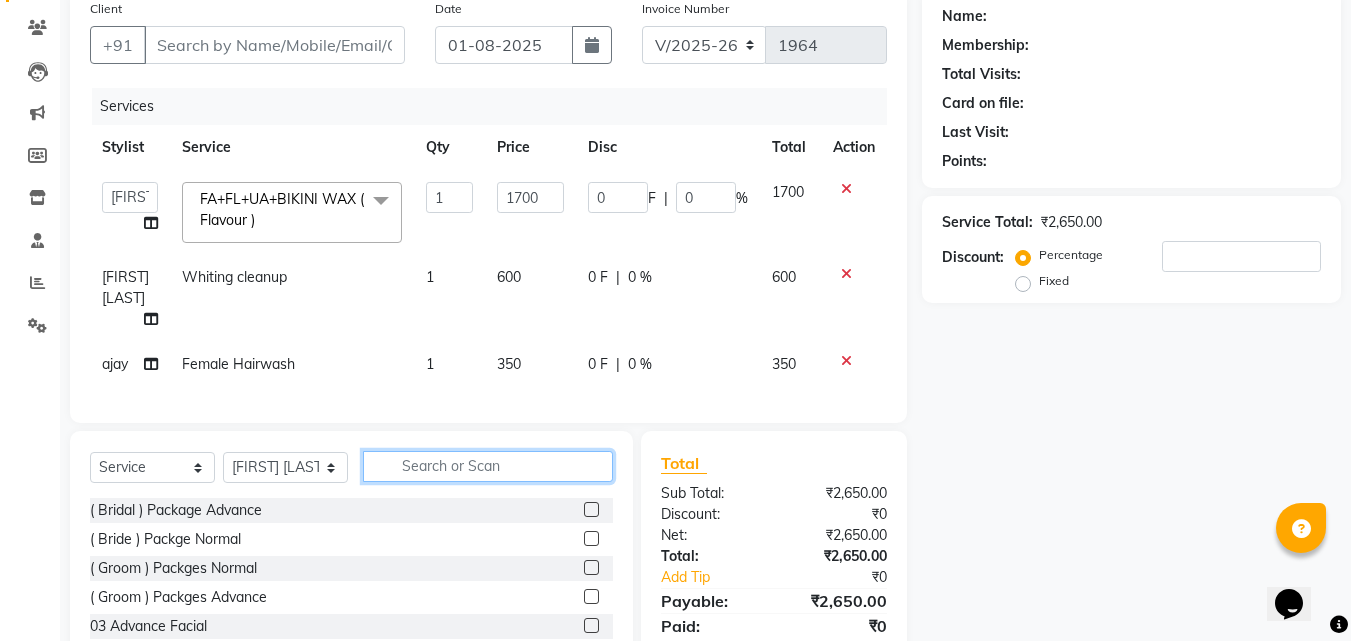 click 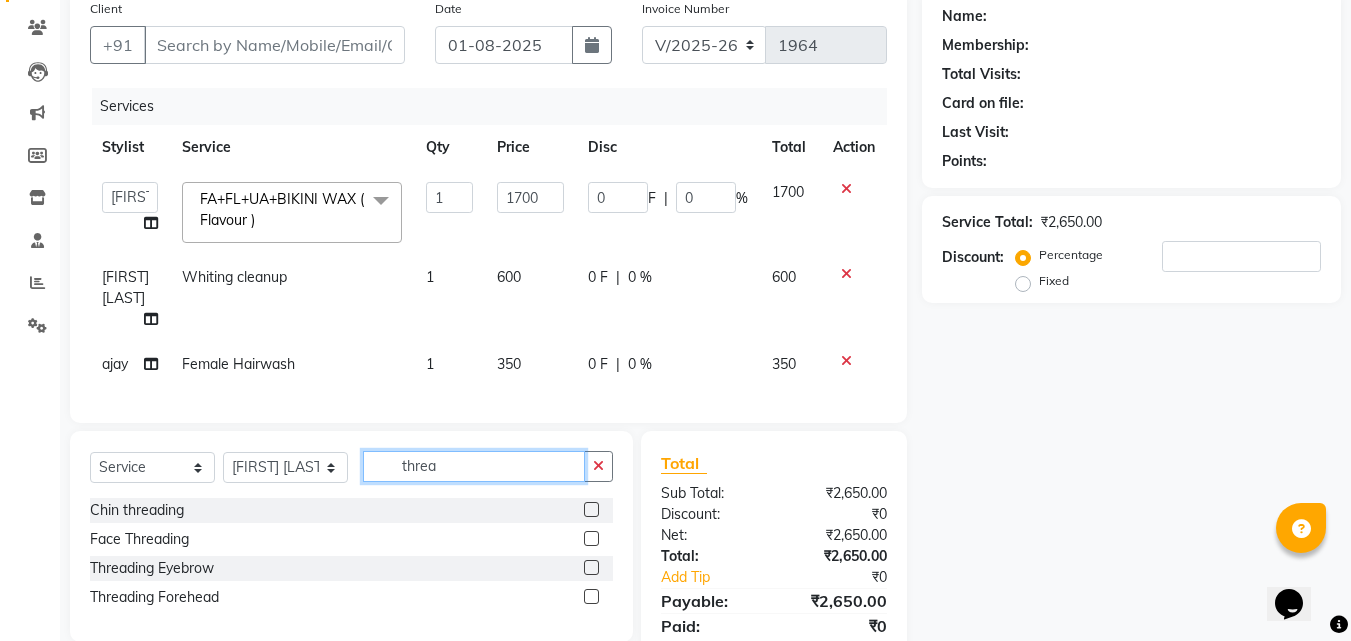 type on "threa" 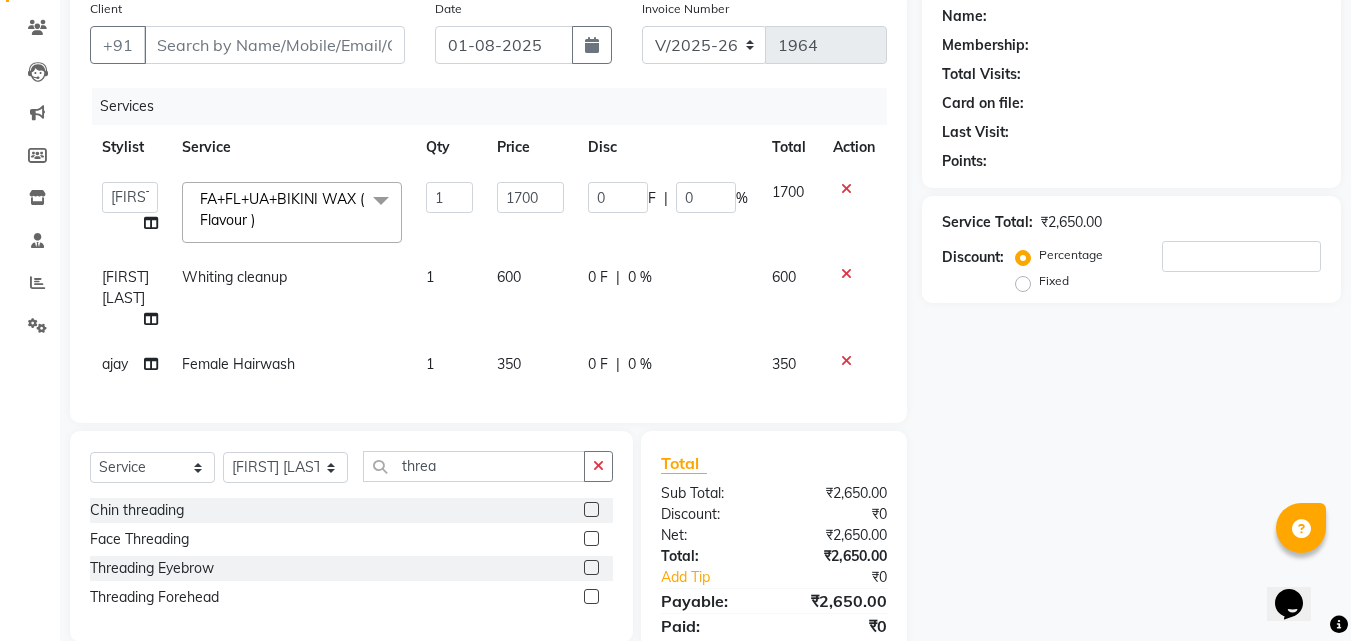 click 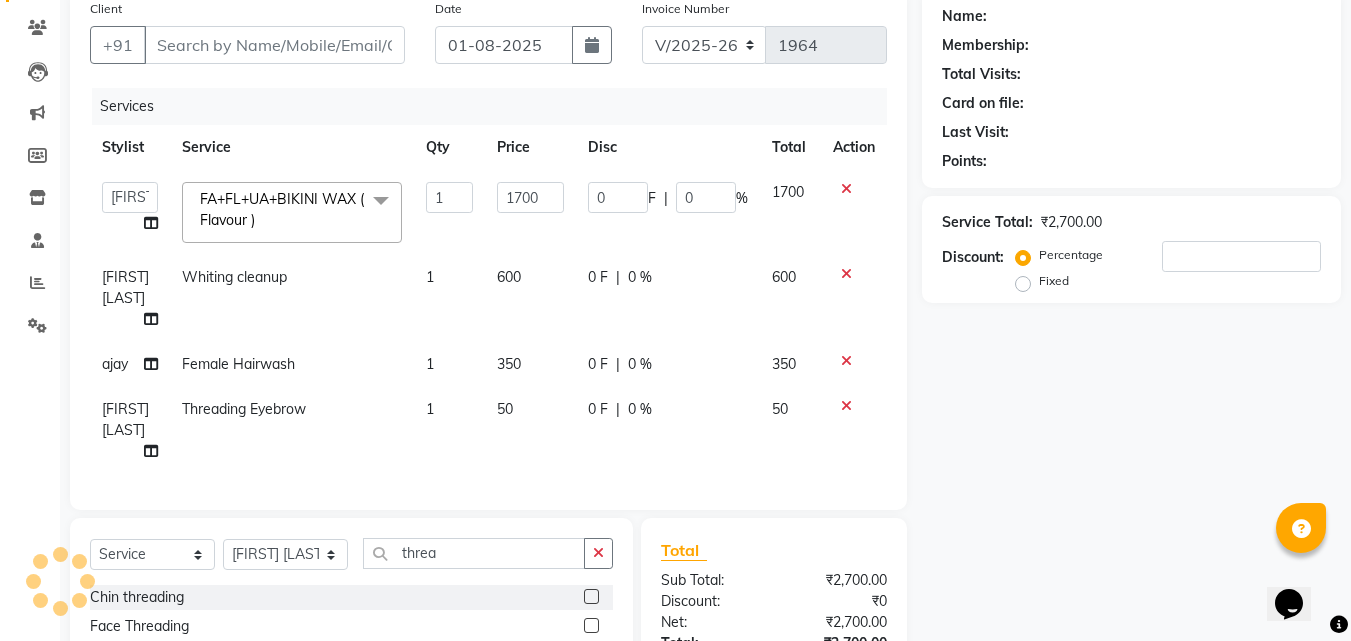 checkbox on "false" 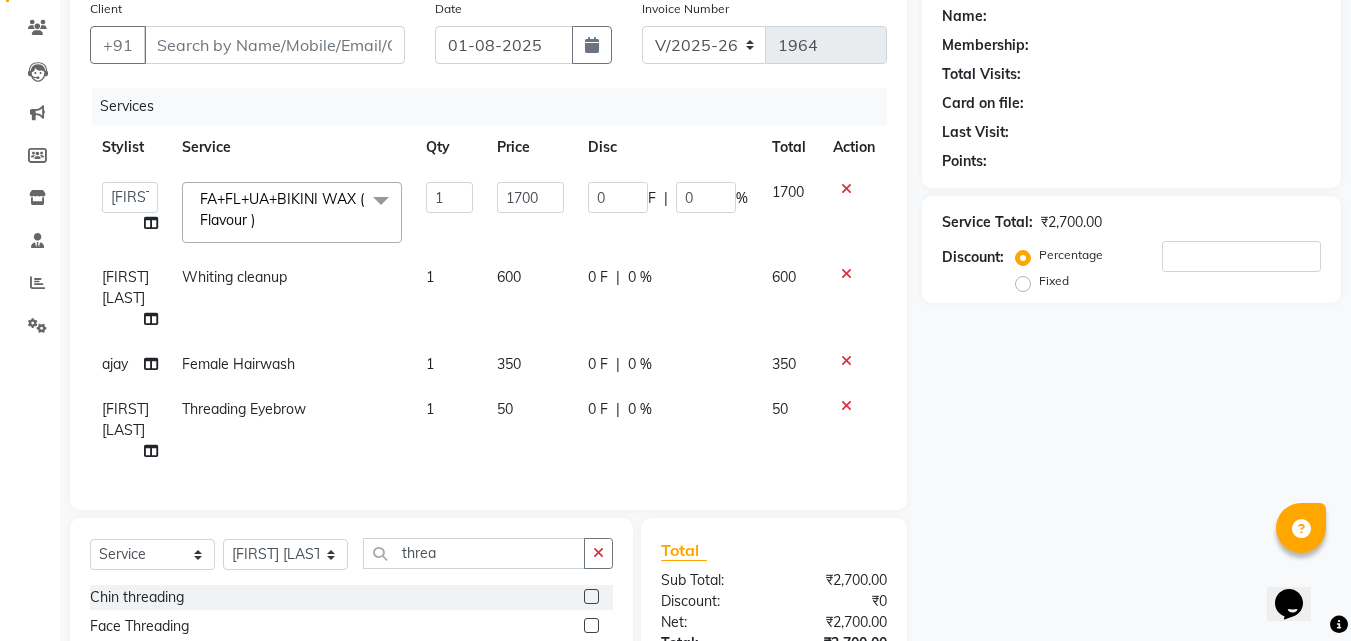 click on "50" 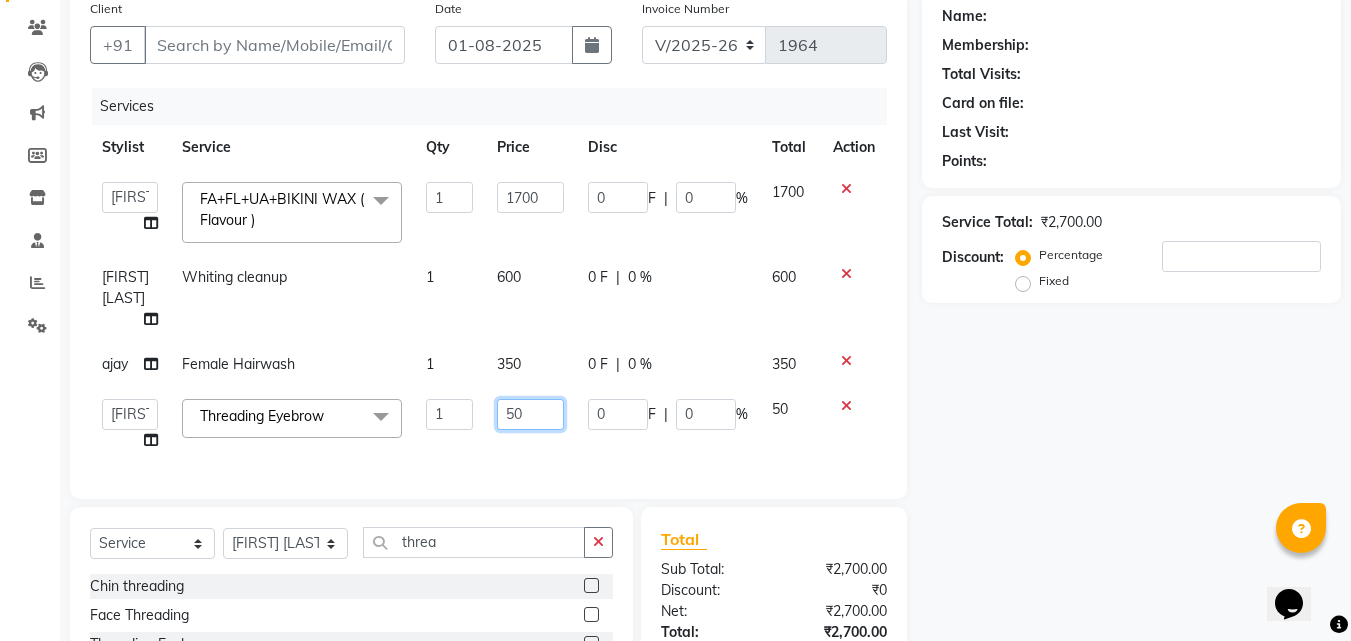 click on "50" 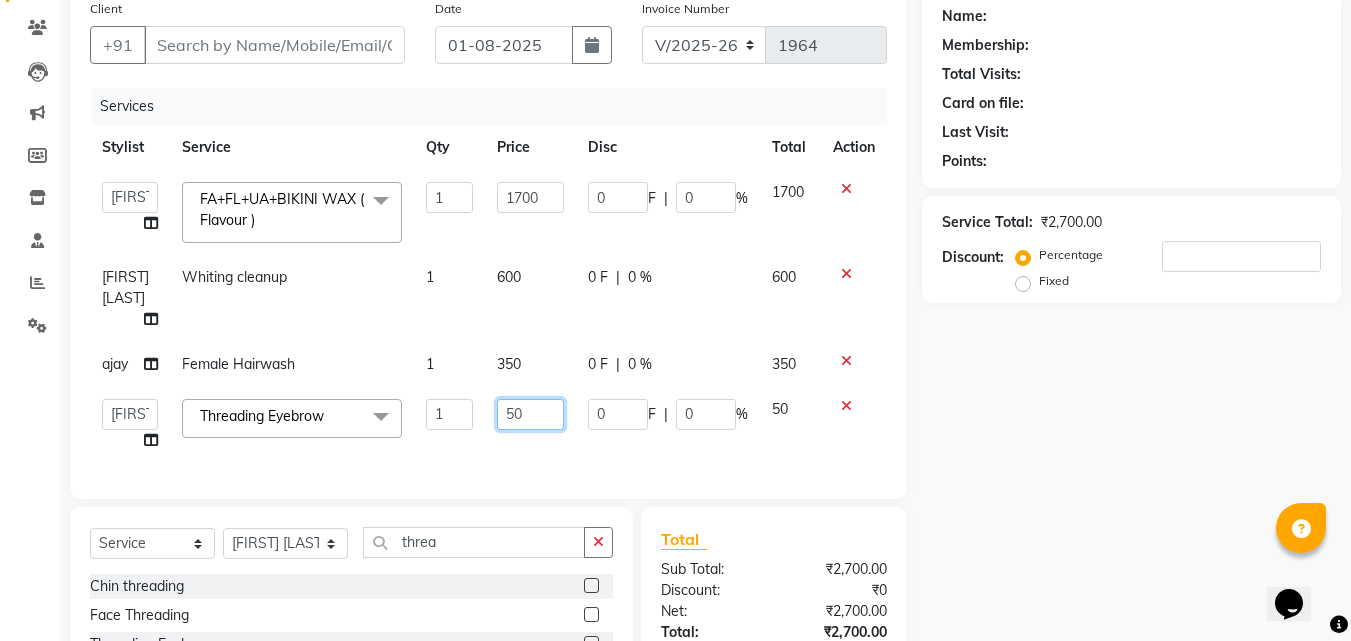 type on "5" 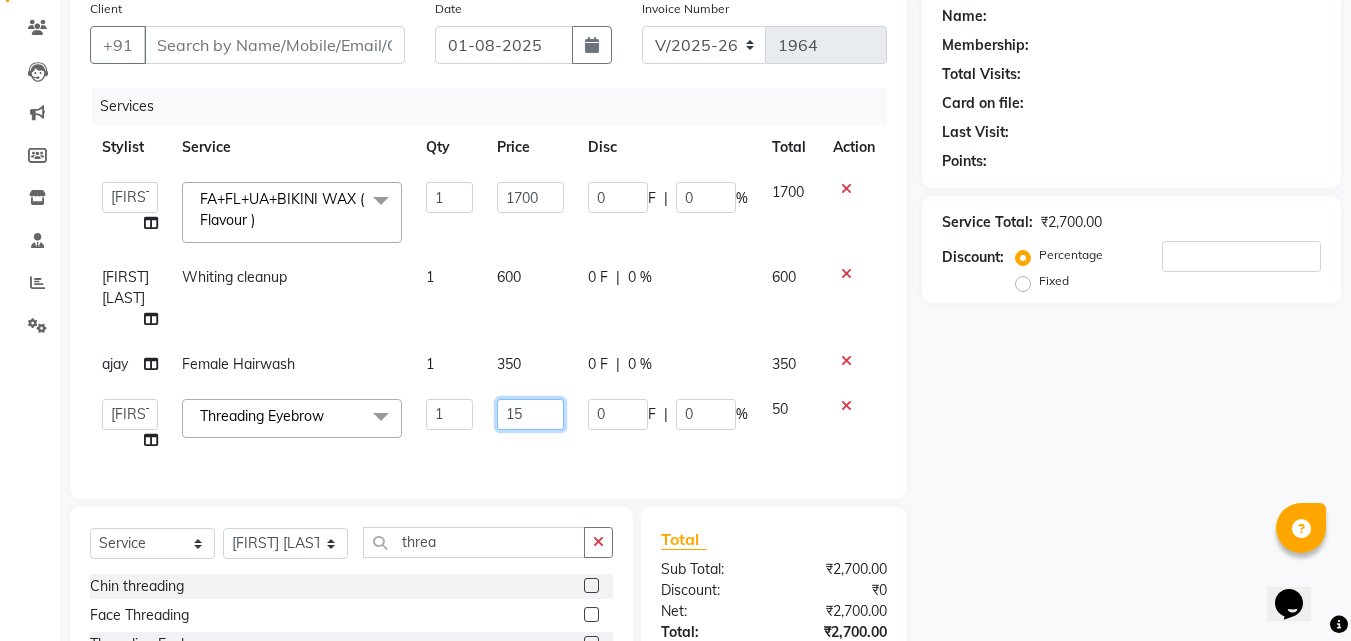 type on "150" 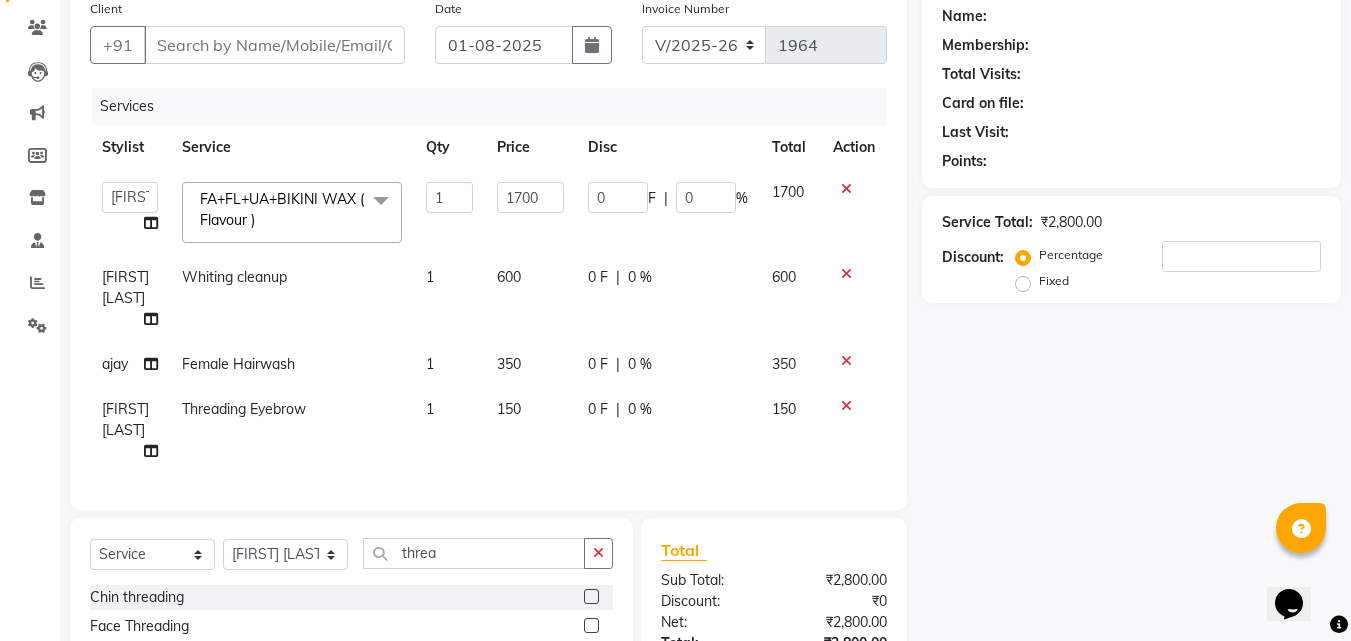 click on "150" 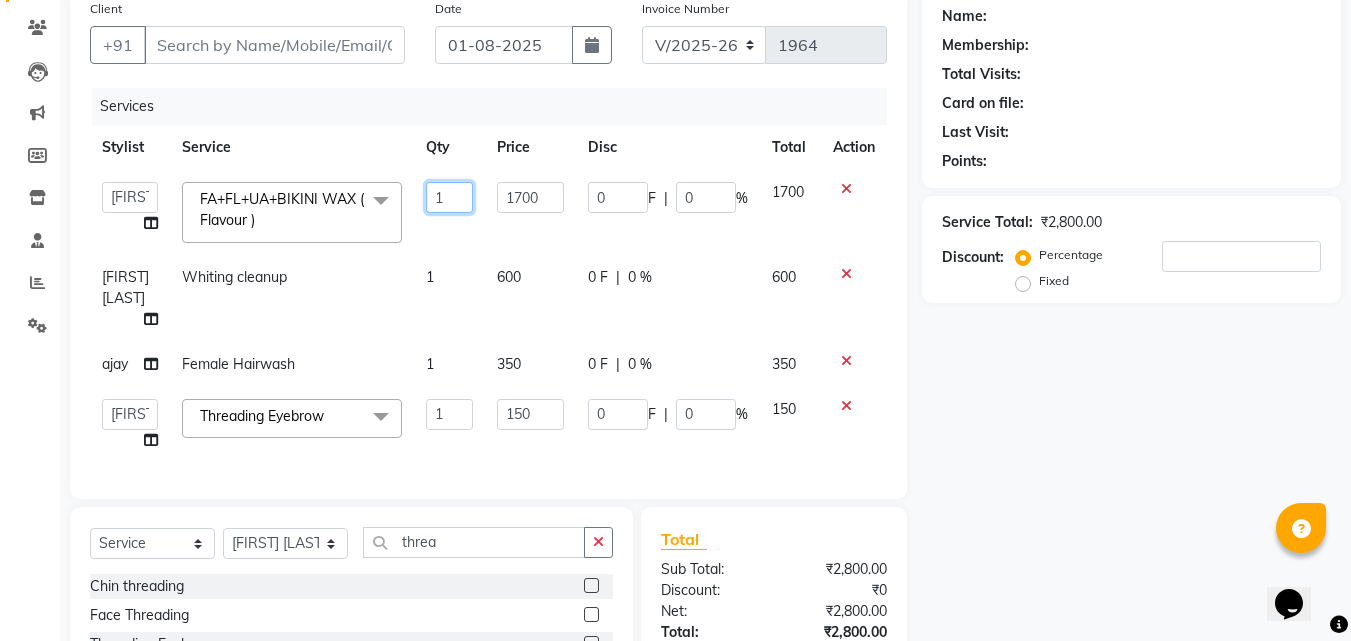 click on "1" 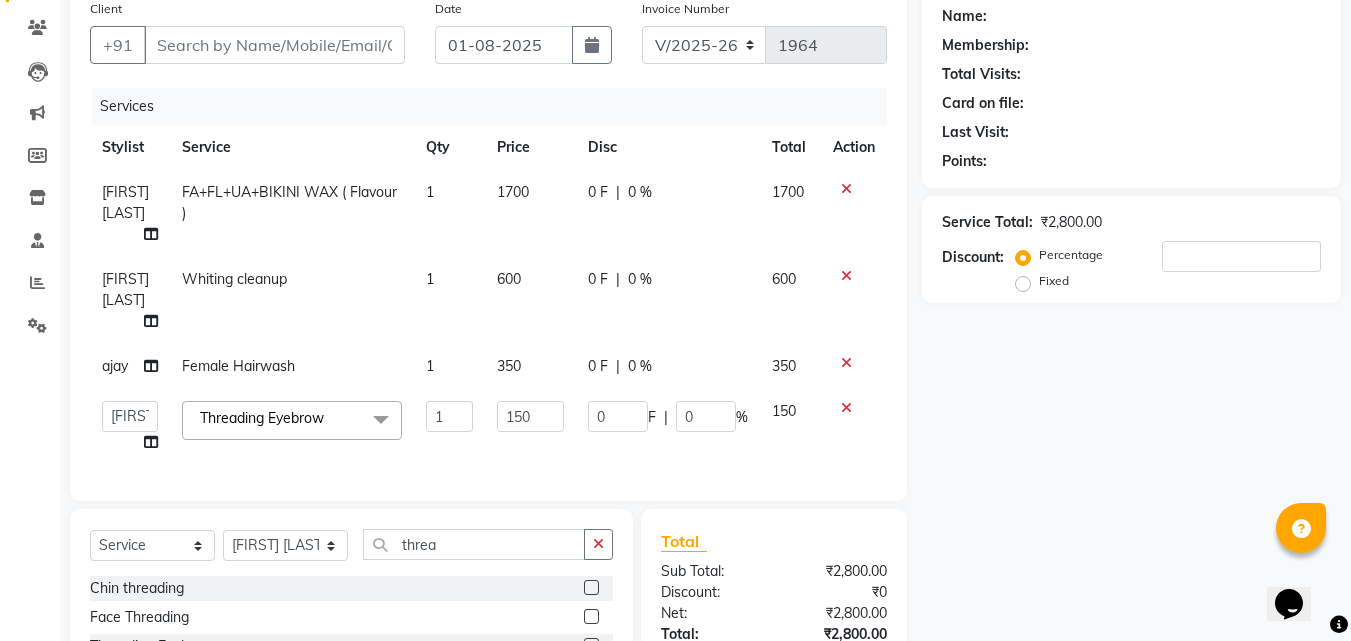 click on "1" 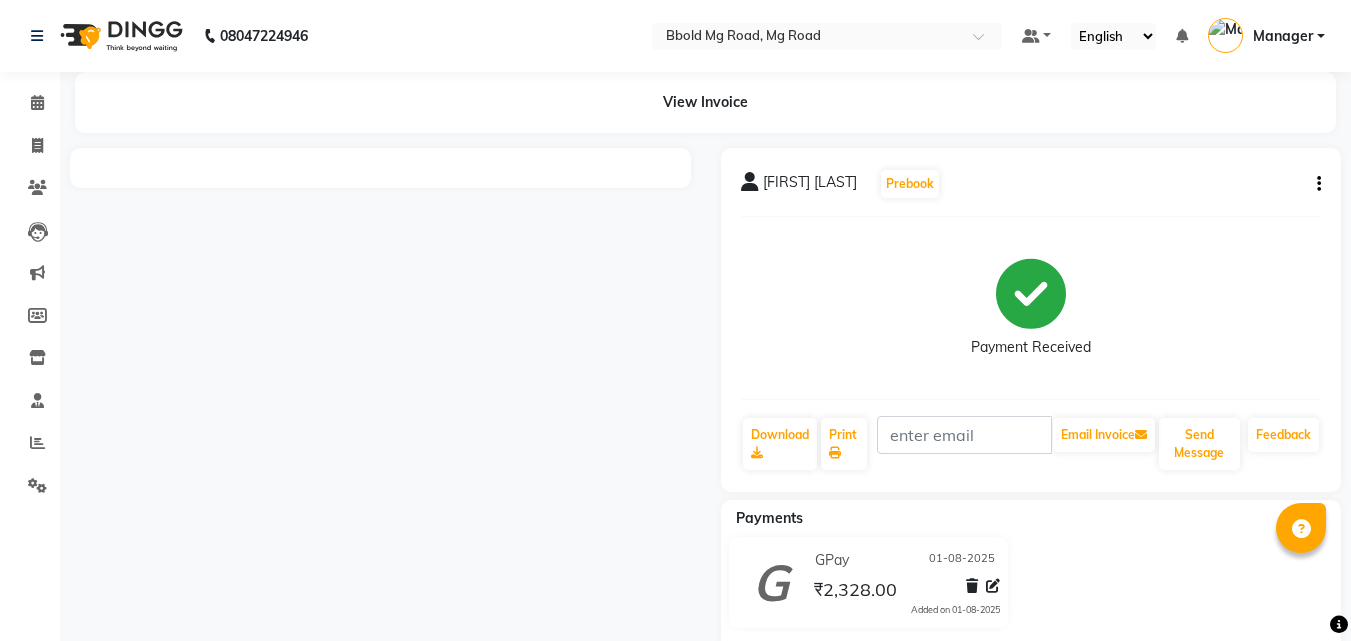 scroll, scrollTop: 0, scrollLeft: 0, axis: both 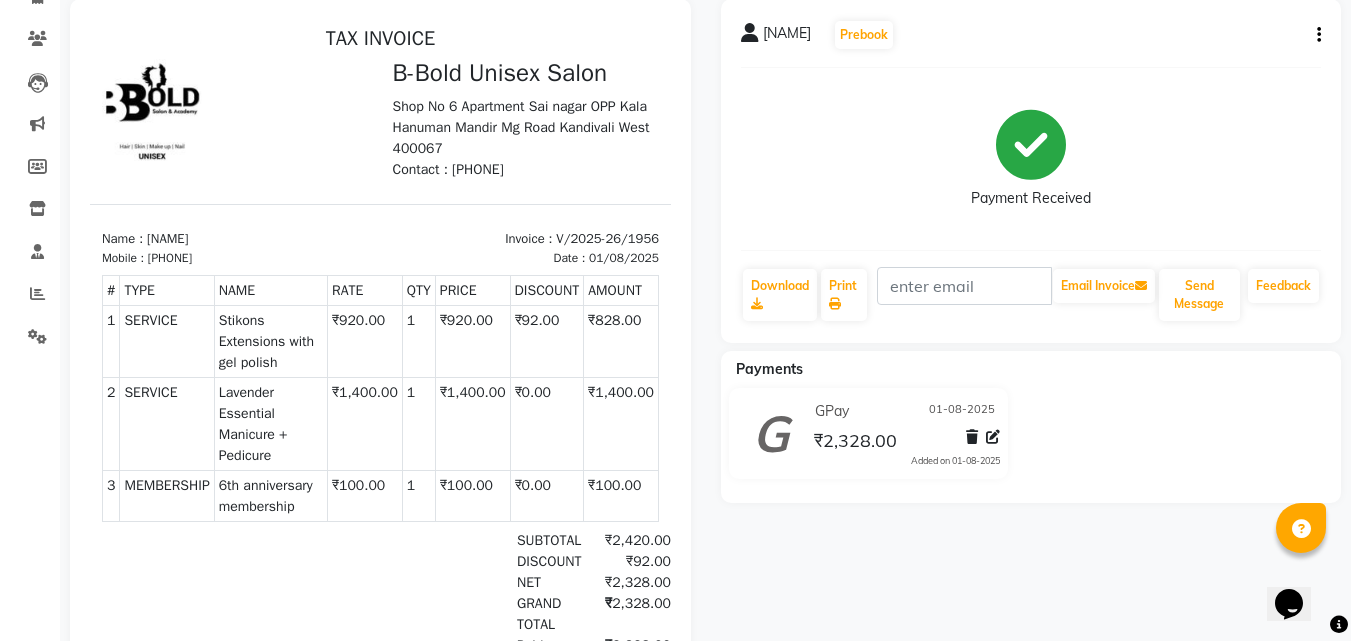 click 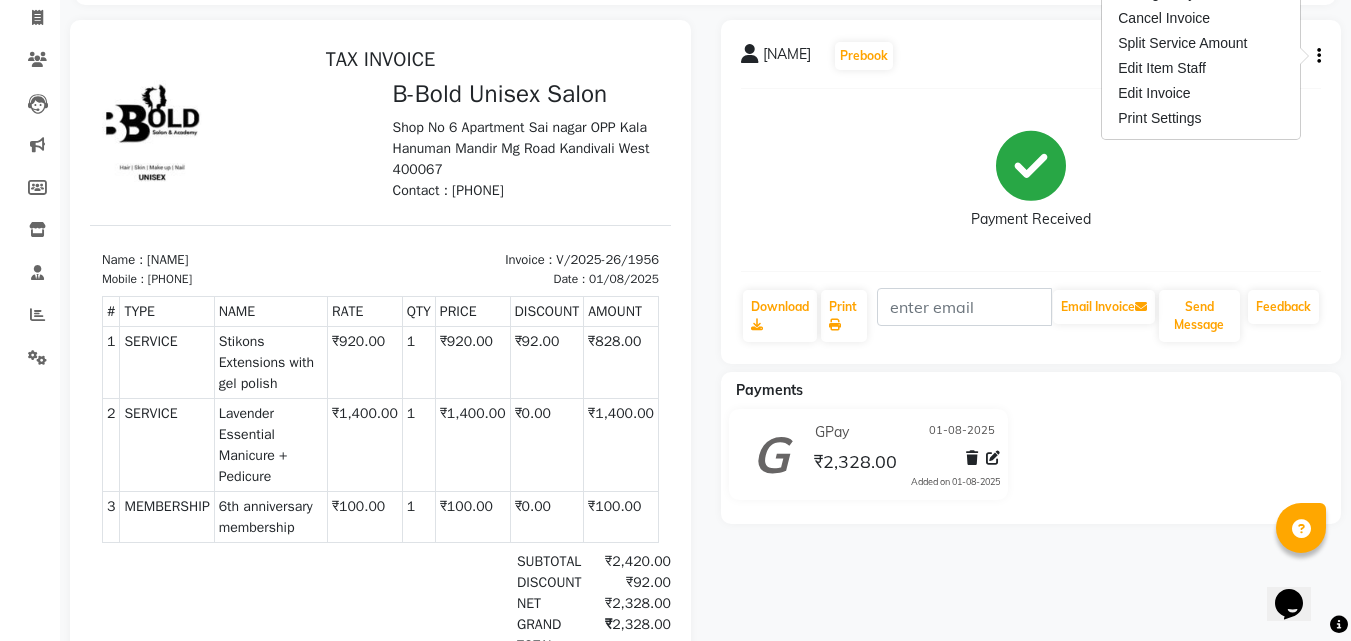 scroll, scrollTop: 118, scrollLeft: 0, axis: vertical 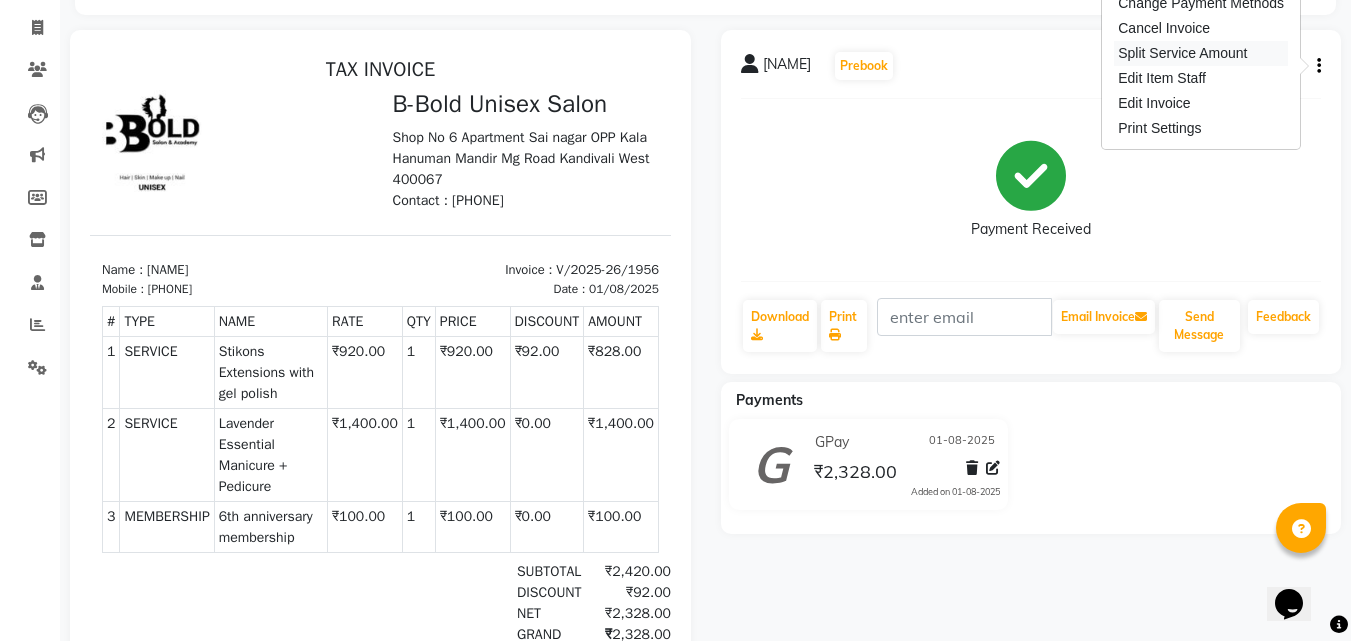 click on "Split Service Amount" at bounding box center (1201, 53) 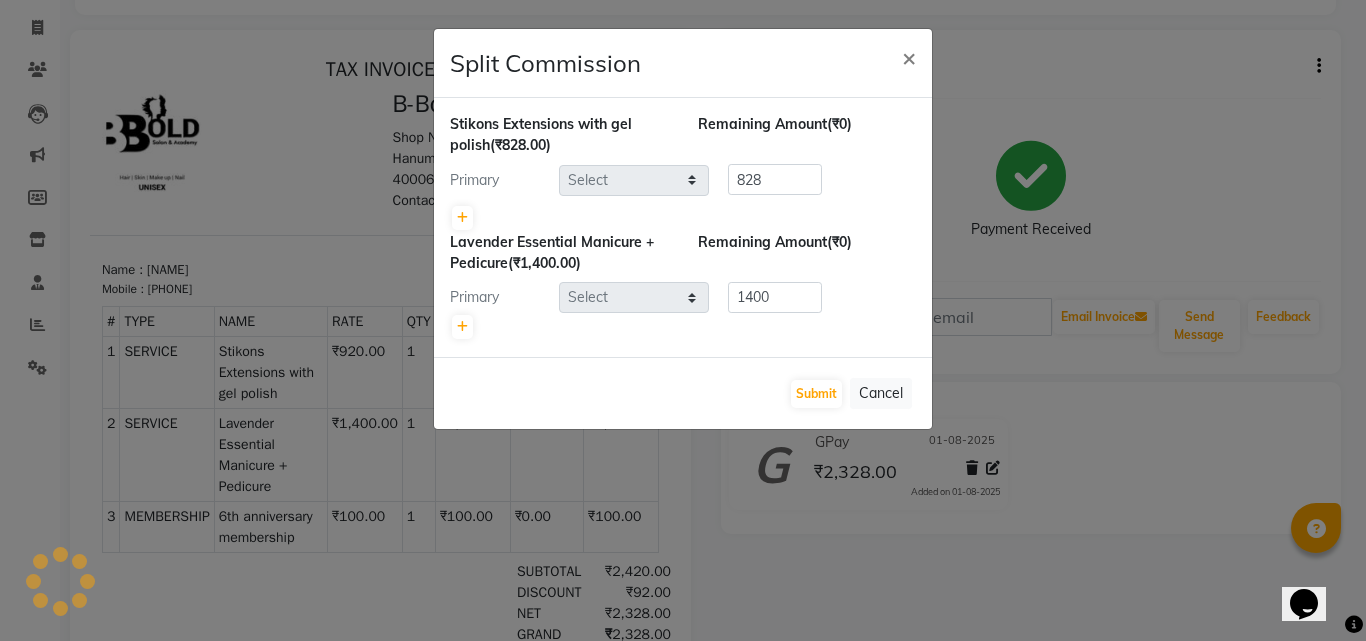 select on "68994" 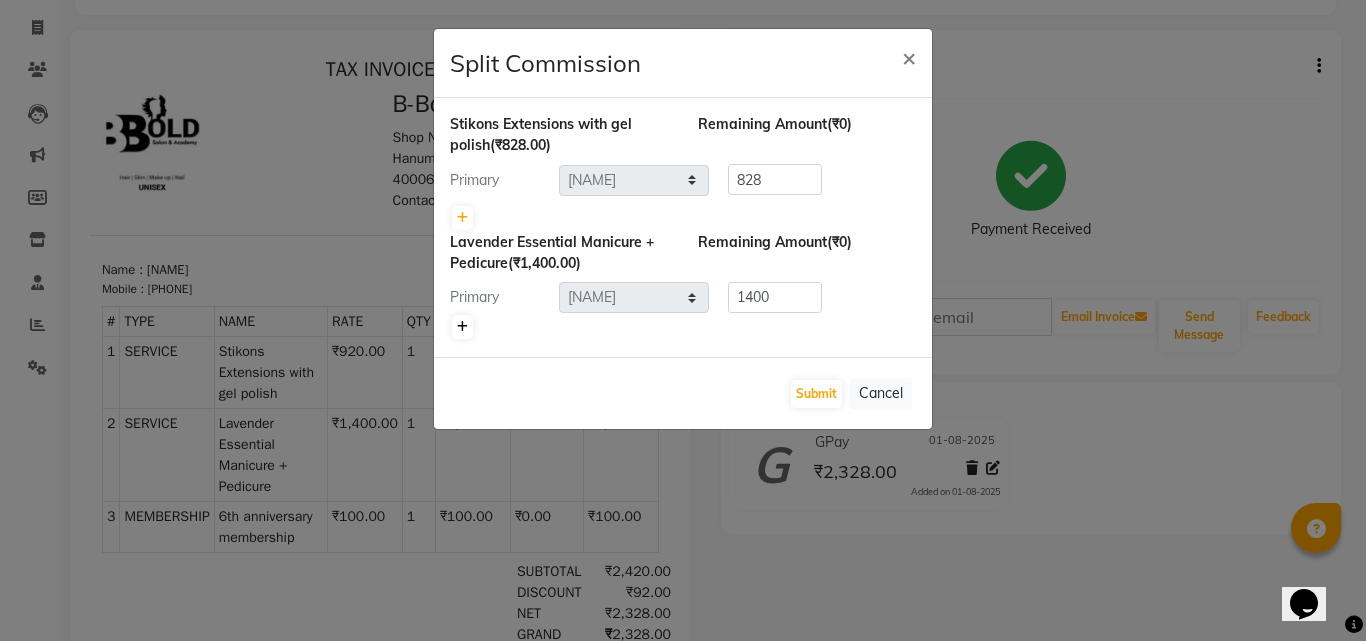 click 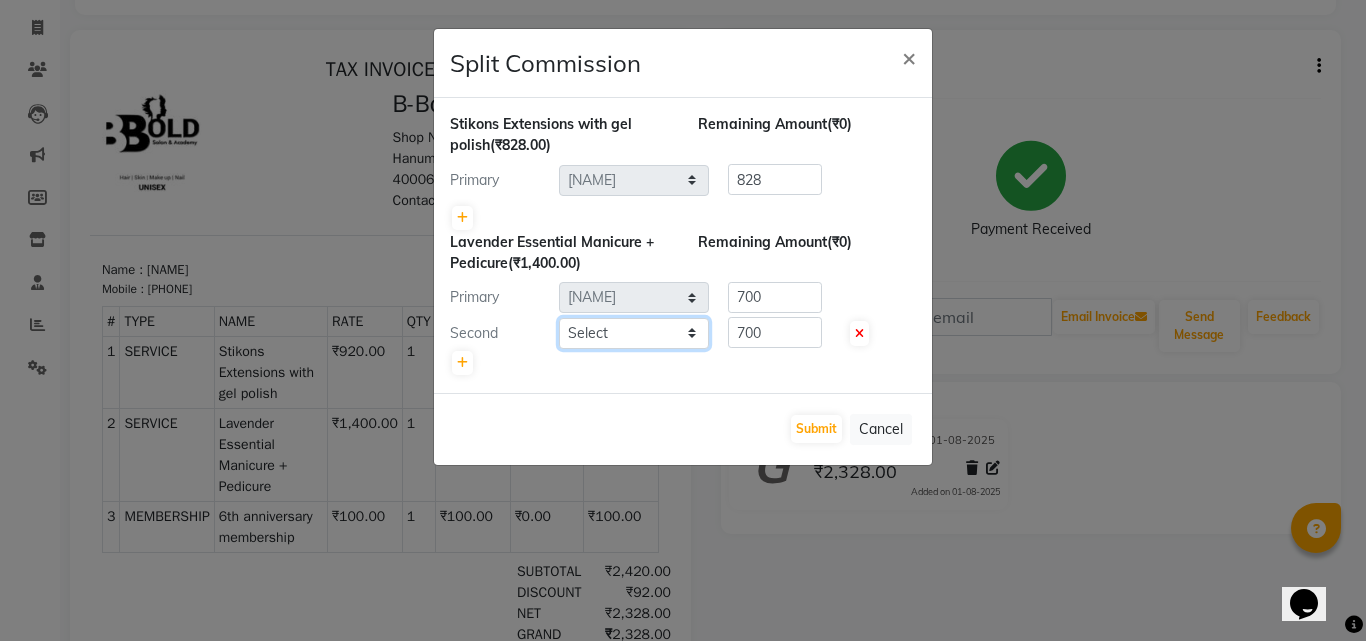 click on "Select  [NAME]   [NAME]   [NAME]   [NAME]    [NAME]   [NAME]   Manager   [NAME]    [NAME]    [NAME]   [NAME]    [NAME]   [NAME]" 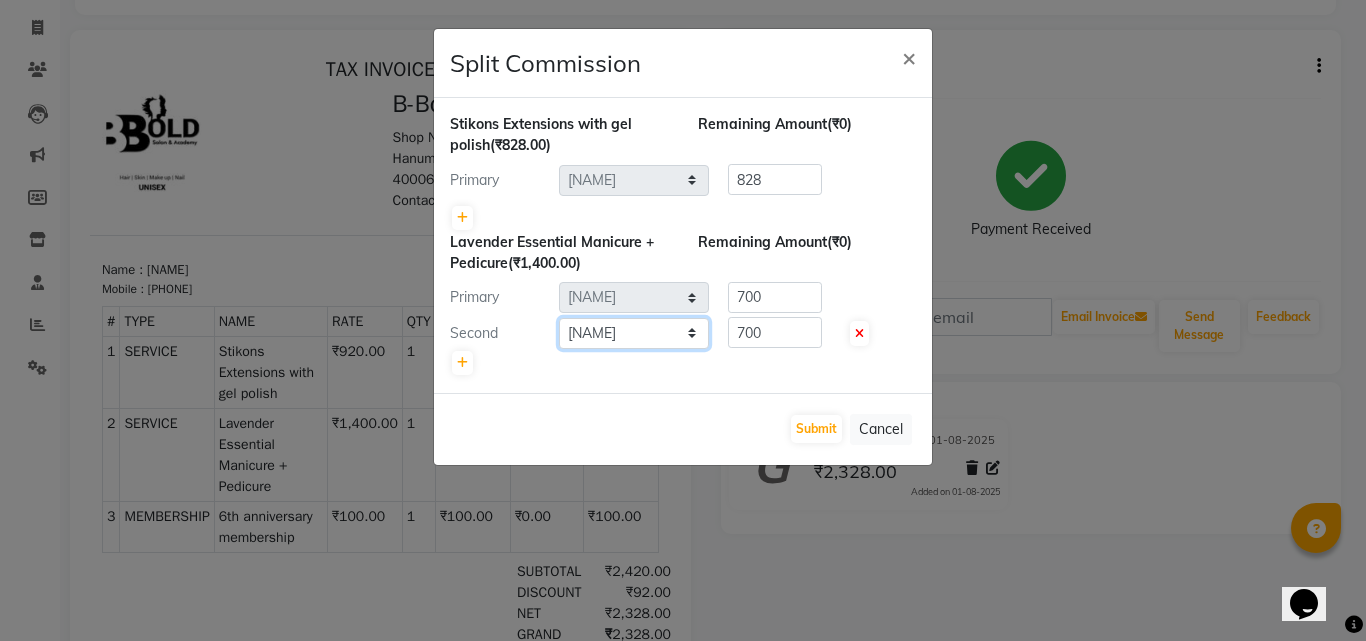 click on "Select  [NAME]   [NAME]   [NAME]   [NAME]    [NAME]   [NAME]   Manager   [NAME]    [NAME]    [NAME]   [NAME]    [NAME]   [NAME]" 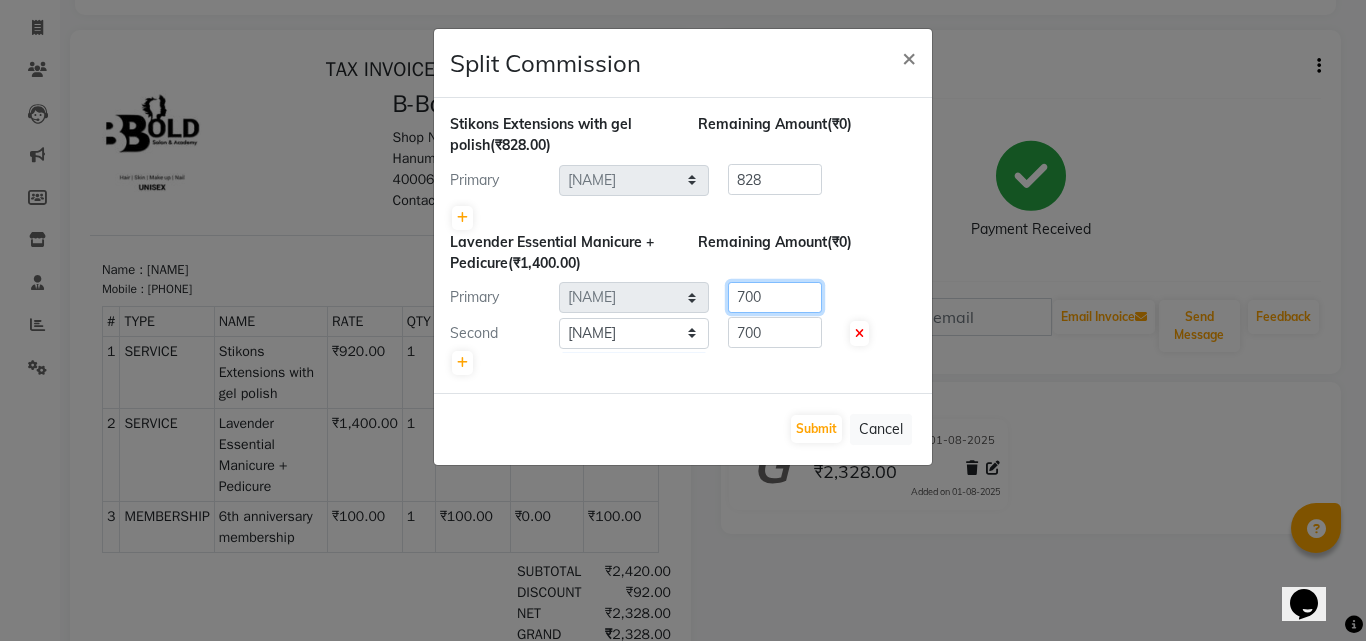 click on "700" 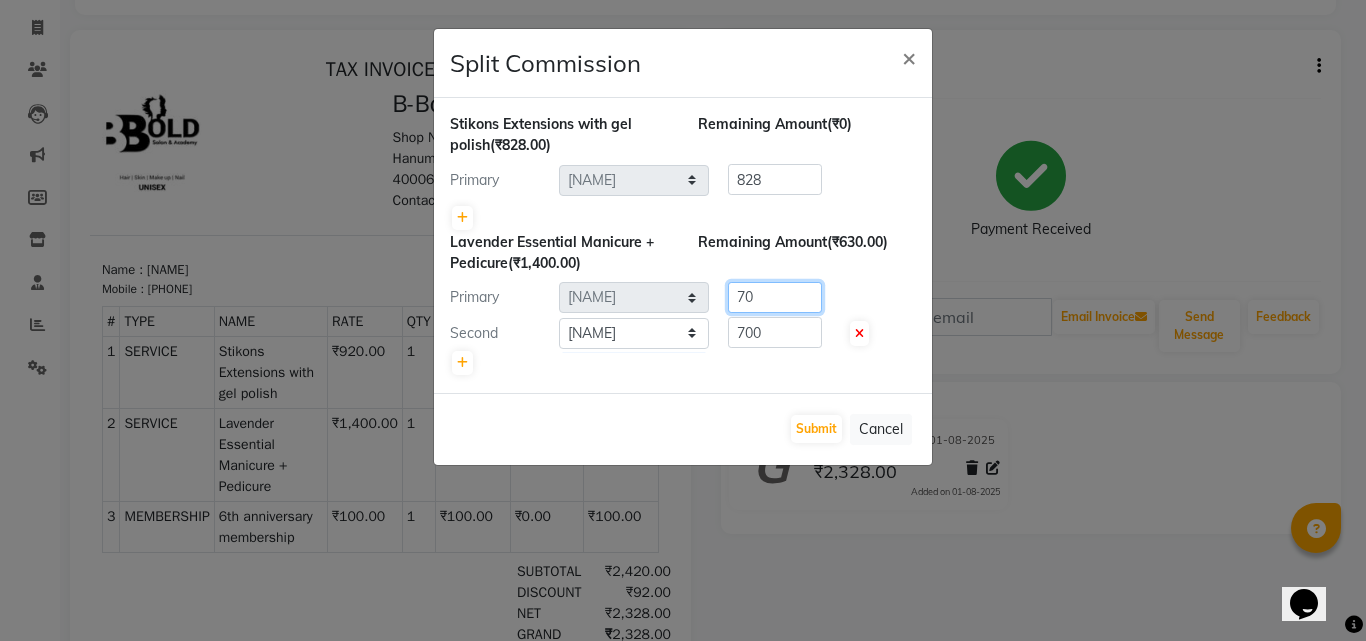 type on "7" 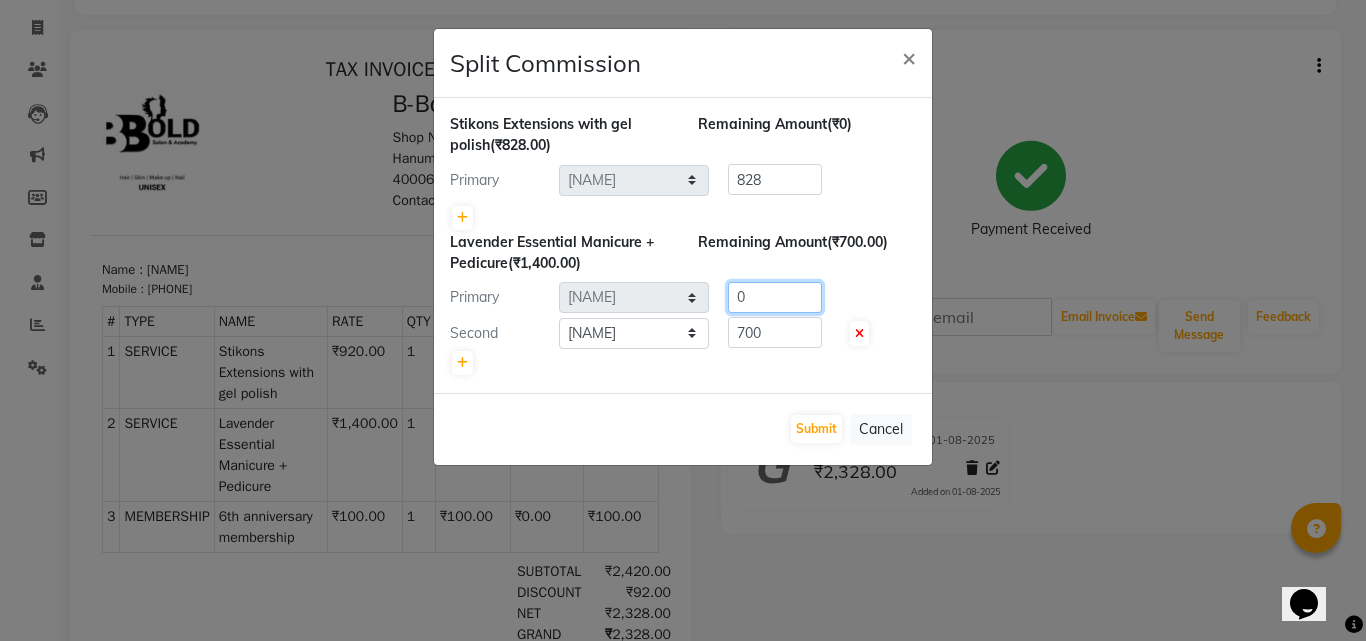 type on "0" 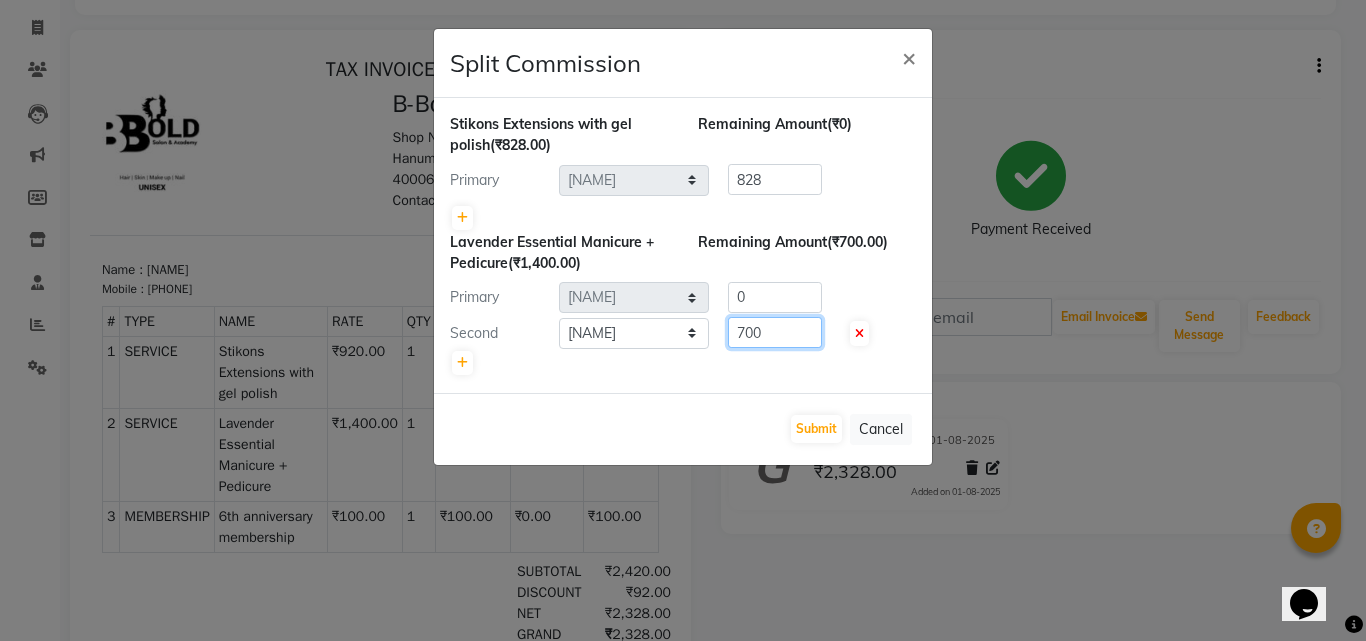 click on "700" 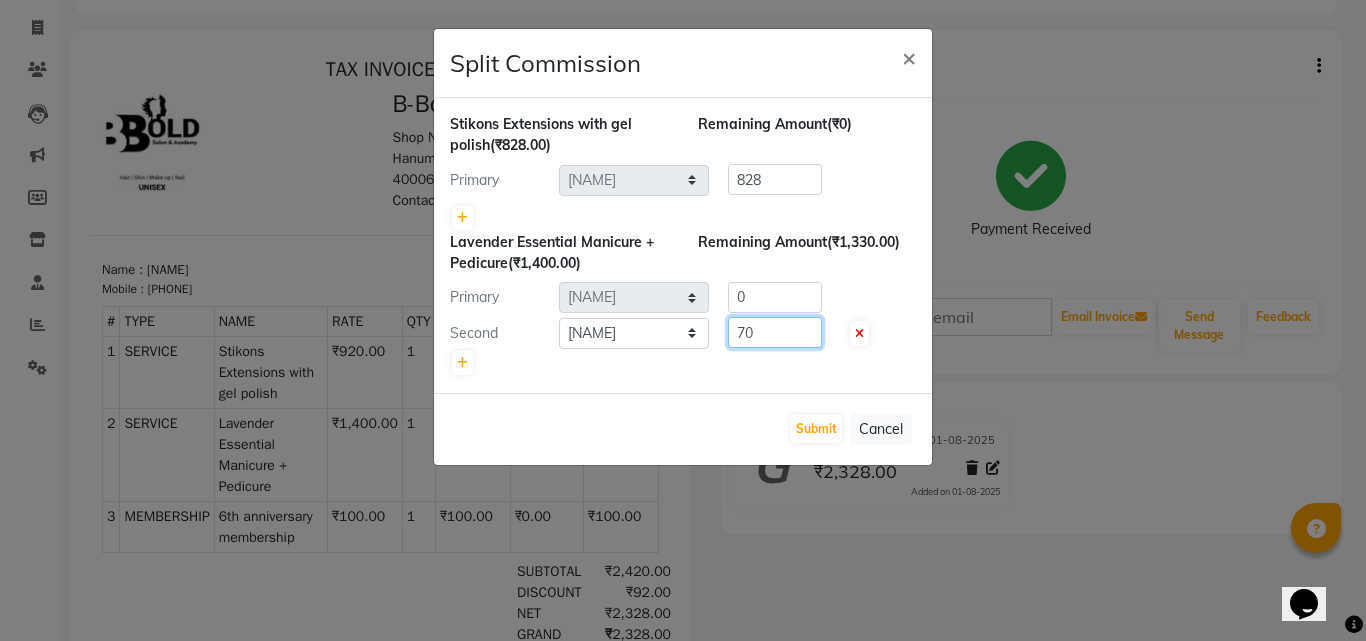 type on "7" 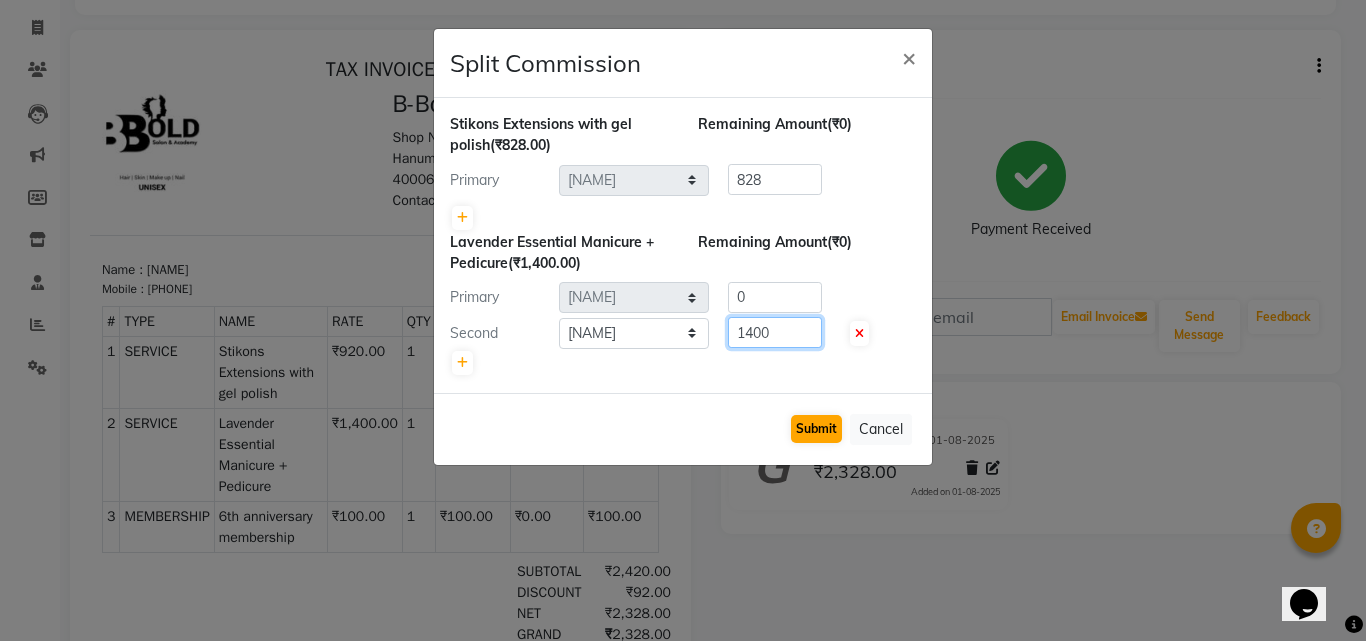 type on "1400" 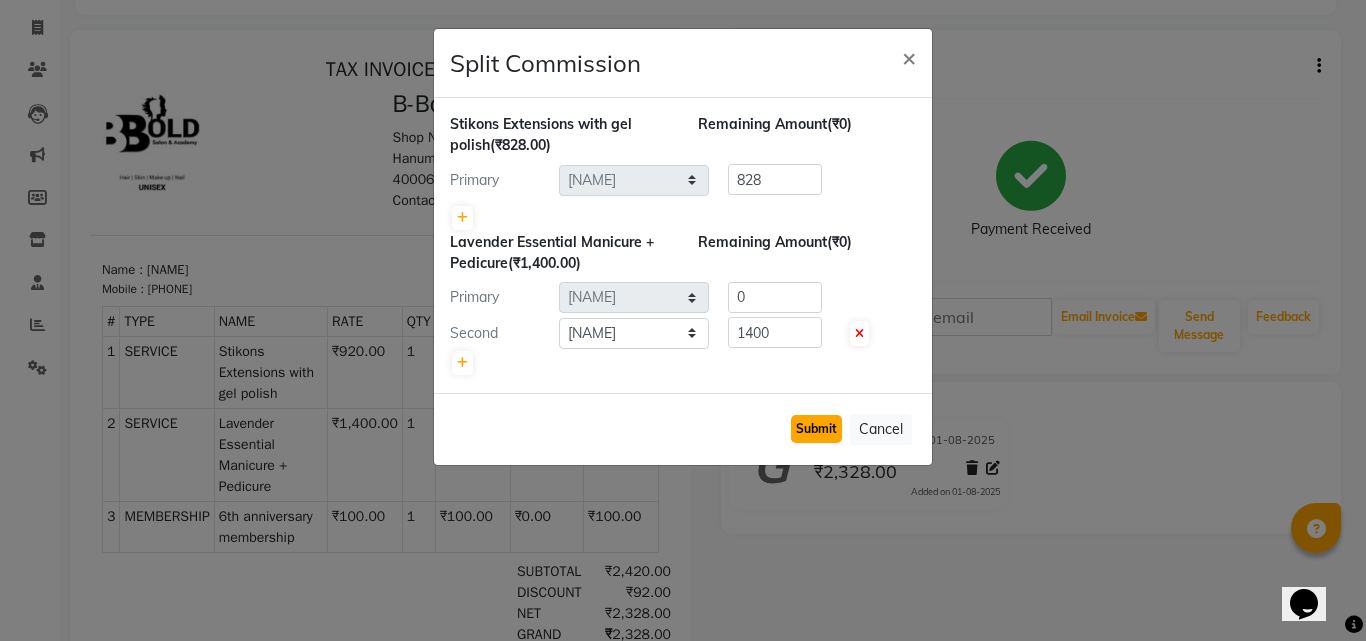 click on "Submit" 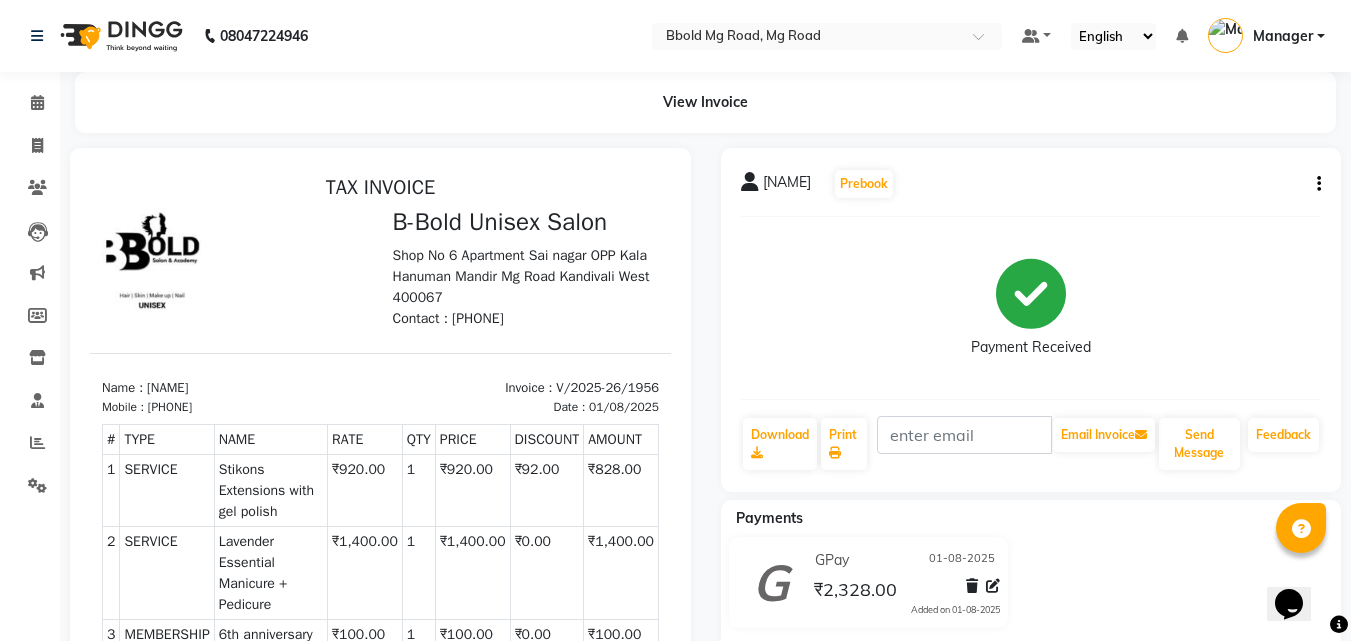 scroll, scrollTop: 0, scrollLeft: 0, axis: both 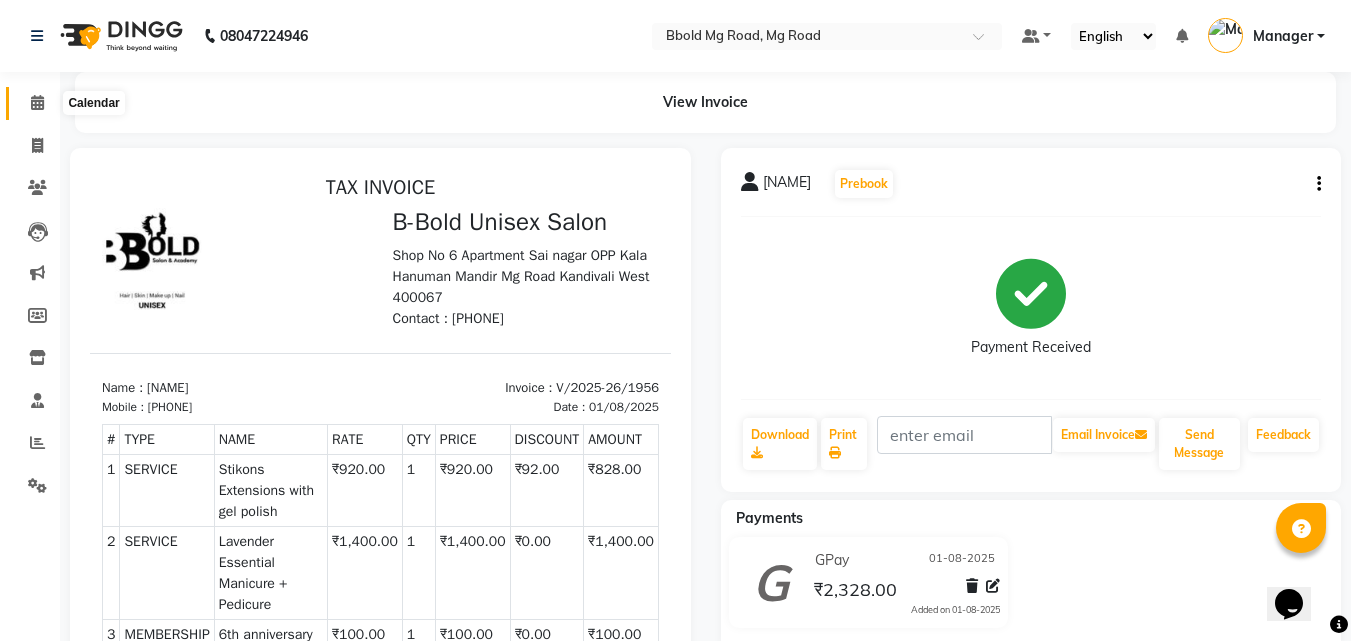 click 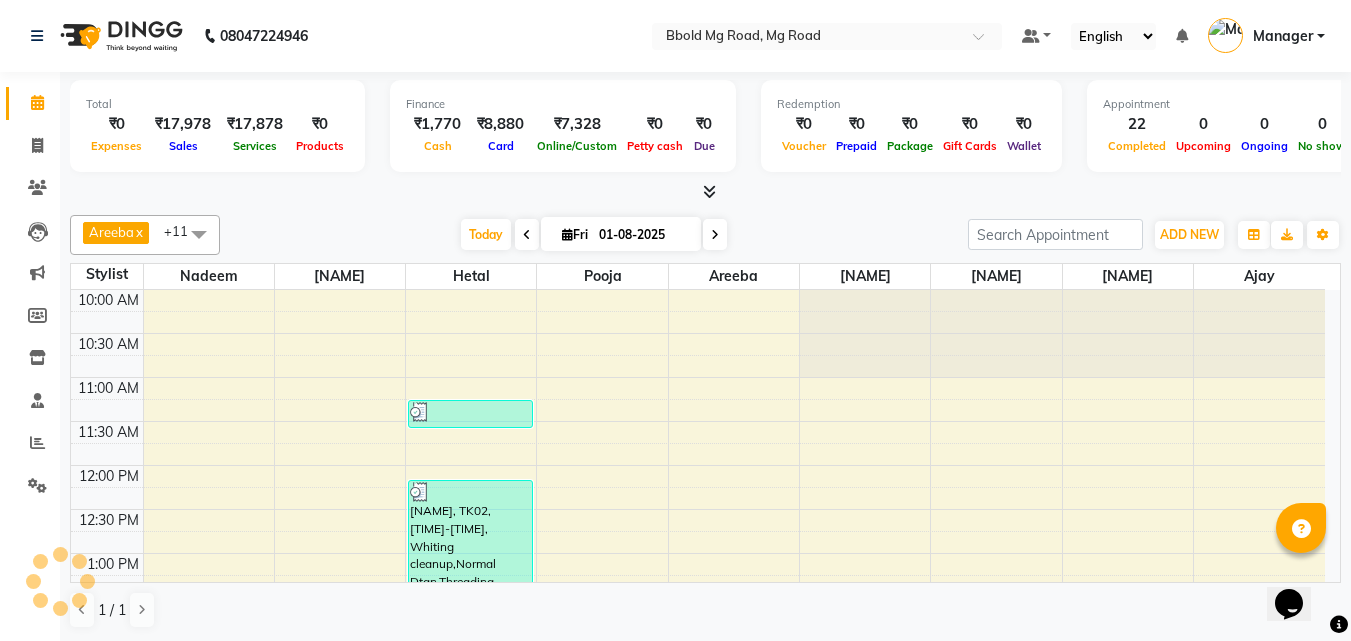 scroll, scrollTop: 0, scrollLeft: 0, axis: both 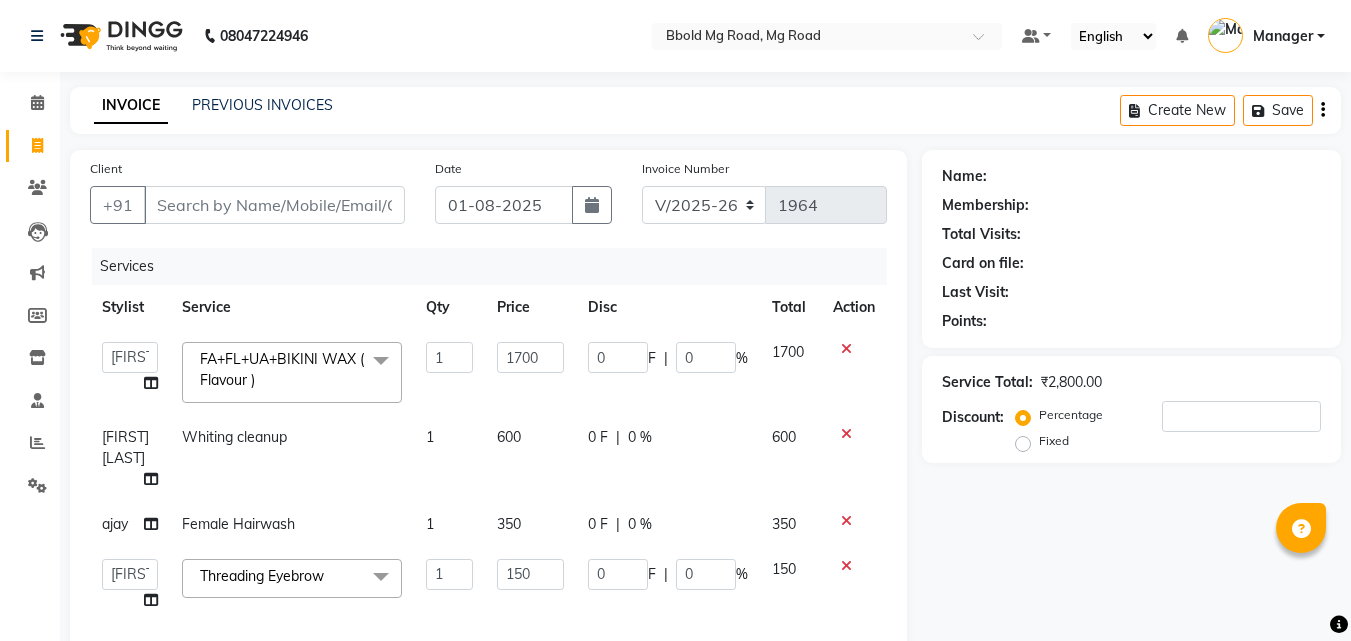 select on "7353" 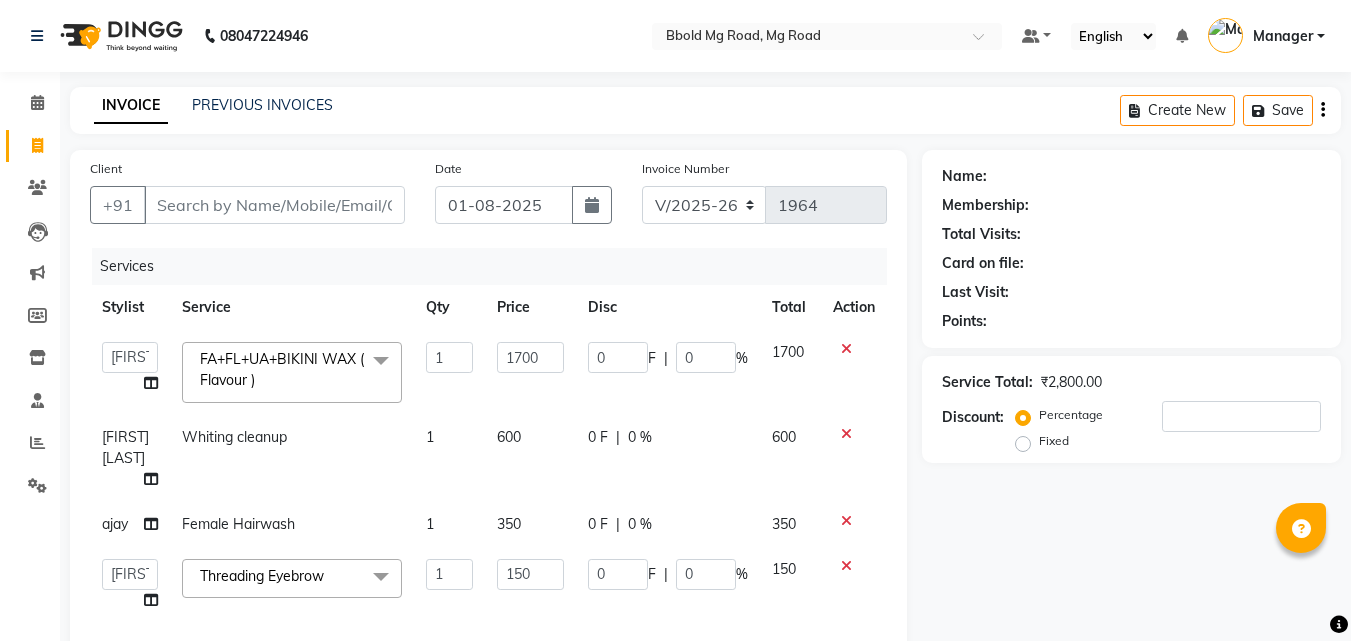 select on "68275" 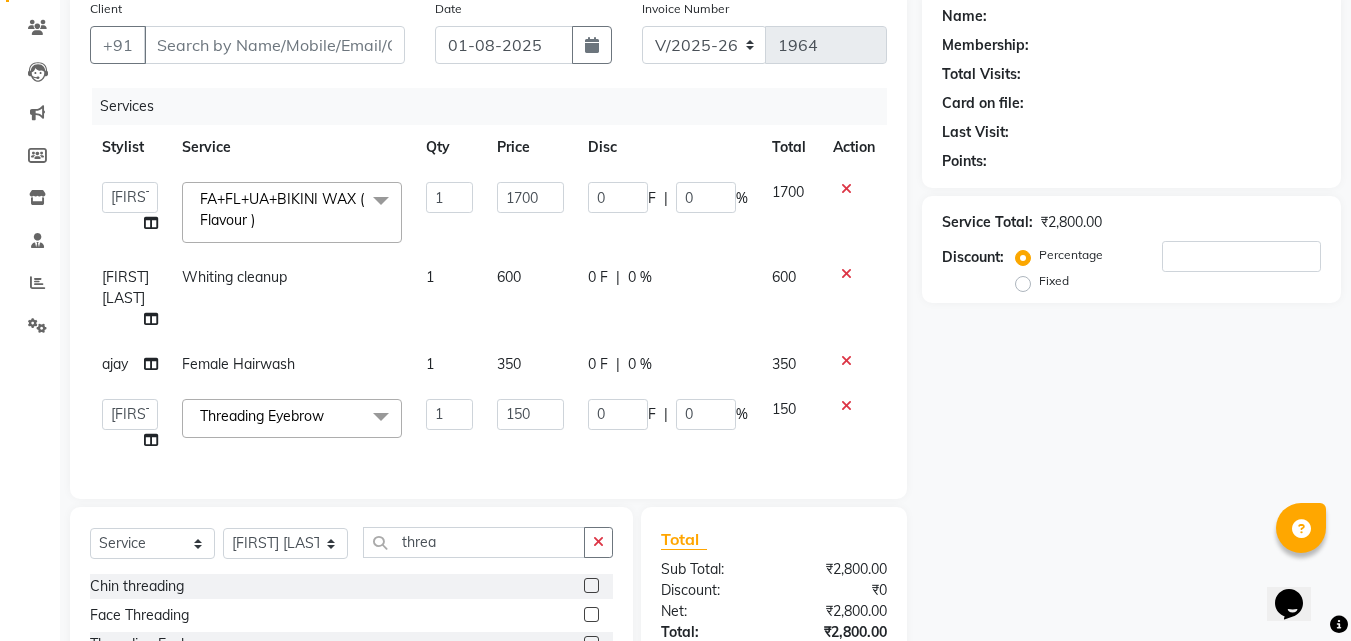 scroll, scrollTop: 0, scrollLeft: 0, axis: both 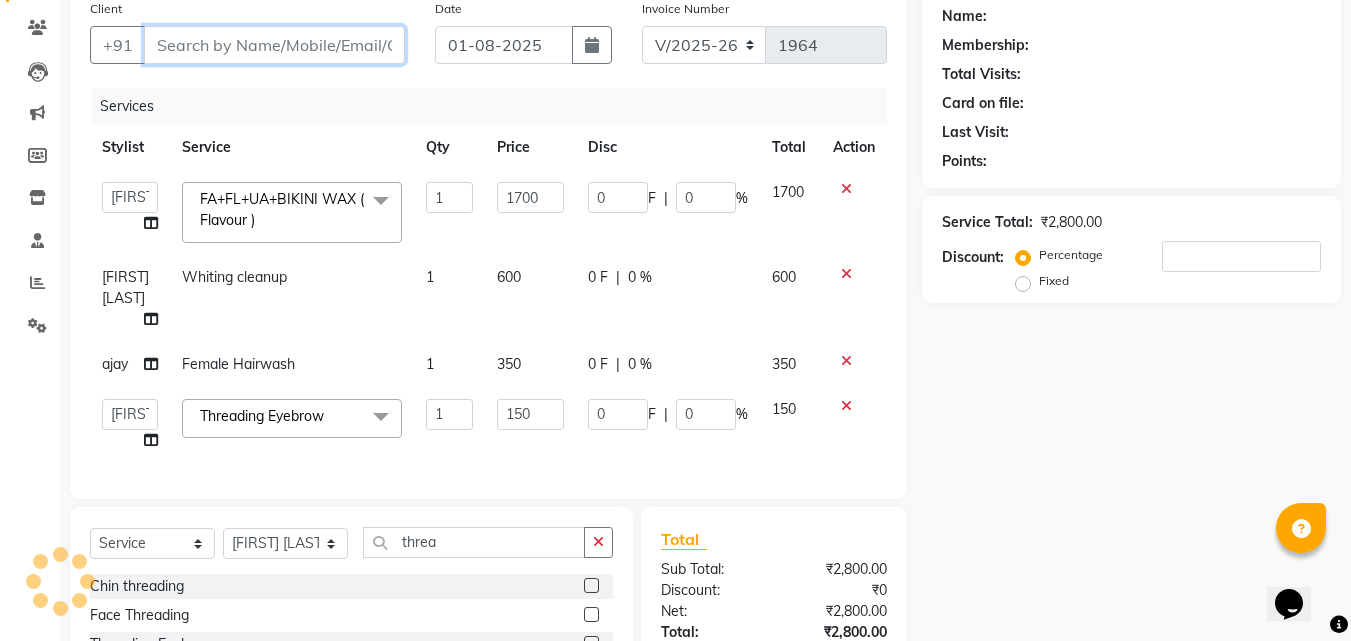 click on "Client" at bounding box center [274, 45] 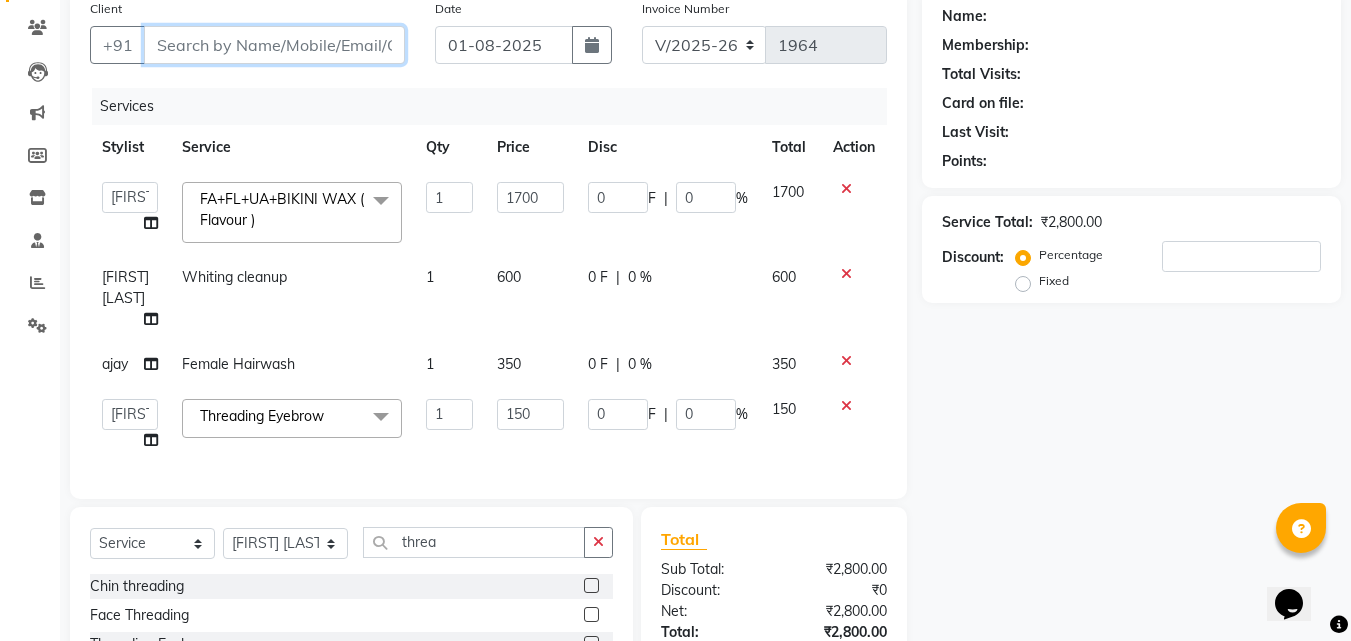 type on "8" 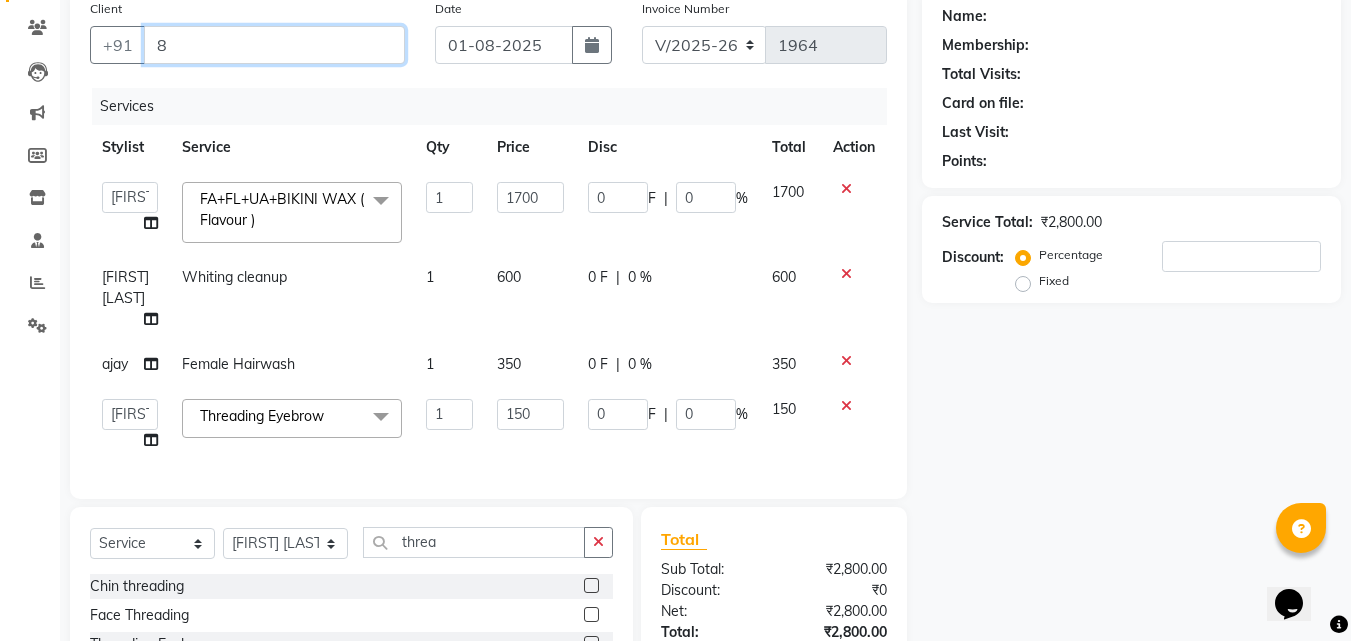 type on "0" 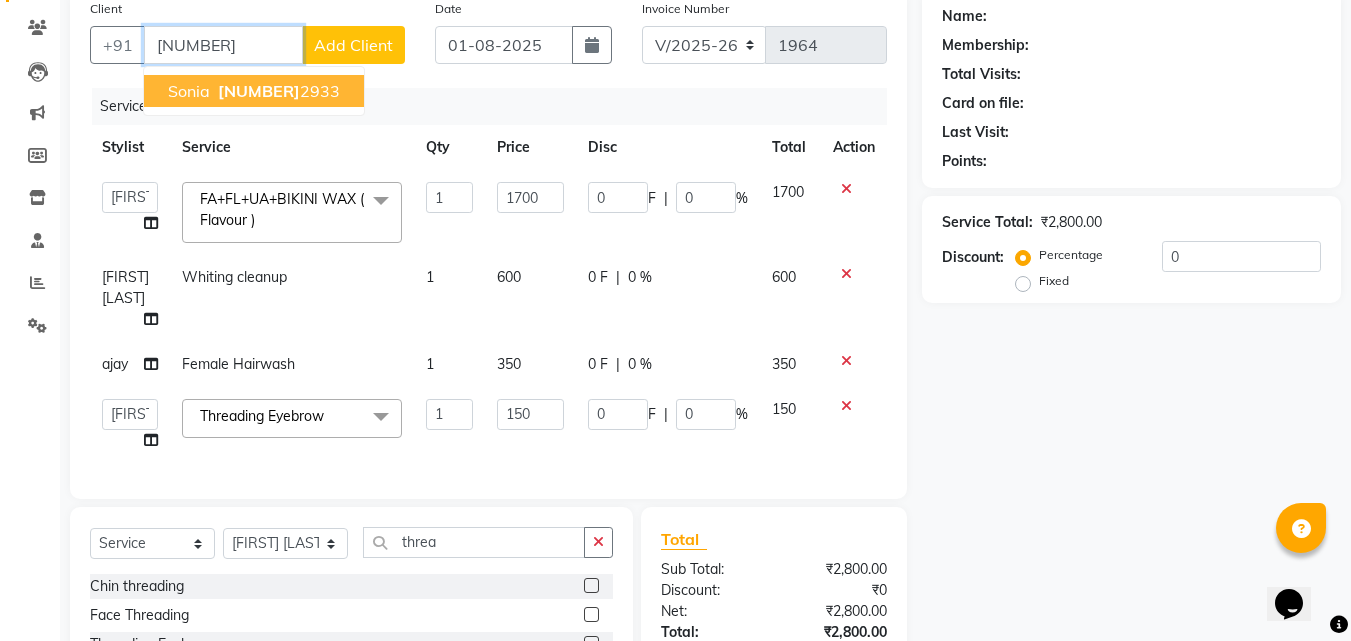 click on "805943" at bounding box center [259, 91] 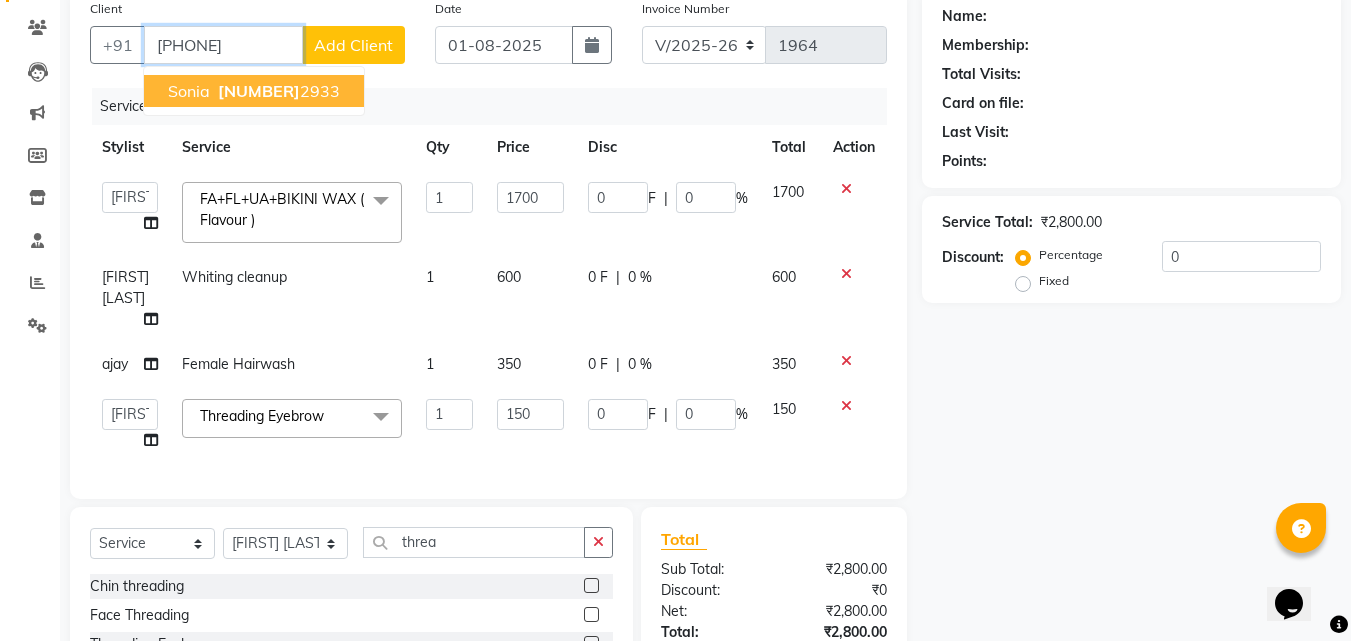 type on "8059432933" 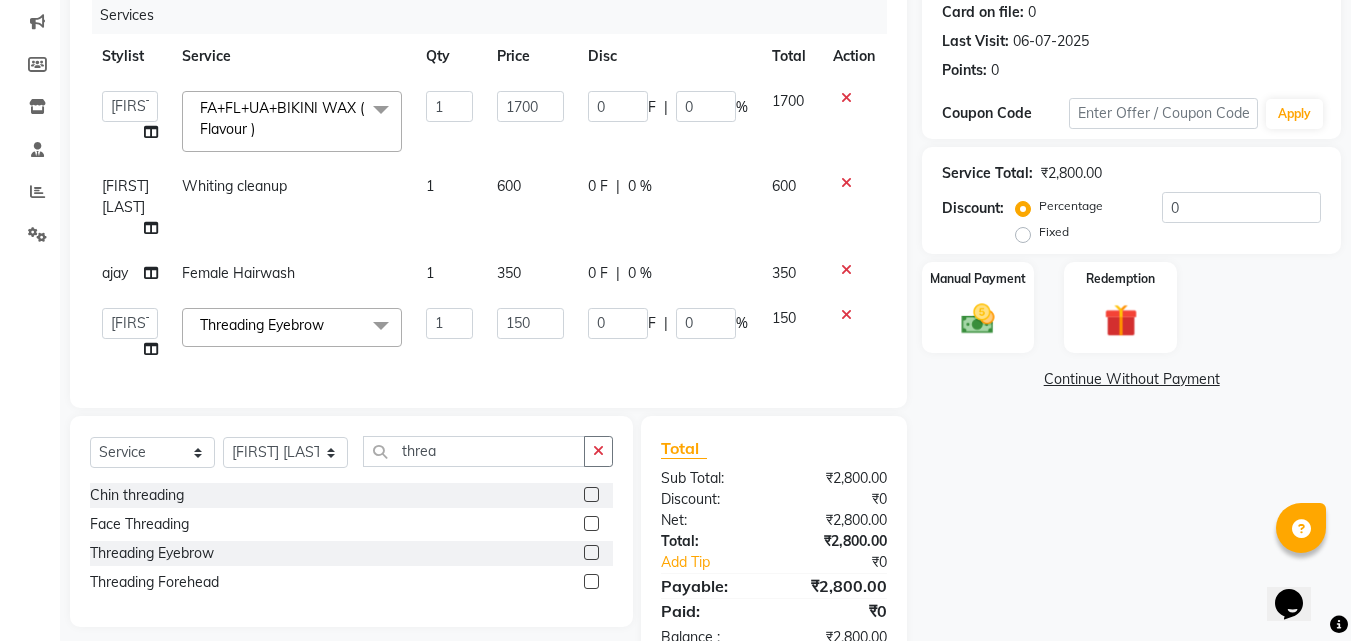 scroll, scrollTop: 242, scrollLeft: 0, axis: vertical 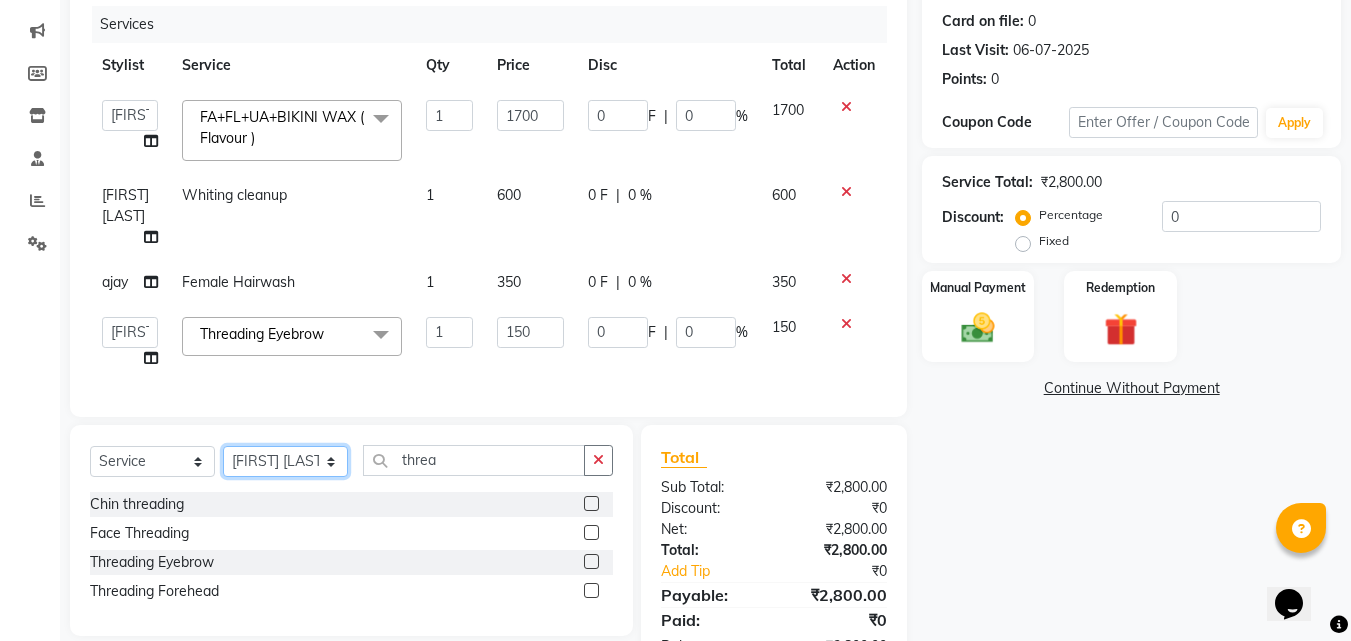 click on "Select Stylist Aarish Qureshi ajay Areeba Hetal  karan Mahima Kelkar Manager Nadeem  Pooja  priya mangr Samiya  Sonam Soni Zeenat Ansari" 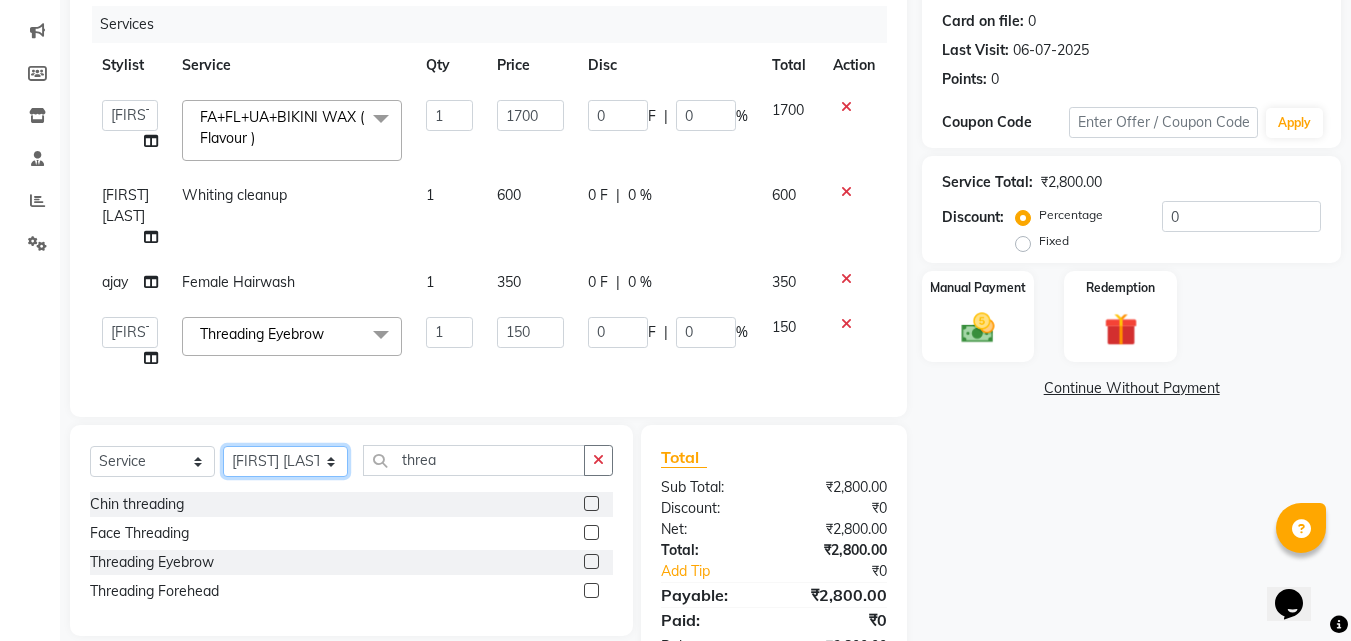 select on "68994" 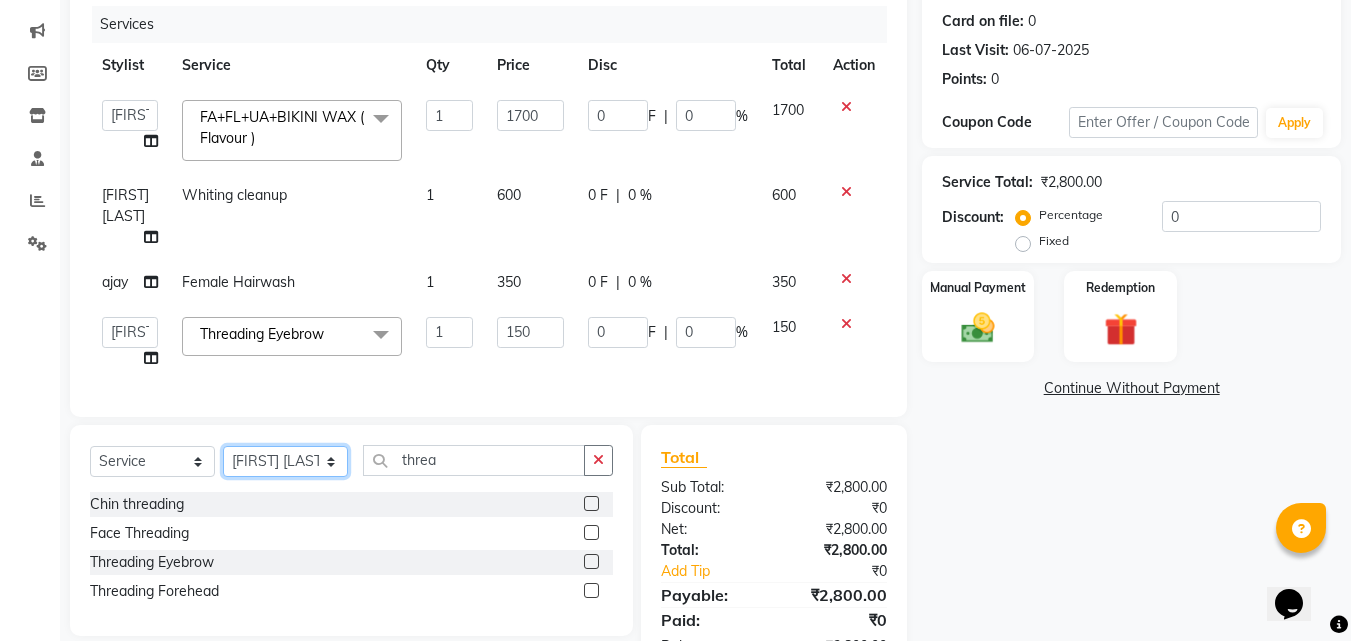 click on "Select Stylist Aarish Qureshi ajay Areeba Hetal  karan Mahima Kelkar Manager Nadeem  Pooja  priya mangr Samiya  Sonam Soni Zeenat Ansari" 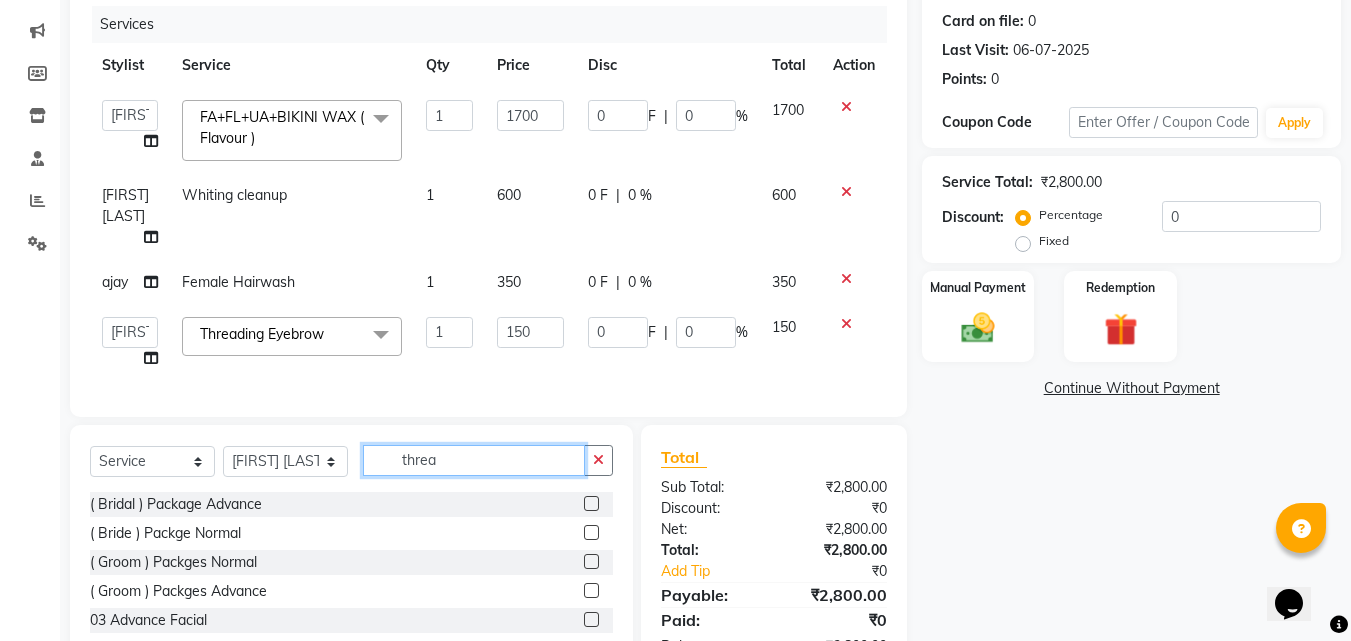 click on "threa" 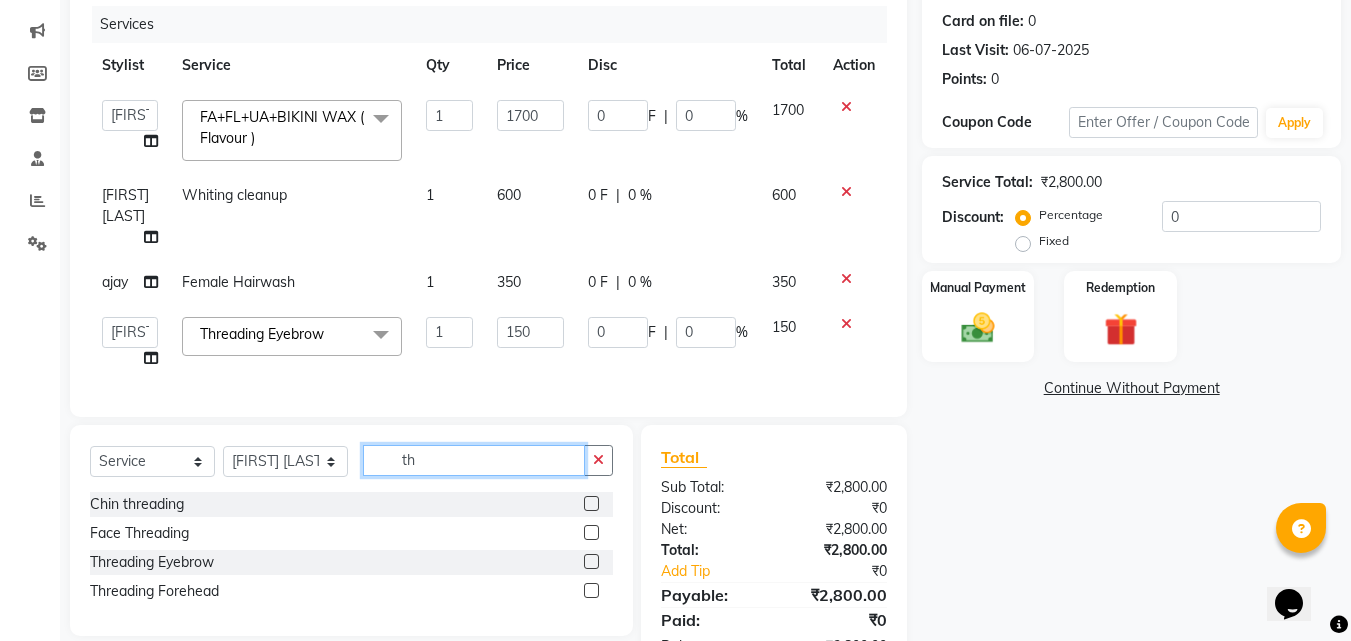 type on "t" 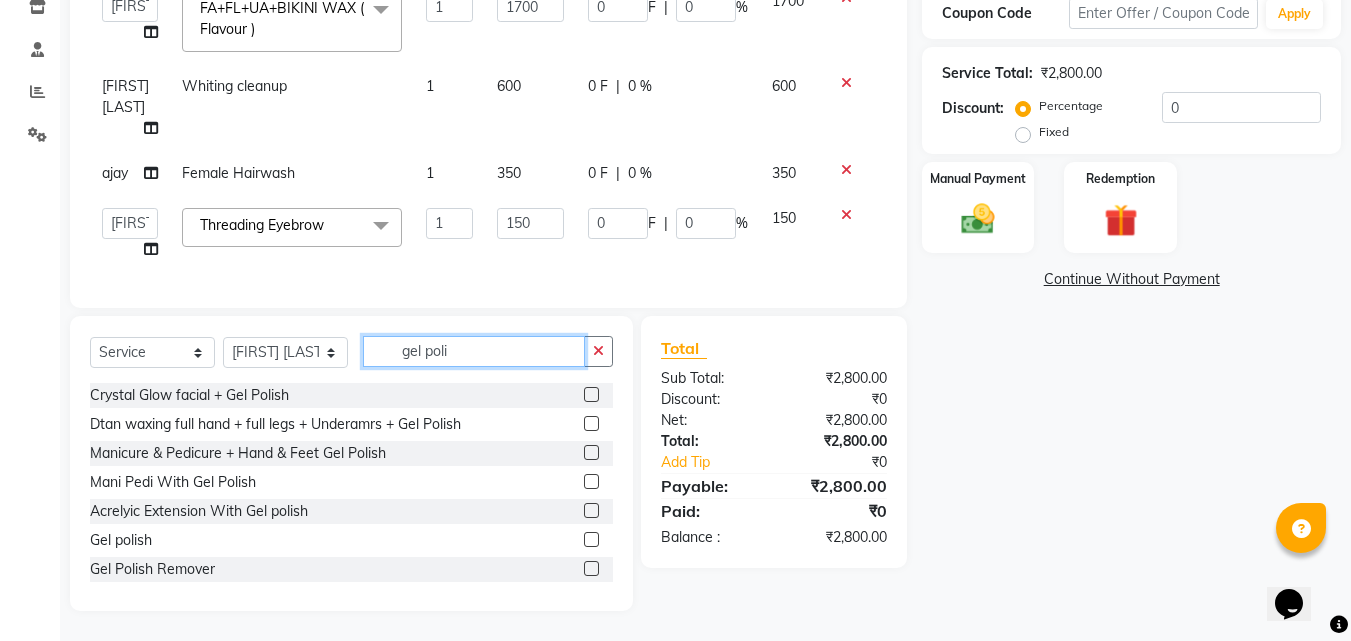 scroll, scrollTop: 366, scrollLeft: 0, axis: vertical 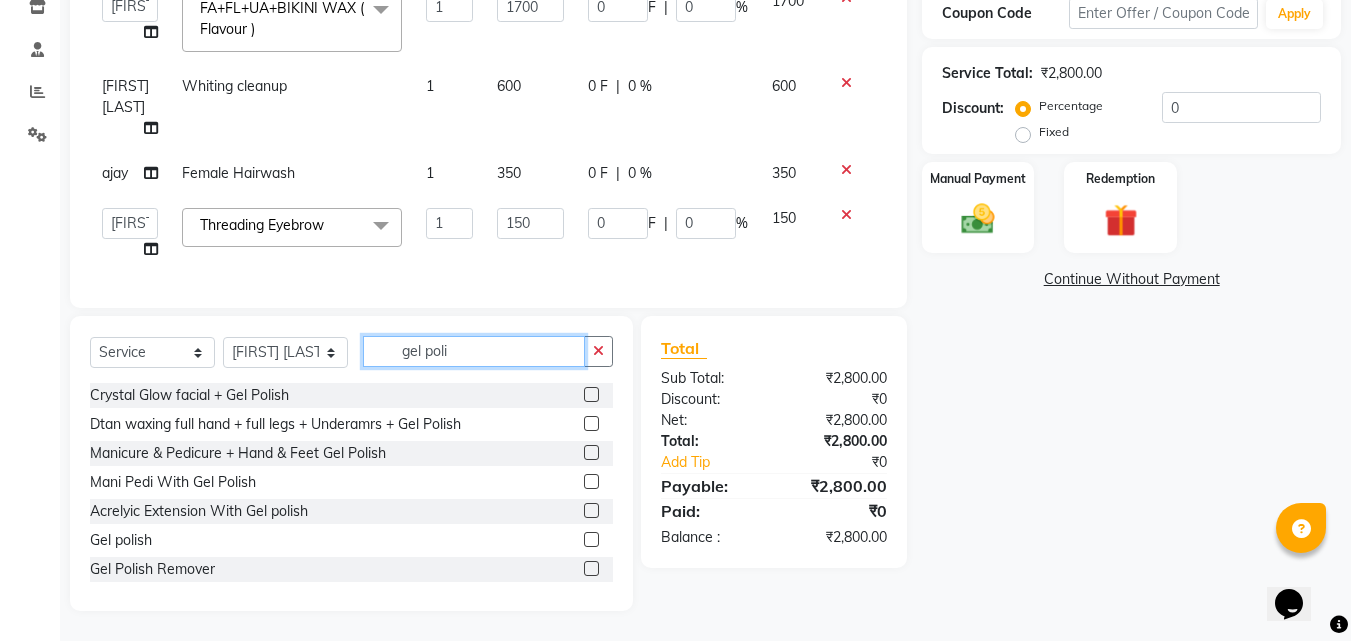 type on "gel poli" 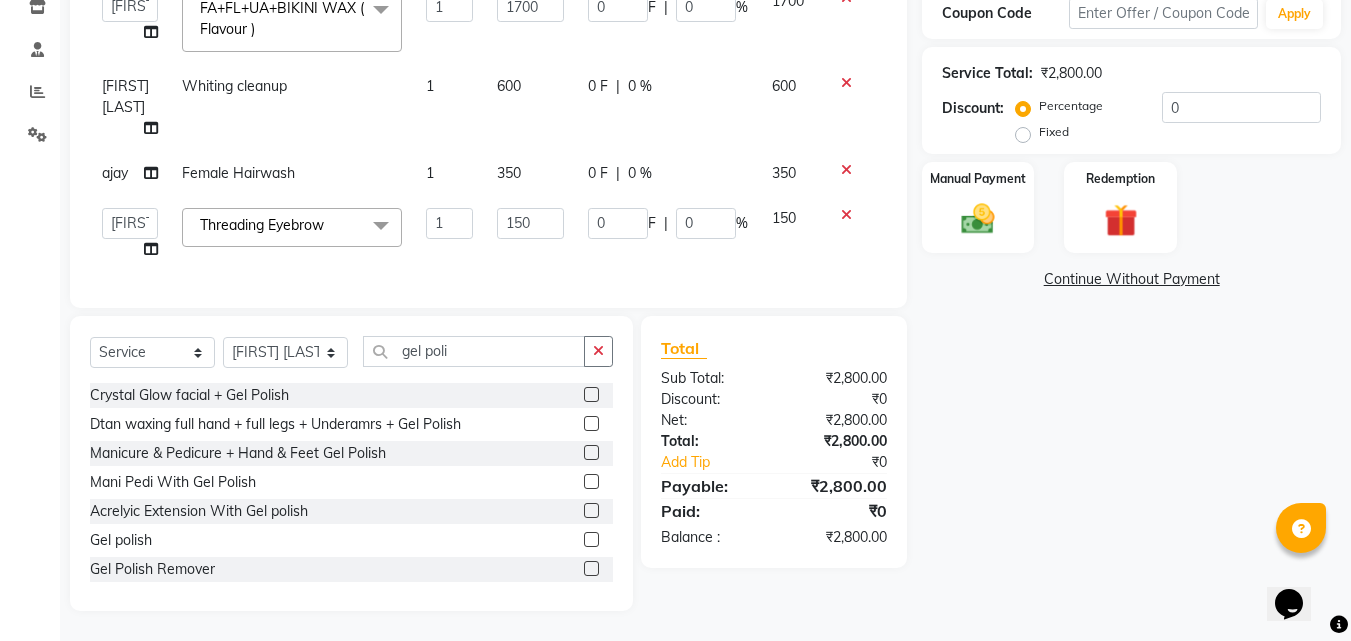 click 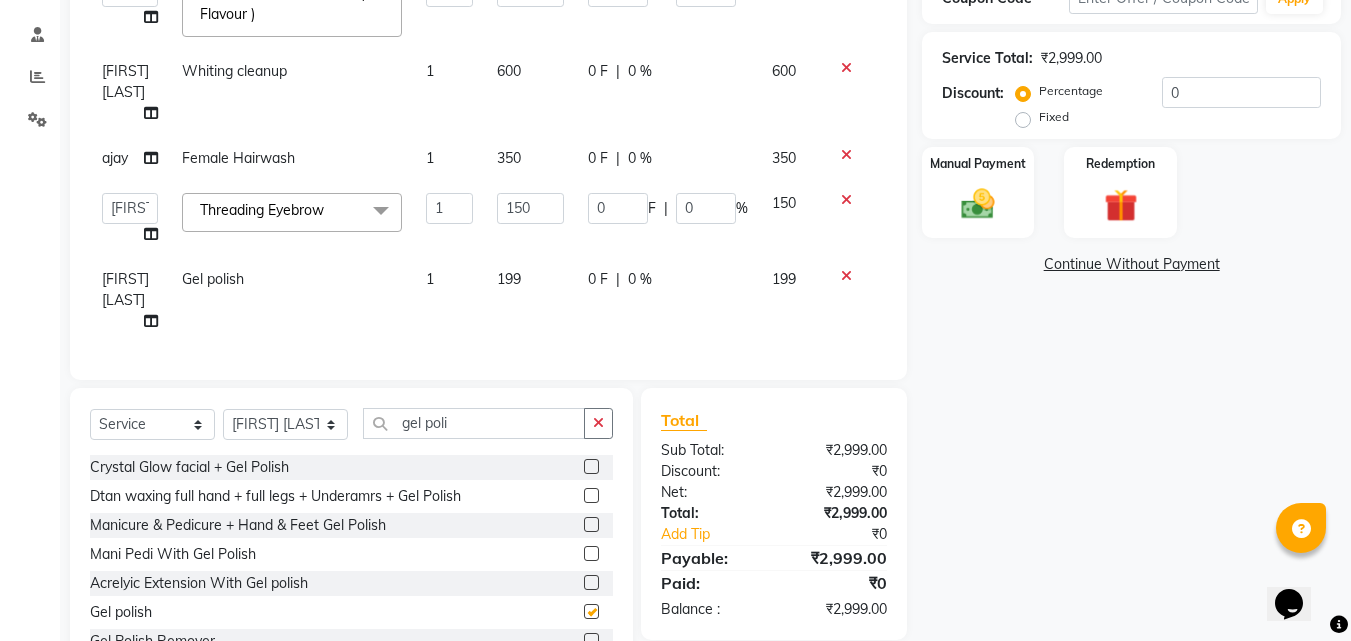 checkbox on "false" 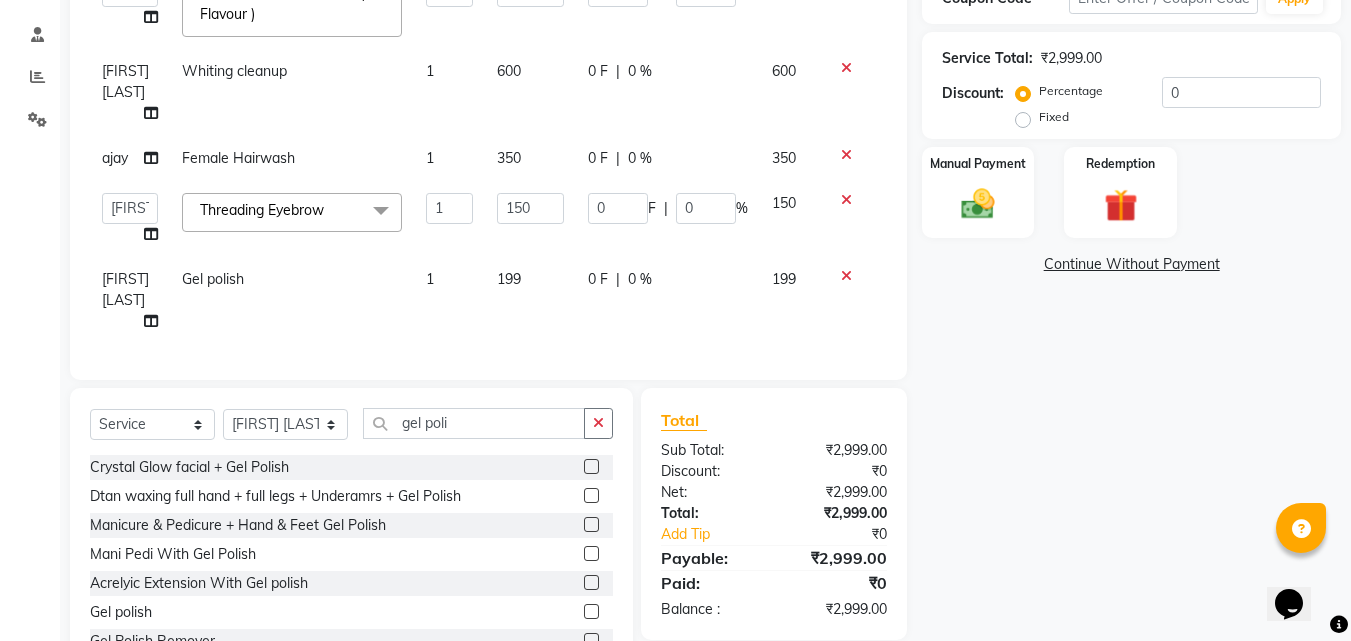 click on "199" 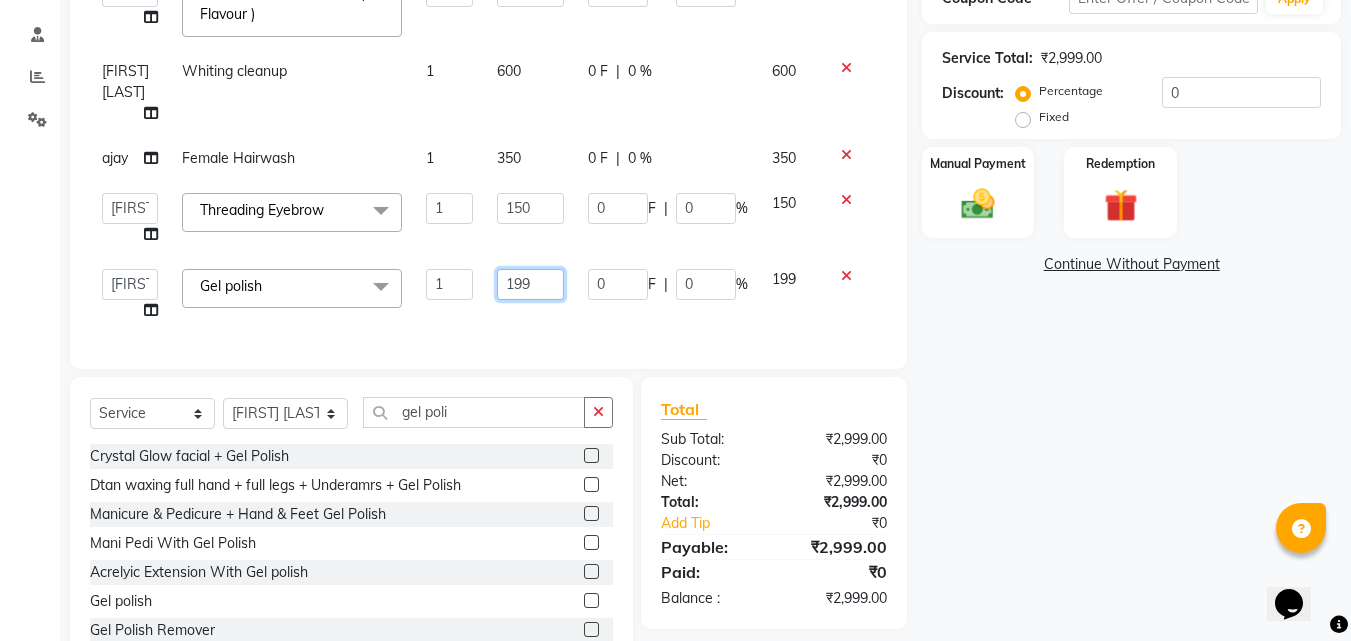 click on "199" 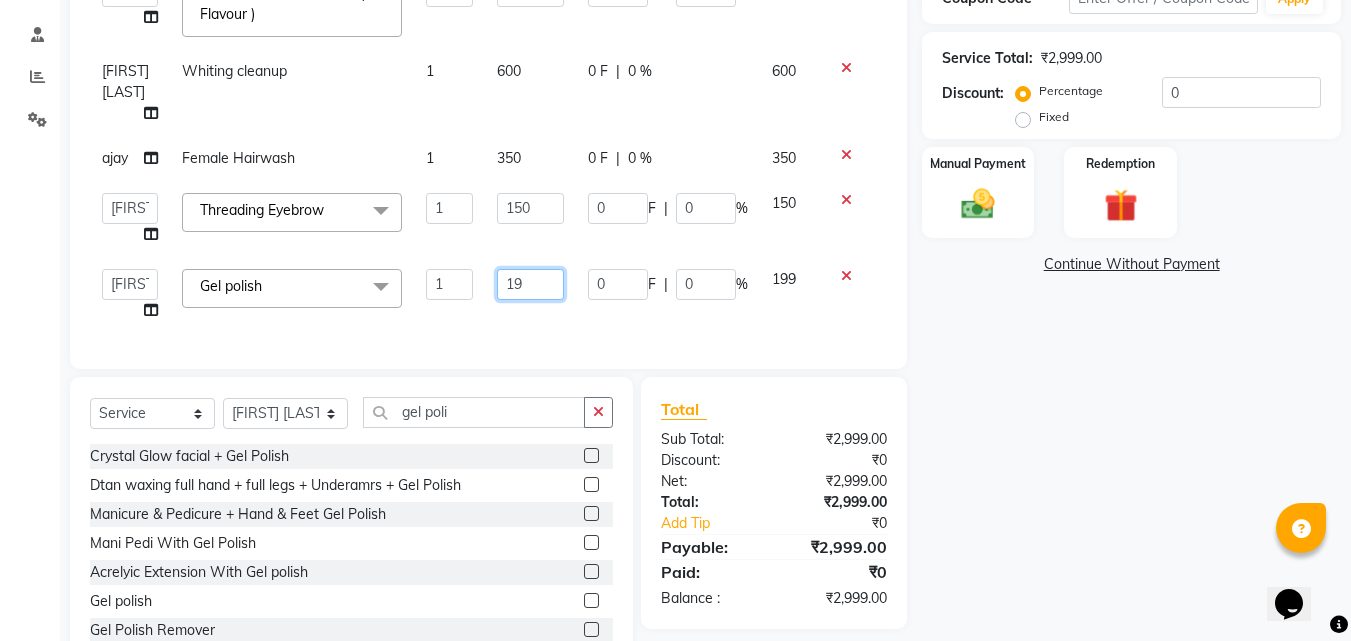 type on "1" 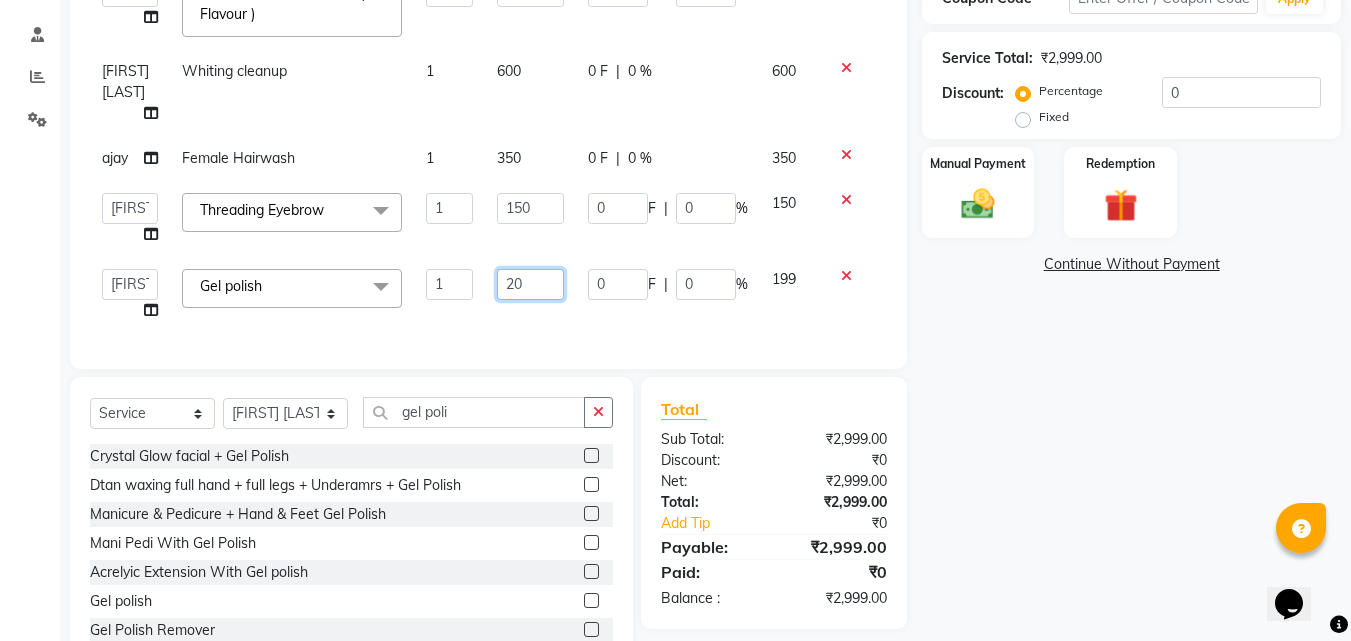 type on "200" 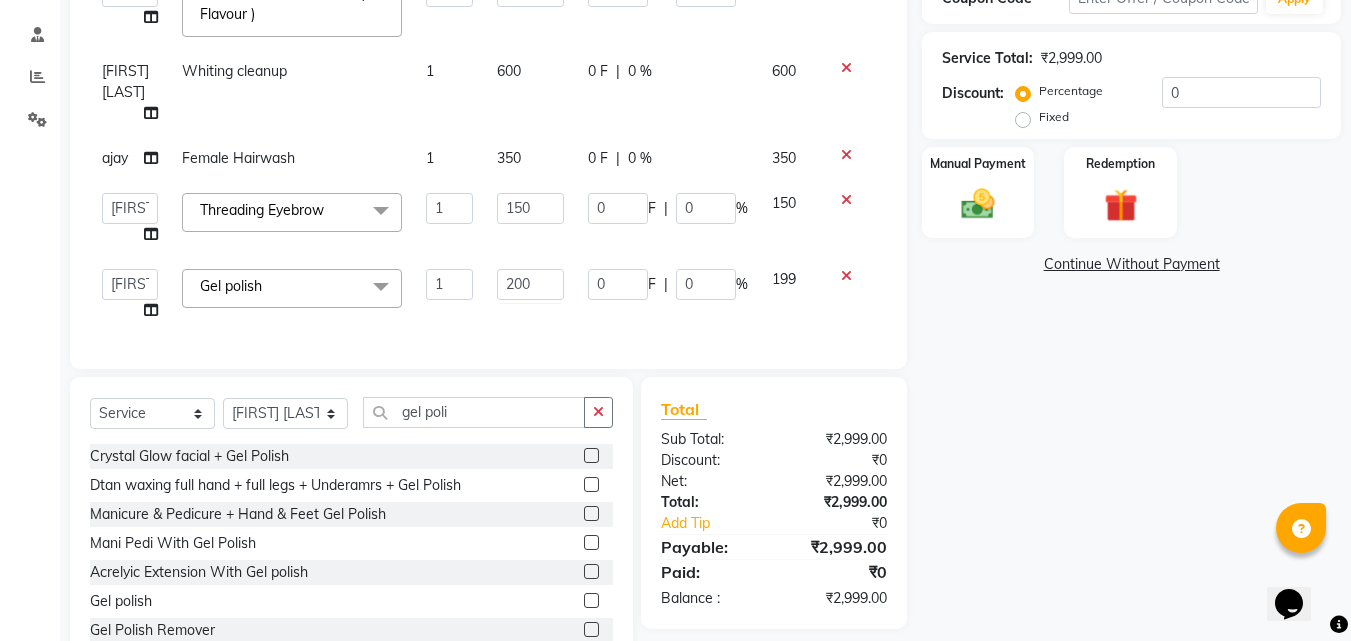 click on "Services Stylist Service Qty Price Disc Total Action  Aarish Qureshi   ajay   Areeba   Hetal    karan   Mahima Kelkar   Manager   Nadeem    Pooja    priya mangr   Samiya    Sonam Soni   Zeenat Ansari  FA+FL+UA+BIKINI WAX ( Flavour )  x ( Bridal ) Package Advance ( Bride ) Packge Normal ( Groom )  Packges Normal ( Groom ) Packges Advance 03 Advance Facial 03+ Facial  + Hydra Facial 03+ signature 03+ signature hydra Advance Dtan Argan  Underamrs Argan  Upperlips Aroma Essential Pedicure Back  Bleach Back & Chest Back Flover ( Male ) Back massage Back Polish Back wax Basic Makeup Bikini  Wax Argan Bikini Wax Floverd Bikini Wax honey Body Bleach Body massage Body polishing +body bleach Body Polishning Chest Flover ( Male ) Chest Lips Wax Chest wax Chin Argan  wax Chin threading Classic Coffee Manicure Classic Coffee Manicure + Pedicure Classic Coffee Pedicure Classic facial Classic Faical + Waxing + Classic Pedicure Crystal Glow facial + Gel Polish Dtan waxing full hand + full legs + Underamrs + Gel Polish Mask" 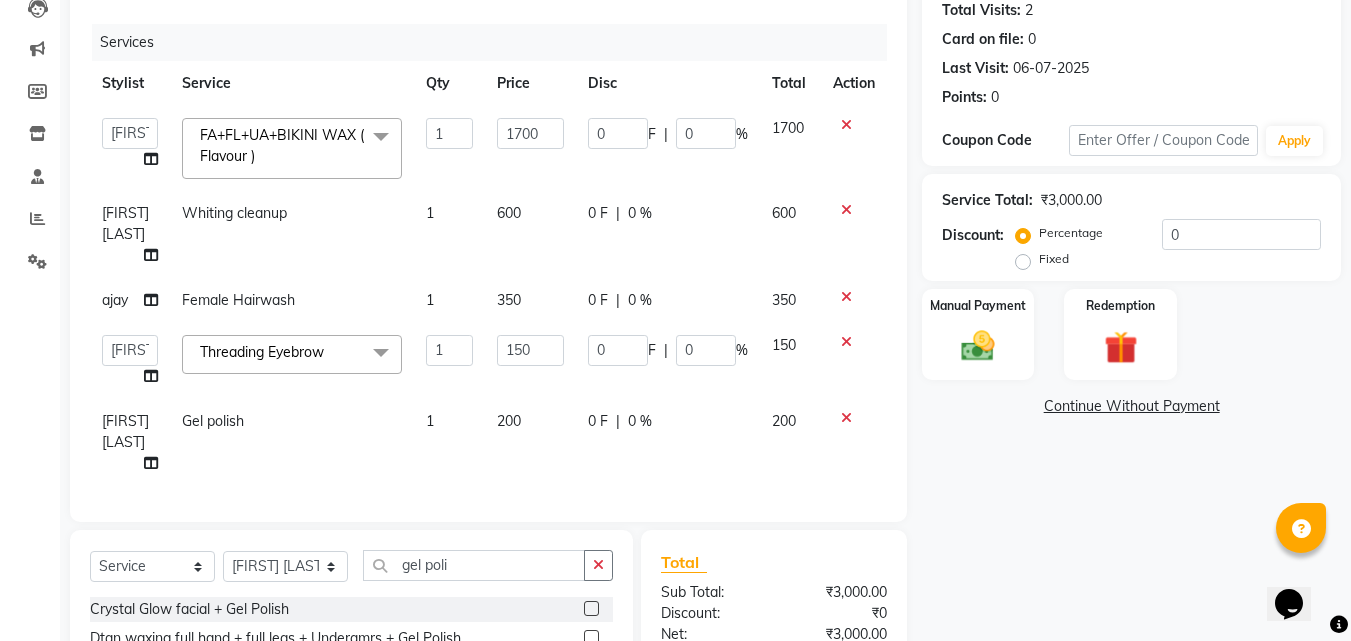 scroll, scrollTop: 411, scrollLeft: 0, axis: vertical 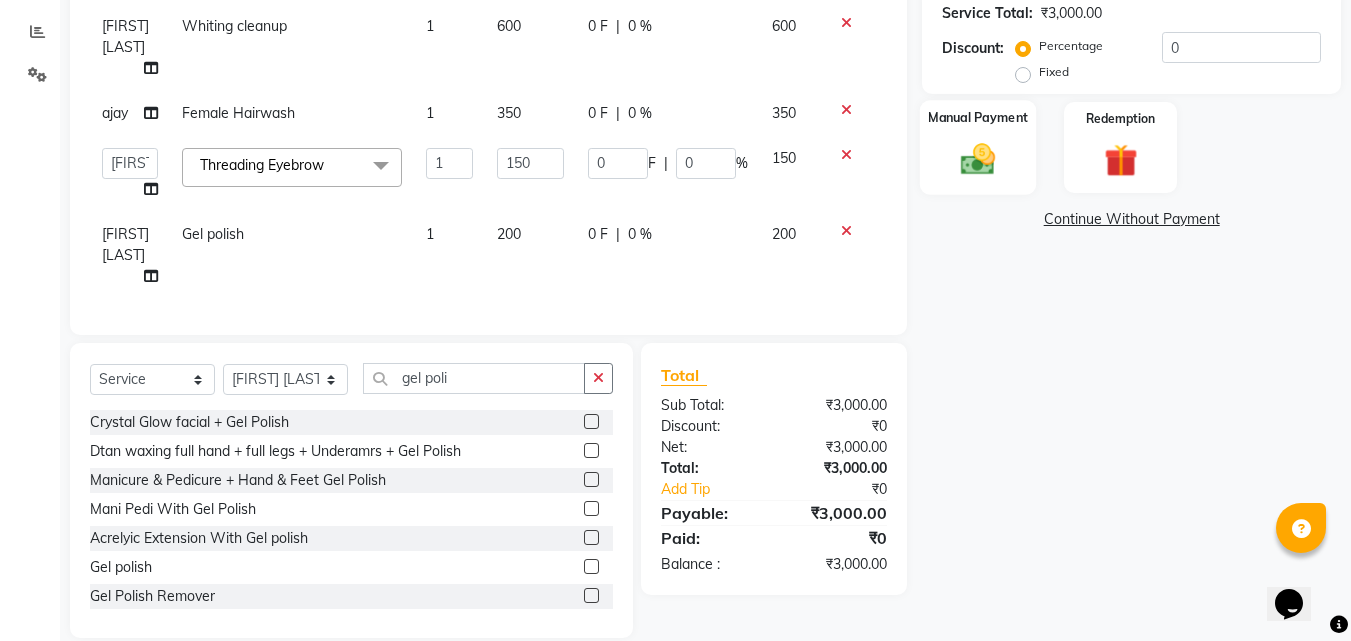 click 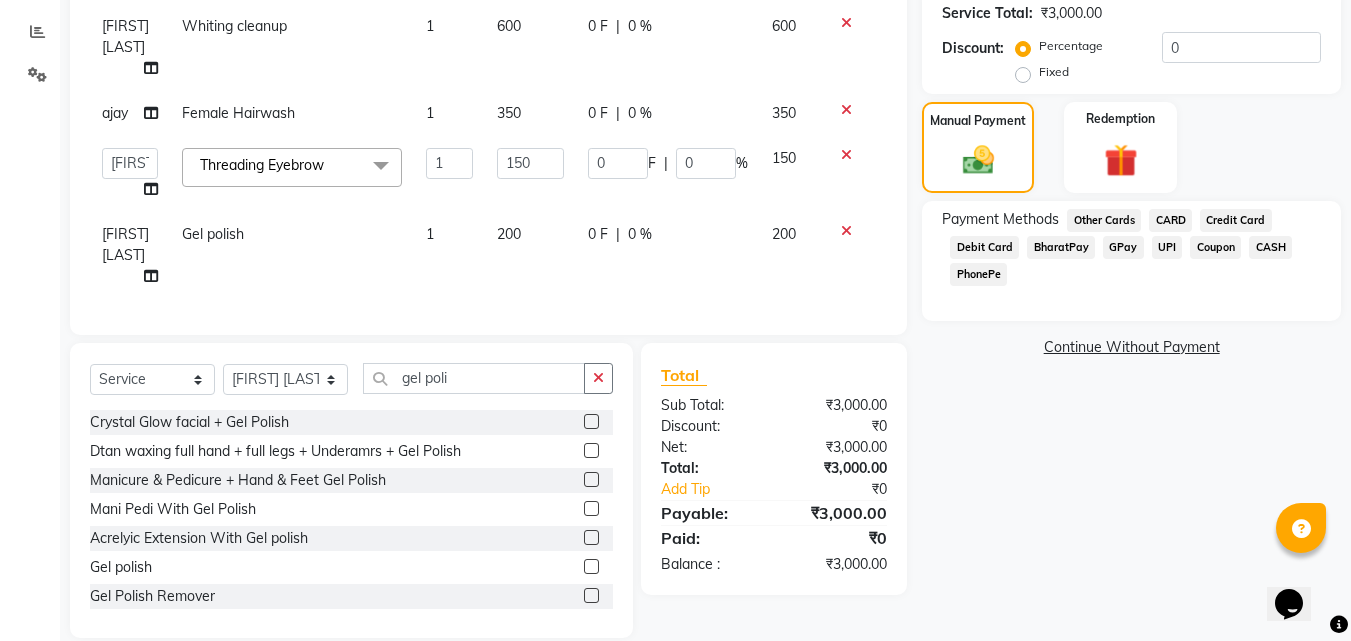 click on "GPay" 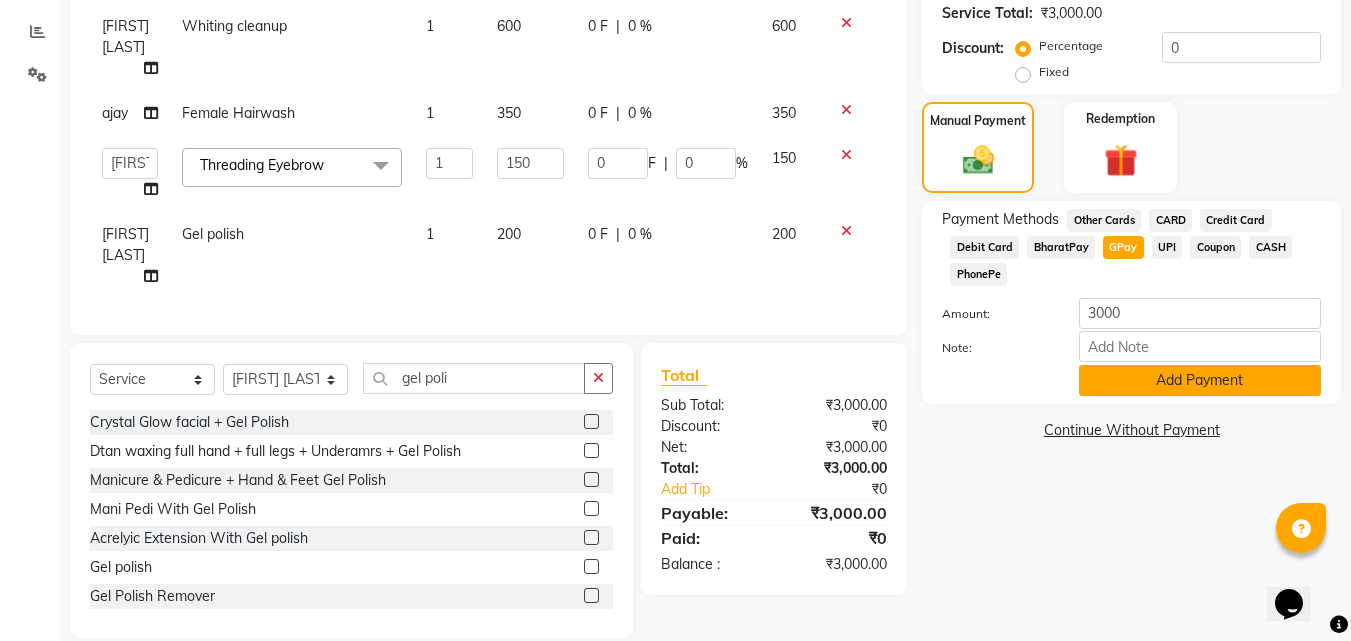 click on "Add Payment" 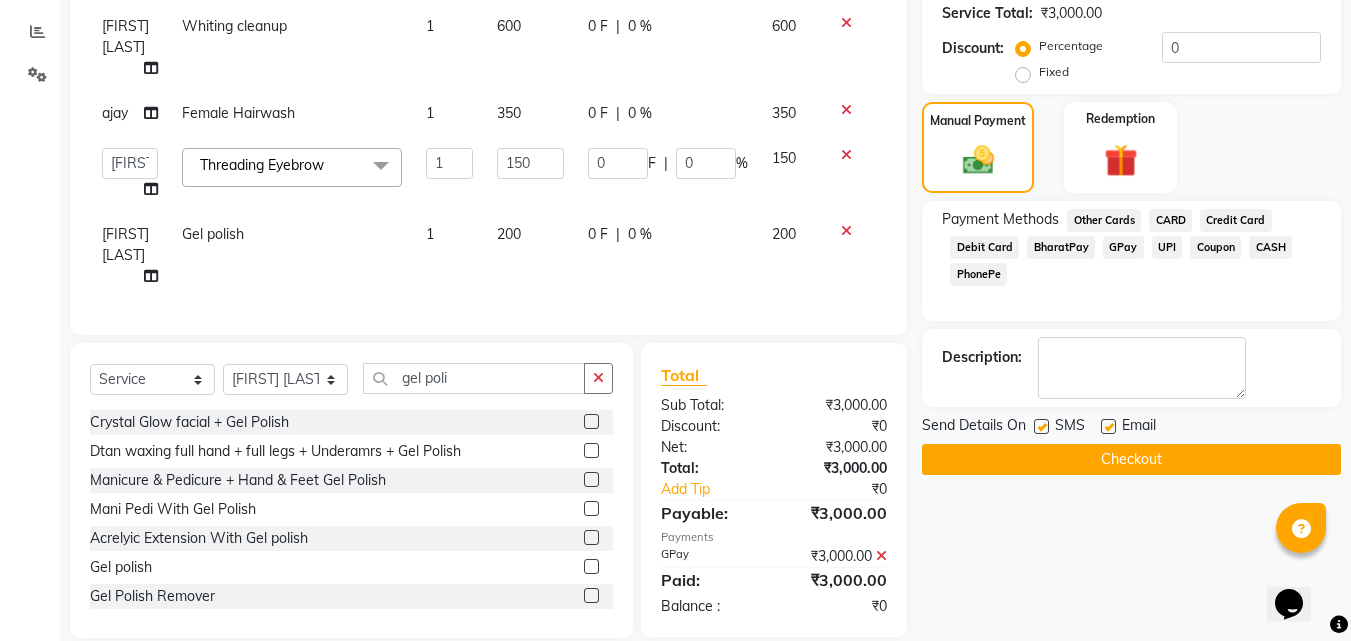click on "Checkout" 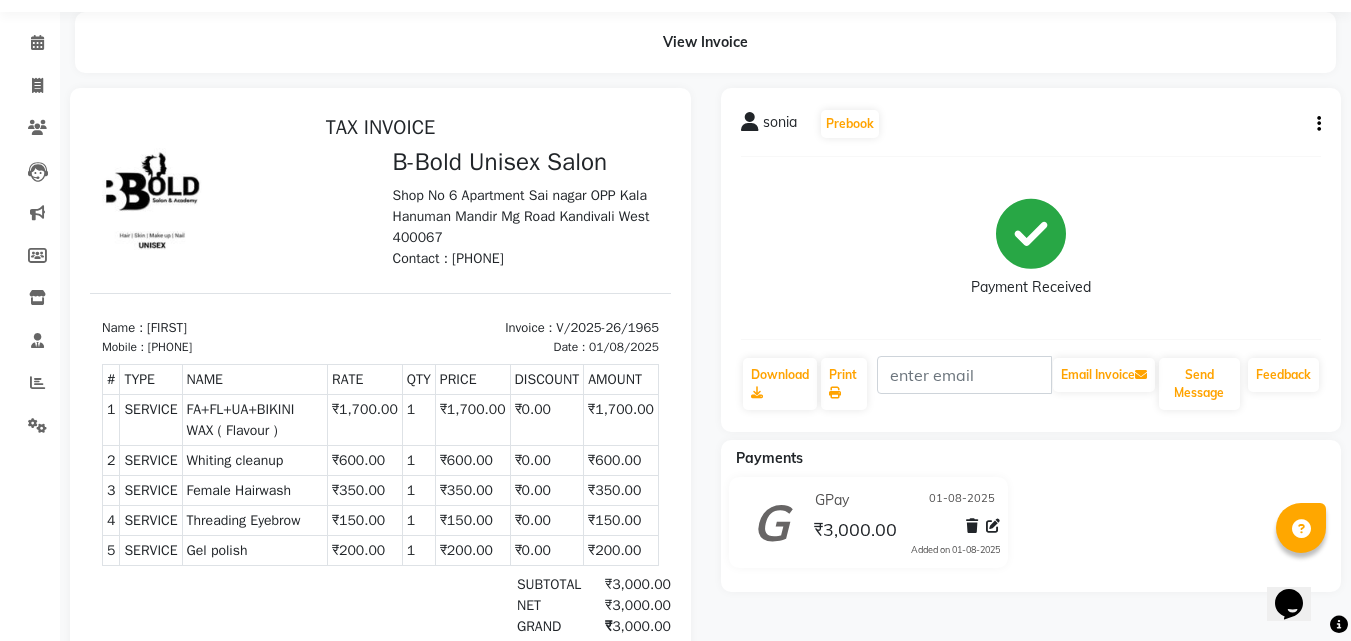 scroll, scrollTop: 0, scrollLeft: 0, axis: both 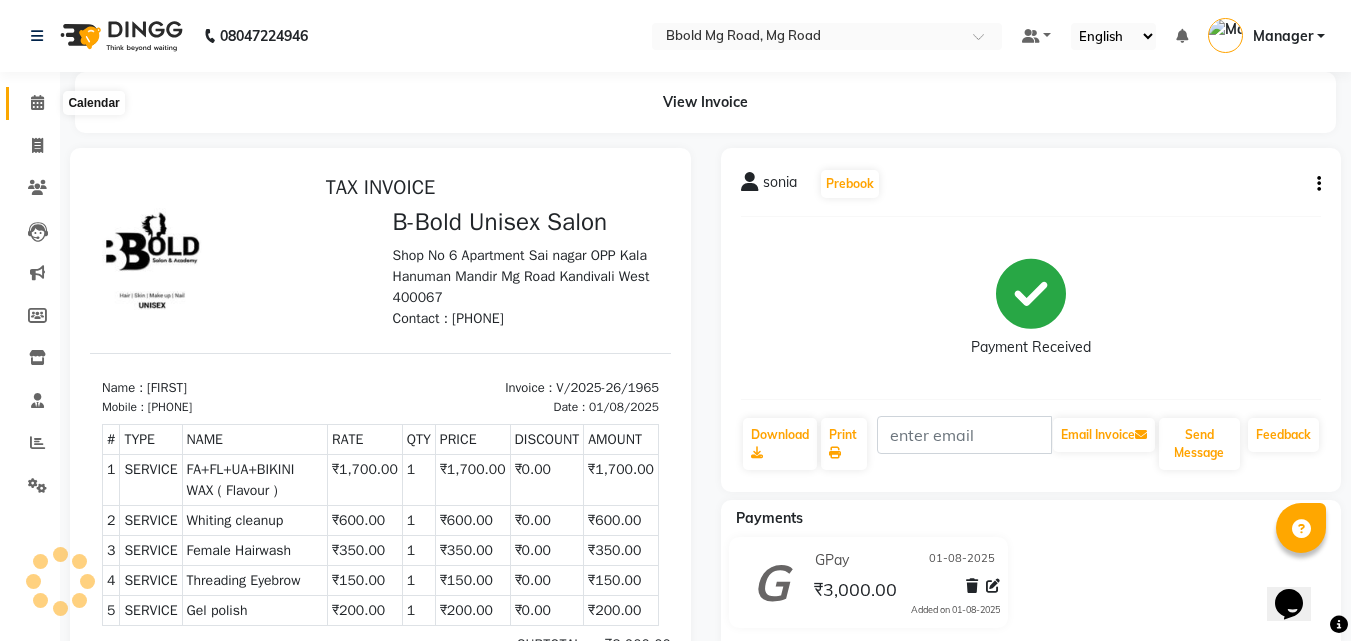 click 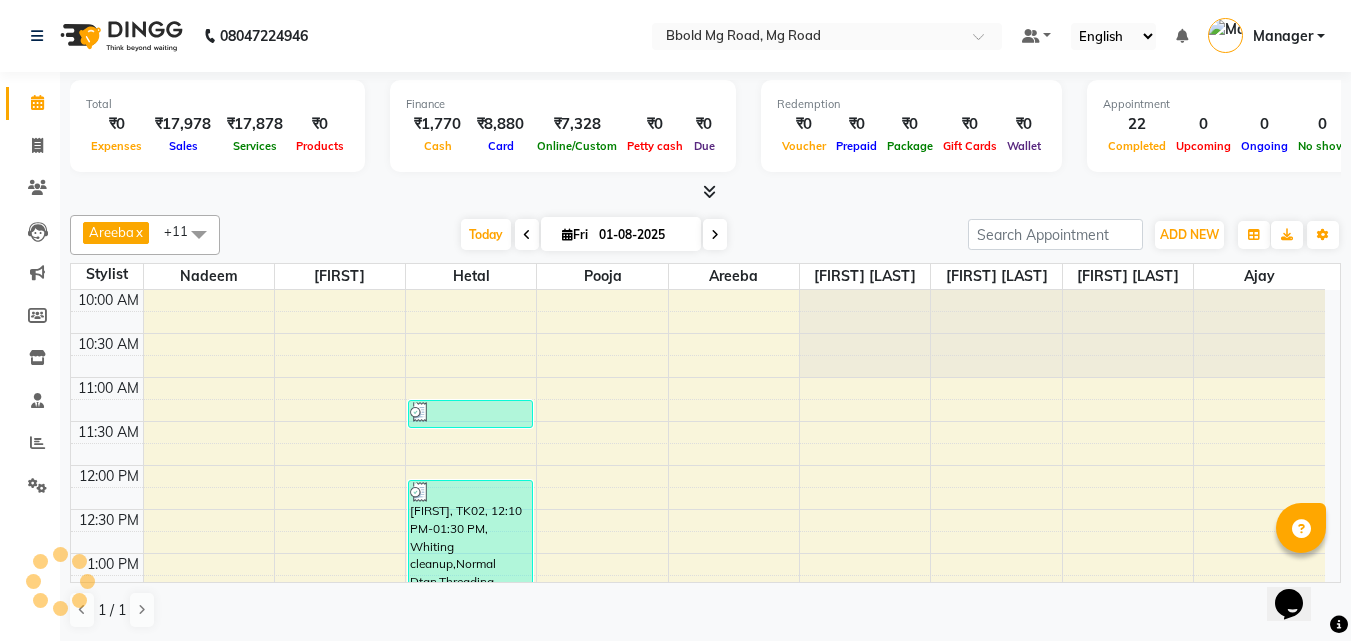 scroll, scrollTop: 0, scrollLeft: 0, axis: both 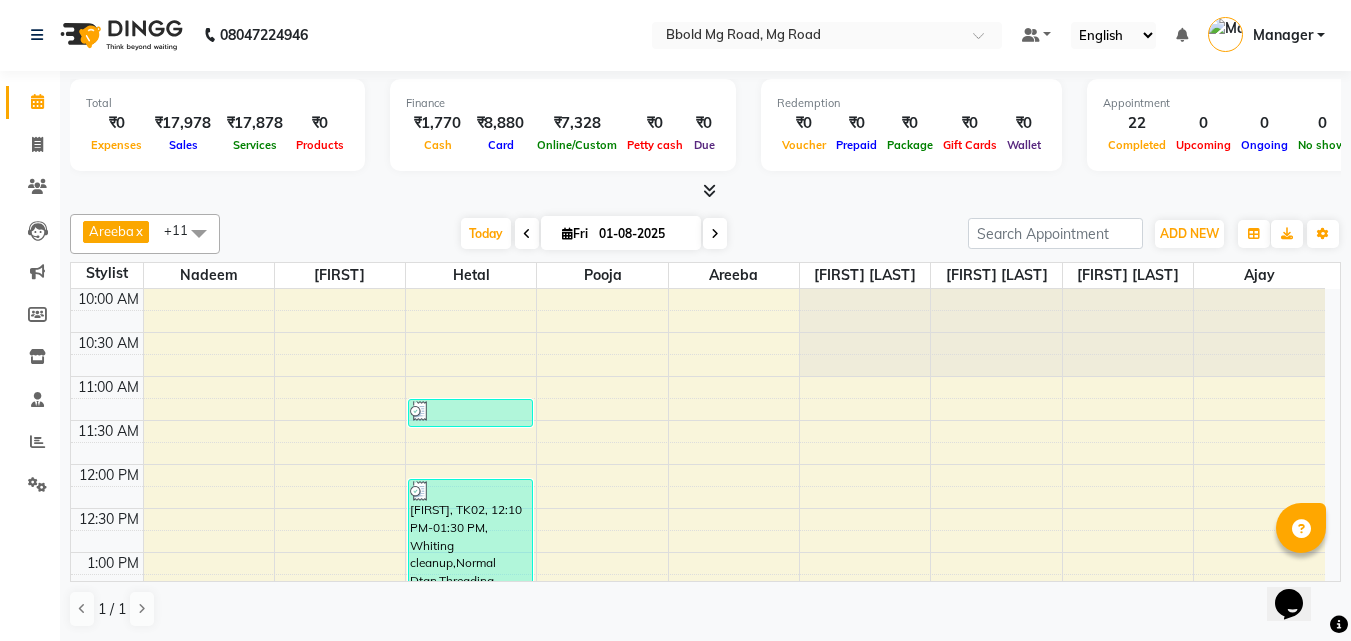 click 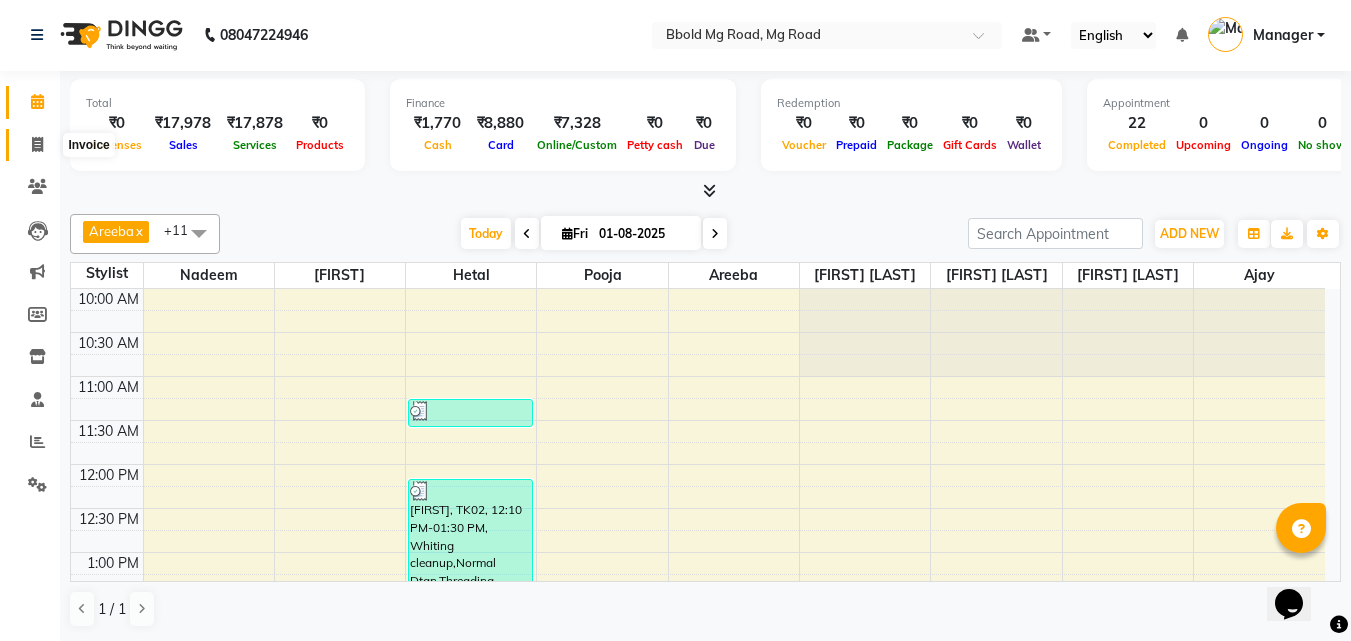 click 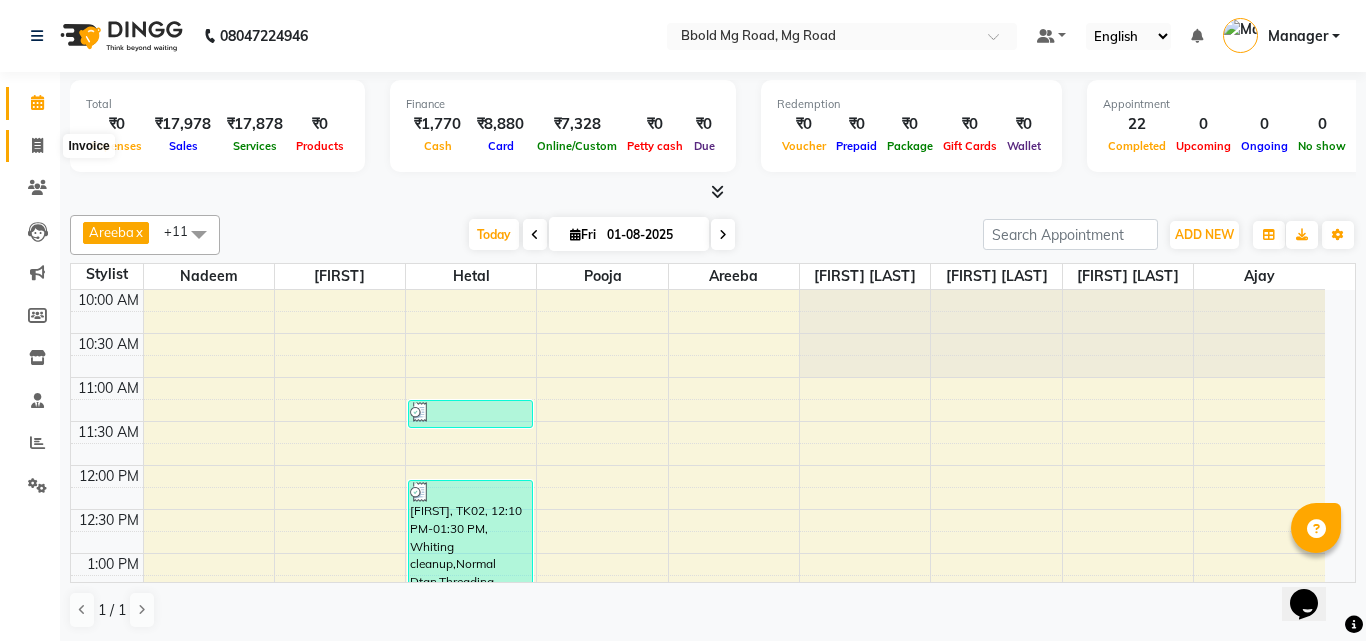 select on "service" 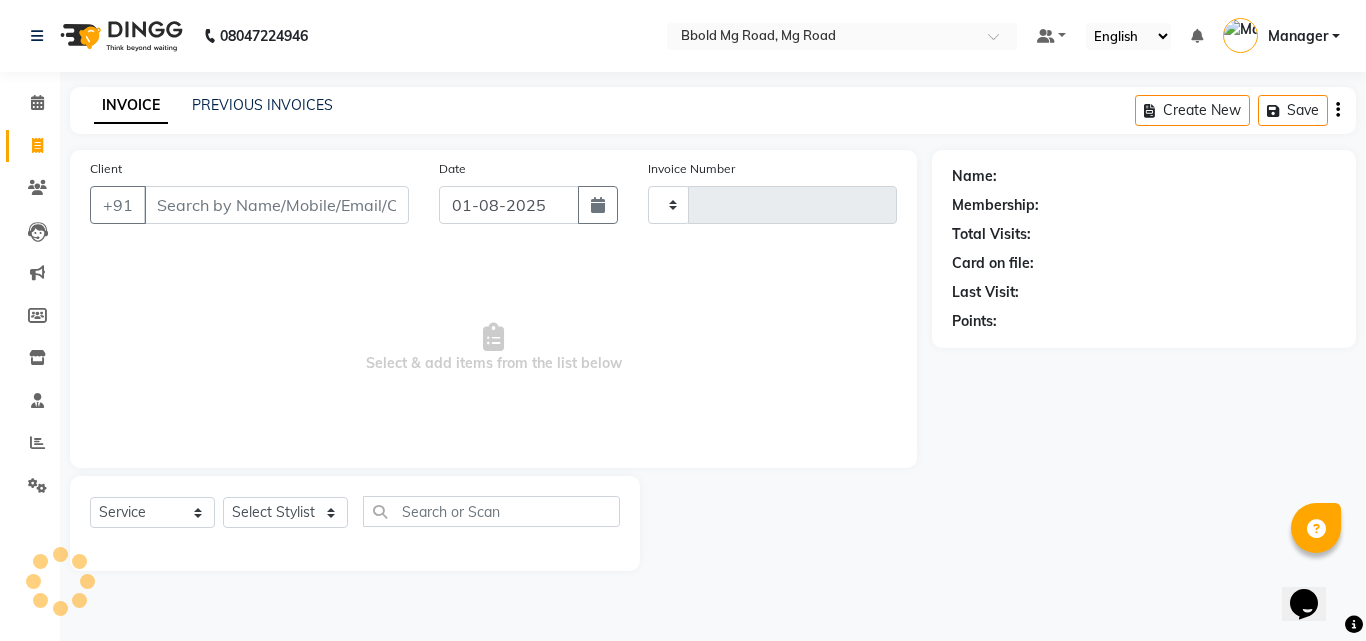 type on "1966" 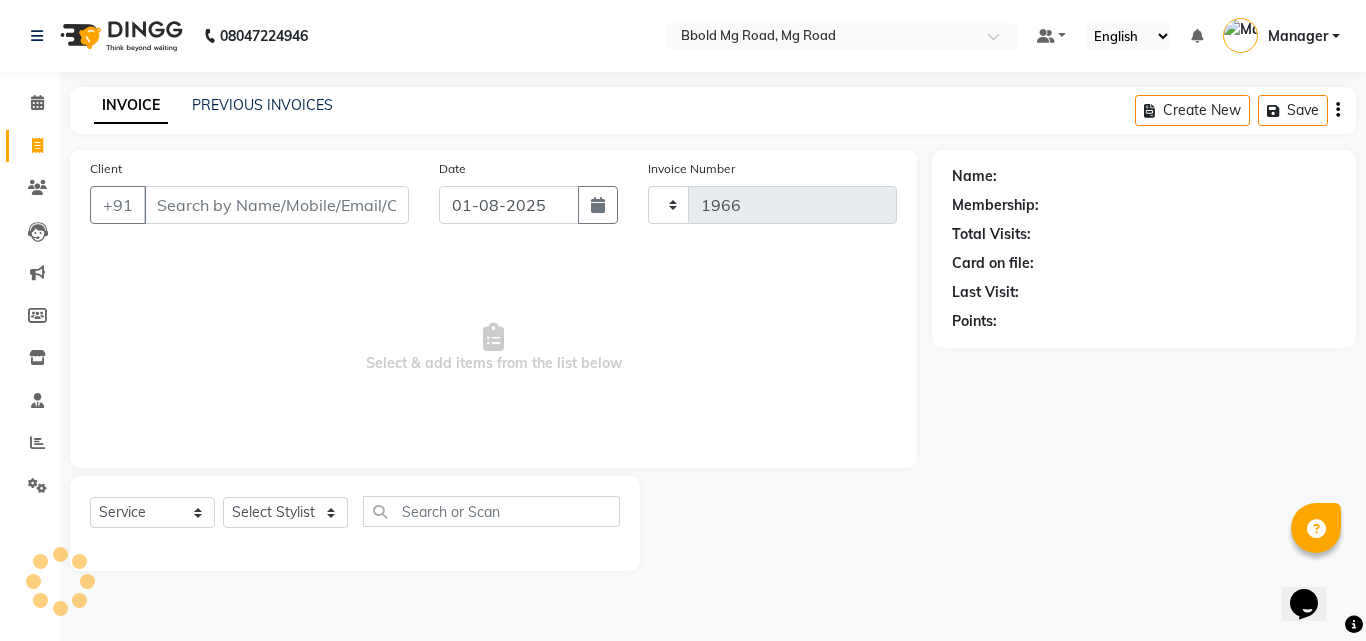 select on "7353" 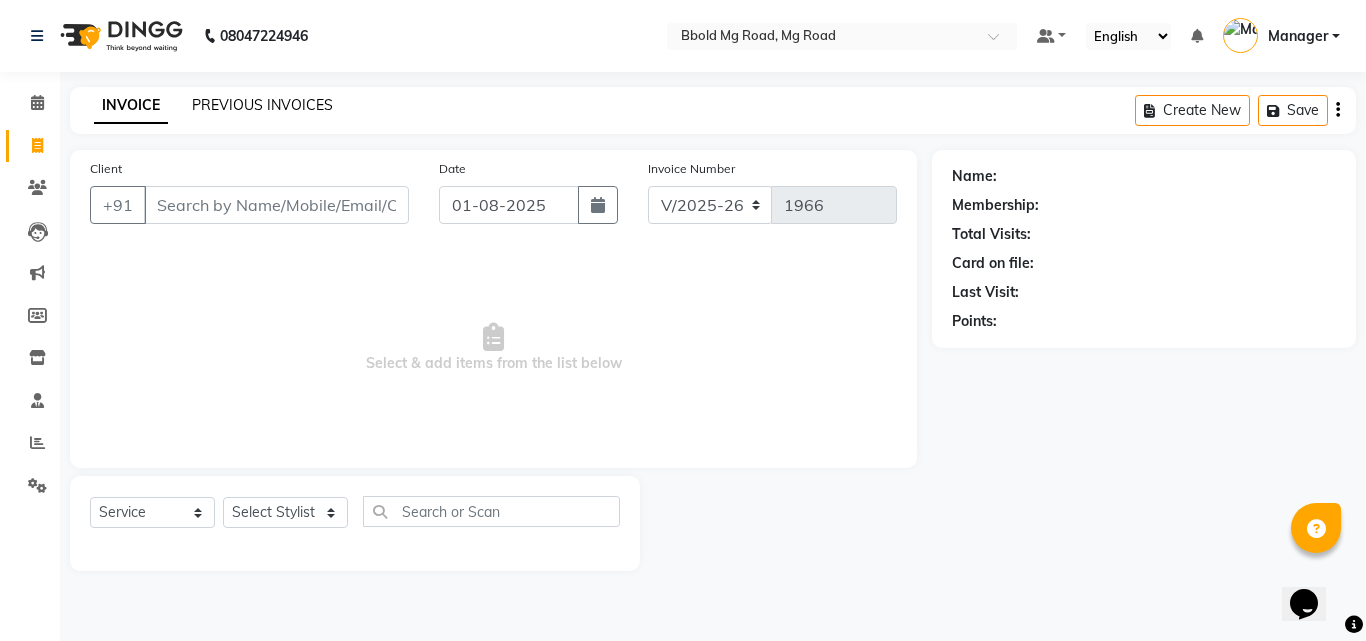click on "PREVIOUS INVOICES" 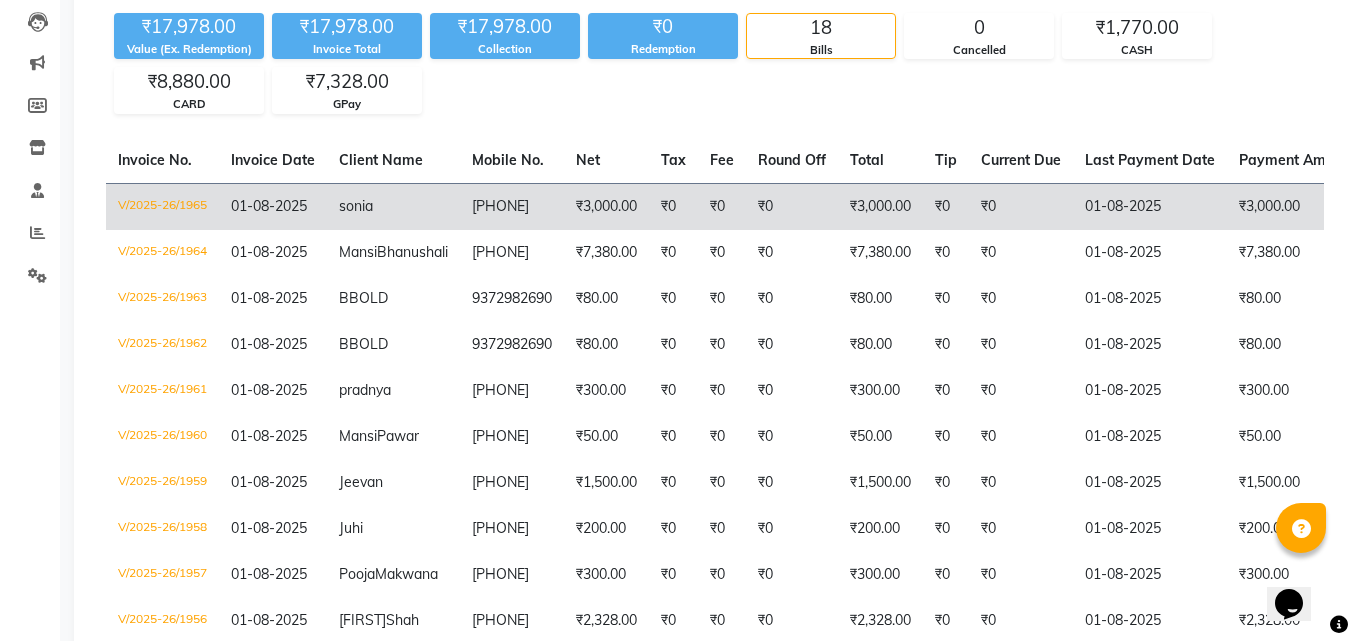 scroll, scrollTop: 207, scrollLeft: 0, axis: vertical 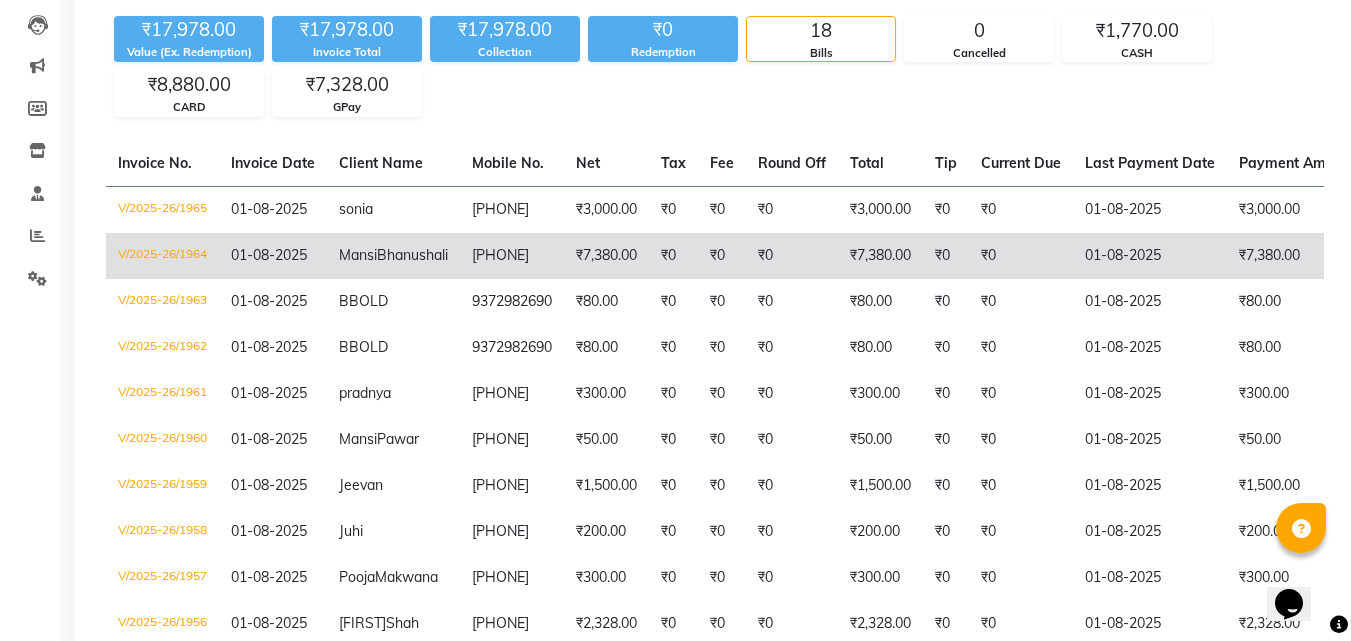 click on "₹7,380.00" 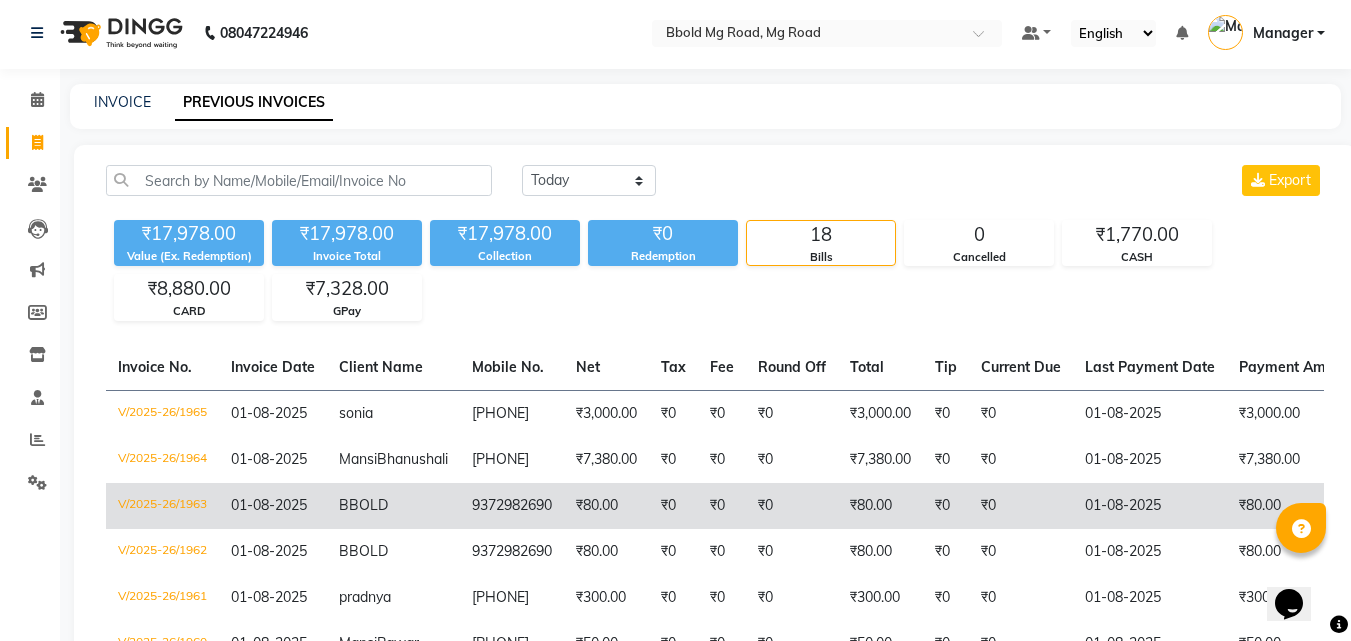 scroll, scrollTop: 7, scrollLeft: 0, axis: vertical 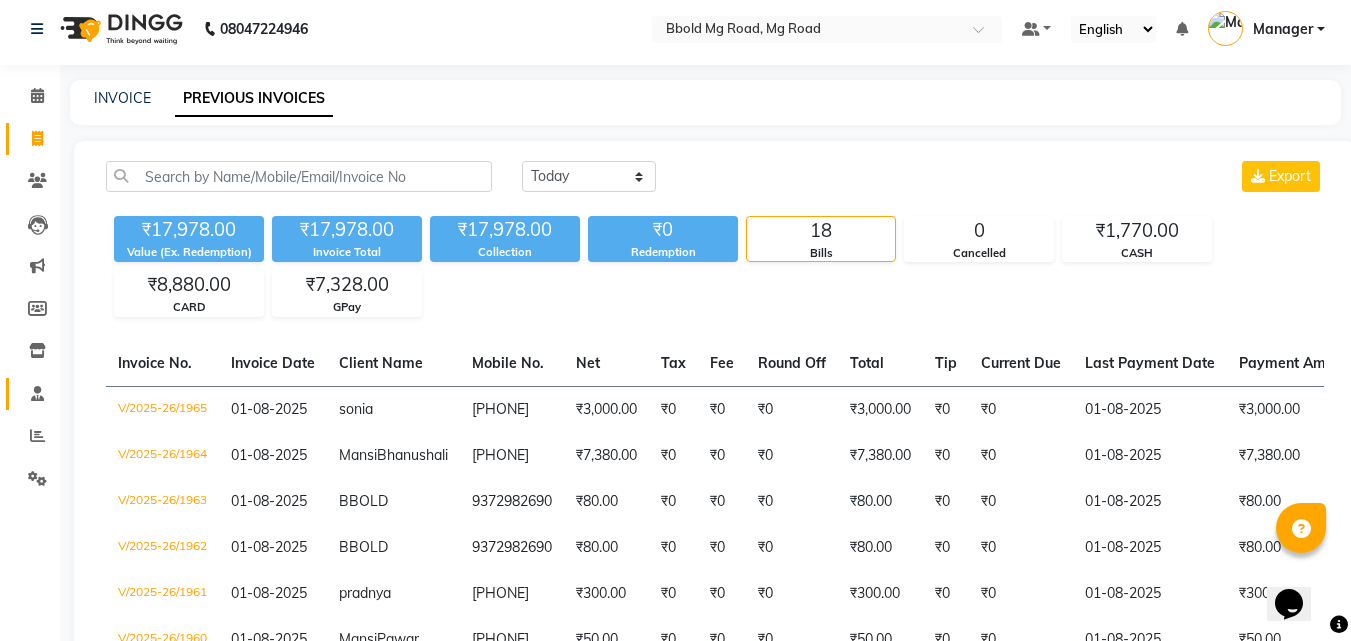 drag, startPoint x: 33, startPoint y: 418, endPoint x: 41, endPoint y: 395, distance: 24.351591 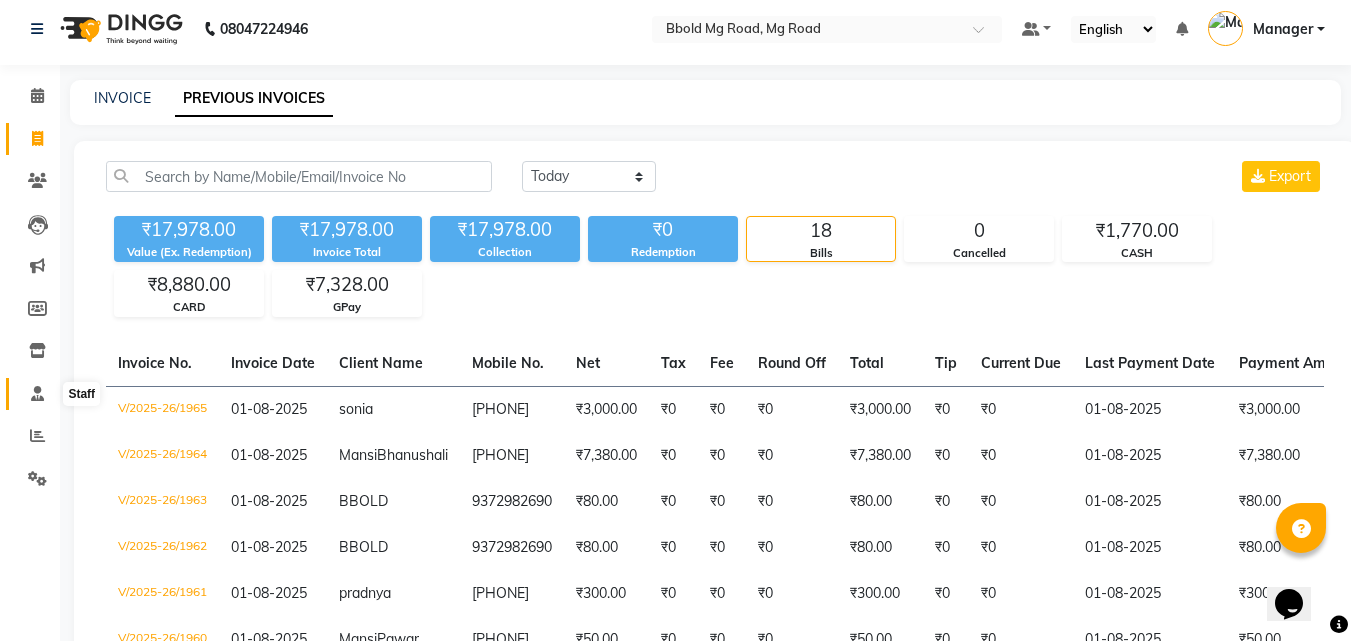 click 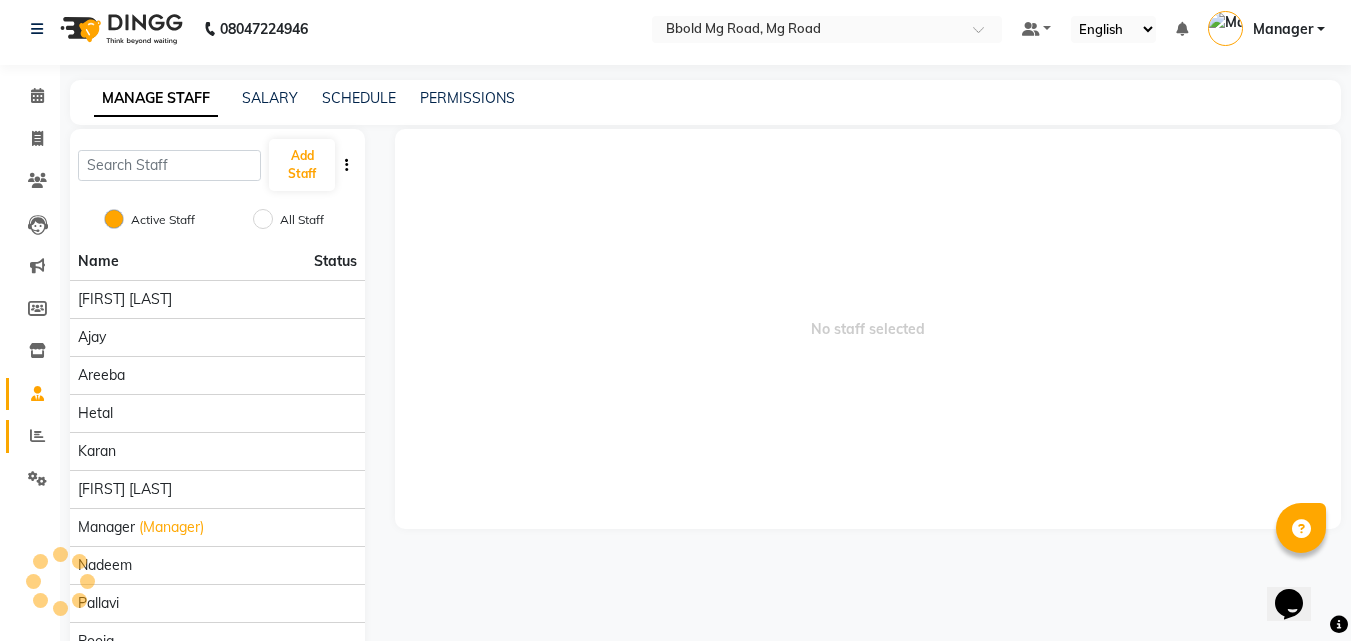 scroll, scrollTop: 0, scrollLeft: 0, axis: both 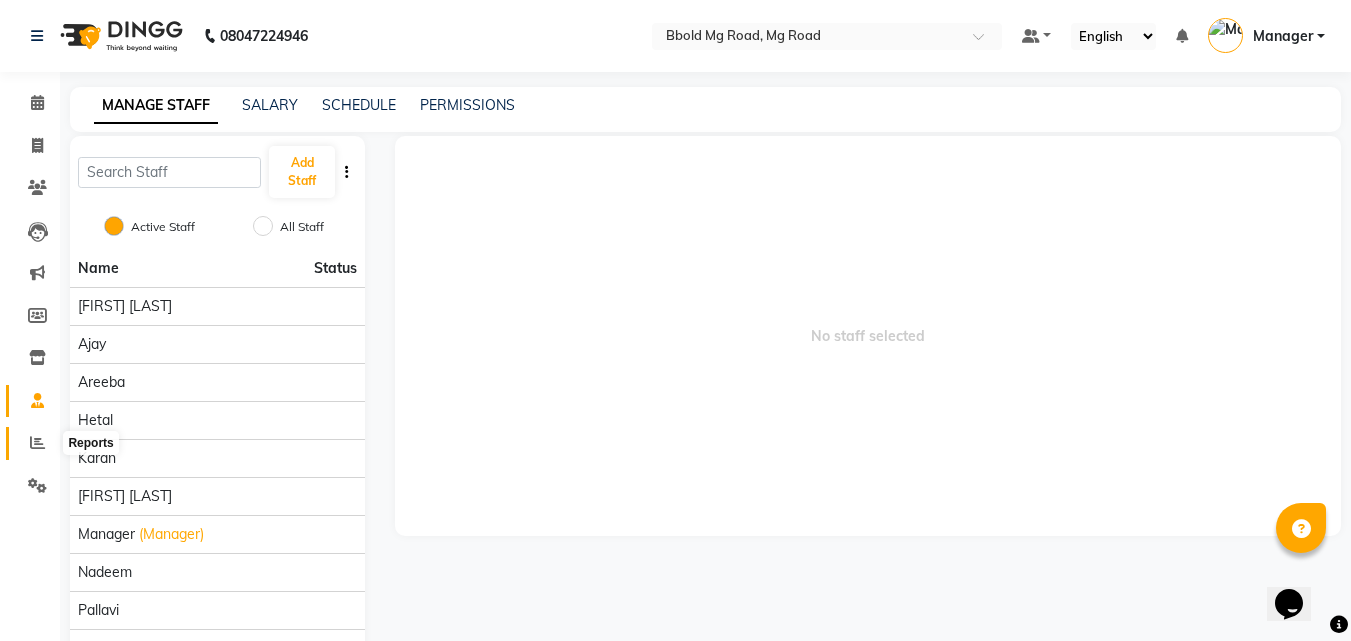 click 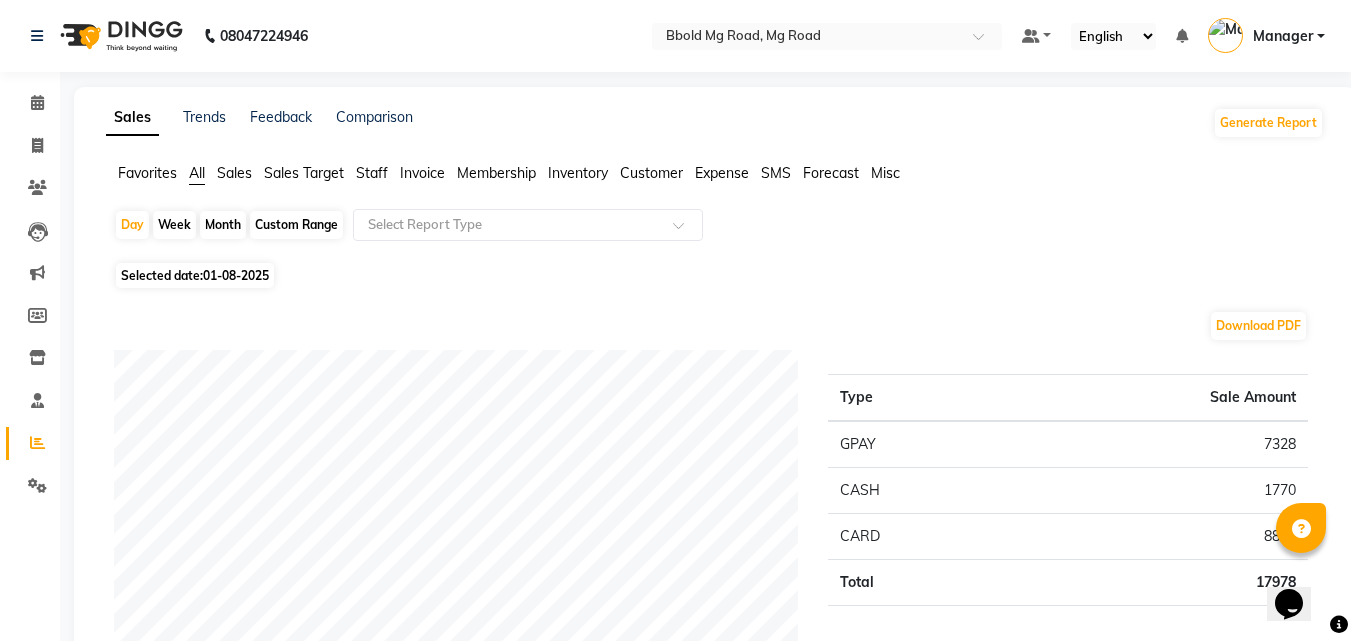 click on "Staff" 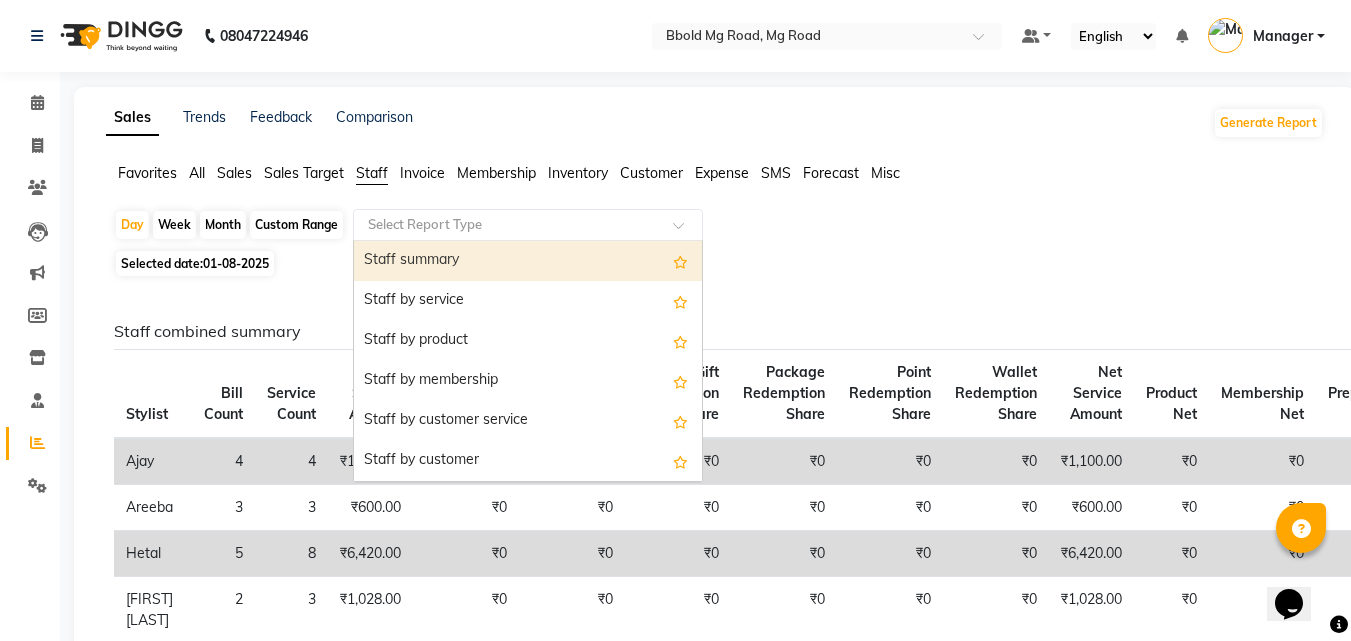 click on "Select Report Type" 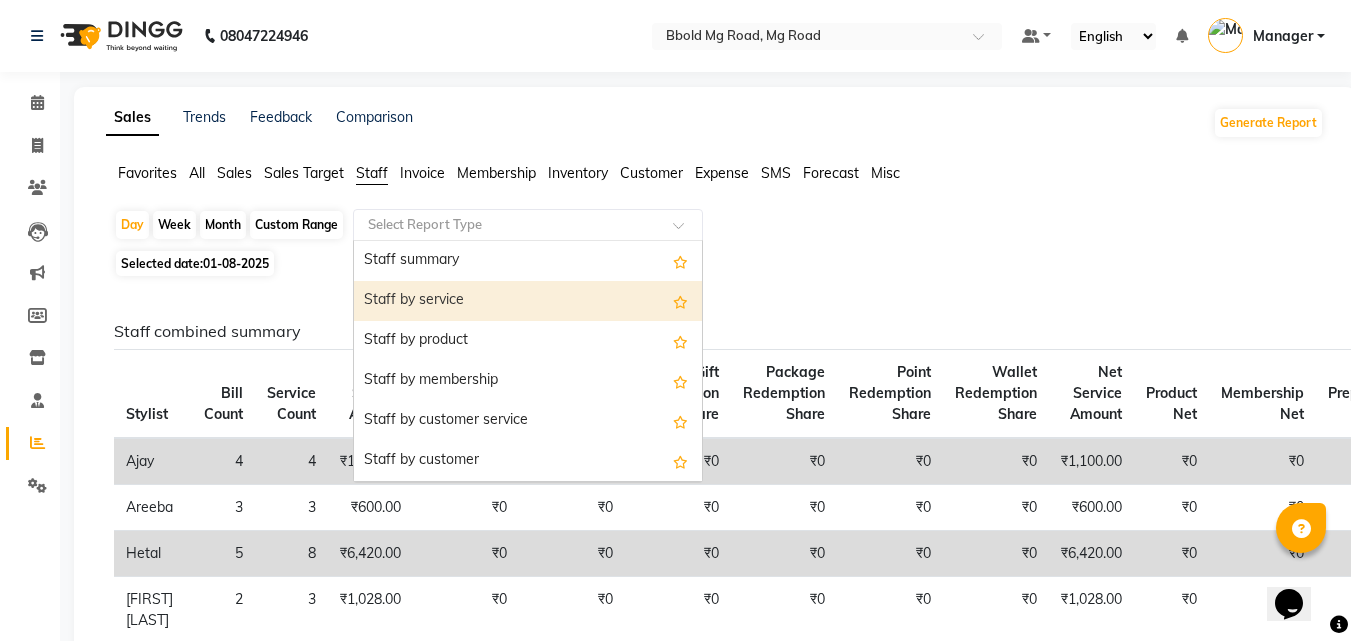 click on "Staff by service" at bounding box center [528, 301] 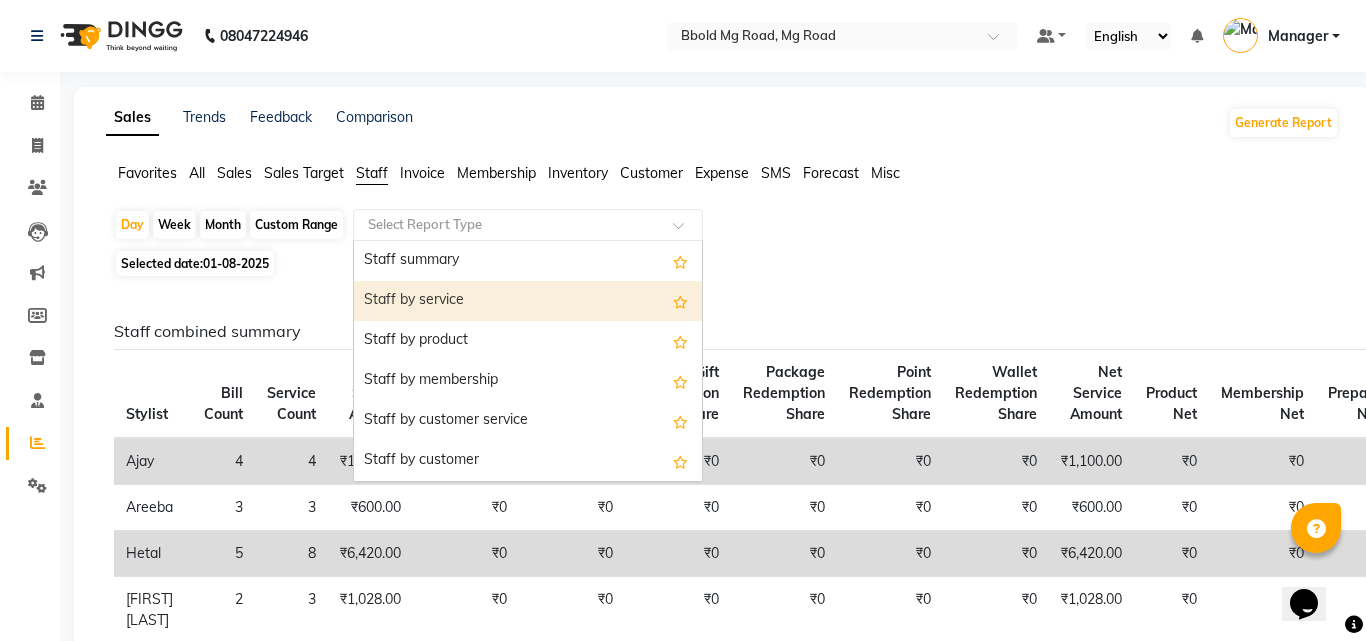 select on "full_report" 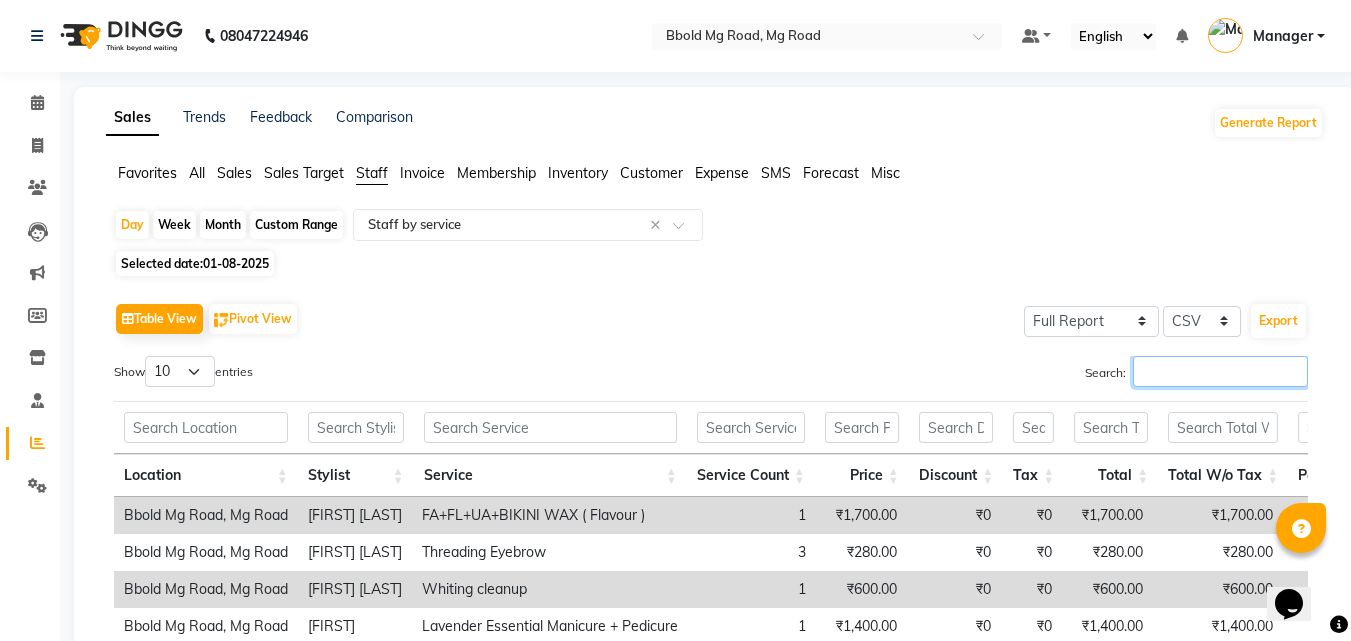 click on "Search:" at bounding box center [1220, 371] 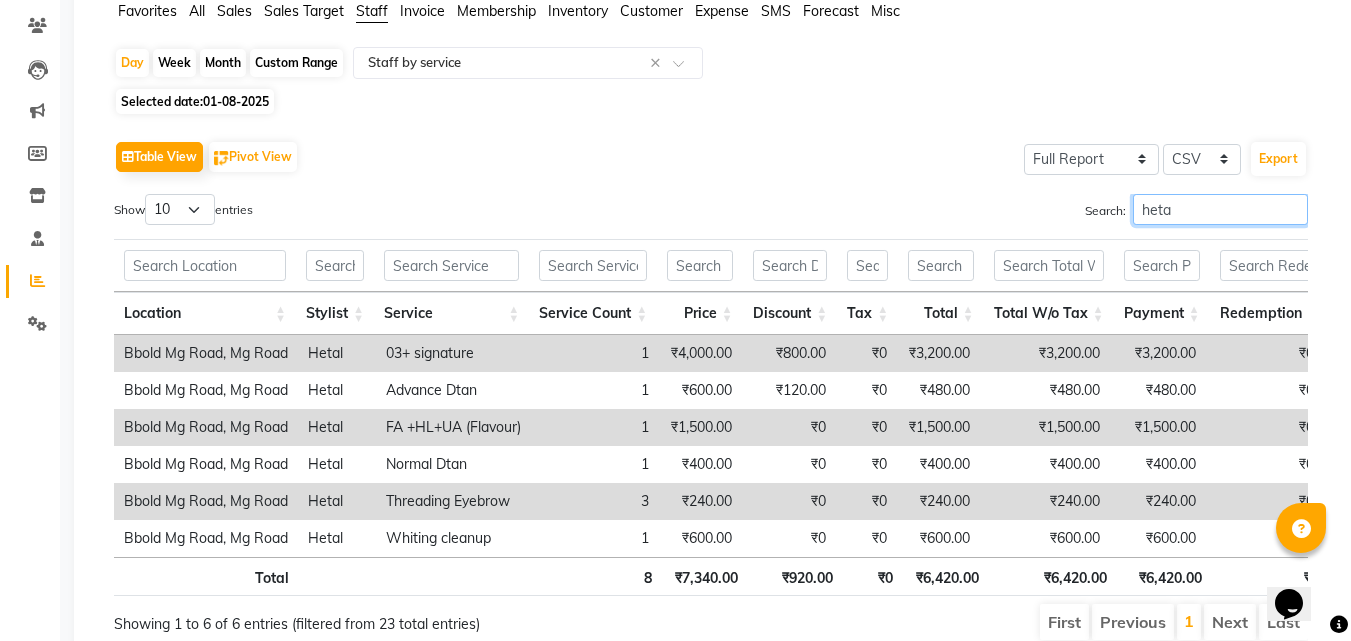 scroll, scrollTop: 158, scrollLeft: 0, axis: vertical 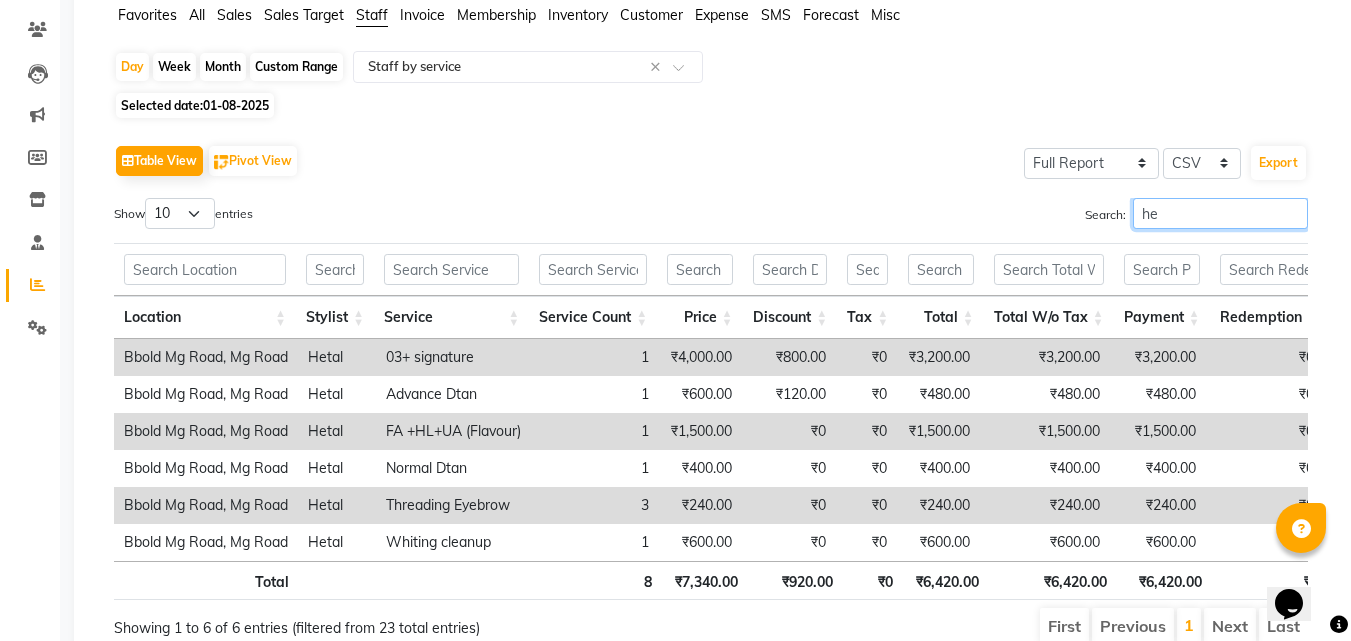 type on "h" 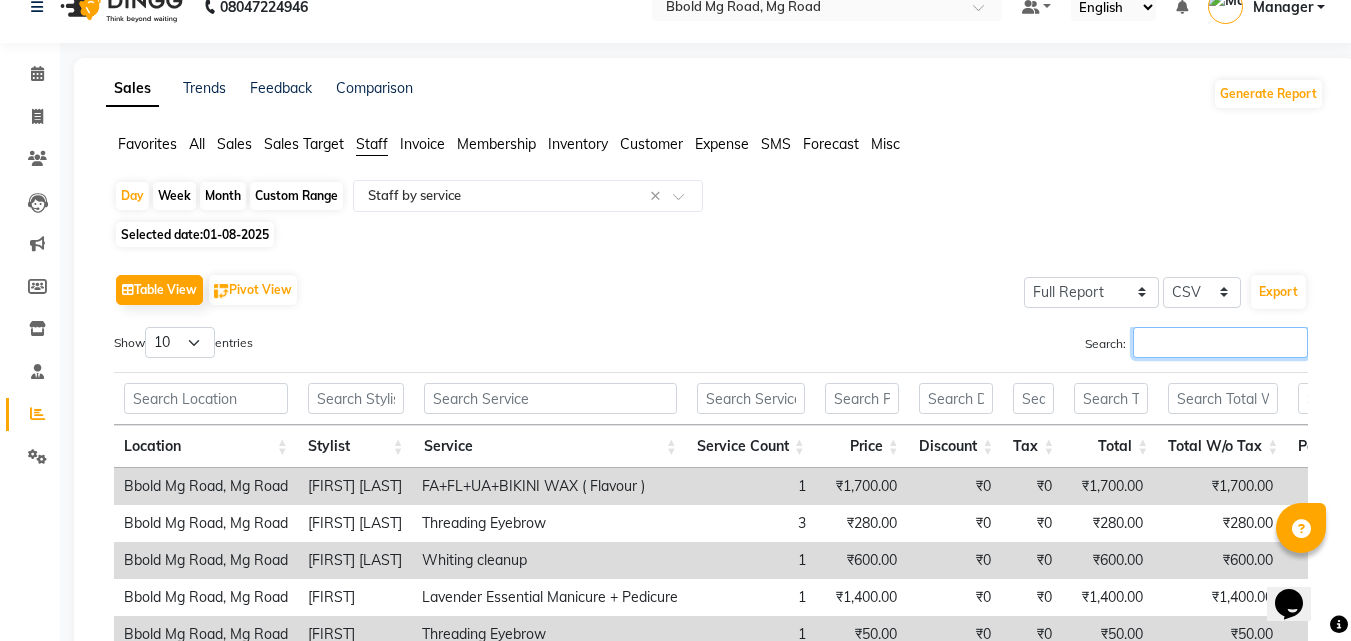 scroll, scrollTop: 0, scrollLeft: 0, axis: both 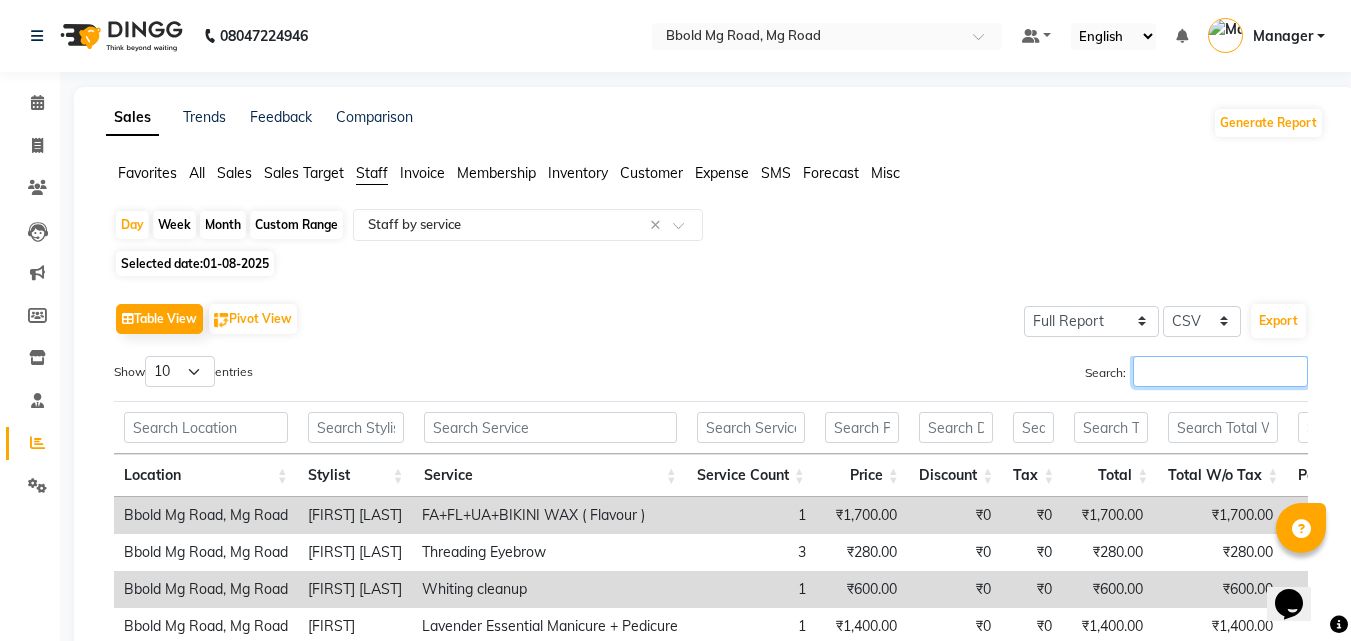 click on "Search:" at bounding box center [1220, 371] 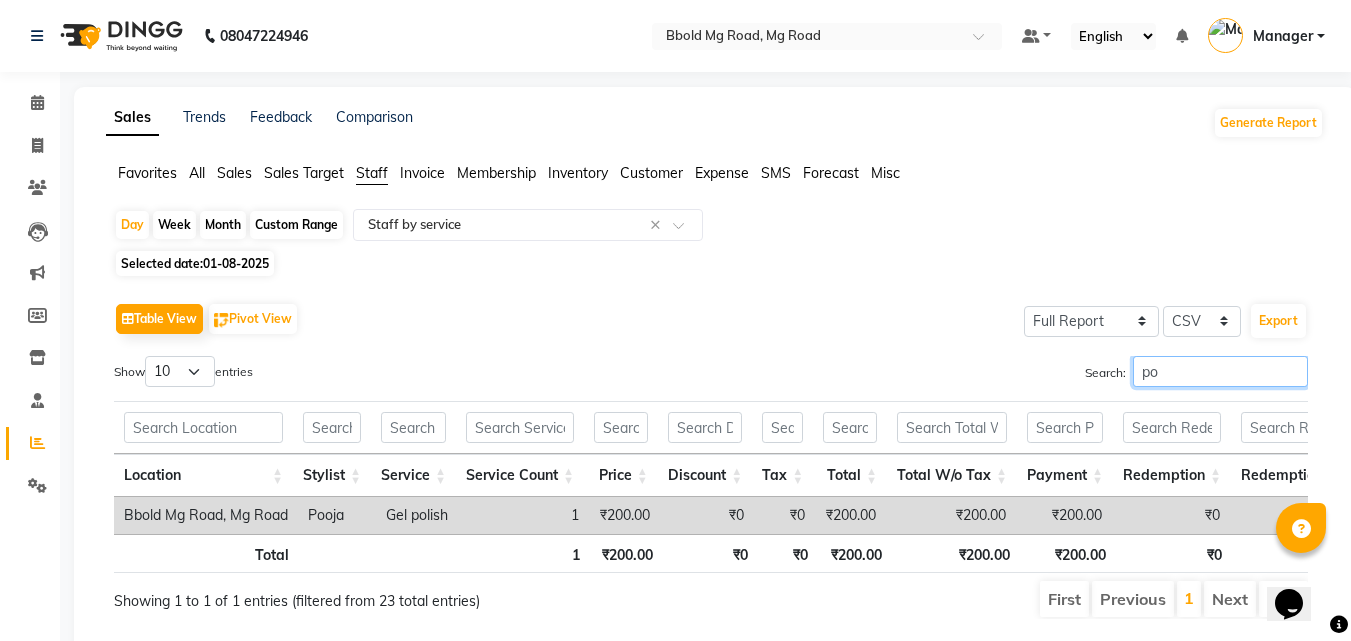 type on "p" 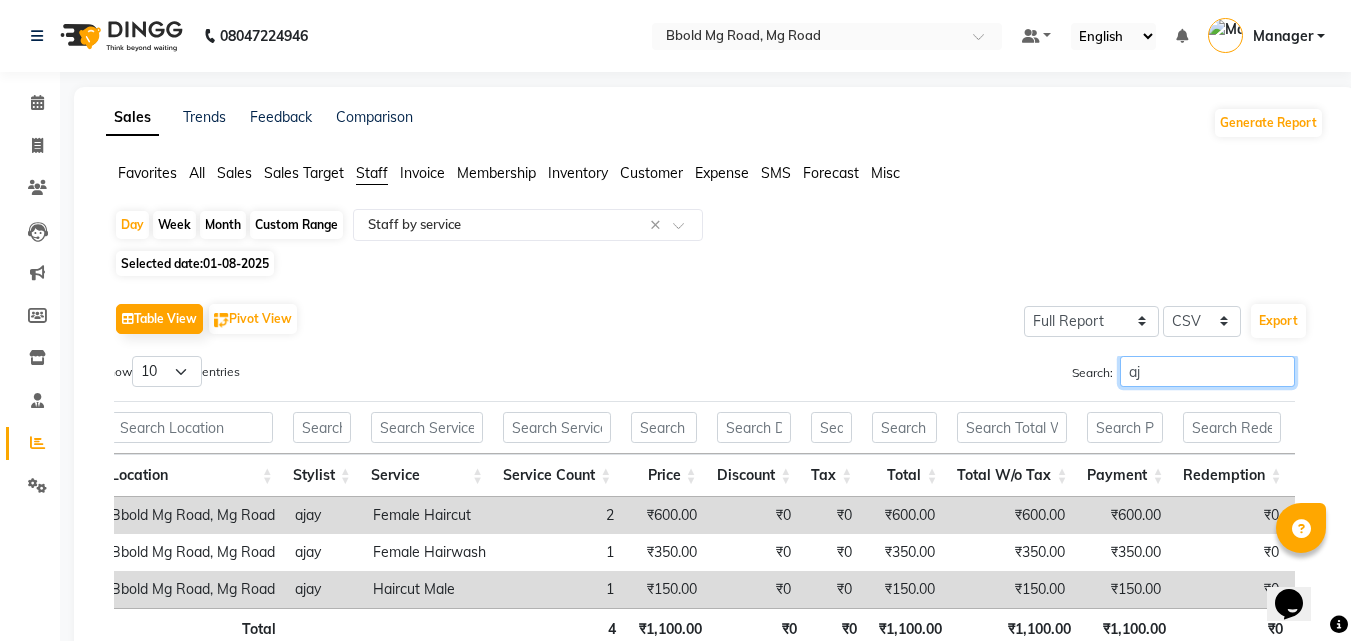 scroll, scrollTop: 0, scrollLeft: 15, axis: horizontal 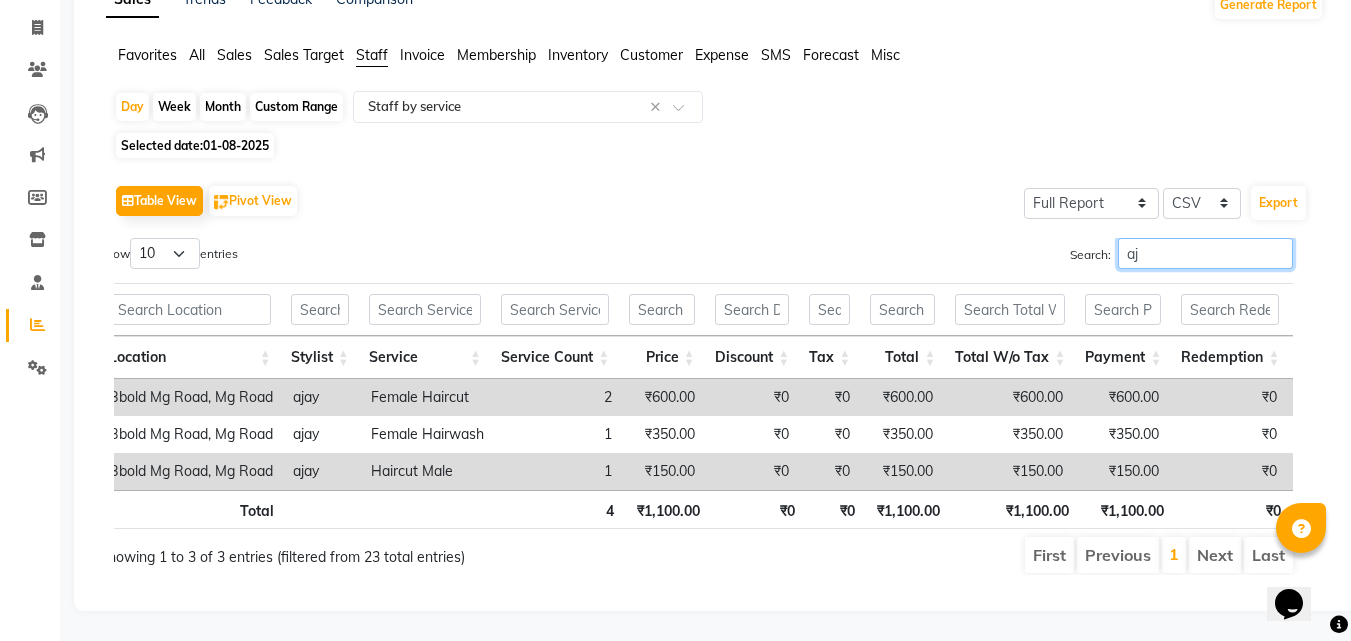 type on "a" 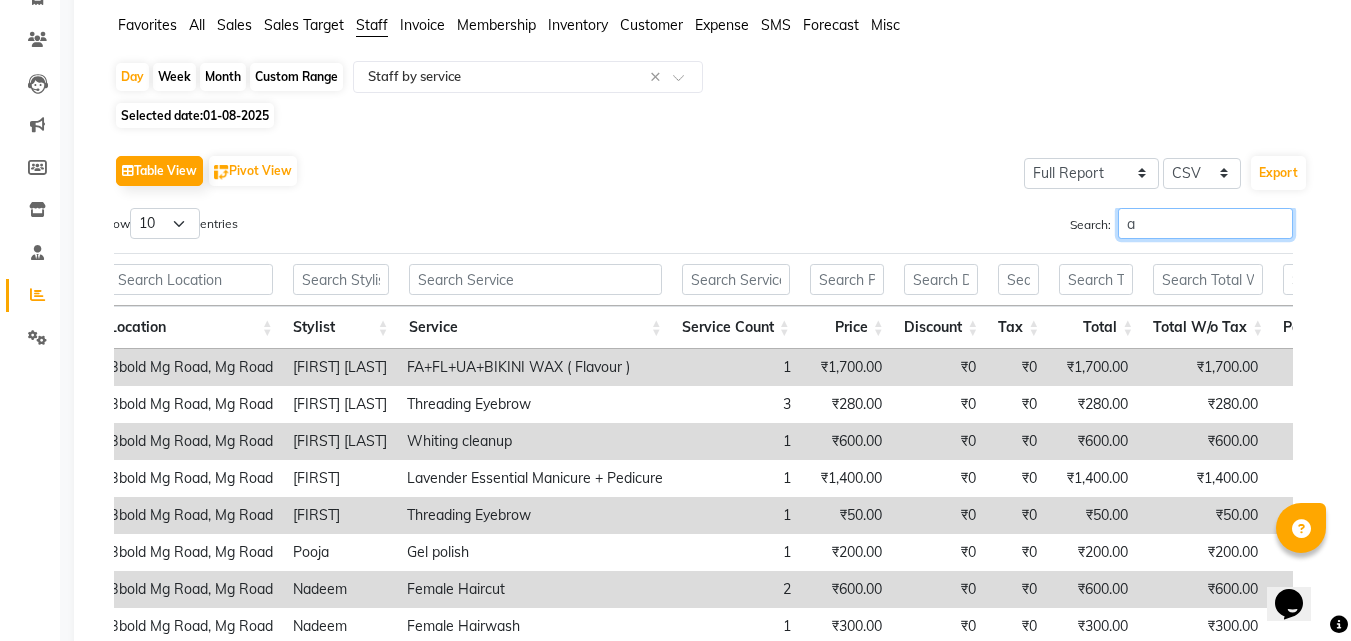 type 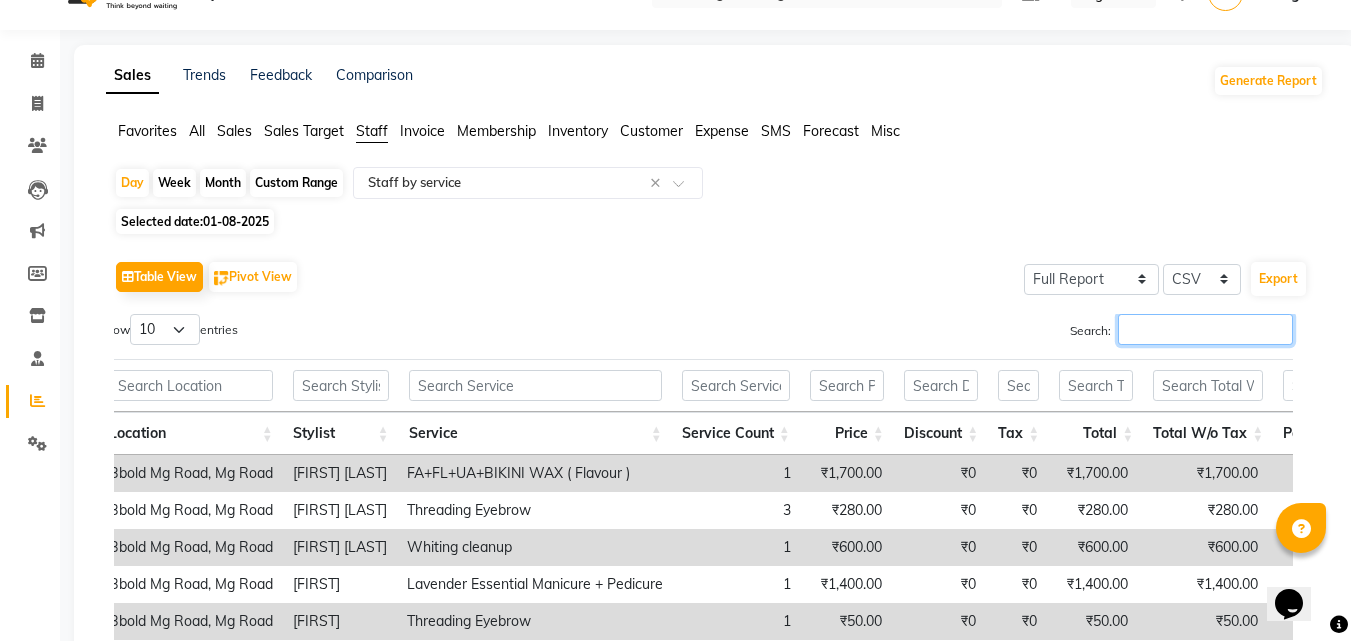 scroll, scrollTop: 0, scrollLeft: 0, axis: both 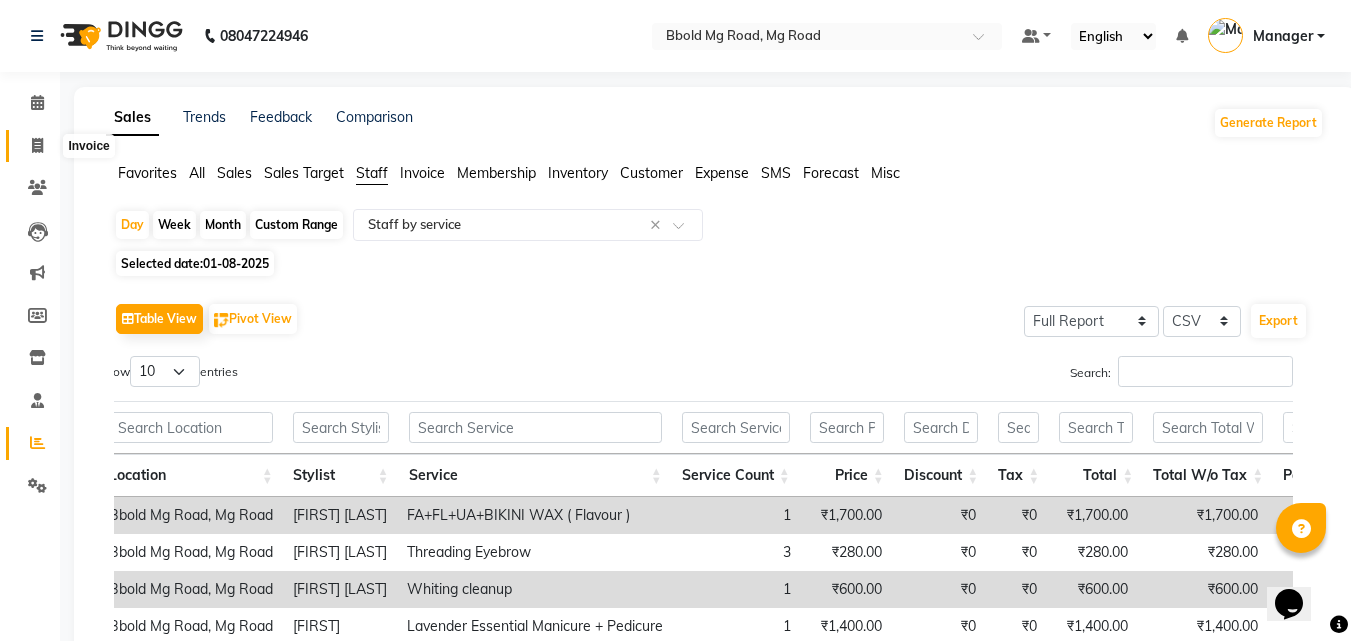 click 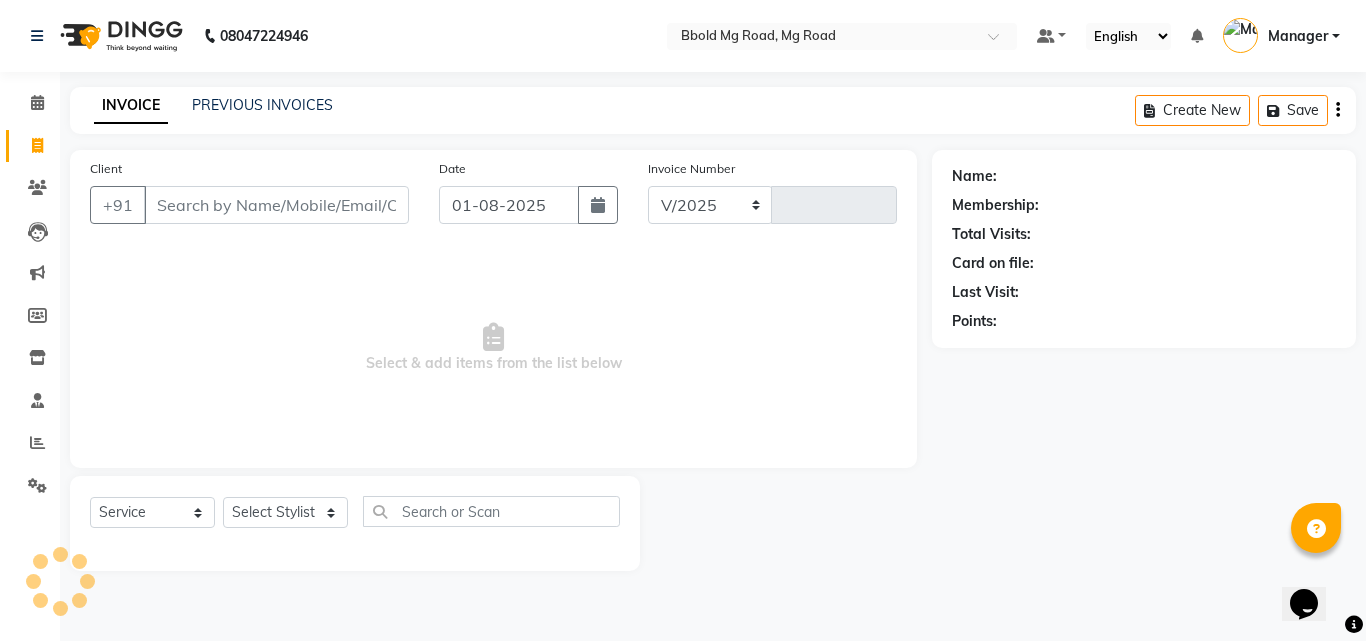 select on "7353" 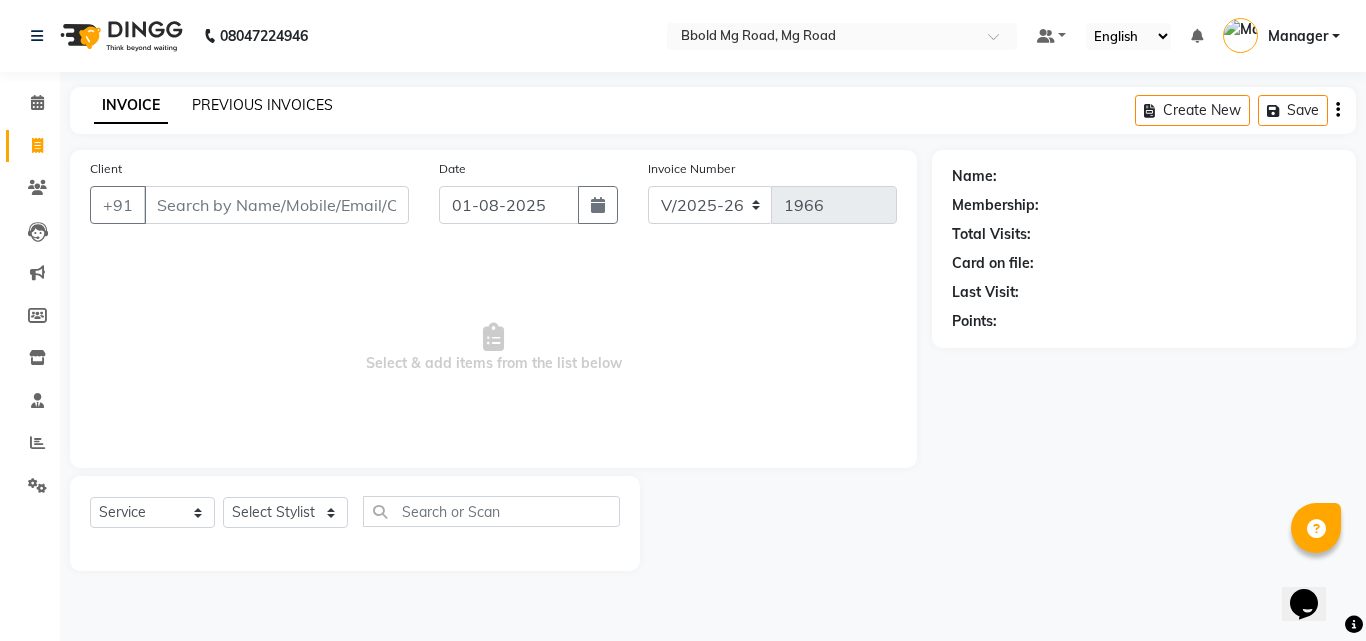 click on "PREVIOUS INVOICES" 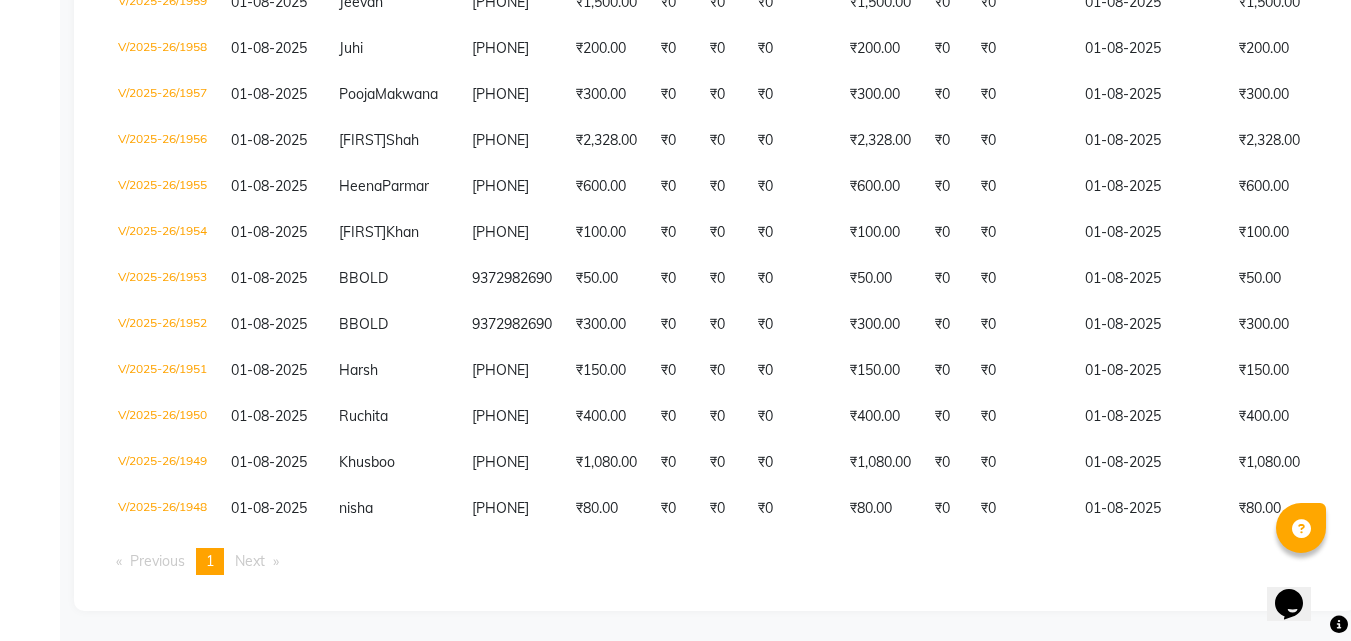 scroll, scrollTop: 785, scrollLeft: 0, axis: vertical 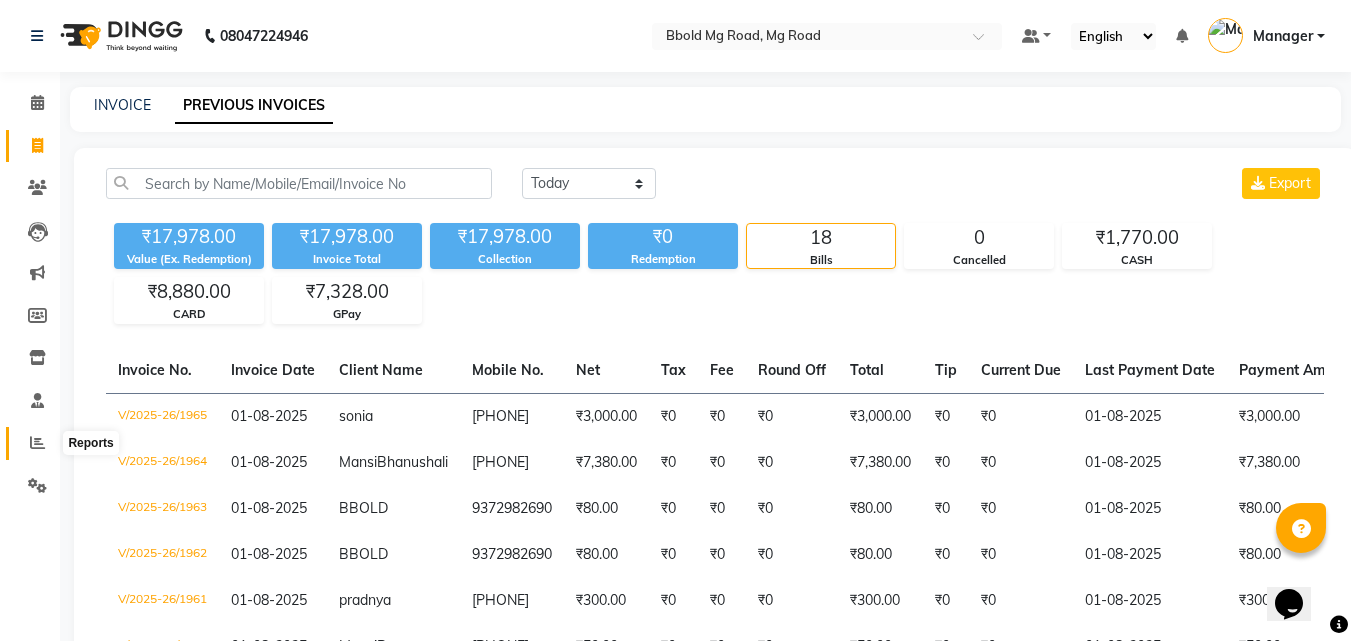 click 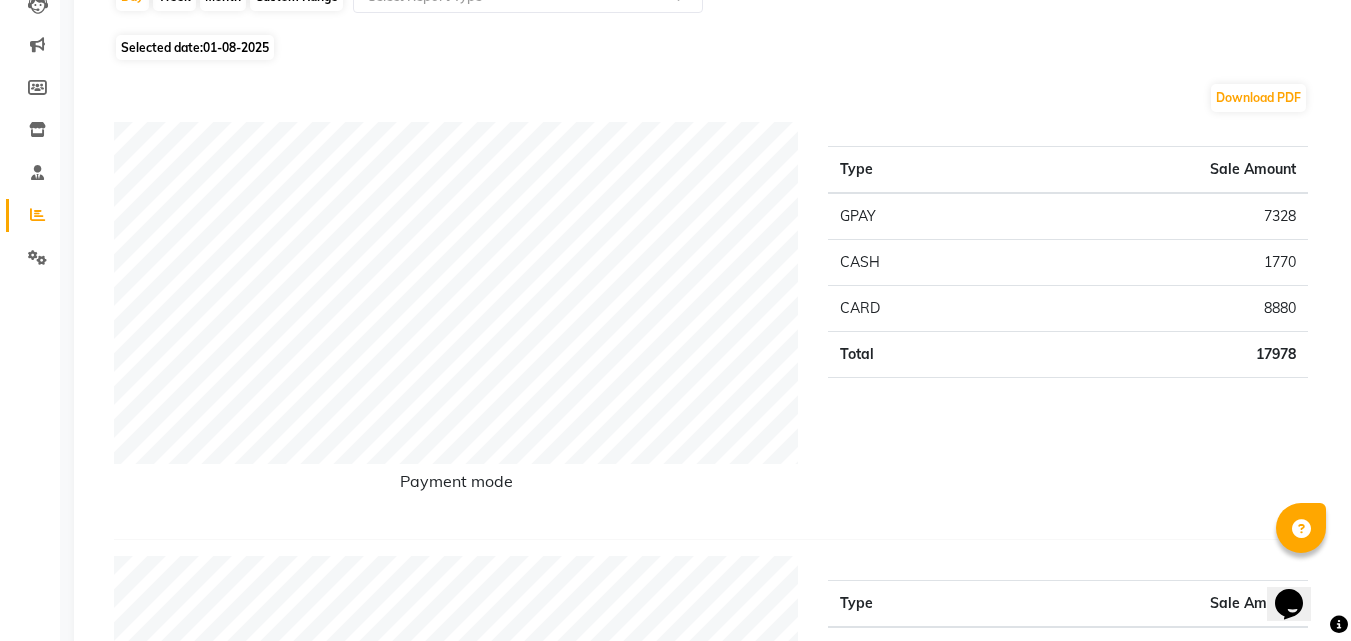 scroll, scrollTop: 0, scrollLeft: 0, axis: both 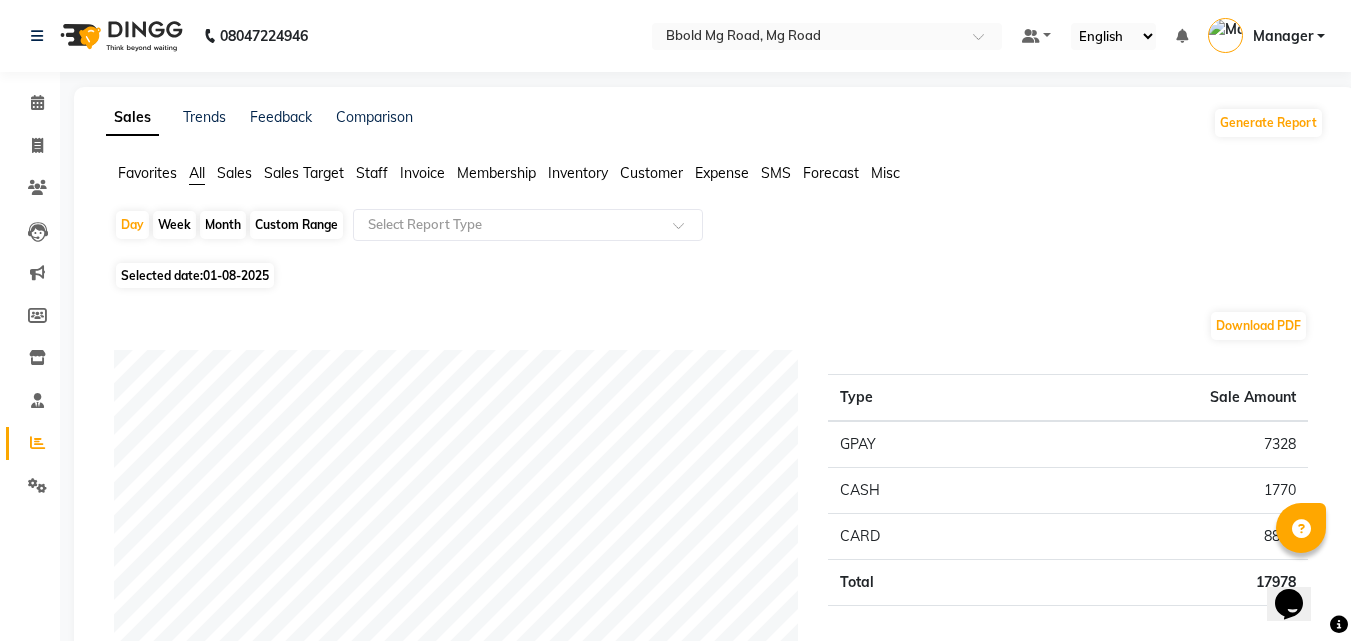 click on "Selected date:  01-08-2025" 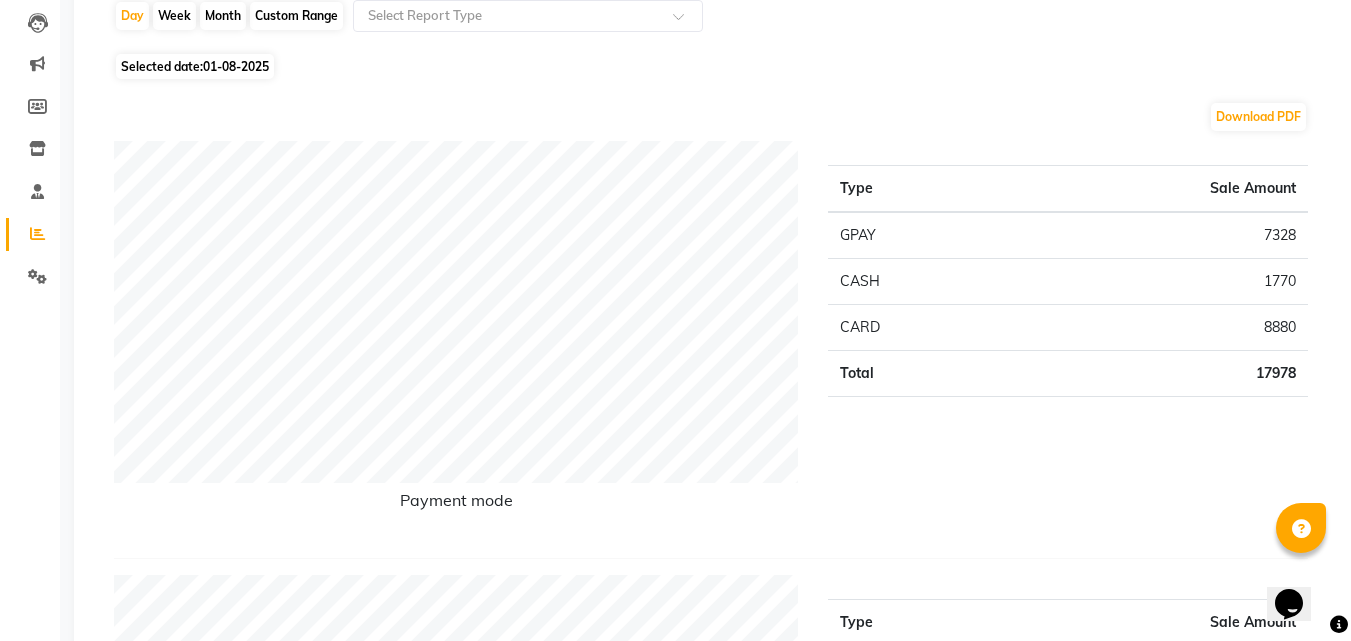 scroll, scrollTop: 208, scrollLeft: 0, axis: vertical 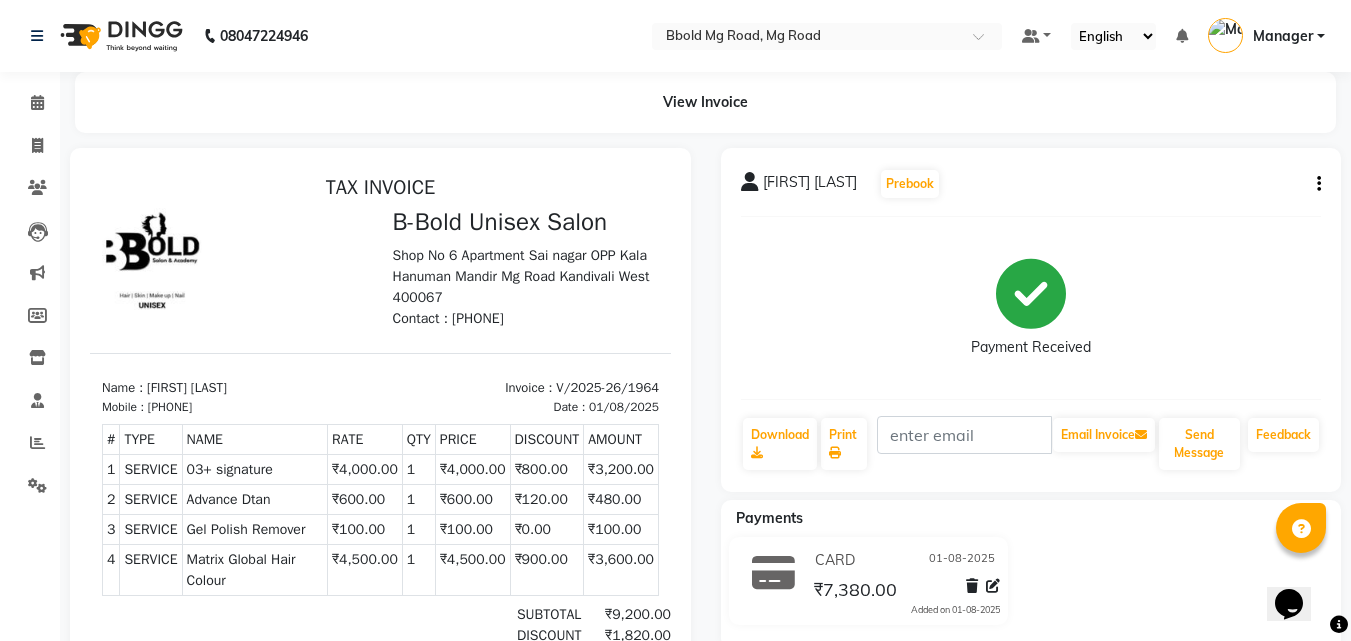 click 